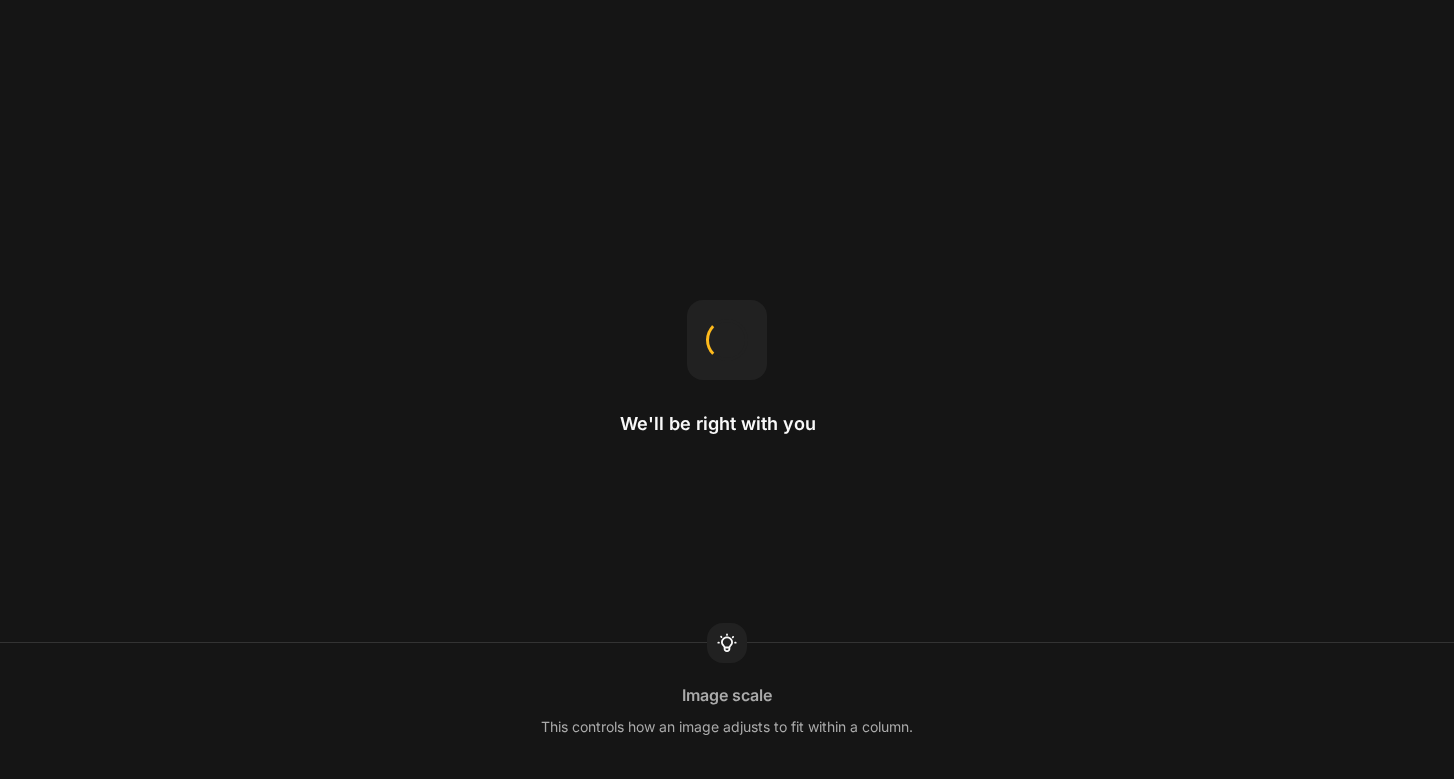 scroll, scrollTop: 0, scrollLeft: 0, axis: both 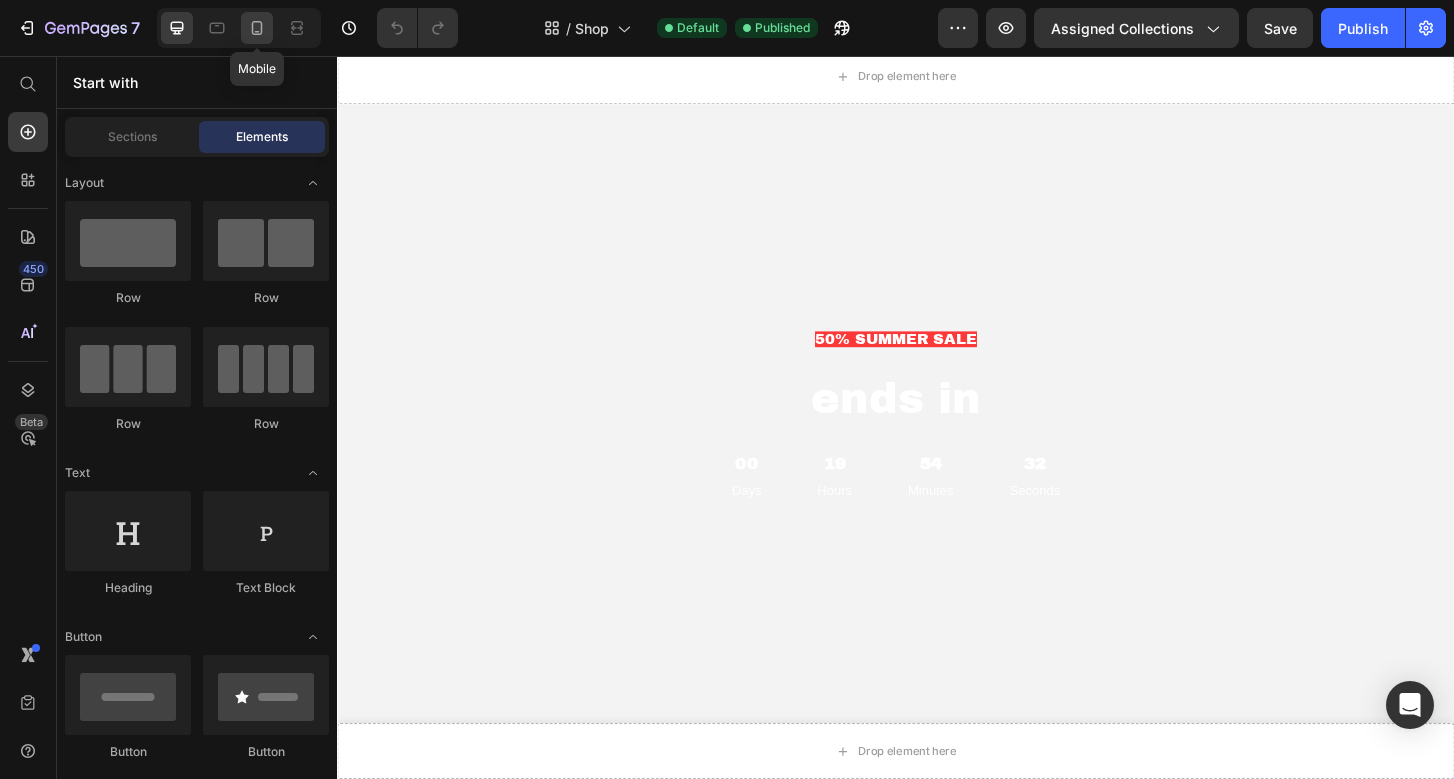 click 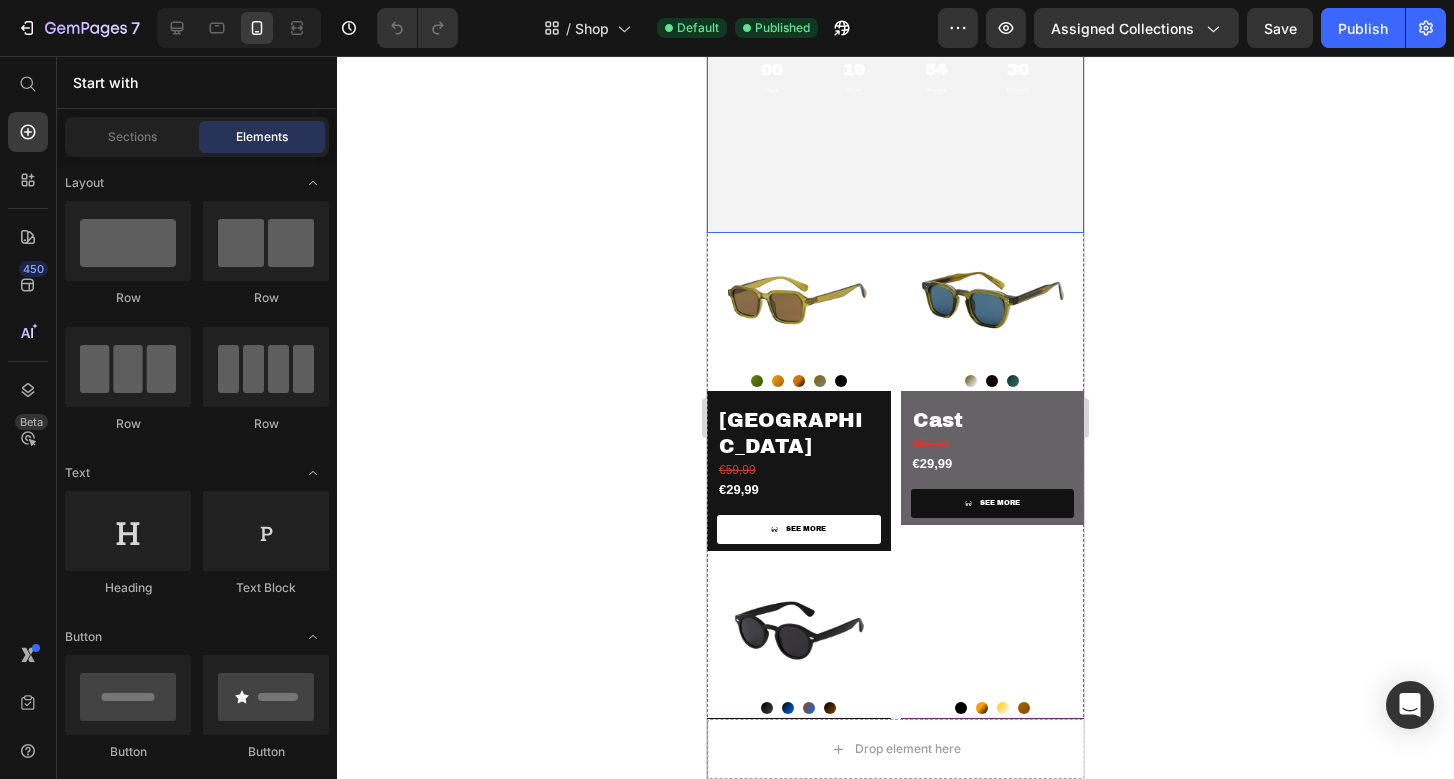 scroll, scrollTop: 446, scrollLeft: 0, axis: vertical 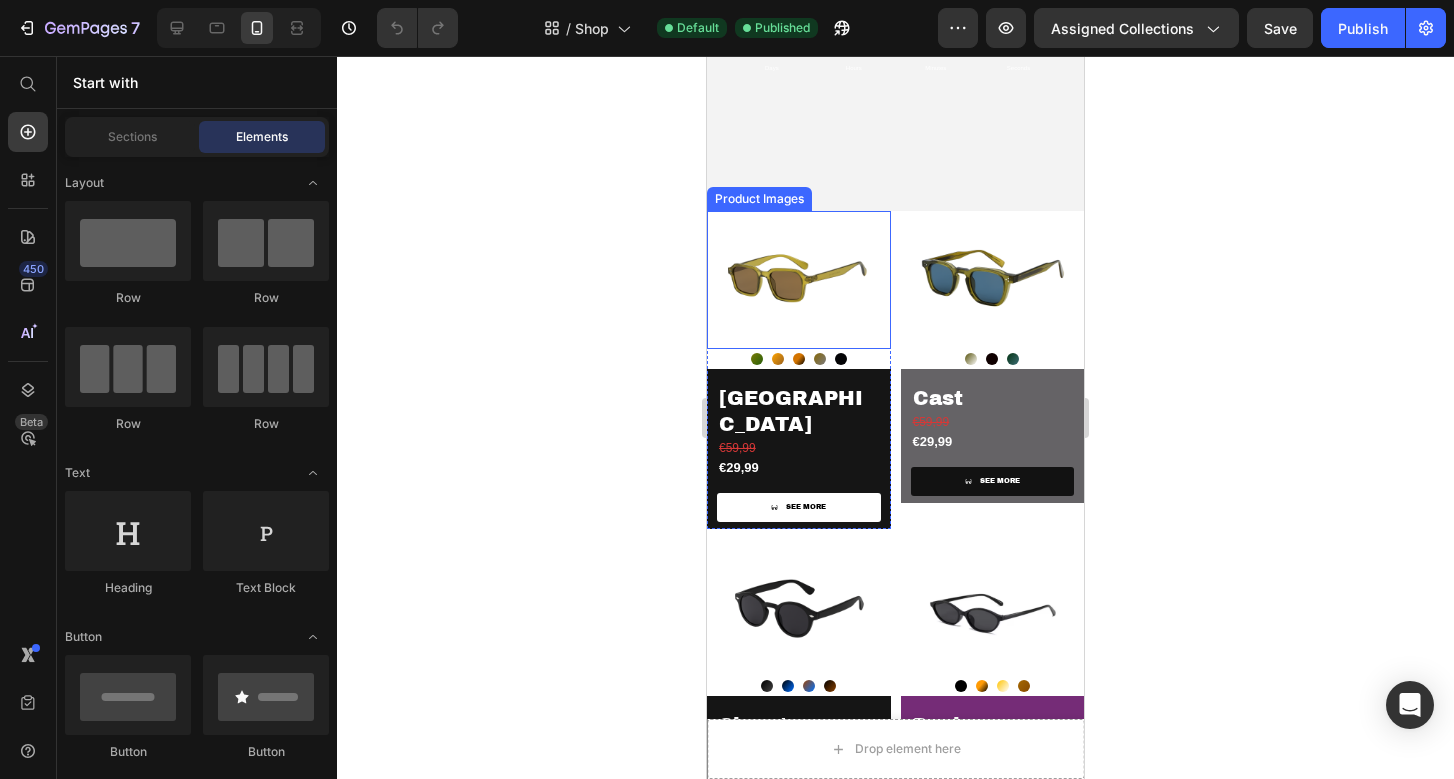 click at bounding box center (799, 280) 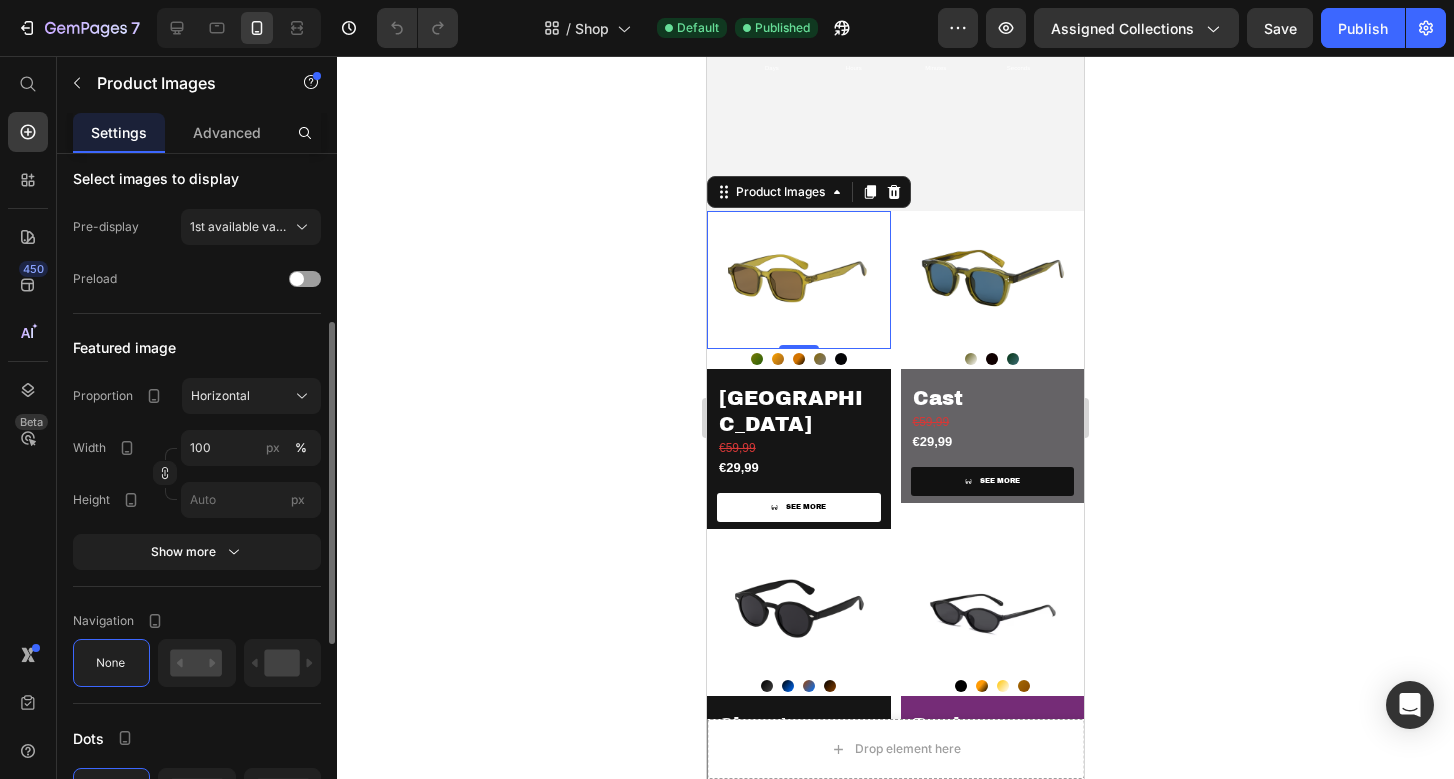 scroll, scrollTop: 508, scrollLeft: 0, axis: vertical 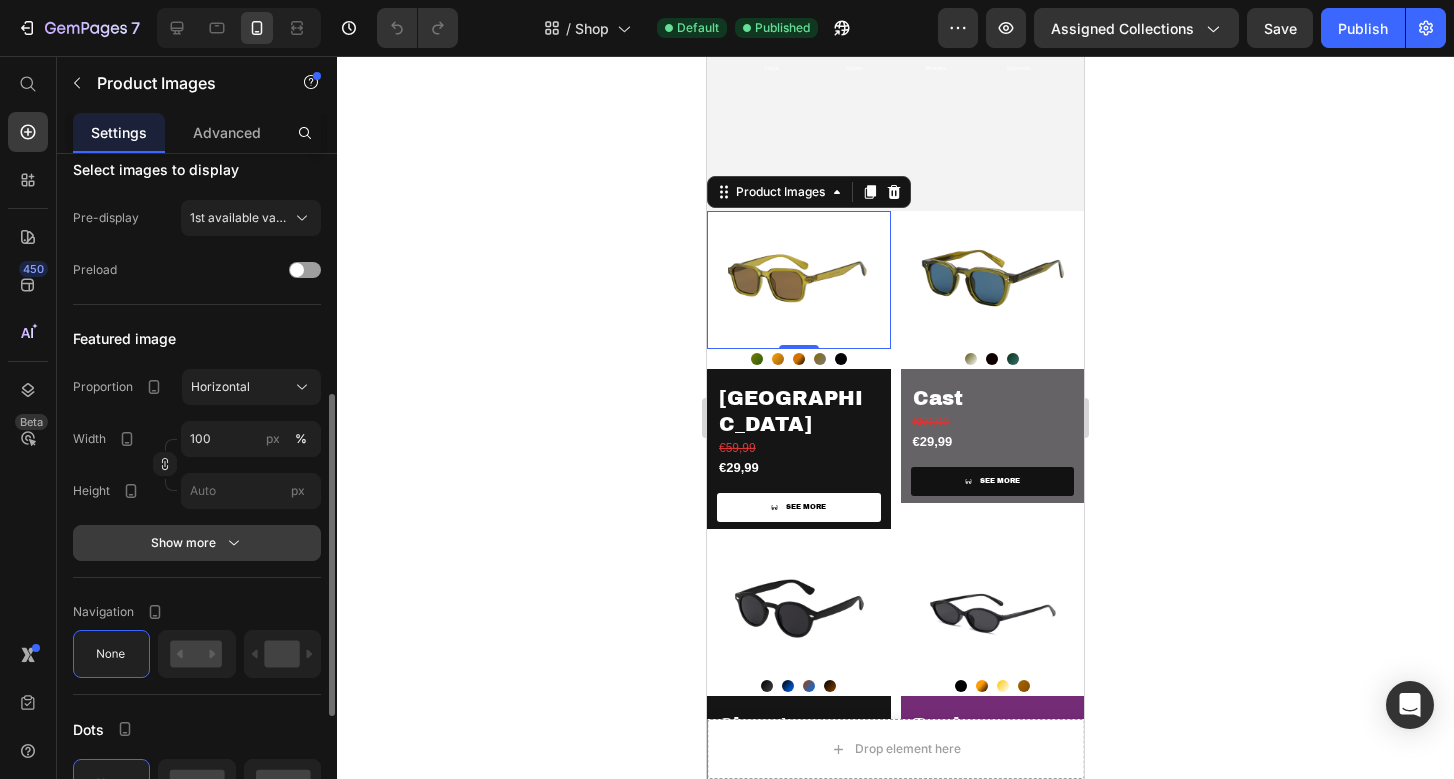 click on "Show more" at bounding box center [197, 543] 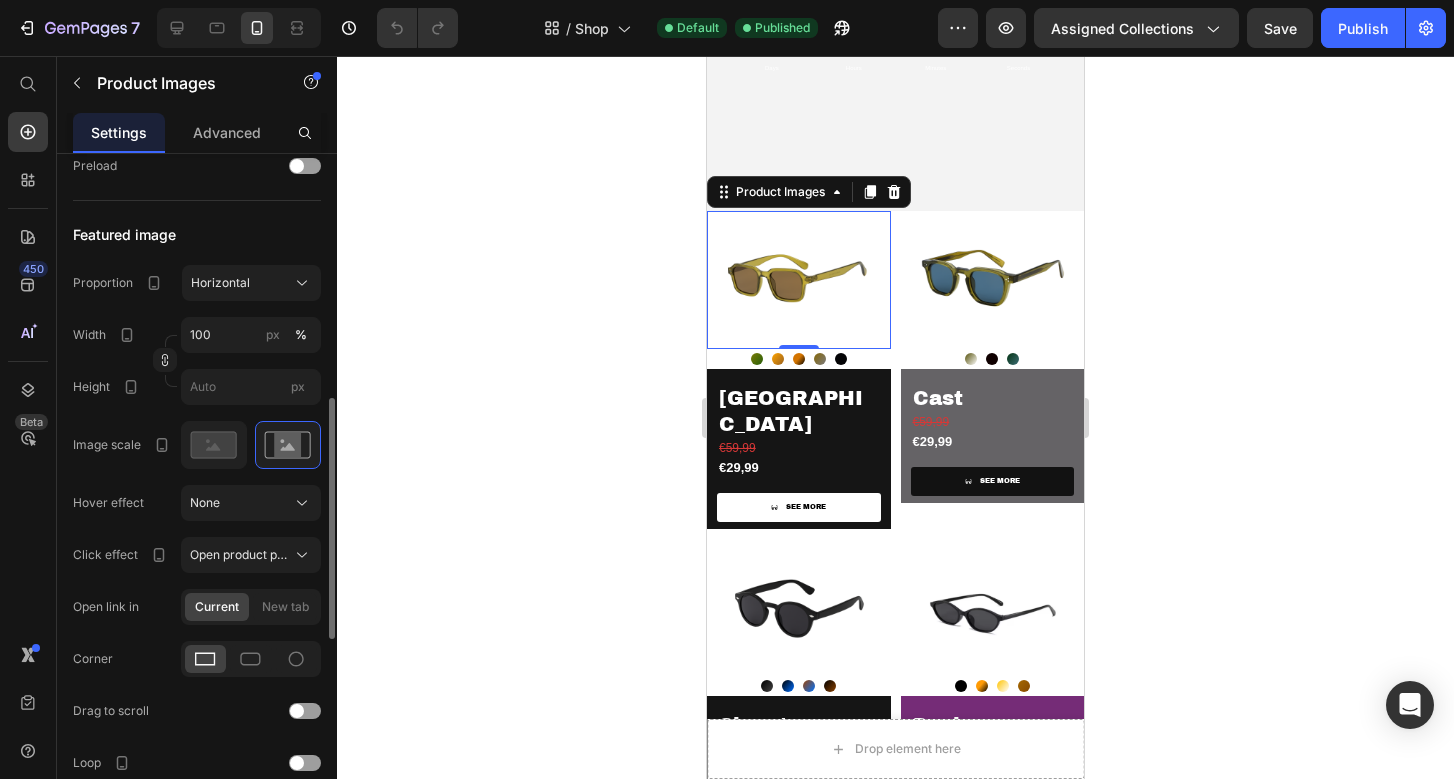 scroll, scrollTop: 635, scrollLeft: 0, axis: vertical 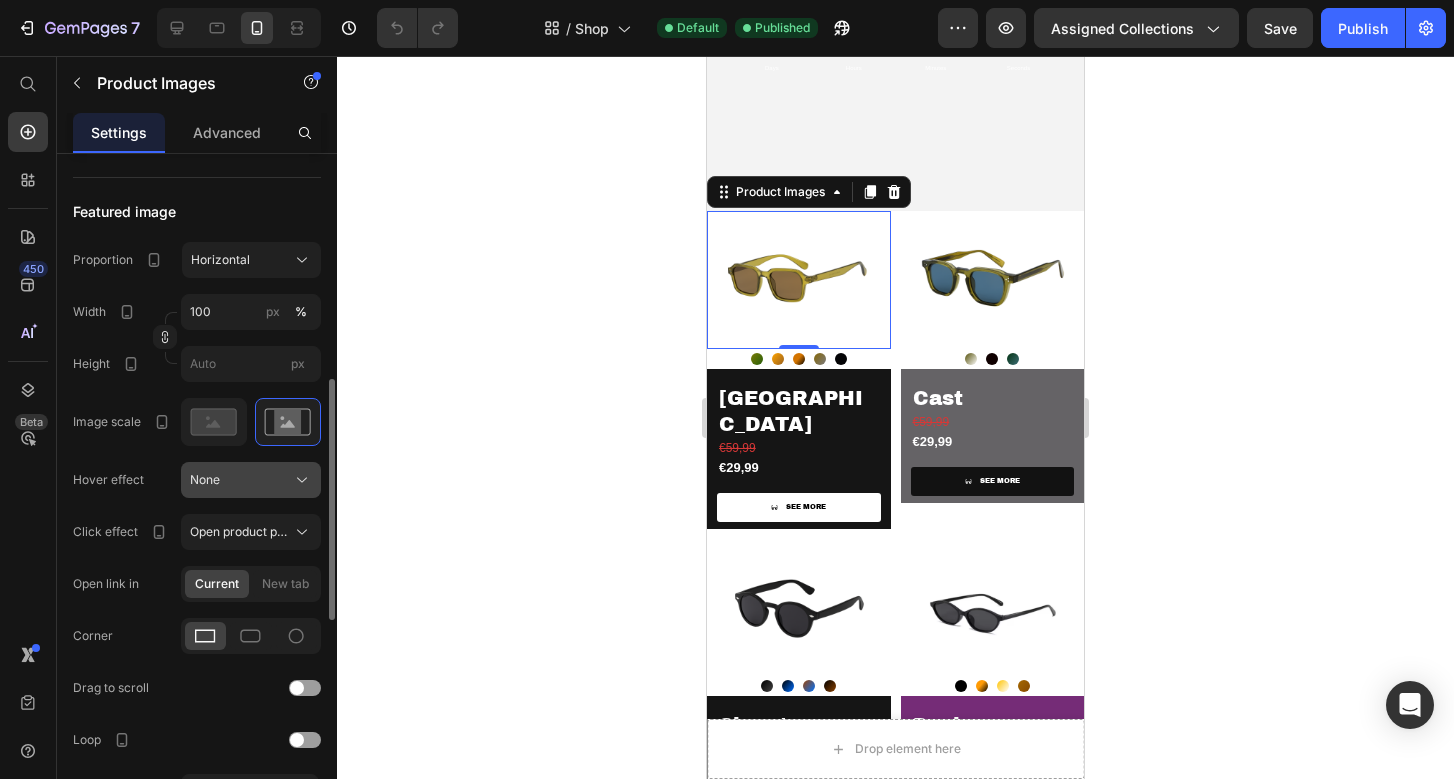 click on "None" 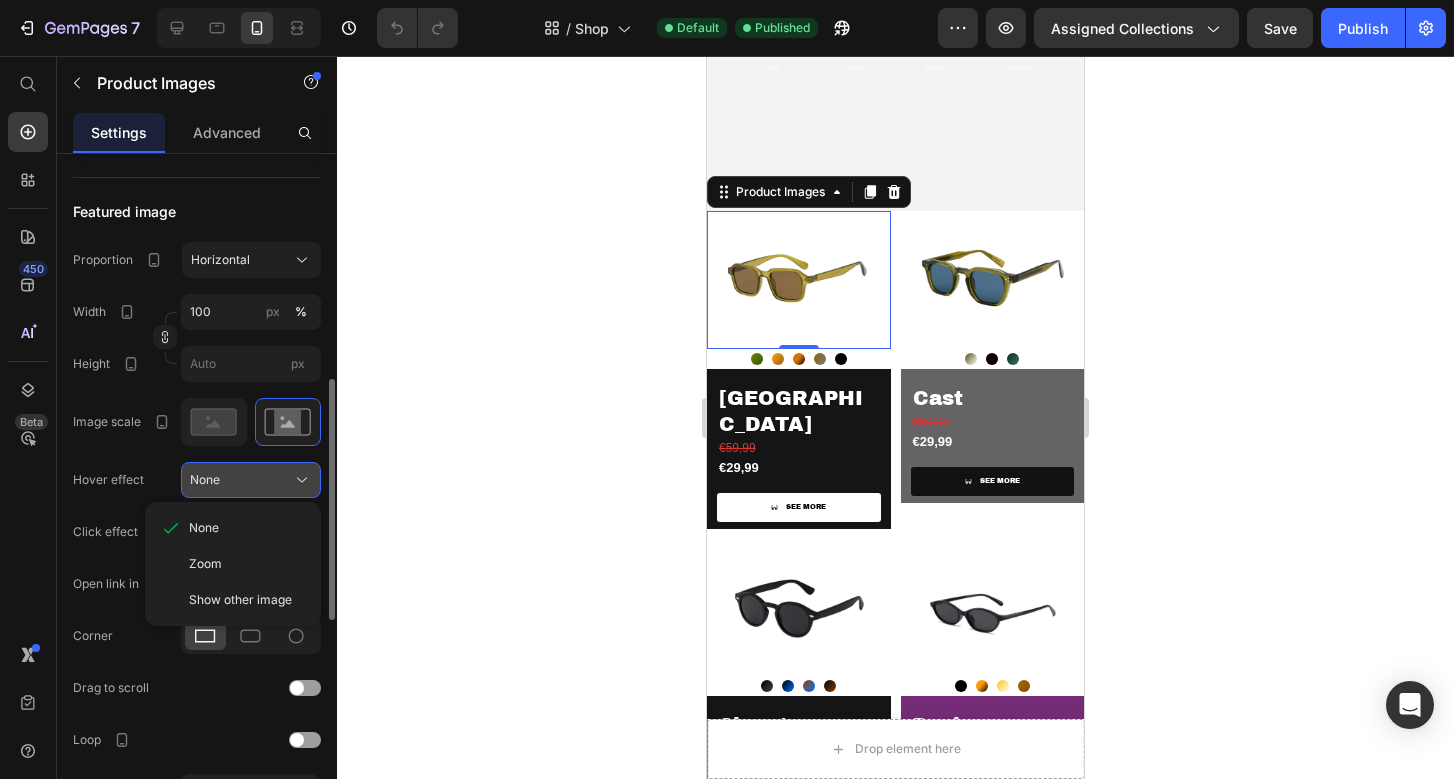 click on "None" 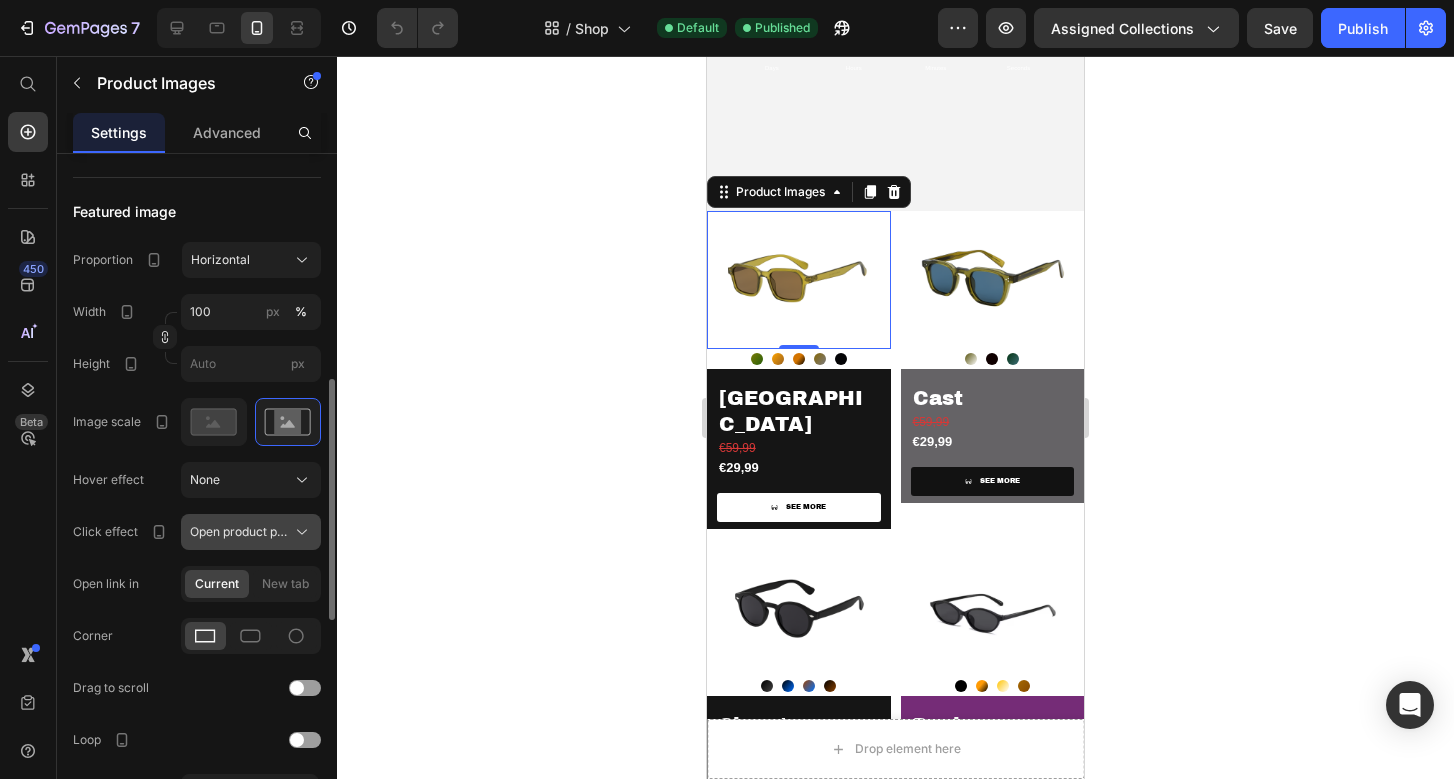 click on "Open product page" at bounding box center [239, 532] 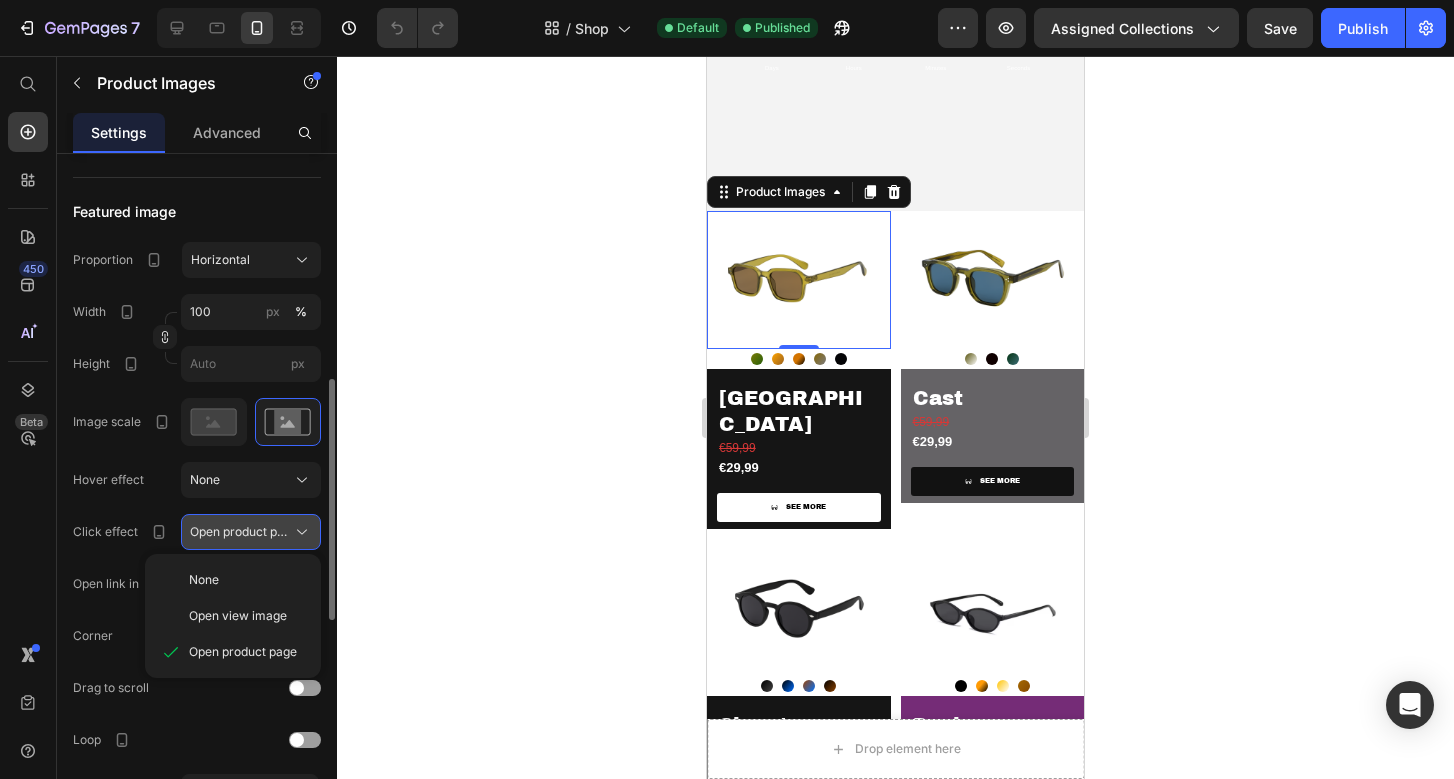 click on "Open product page" at bounding box center (239, 532) 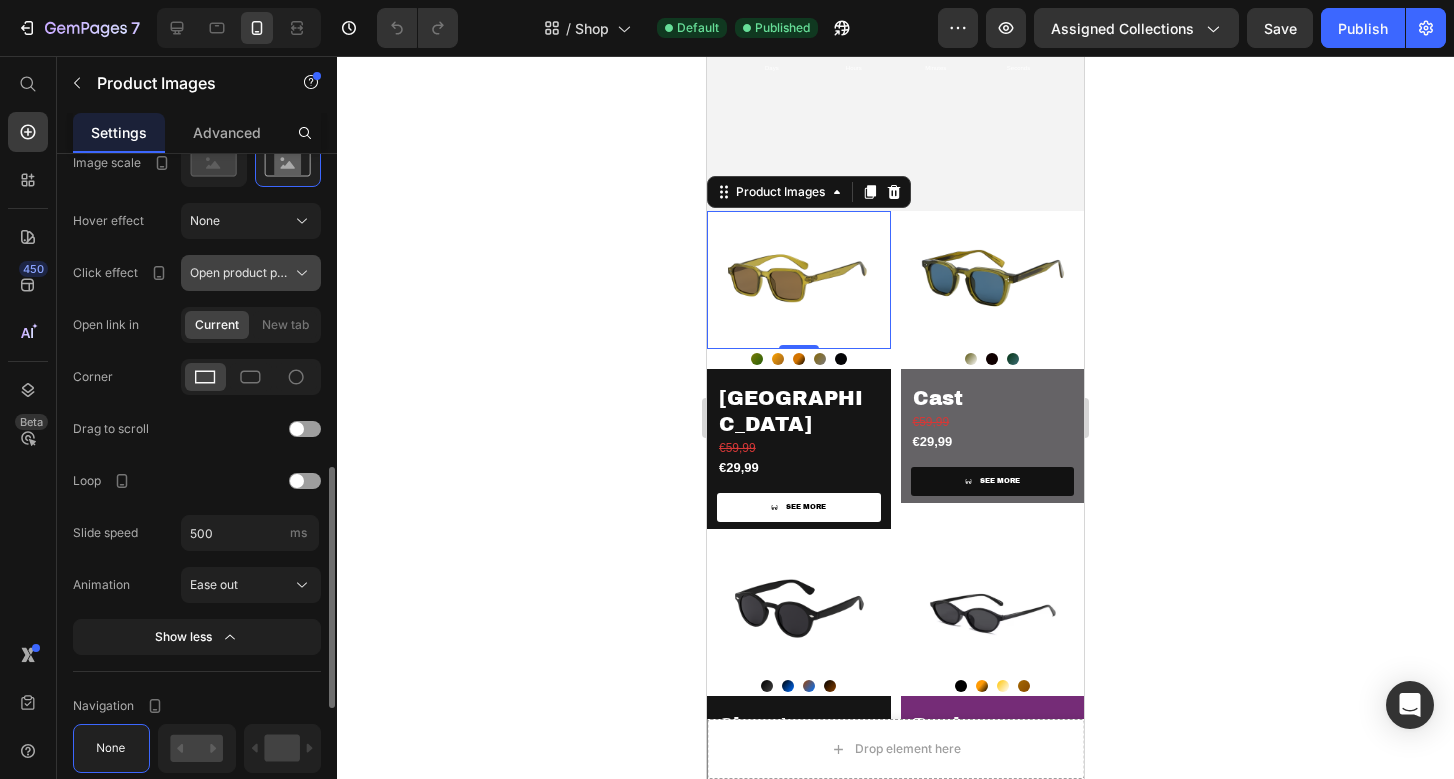 scroll, scrollTop: 911, scrollLeft: 0, axis: vertical 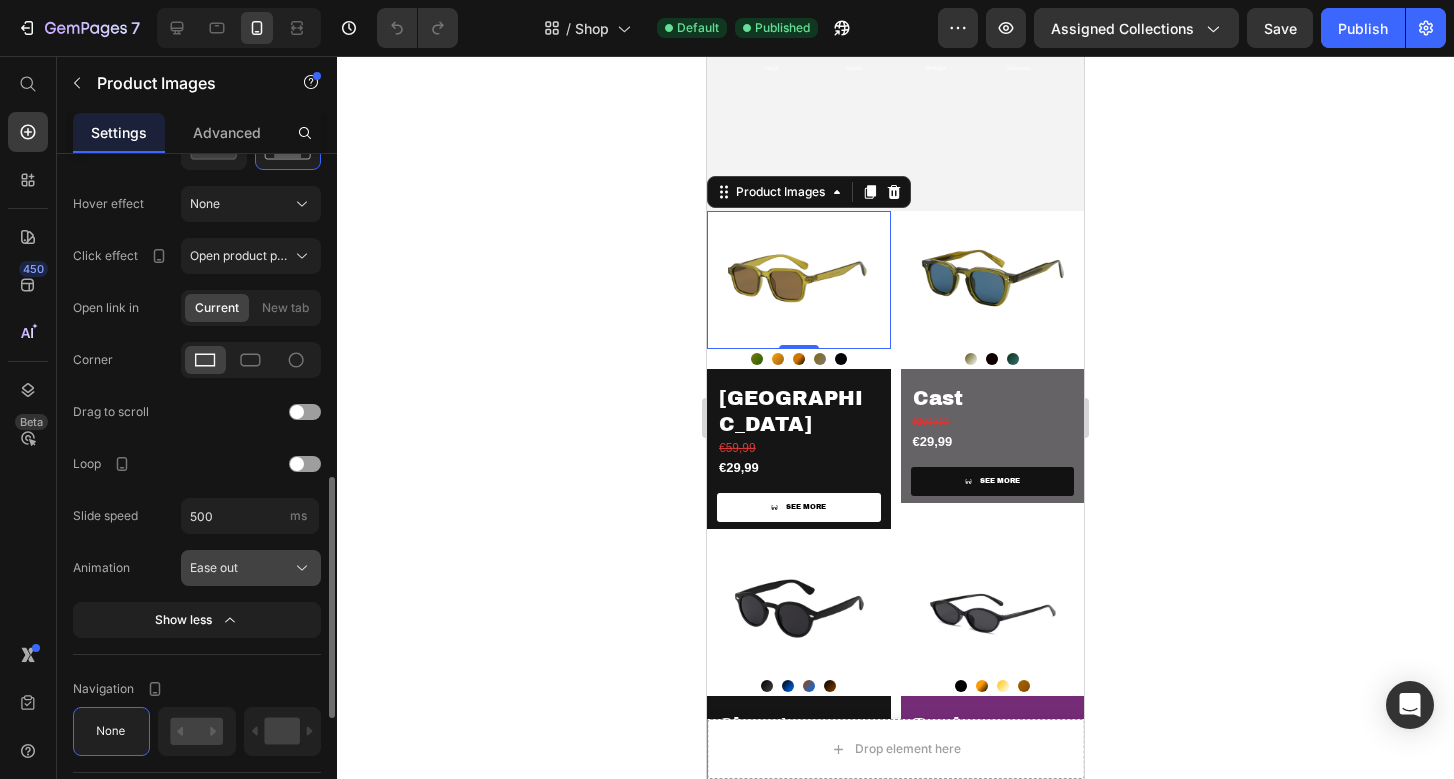 click on "Ease out" 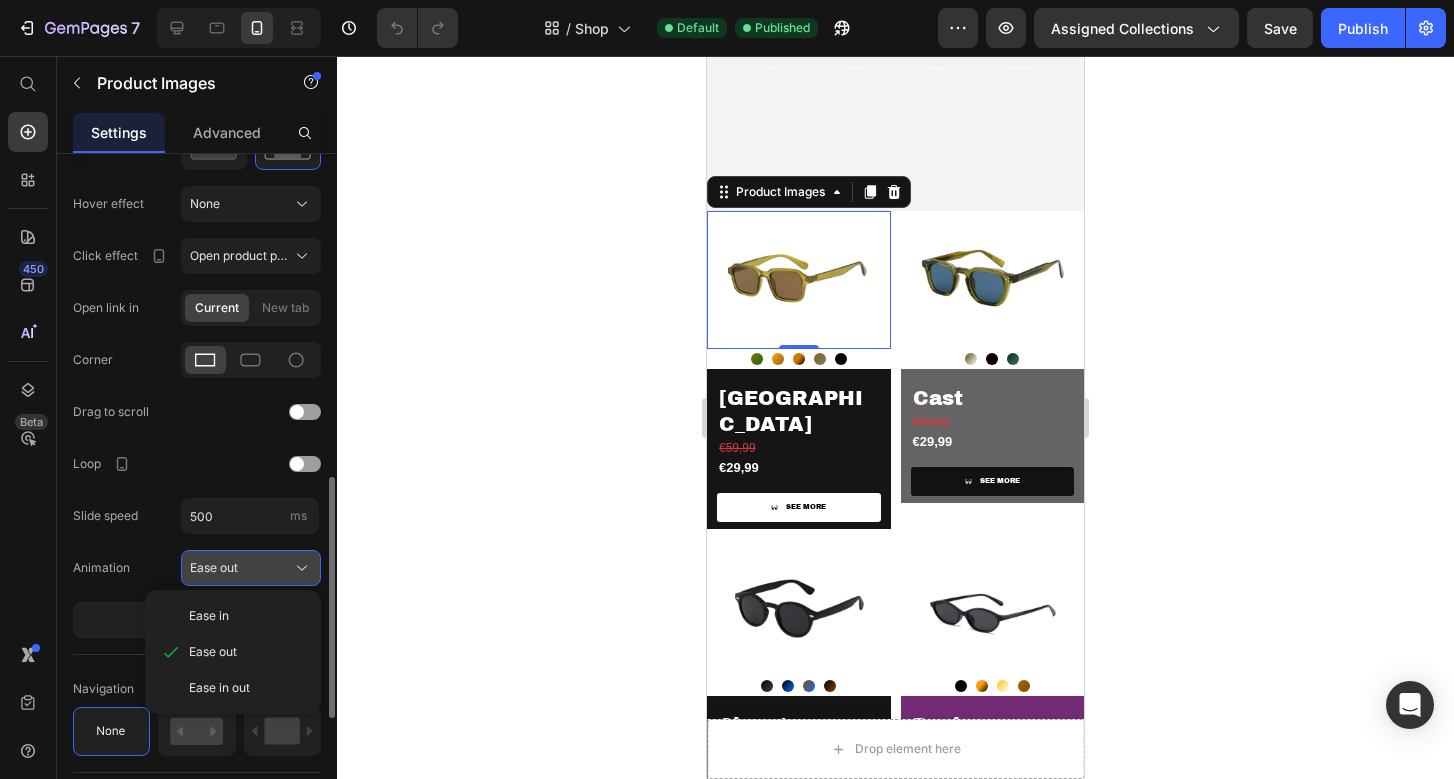 click on "Ease out" 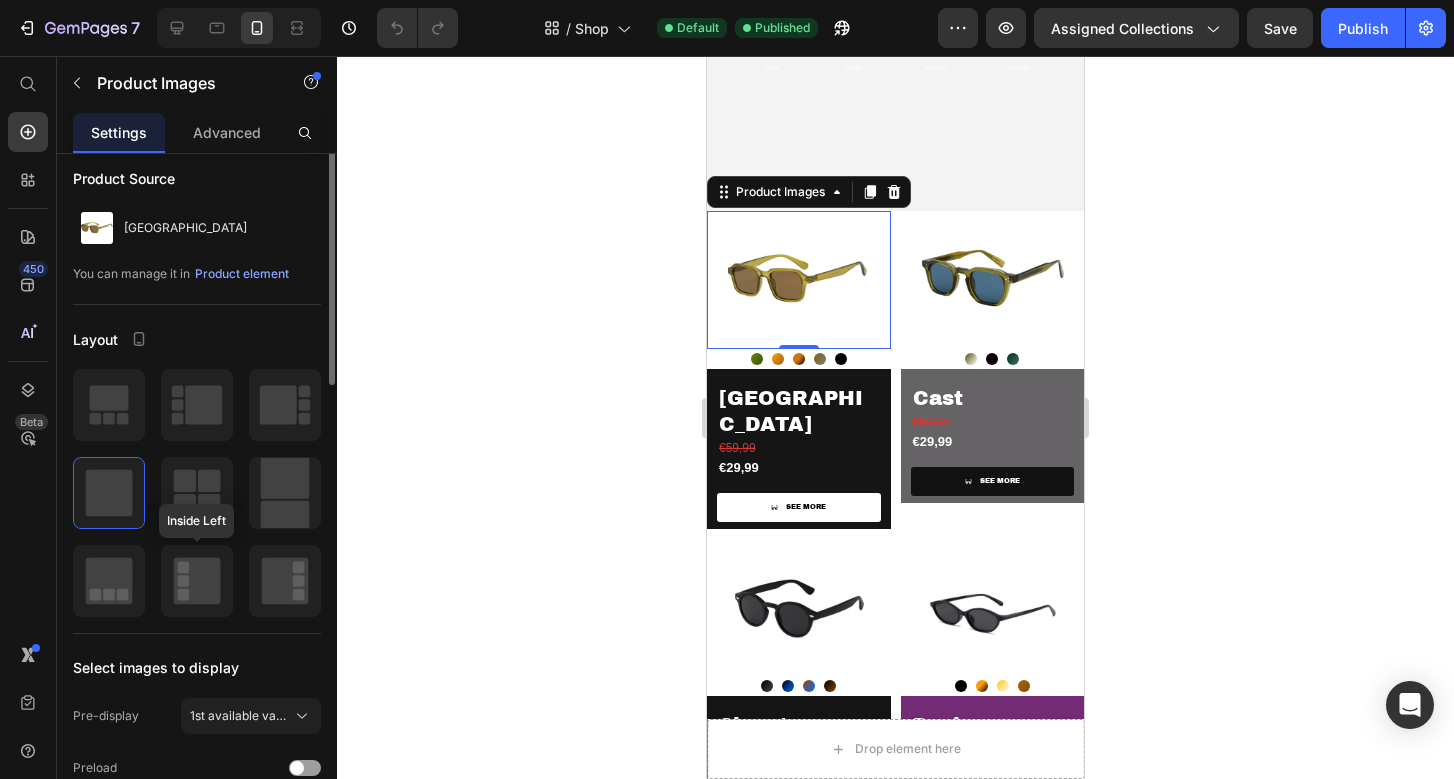 scroll, scrollTop: 0, scrollLeft: 0, axis: both 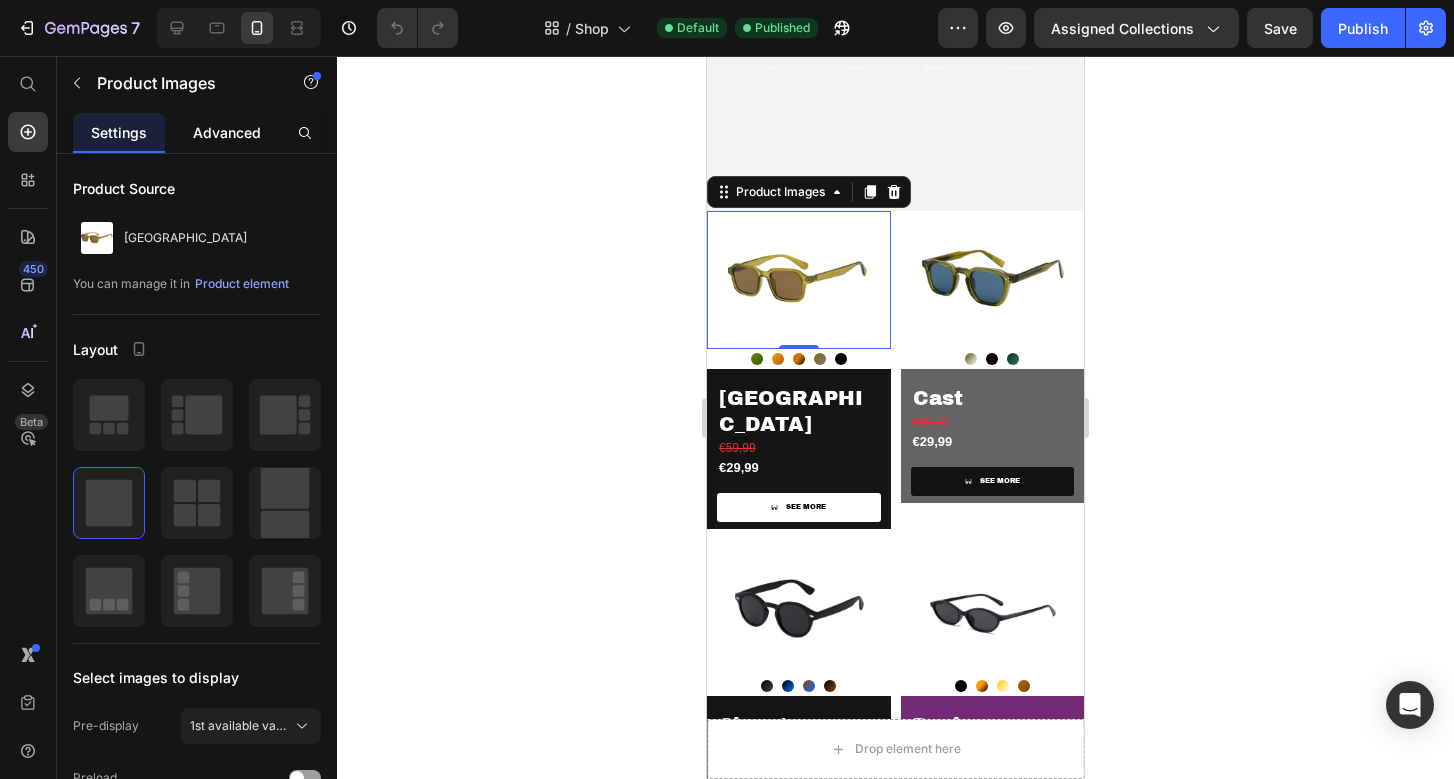 click on "Advanced" at bounding box center [227, 132] 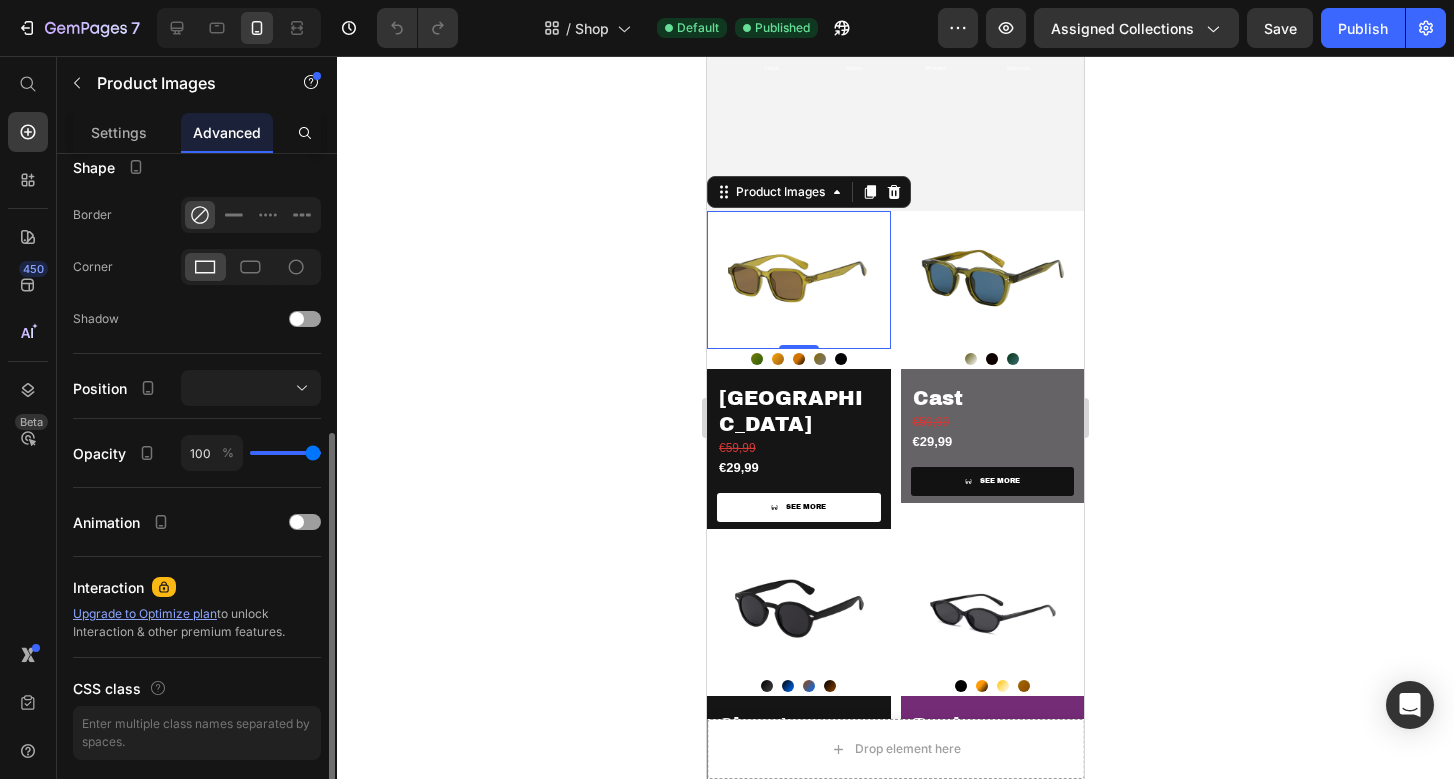 scroll, scrollTop: 587, scrollLeft: 0, axis: vertical 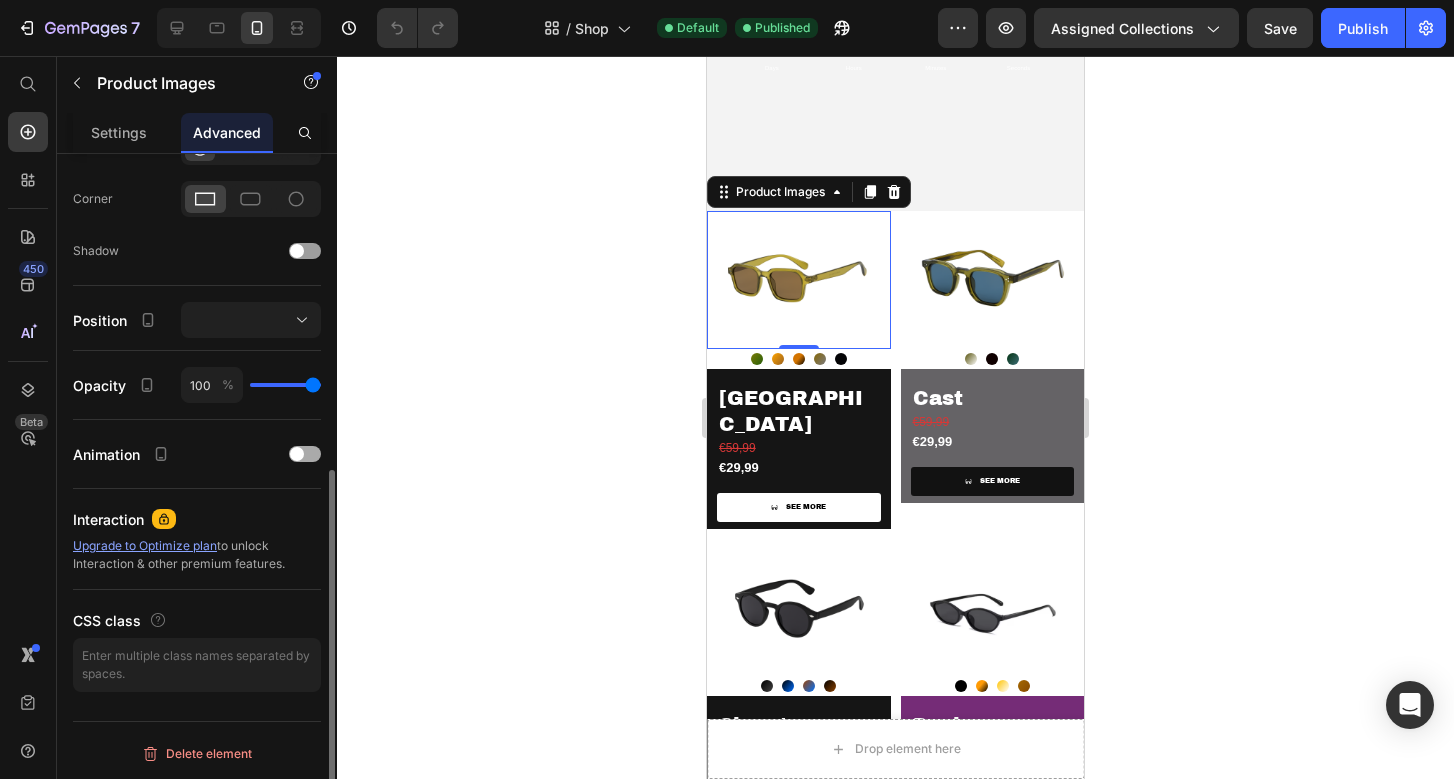 click at bounding box center (305, 454) 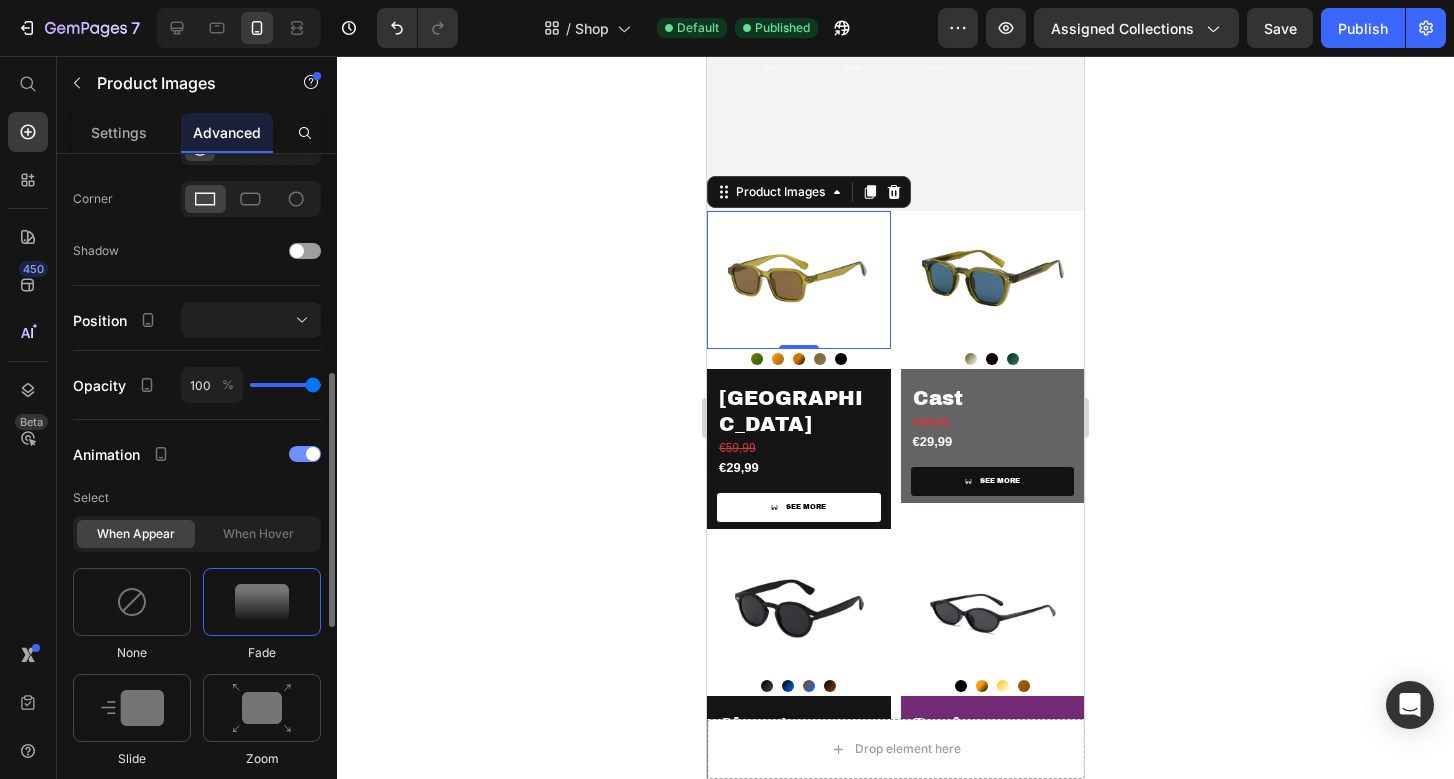 click at bounding box center (305, 454) 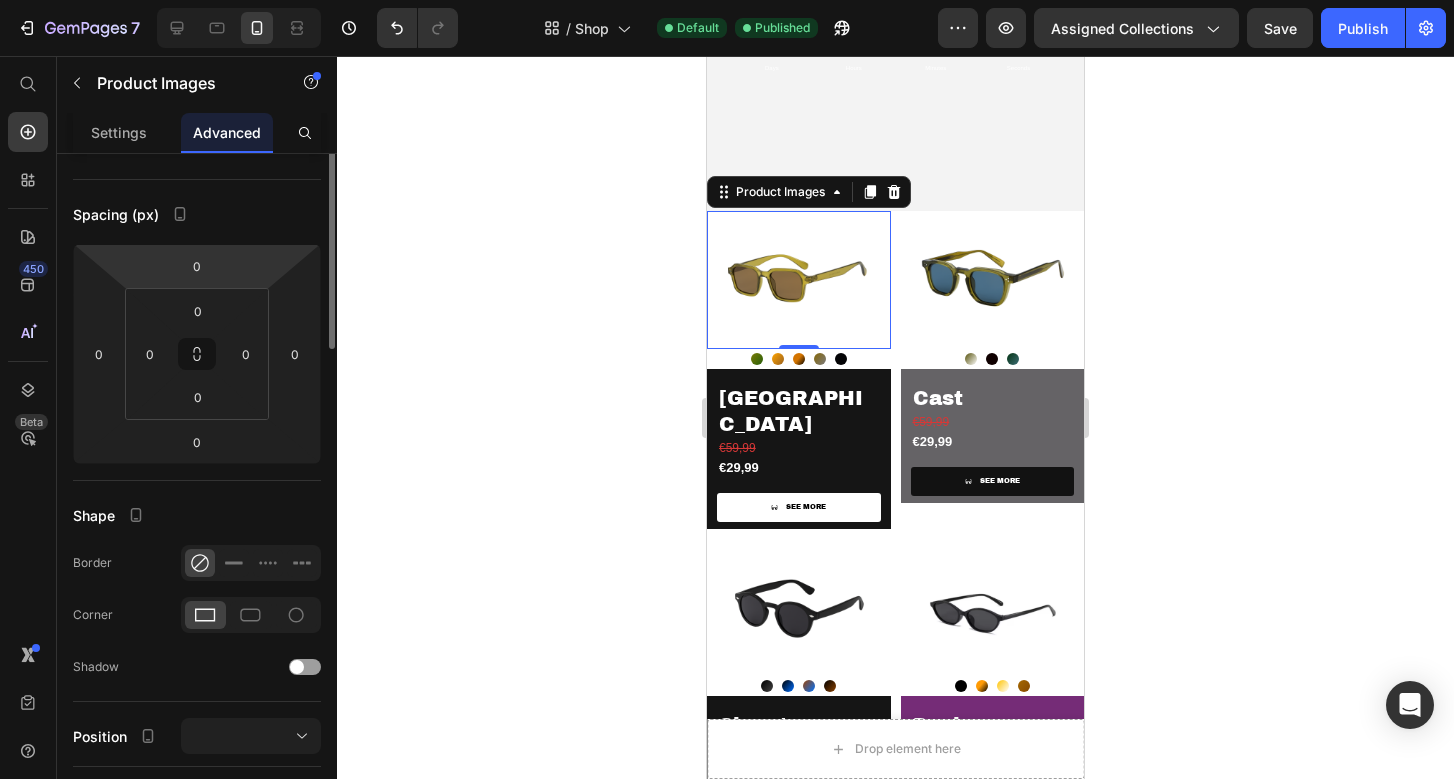 scroll, scrollTop: 0, scrollLeft: 0, axis: both 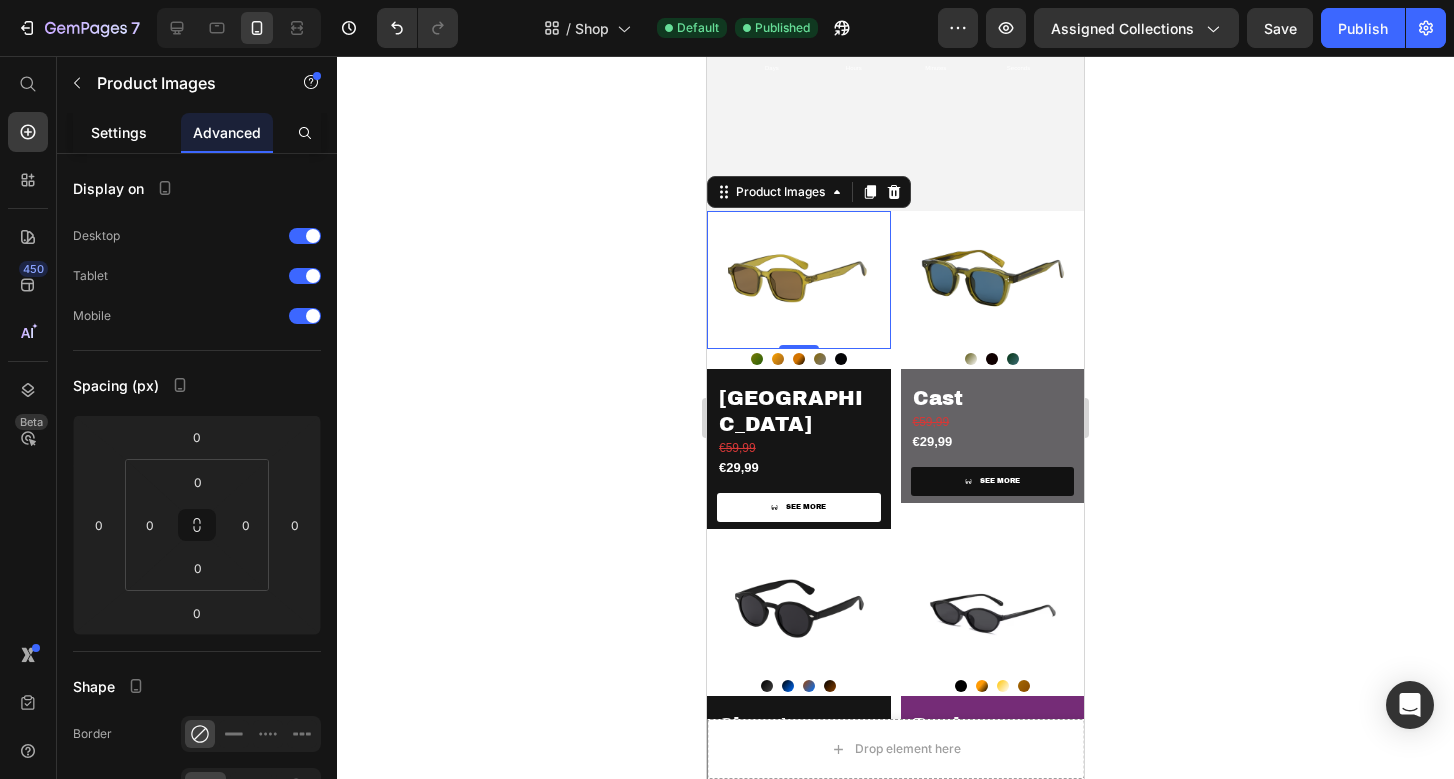 click on "Settings" 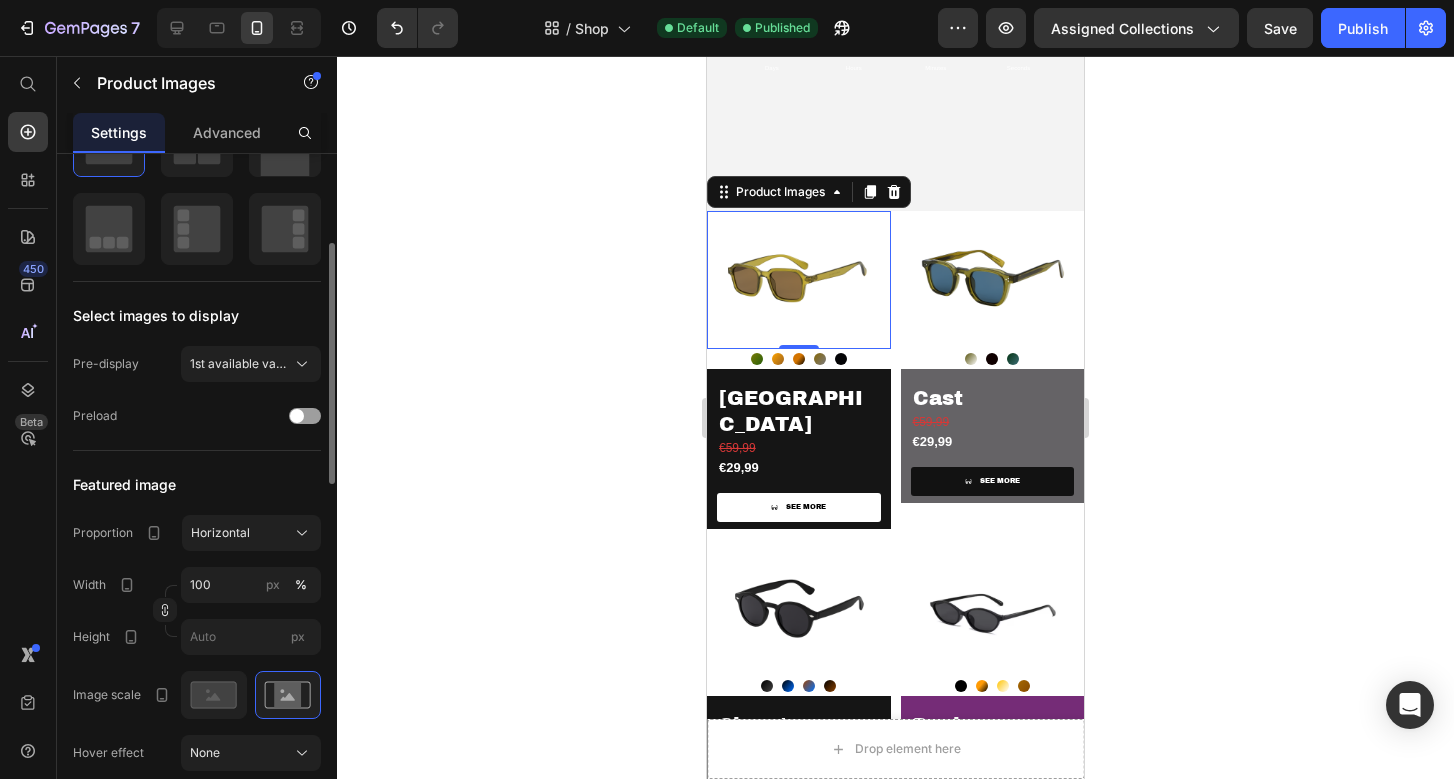 scroll, scrollTop: 379, scrollLeft: 0, axis: vertical 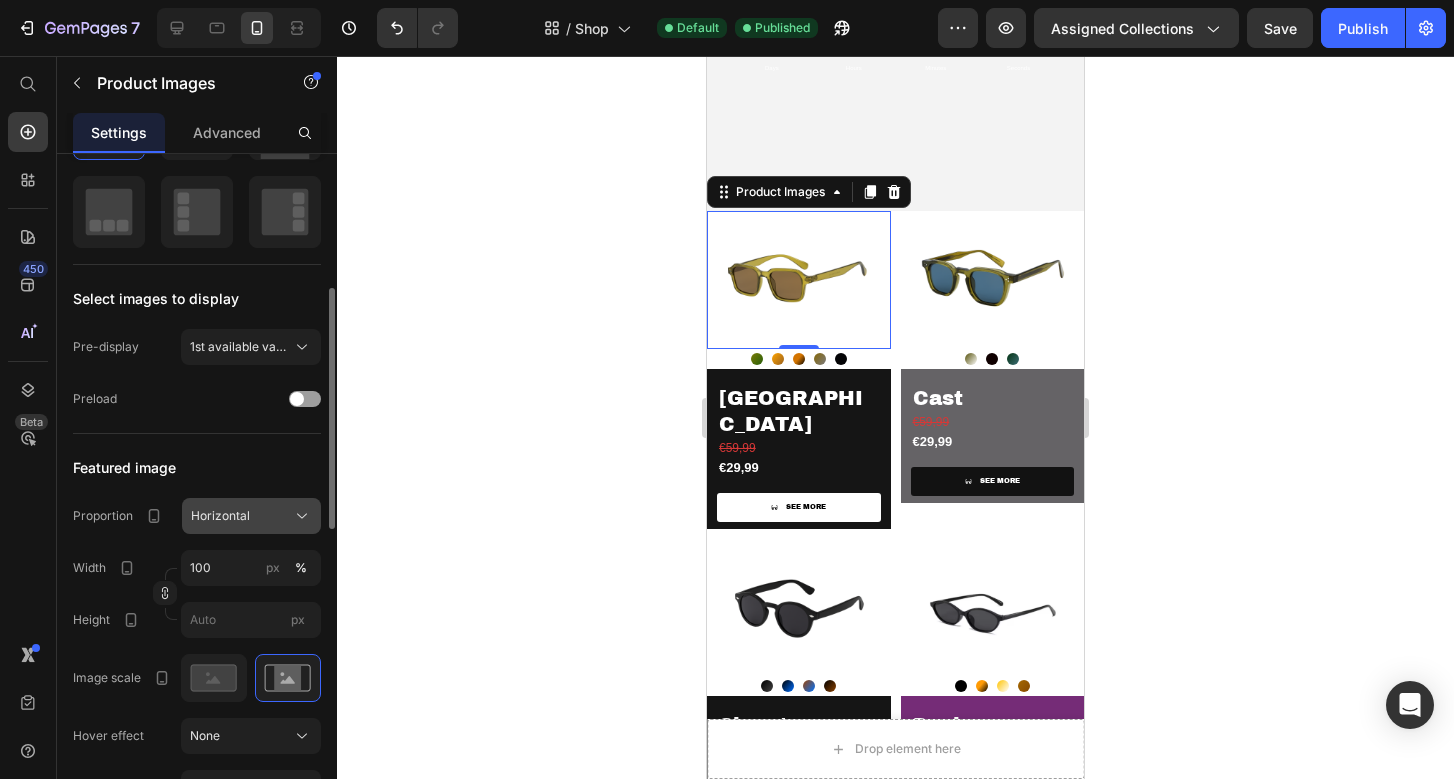 click 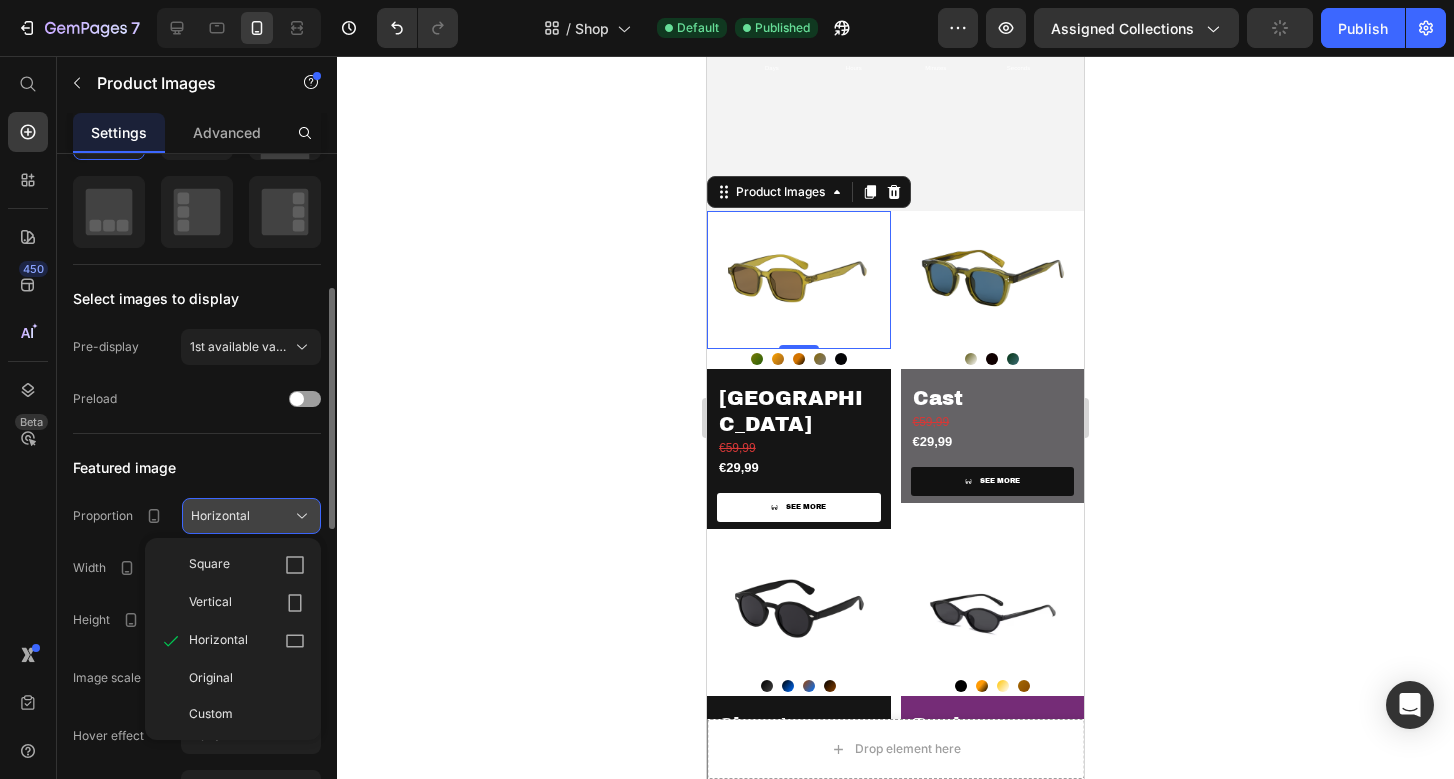 click 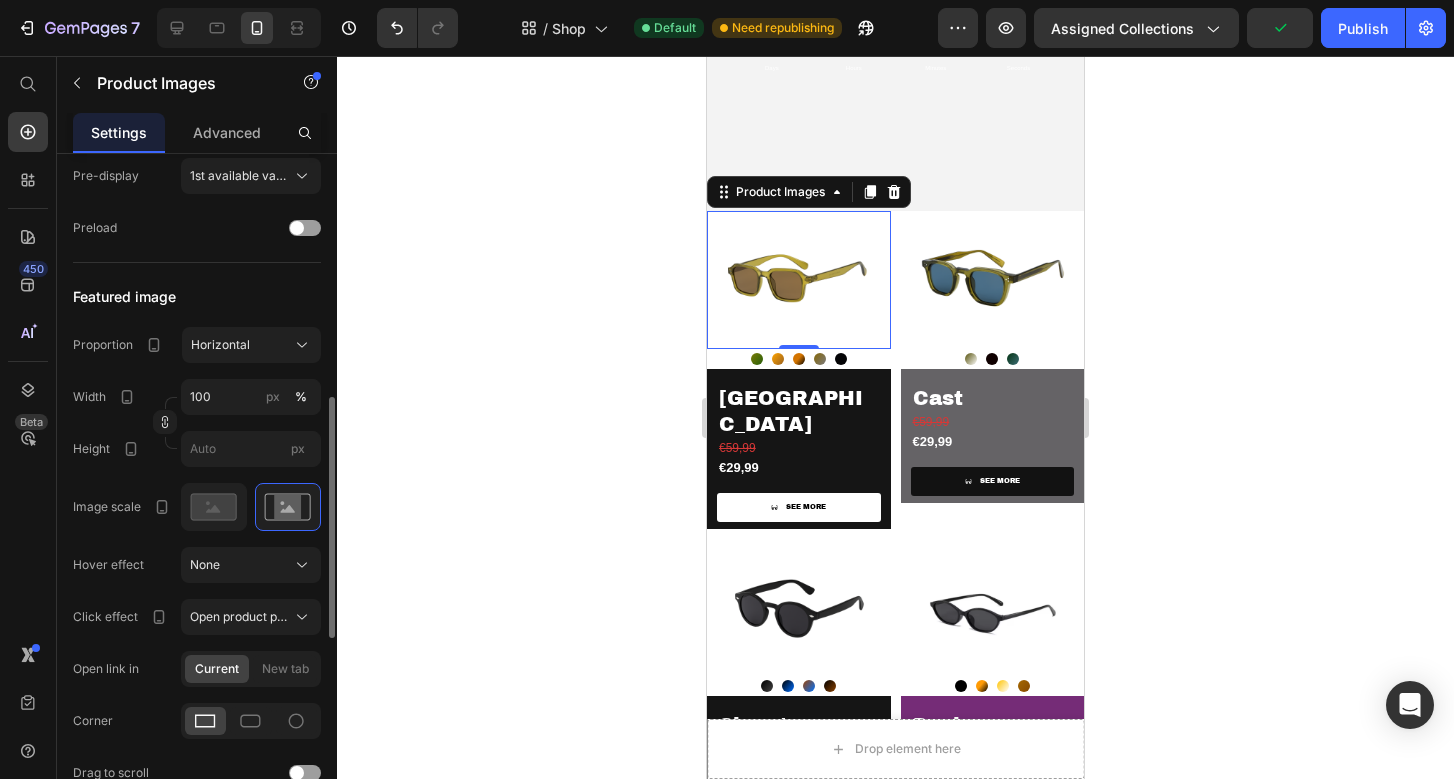 scroll, scrollTop: 587, scrollLeft: 0, axis: vertical 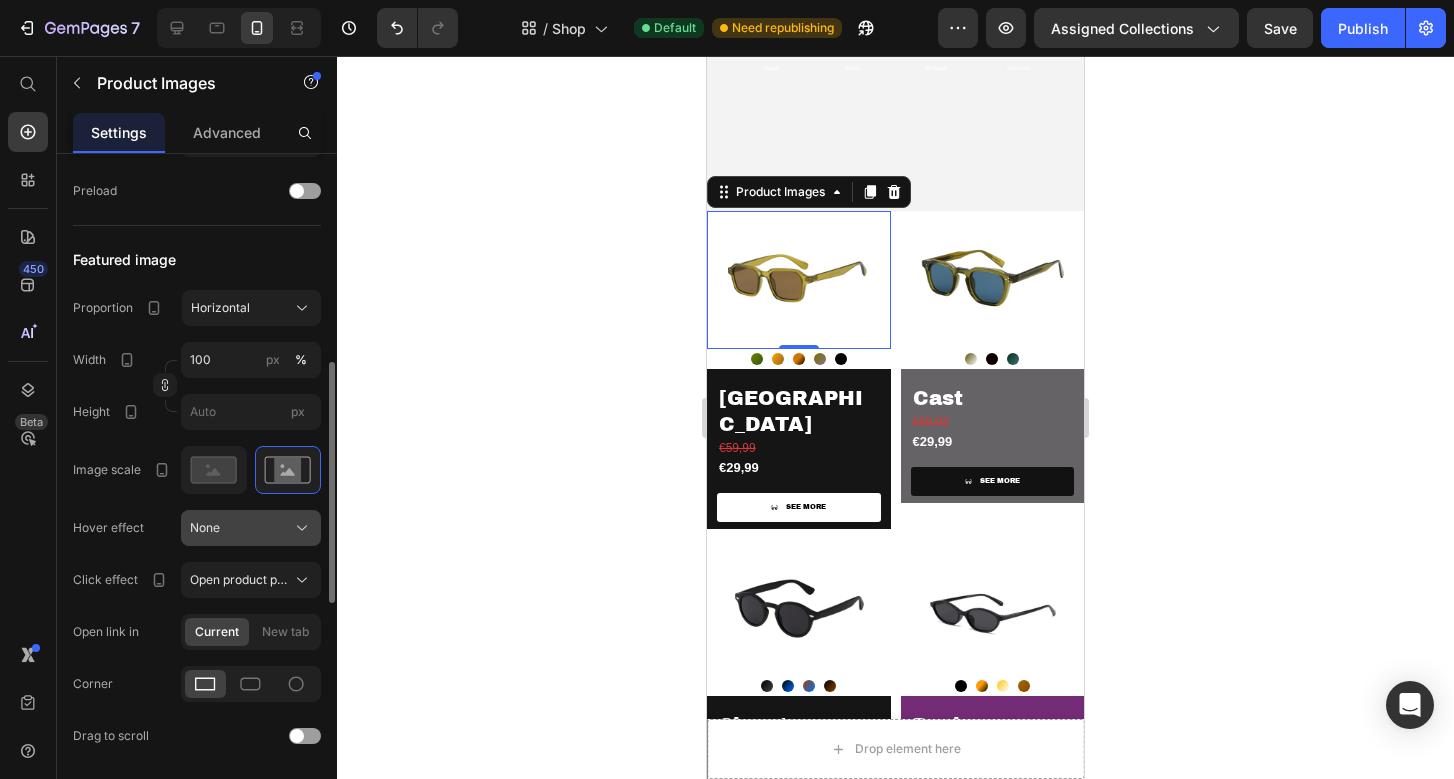 click on "None" 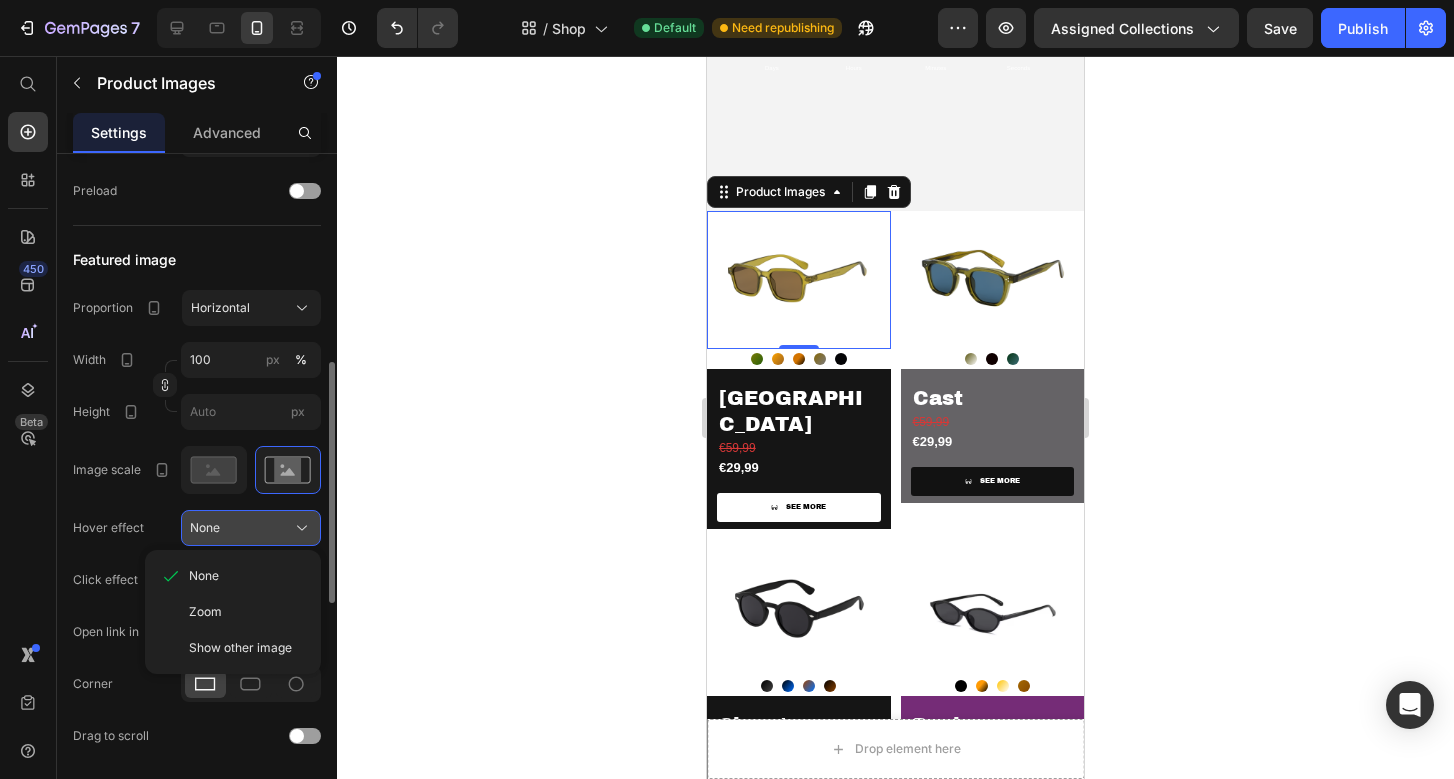 click on "None" 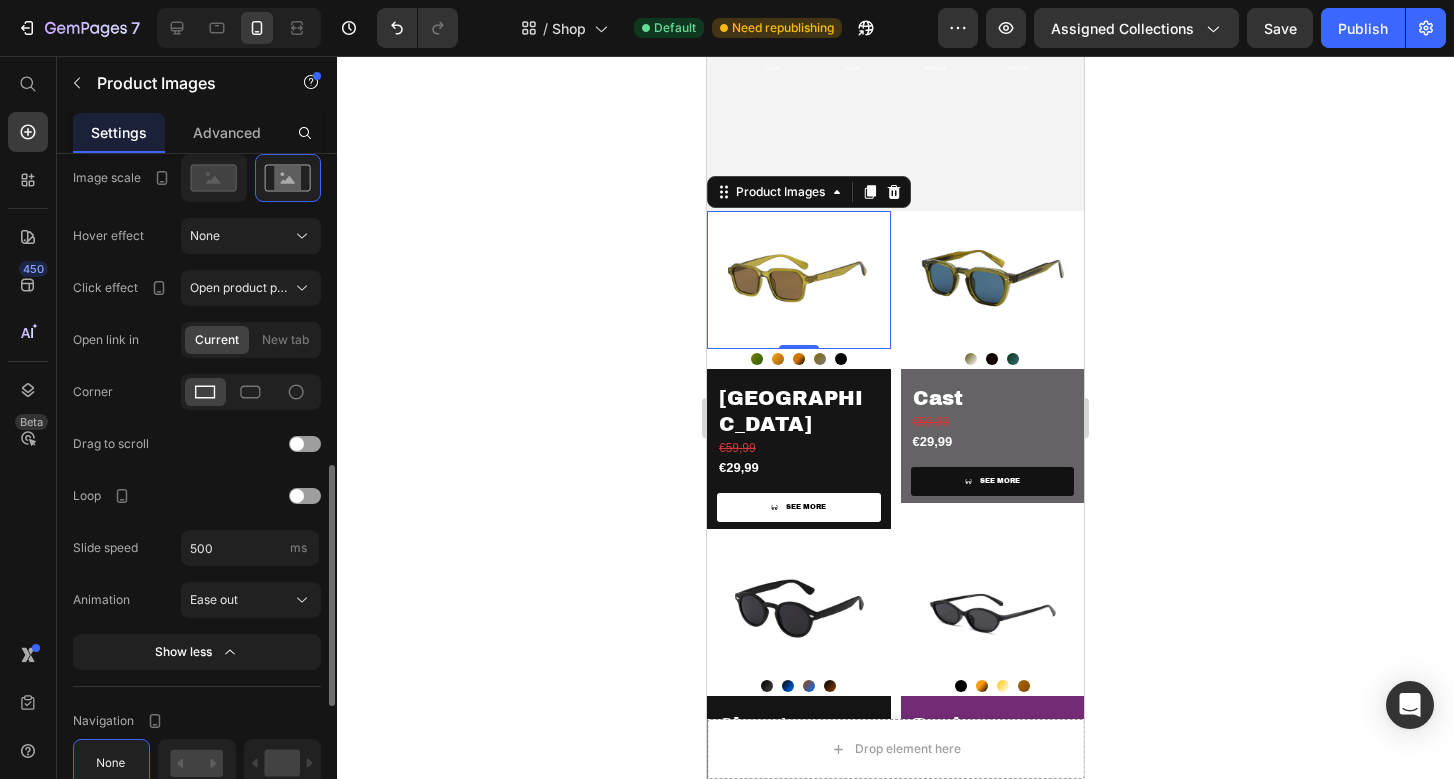 scroll, scrollTop: 878, scrollLeft: 0, axis: vertical 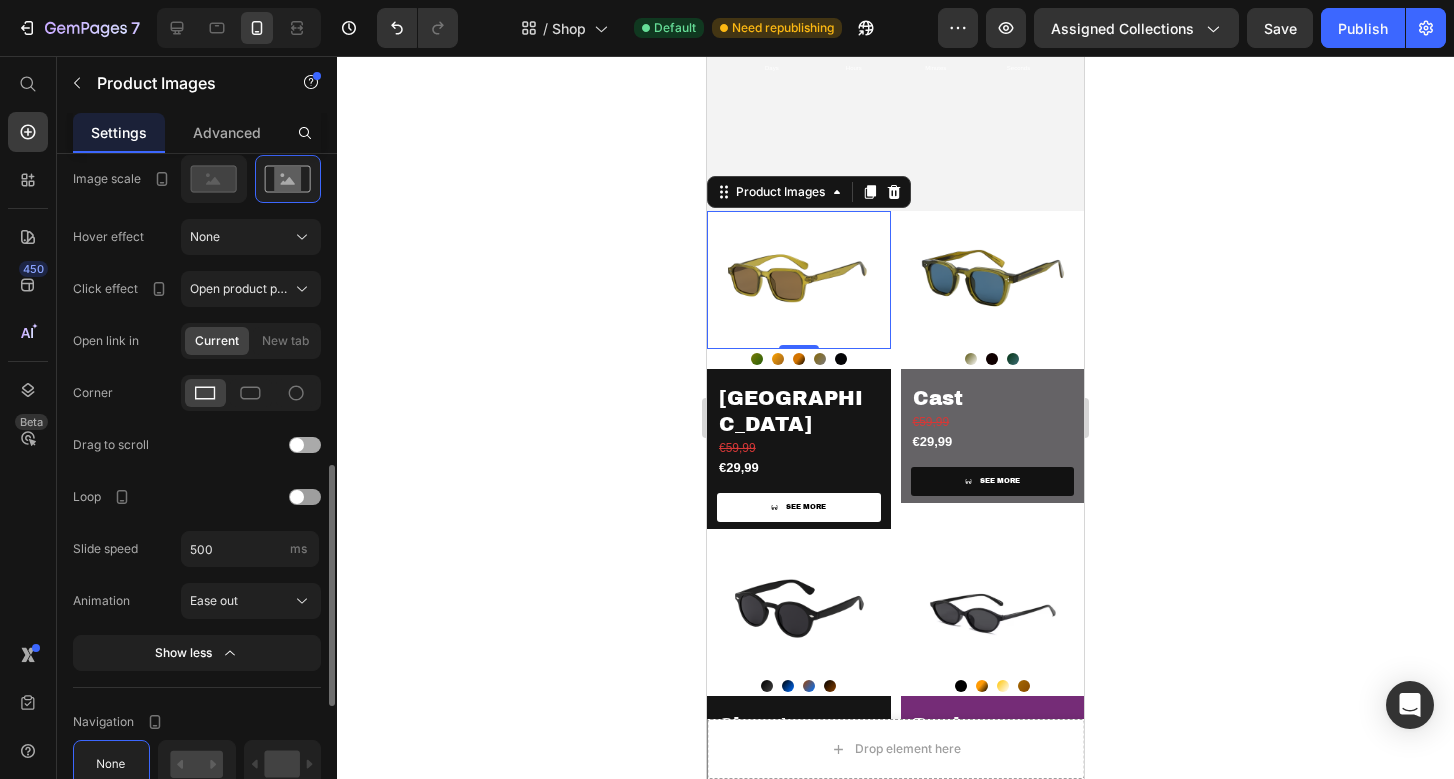 click at bounding box center [305, 445] 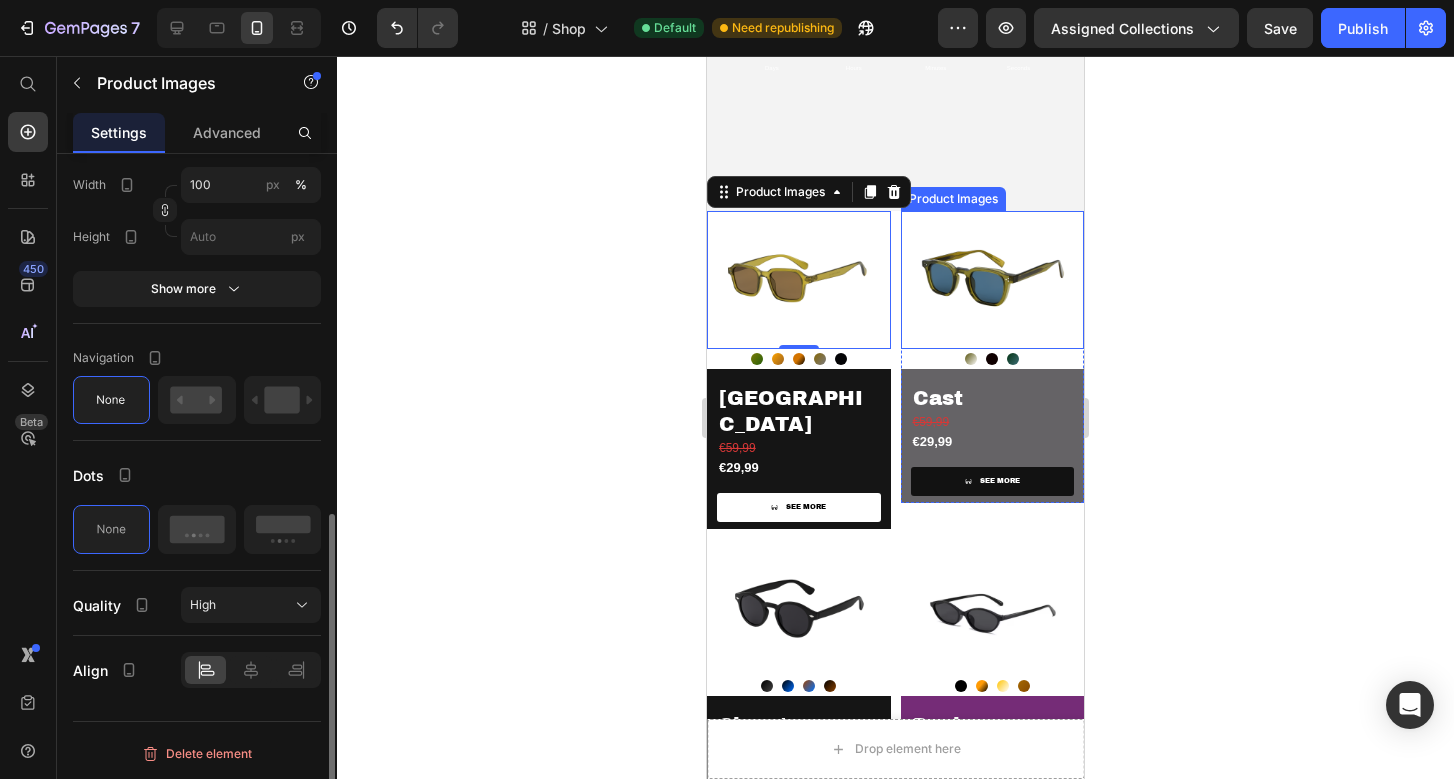 click at bounding box center [993, 280] 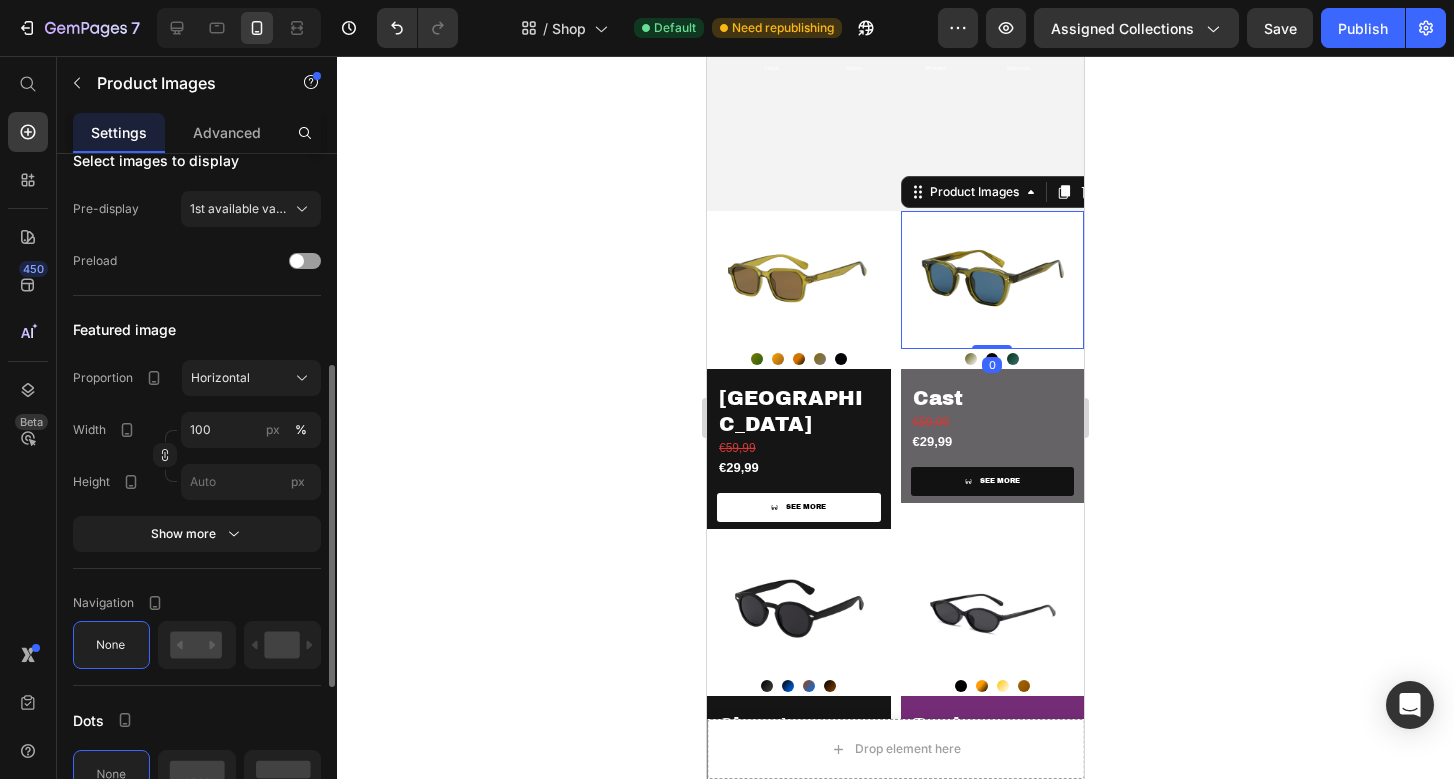 scroll, scrollTop: 495, scrollLeft: 0, axis: vertical 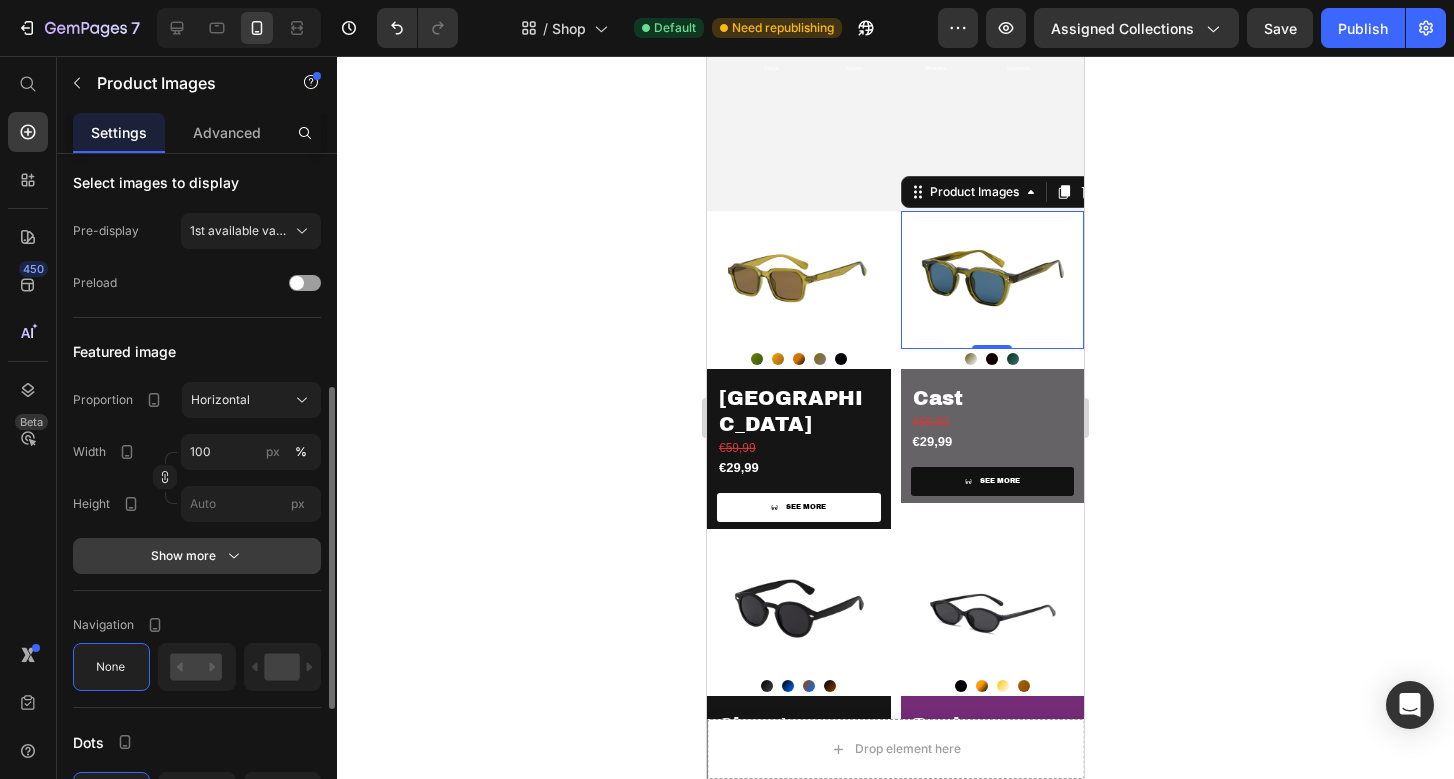click on "Show more" at bounding box center [197, 556] 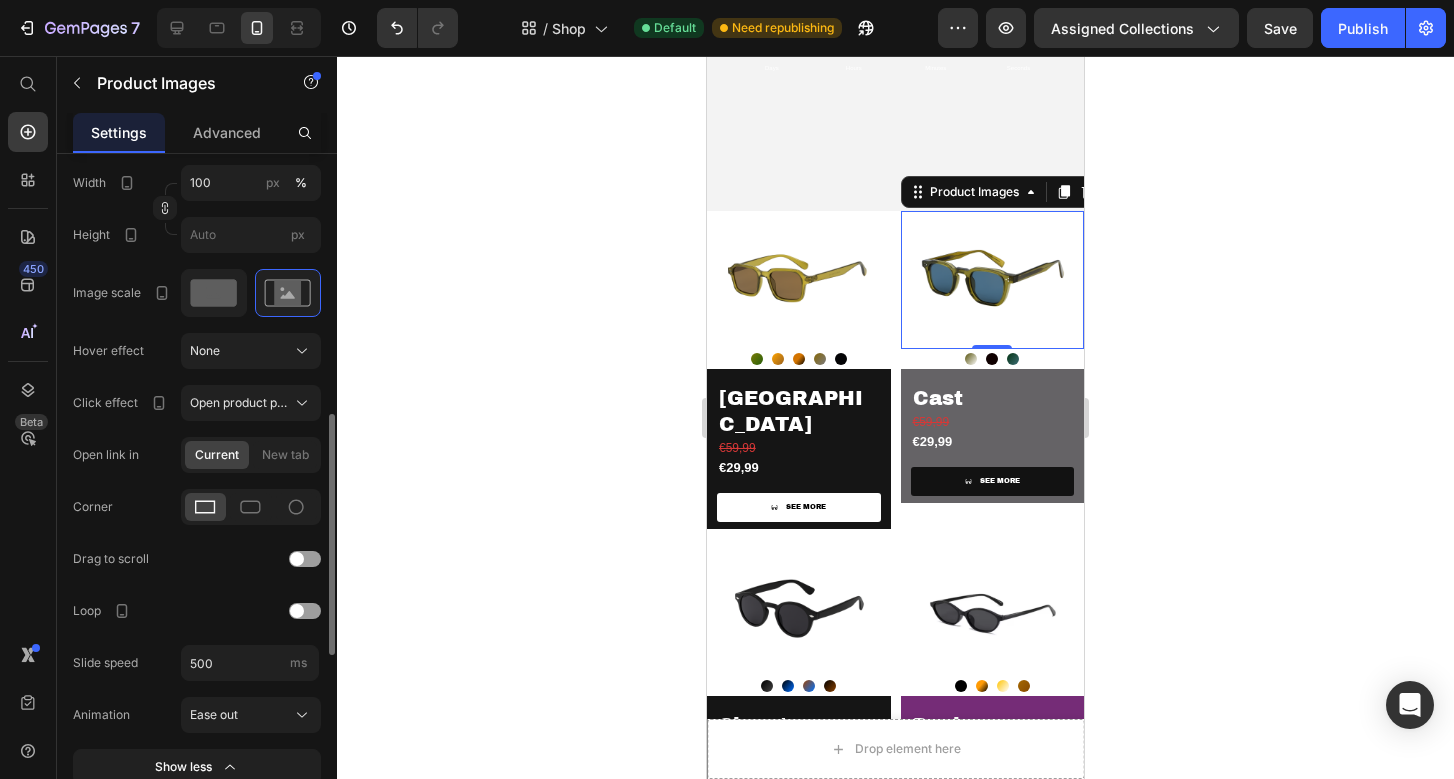 scroll, scrollTop: 769, scrollLeft: 0, axis: vertical 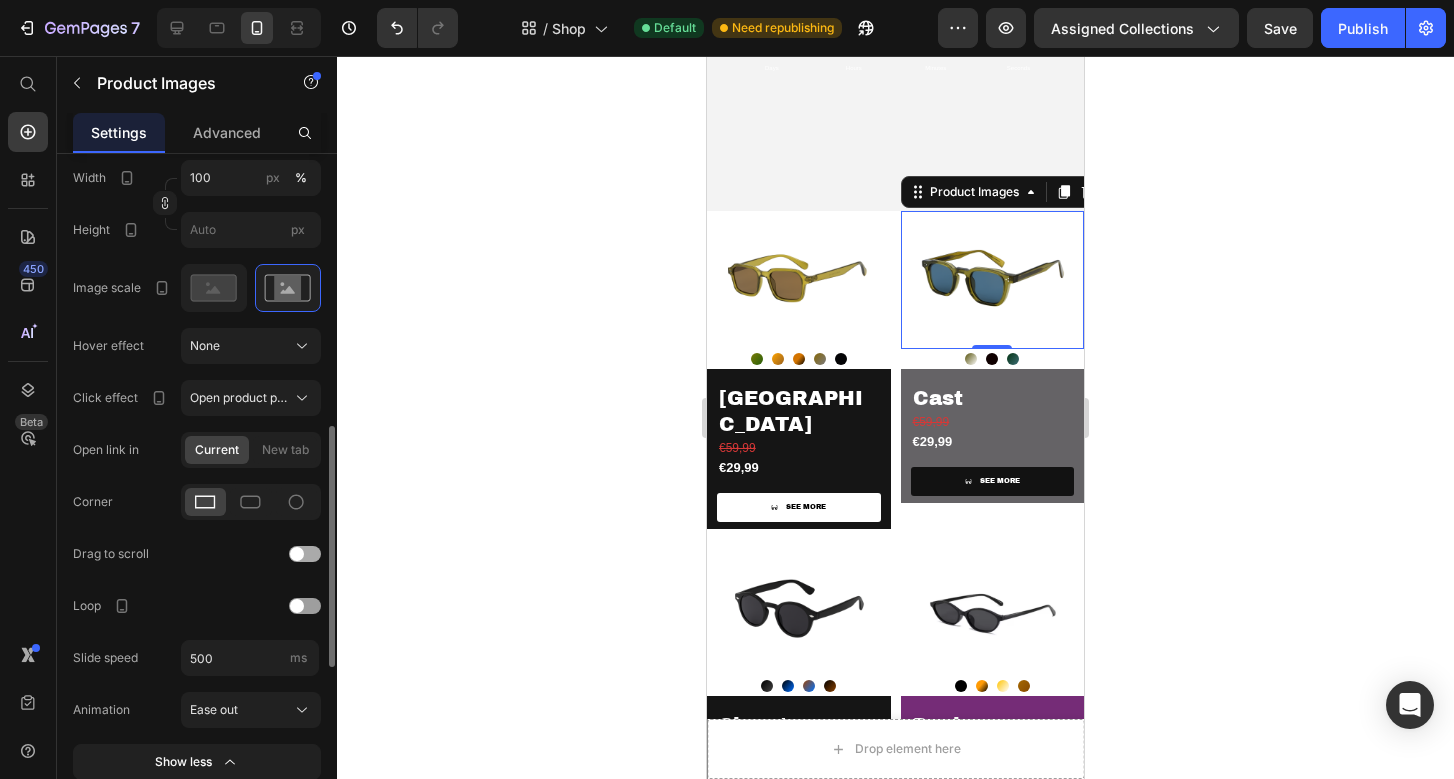 click at bounding box center [297, 554] 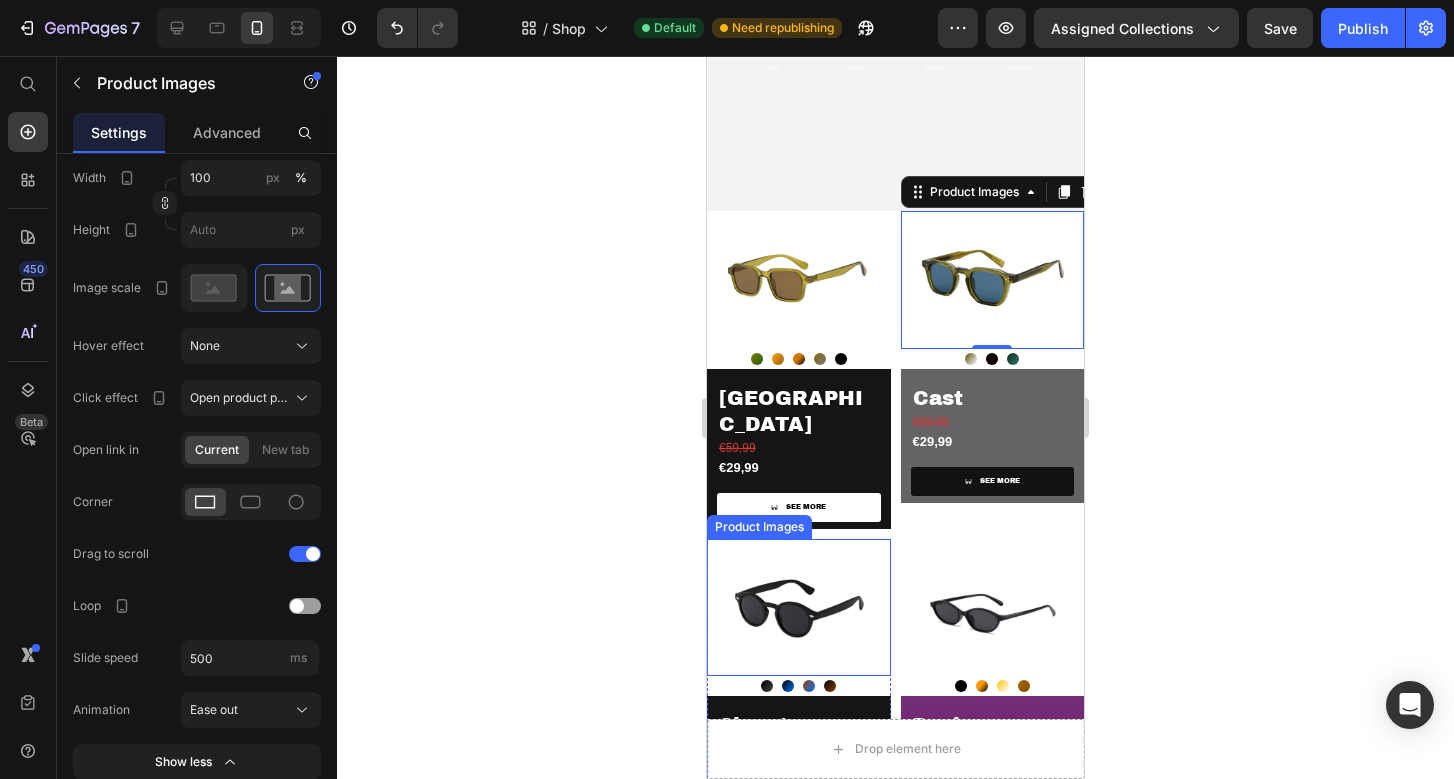 click at bounding box center (799, 608) 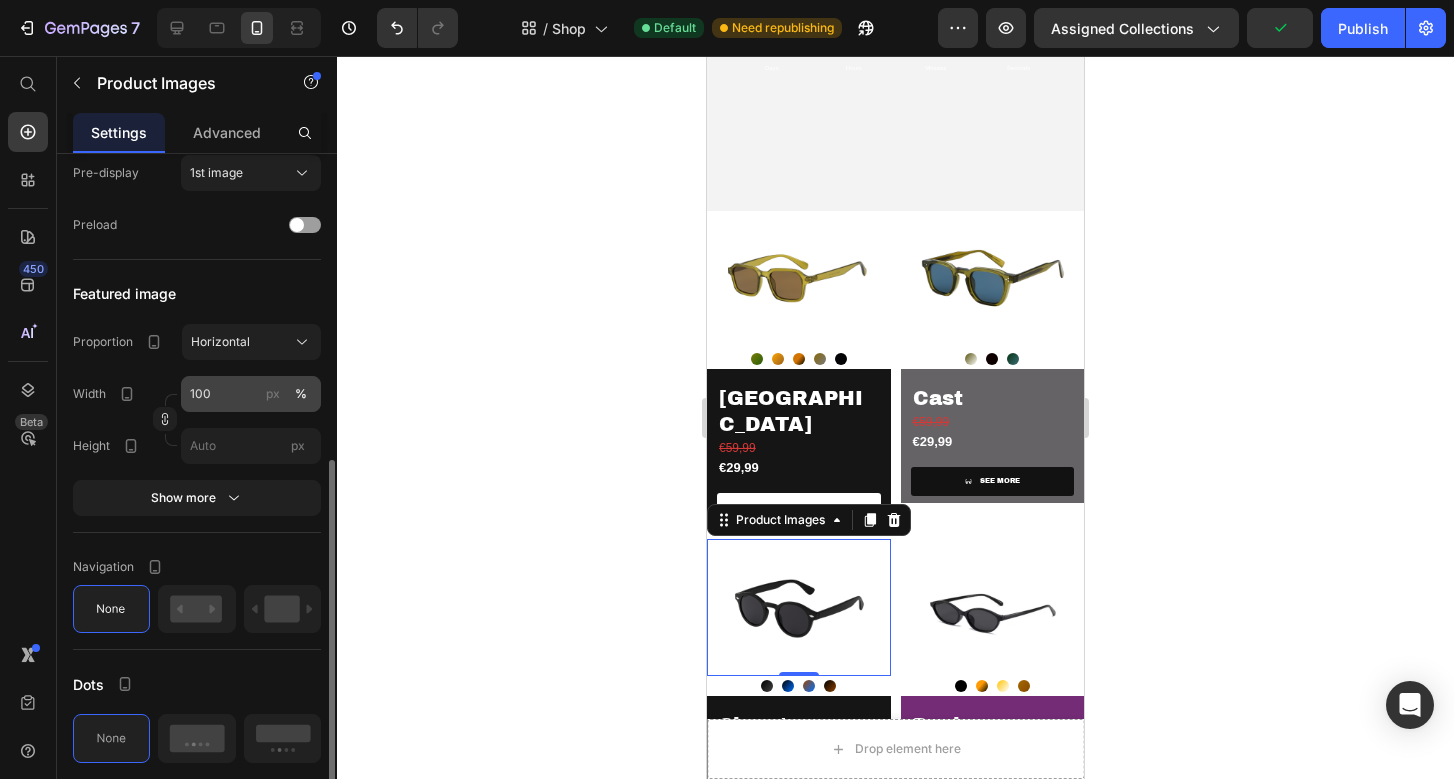 scroll, scrollTop: 698, scrollLeft: 0, axis: vertical 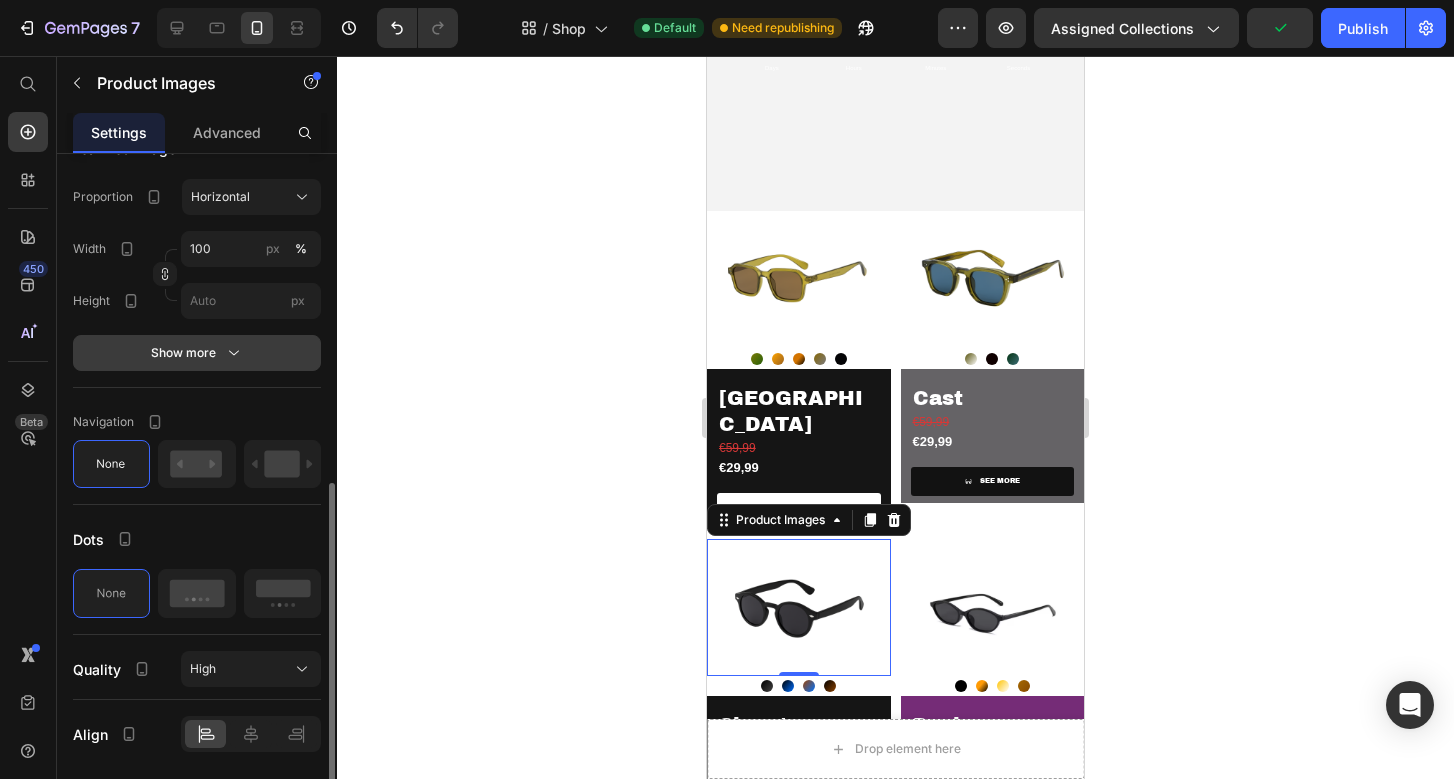 click on "Show more" at bounding box center (197, 353) 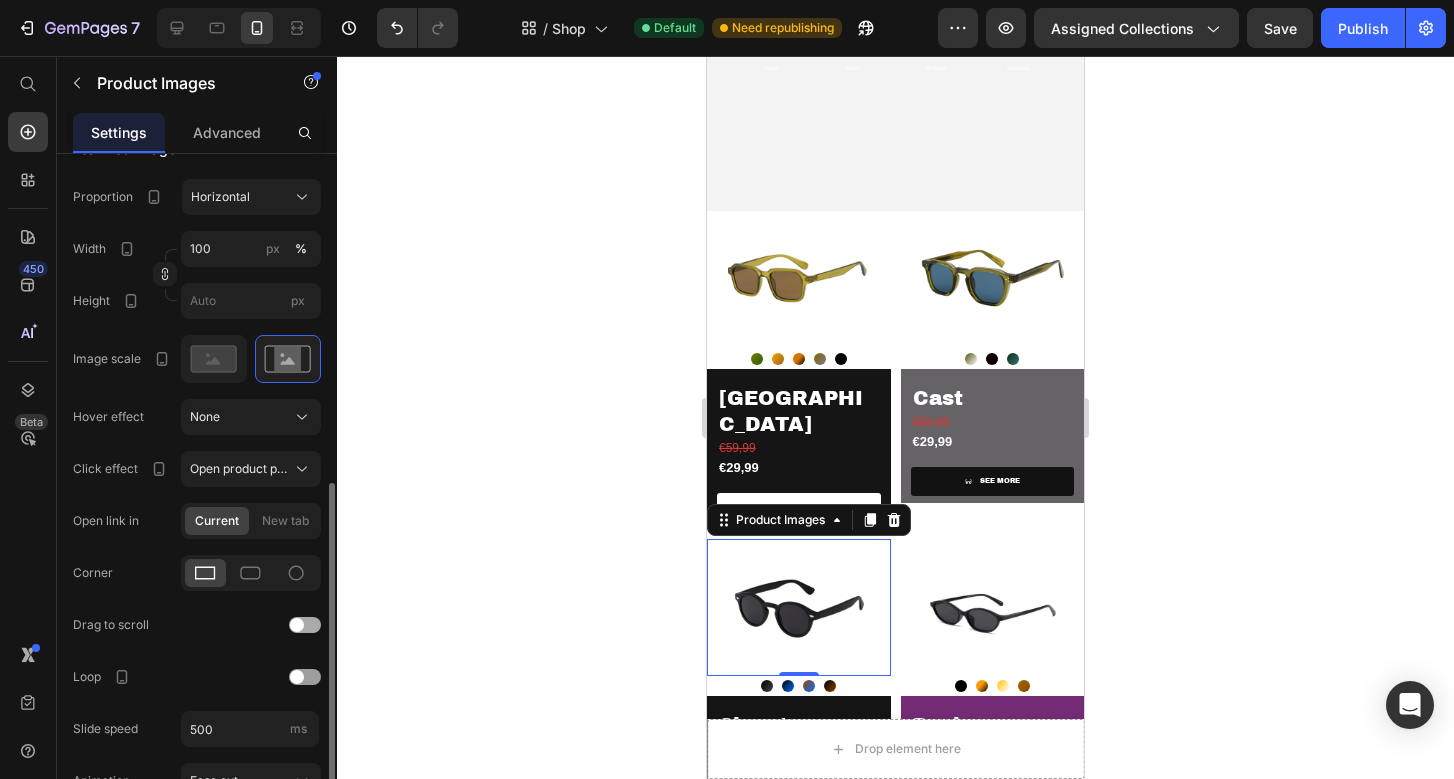 click at bounding box center [297, 625] 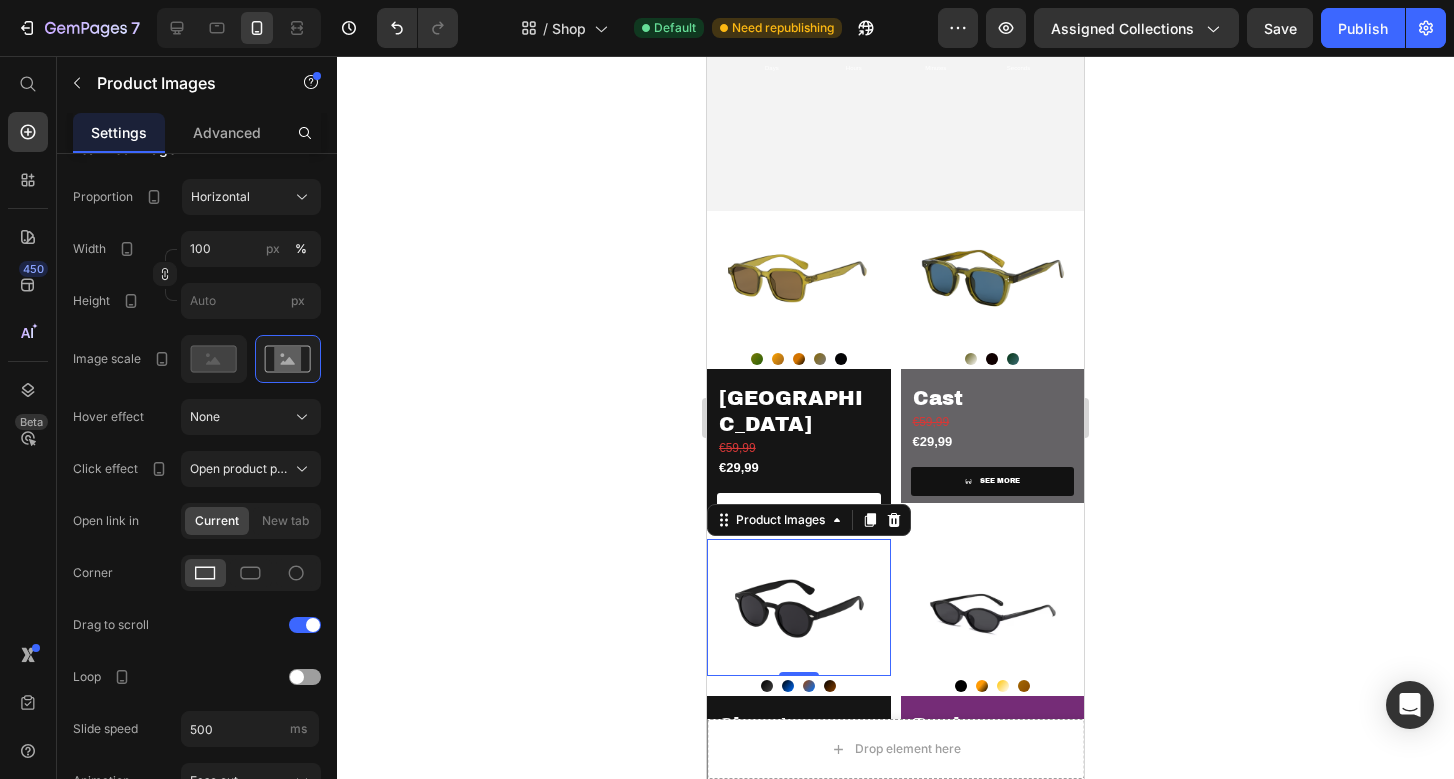 click at bounding box center (799, 608) 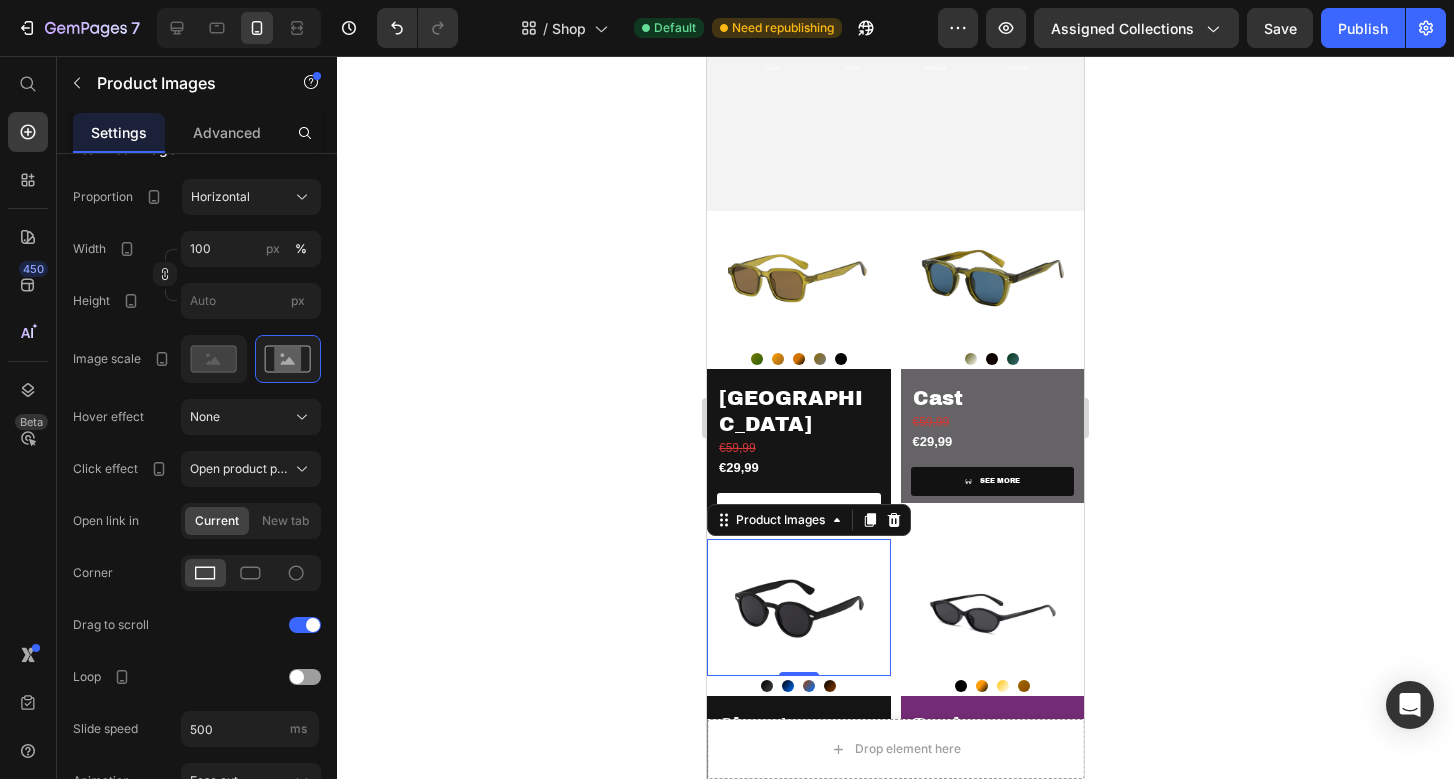 click at bounding box center [799, 608] 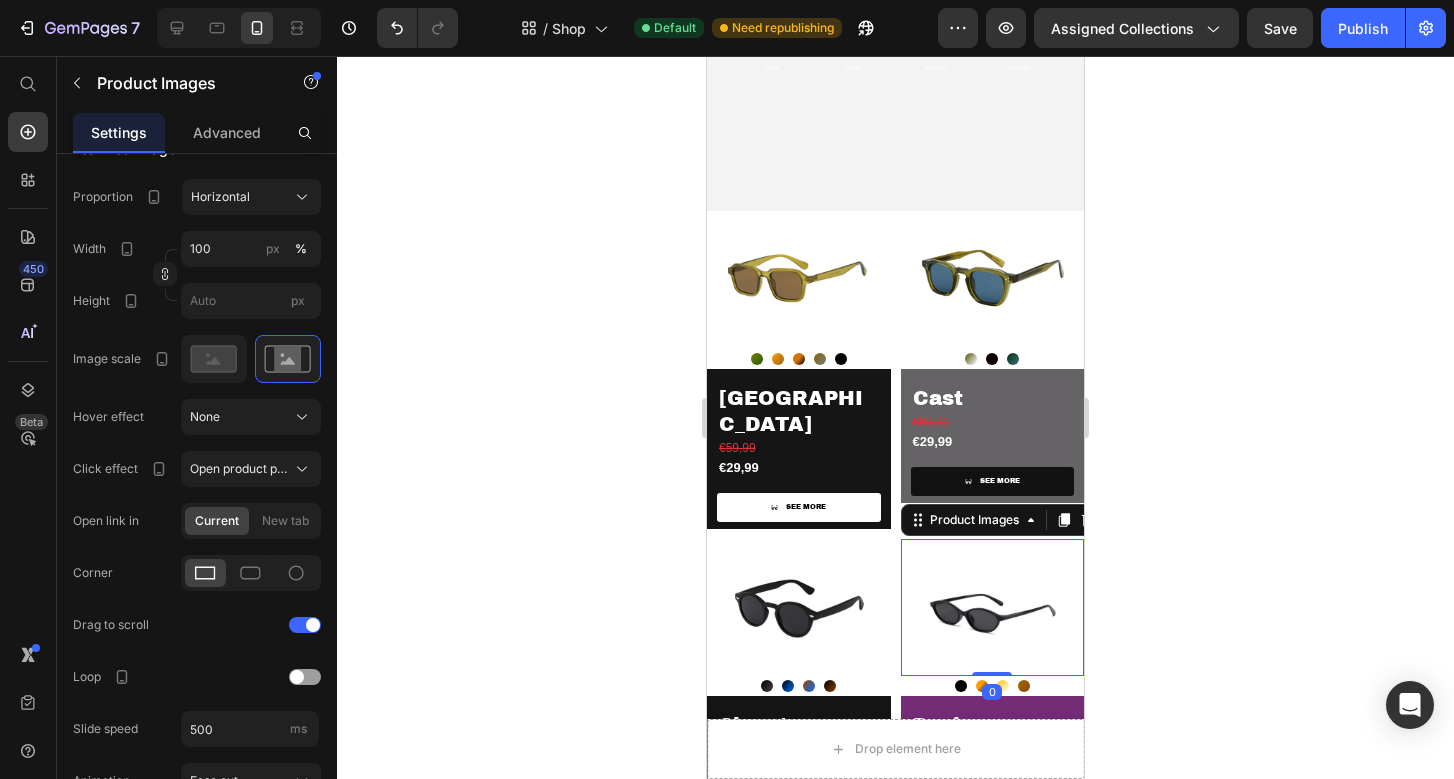 click at bounding box center [993, 608] 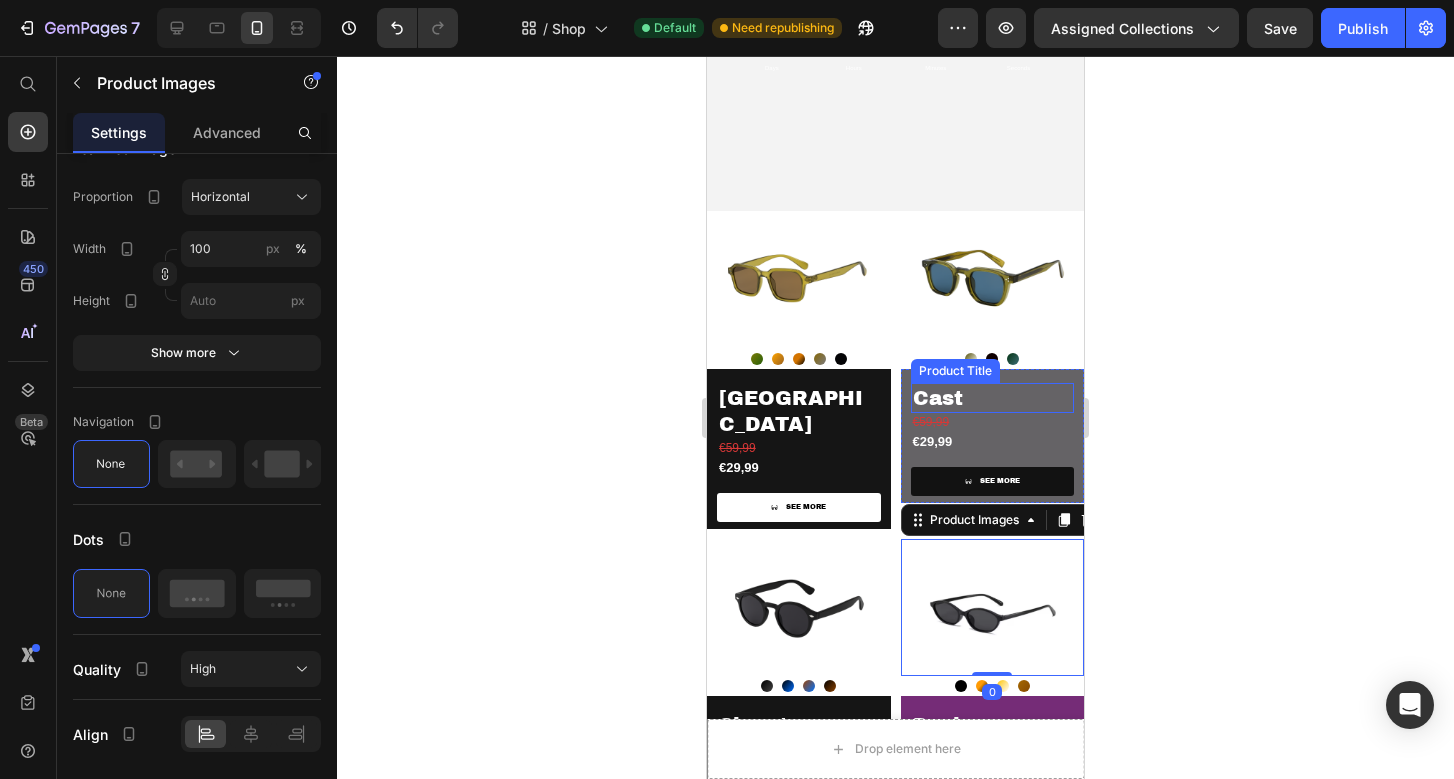 click at bounding box center (993, 280) 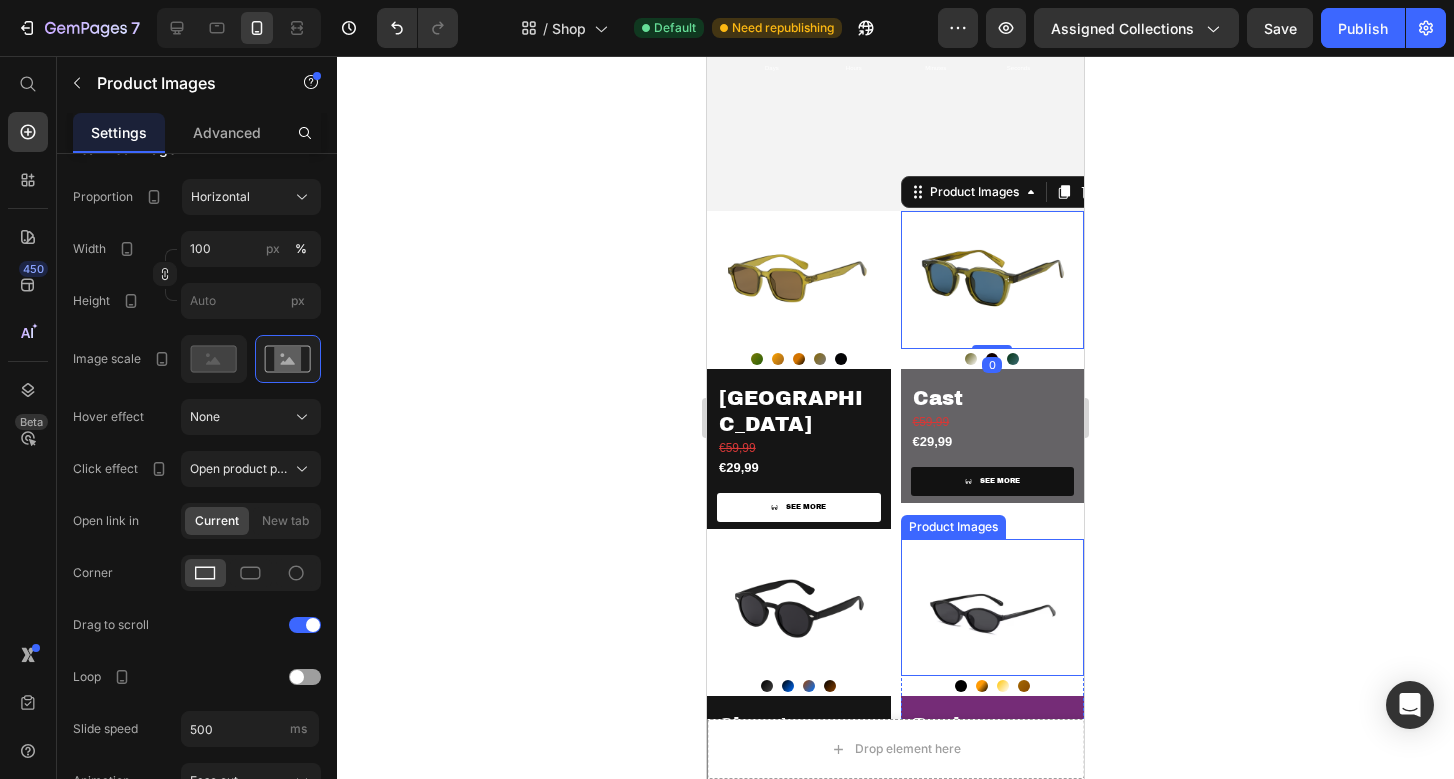 click at bounding box center [799, 608] 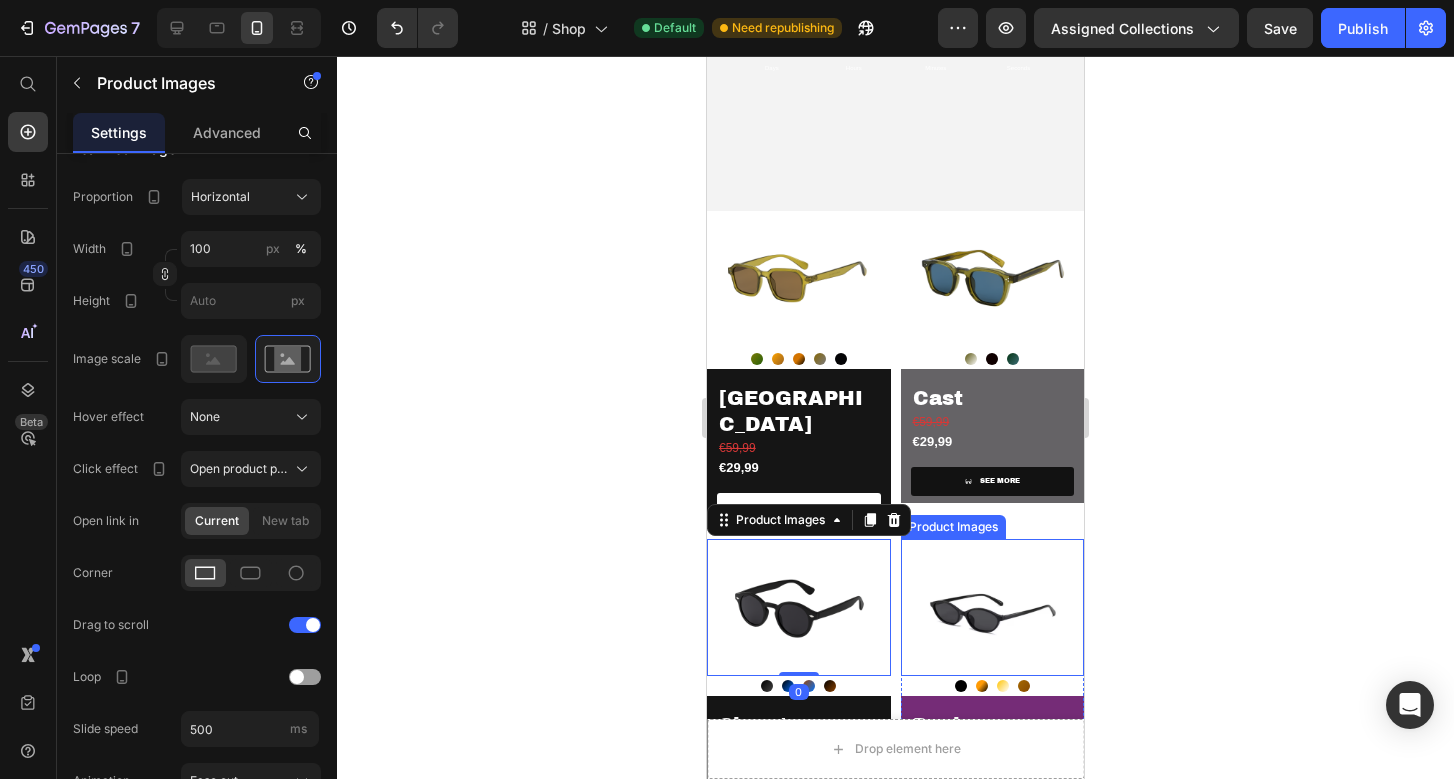 click at bounding box center [993, 608] 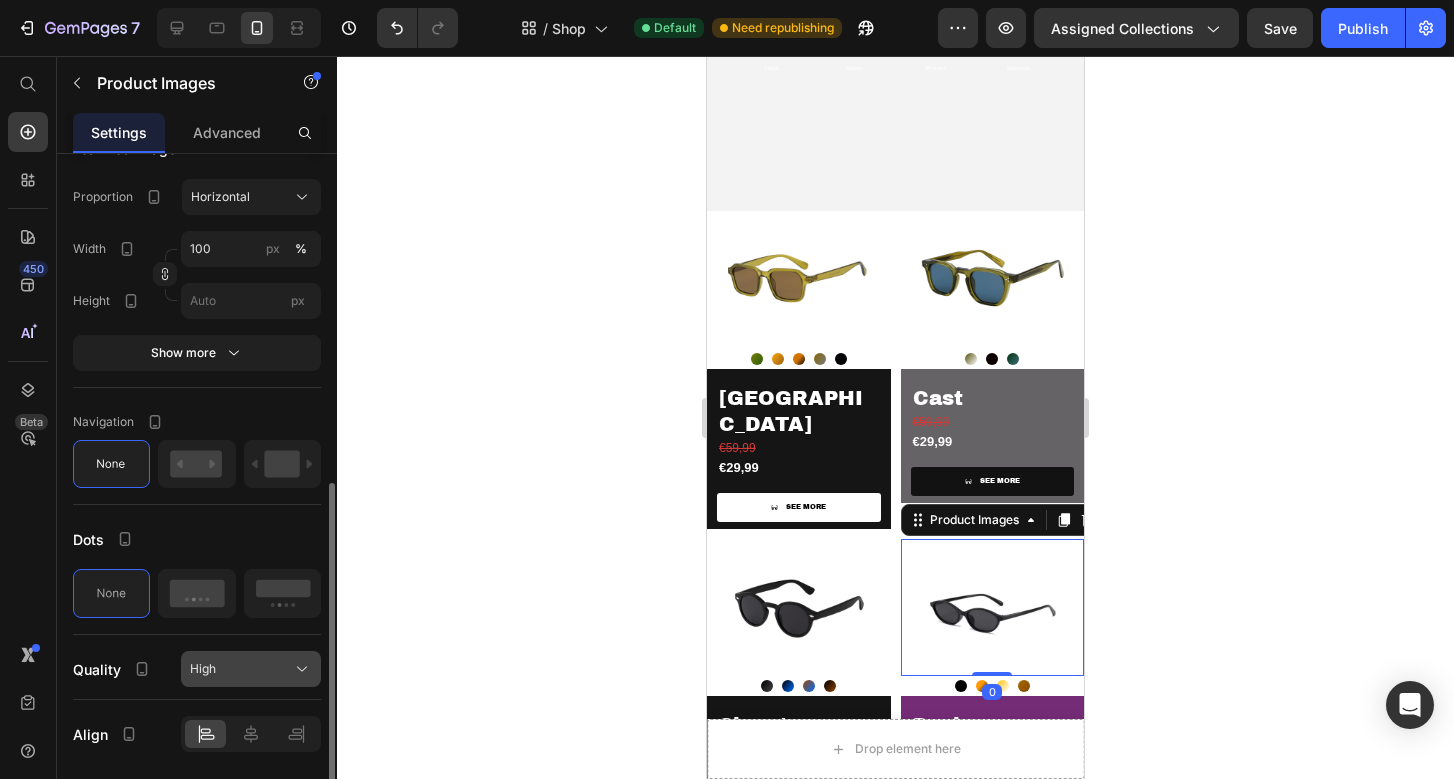 scroll, scrollTop: 742, scrollLeft: 0, axis: vertical 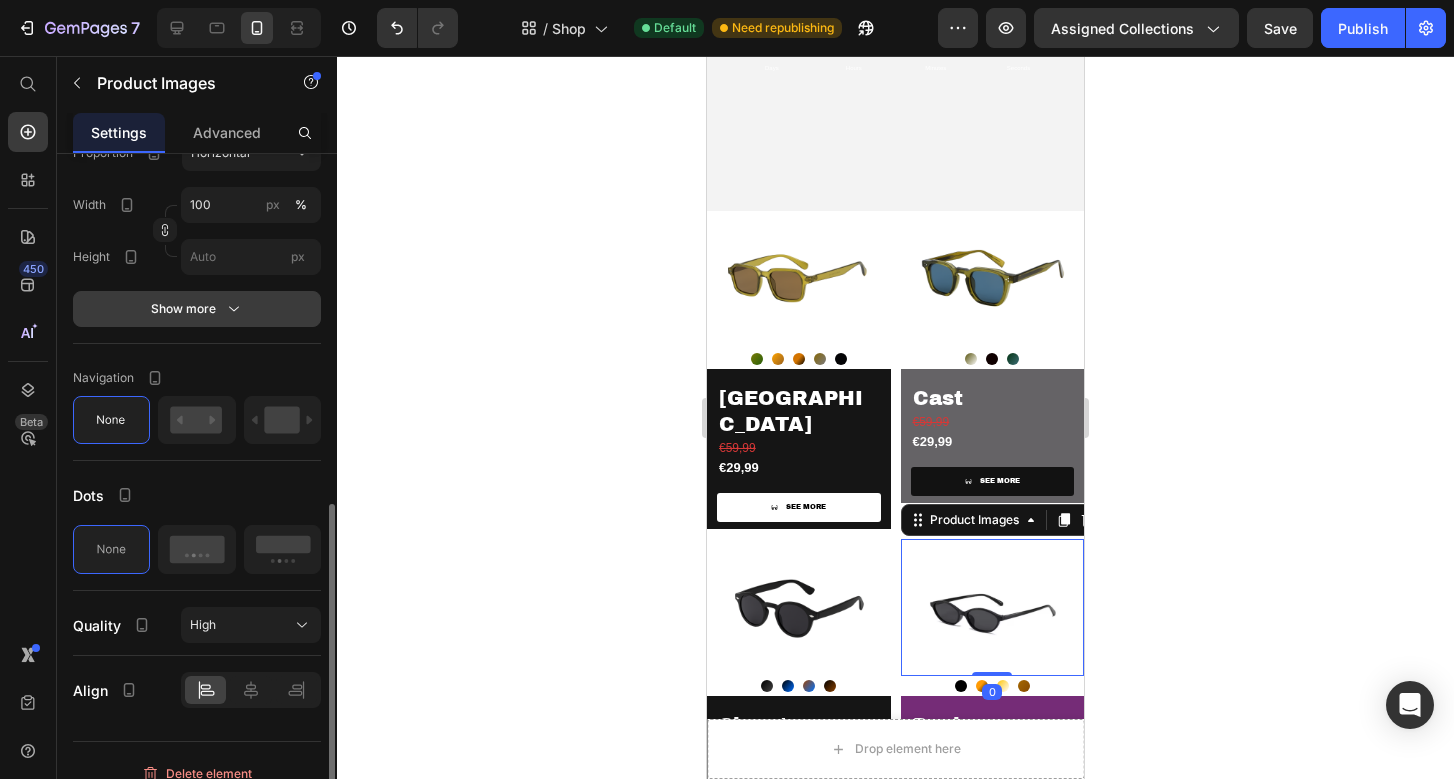 click on "Show more" at bounding box center (197, 309) 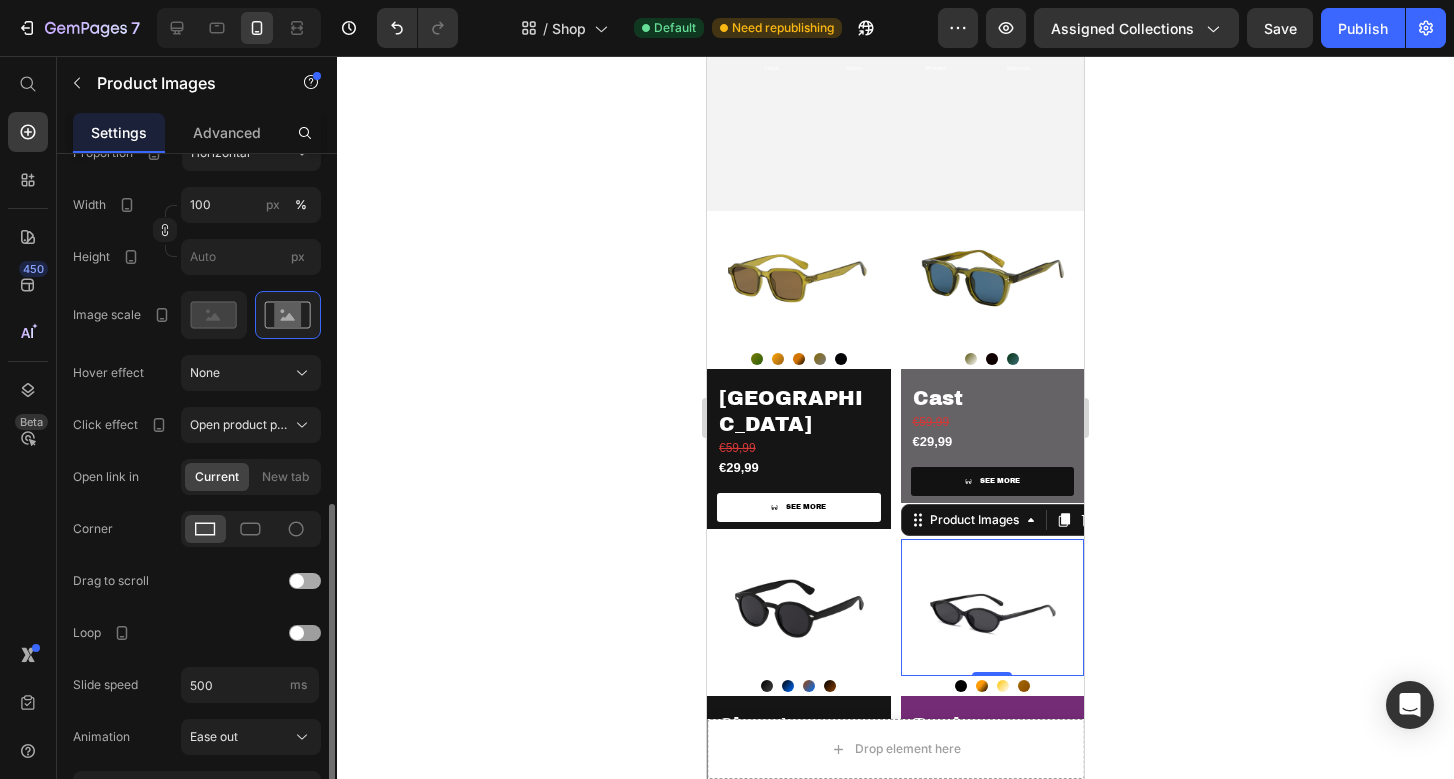 click at bounding box center [305, 581] 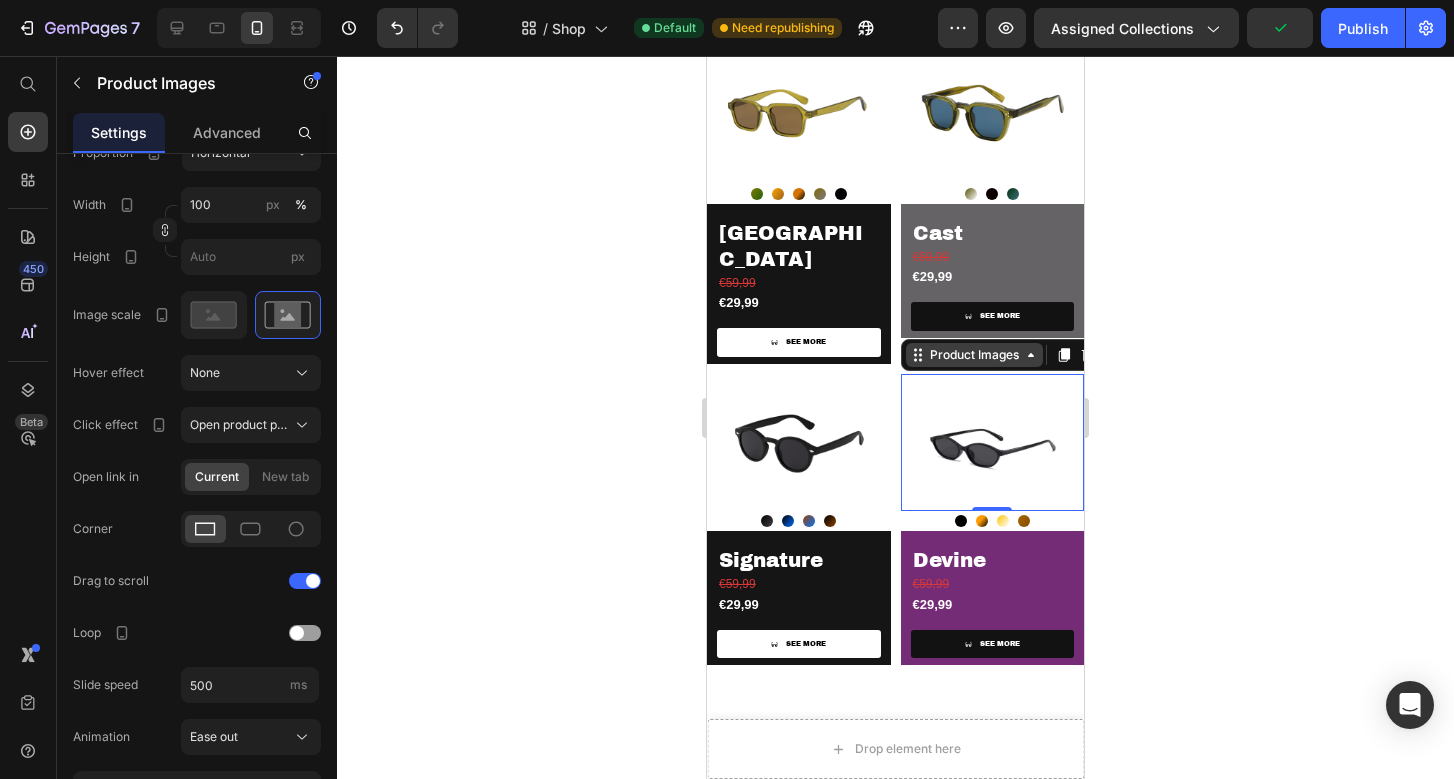 scroll, scrollTop: 634, scrollLeft: 0, axis: vertical 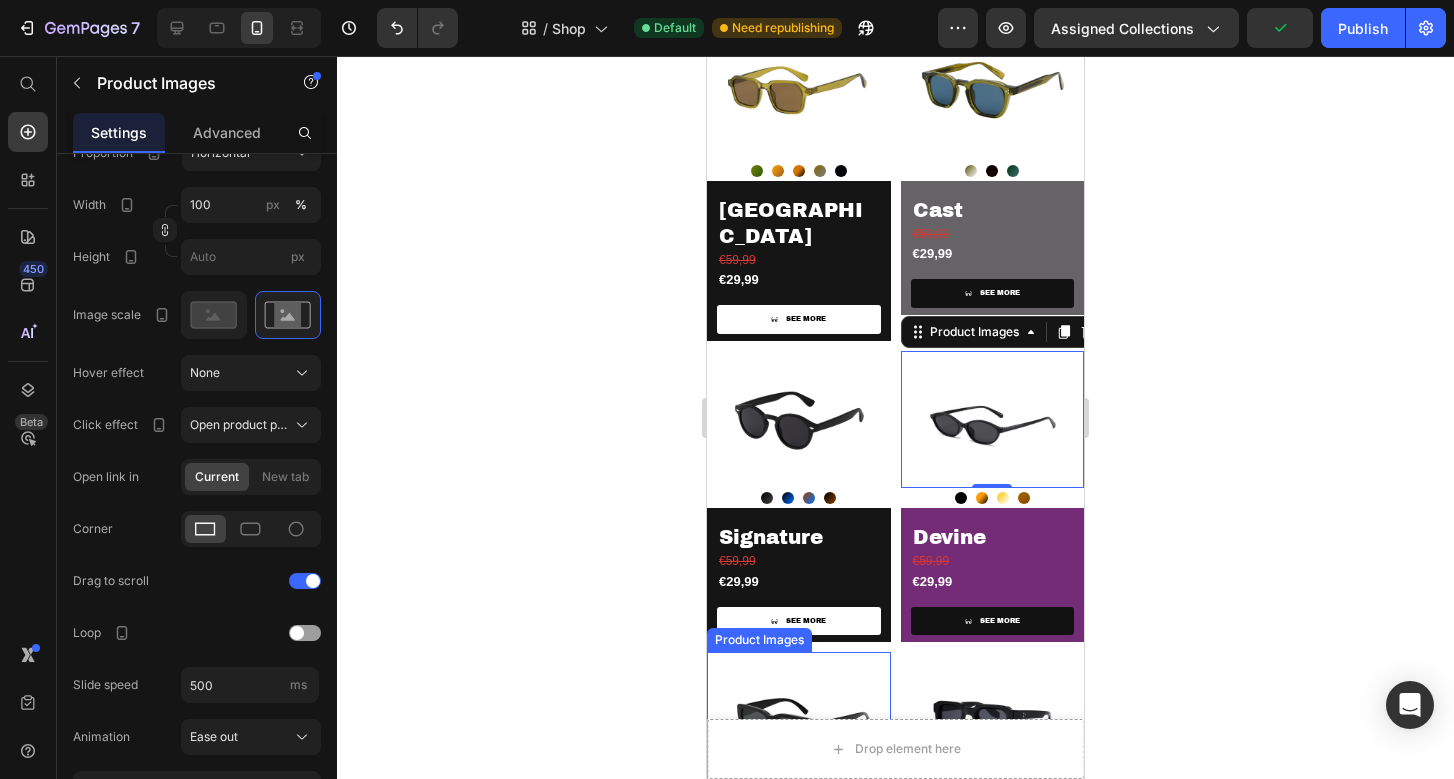 click at bounding box center (799, 721) 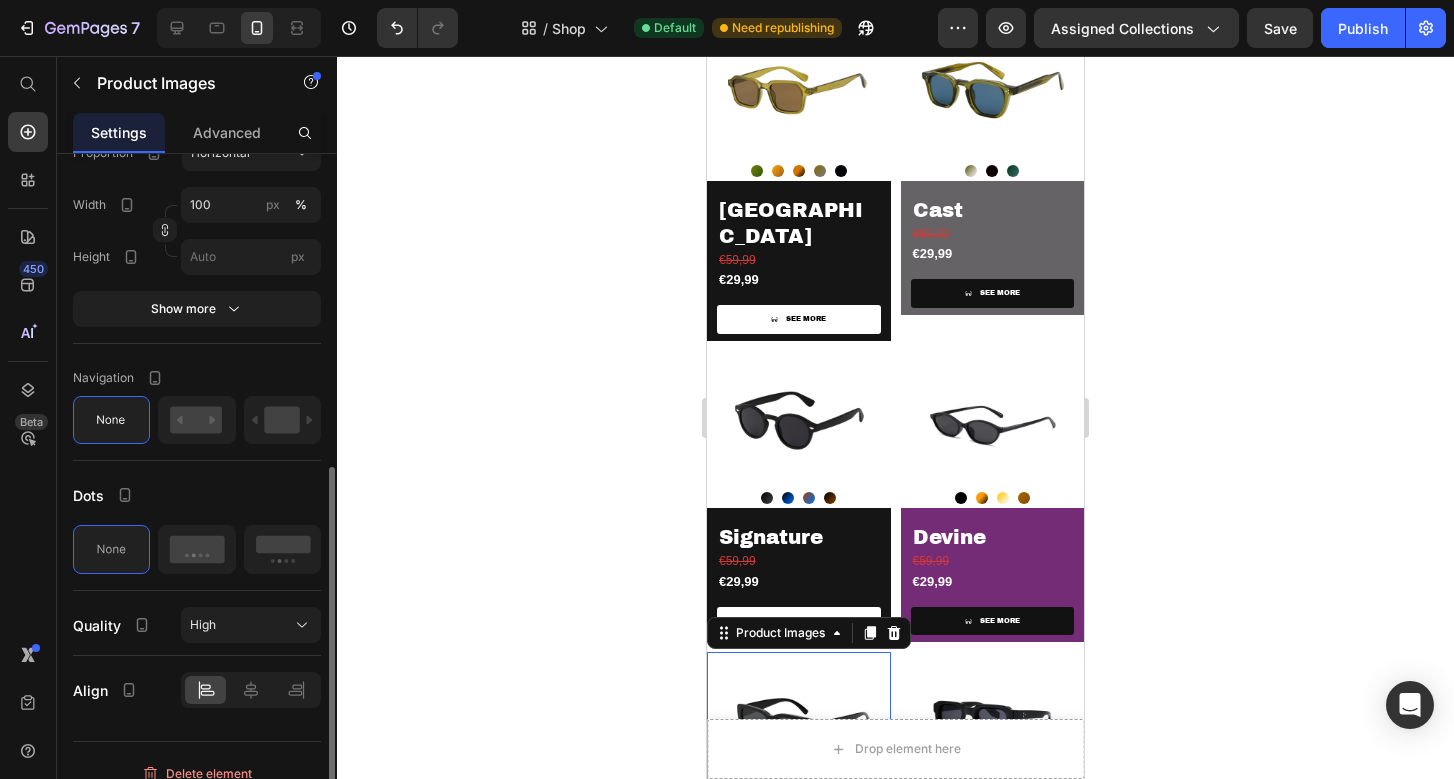 scroll, scrollTop: 660, scrollLeft: 0, axis: vertical 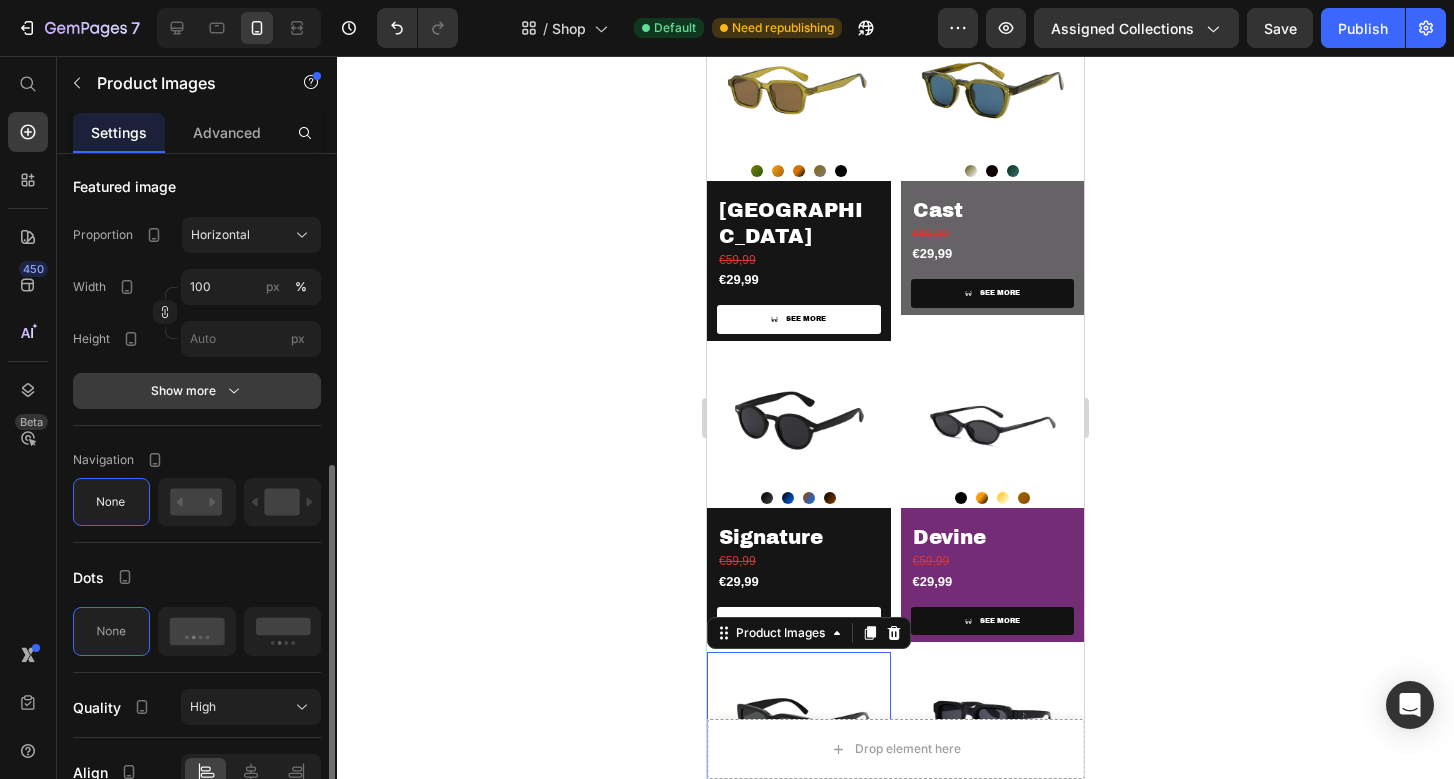 click on "Show more" at bounding box center (197, 391) 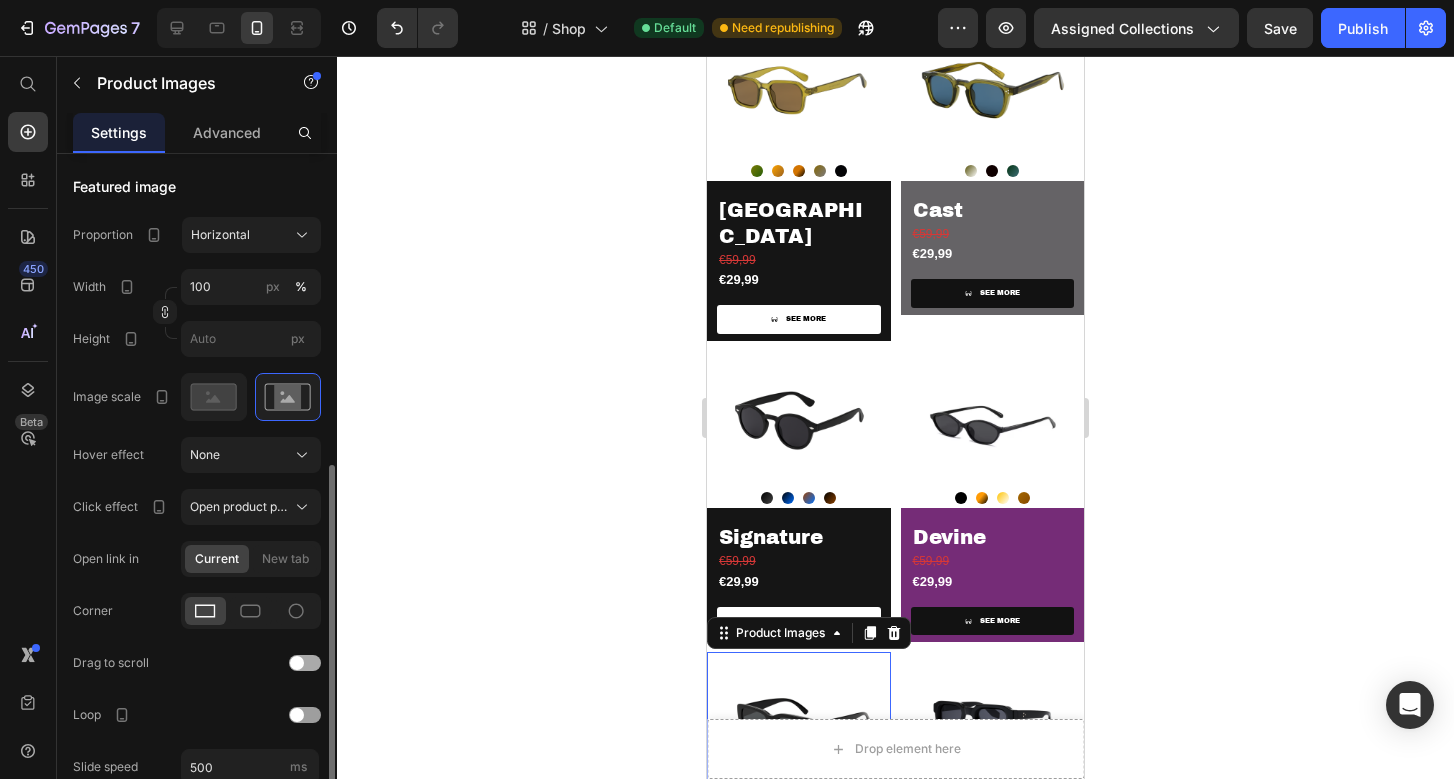 click at bounding box center [305, 663] 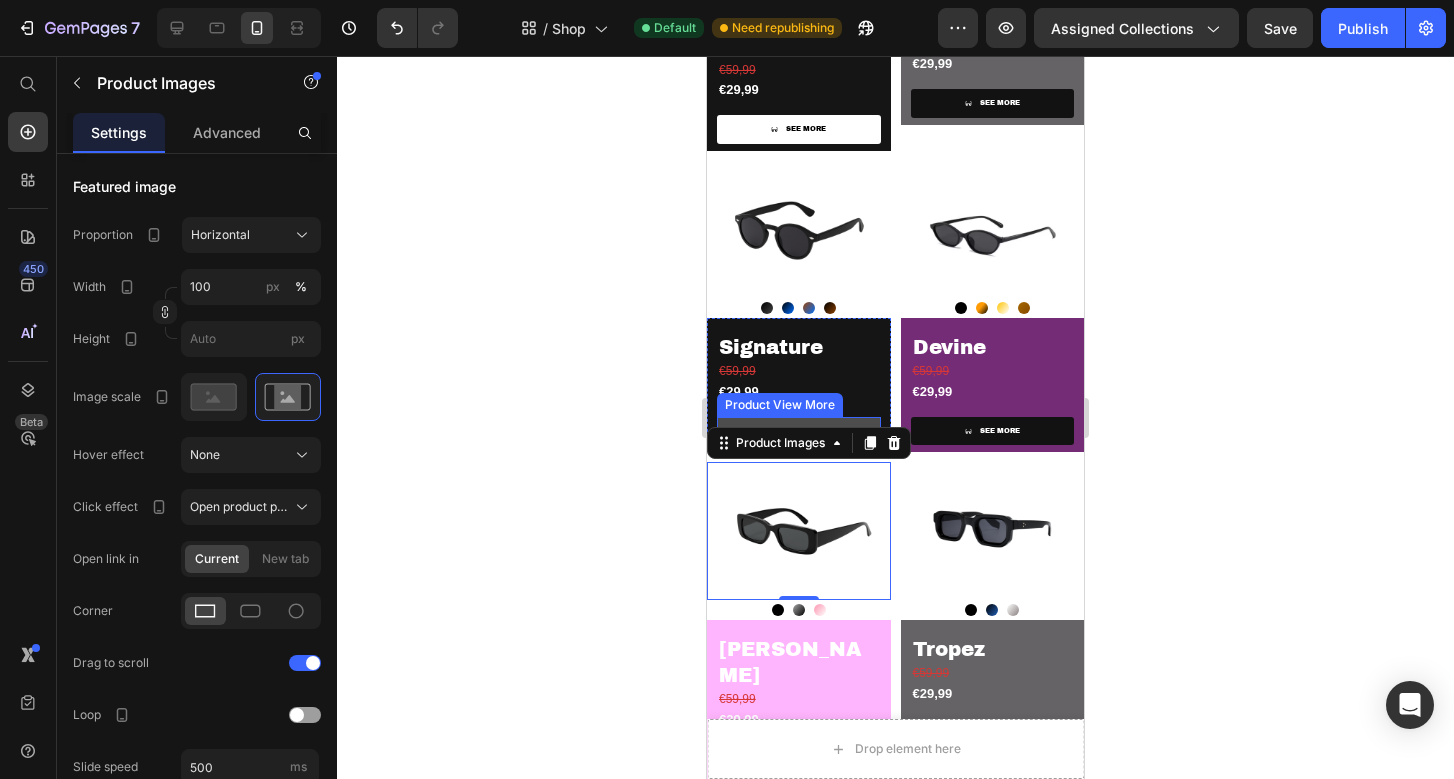 scroll, scrollTop: 841, scrollLeft: 0, axis: vertical 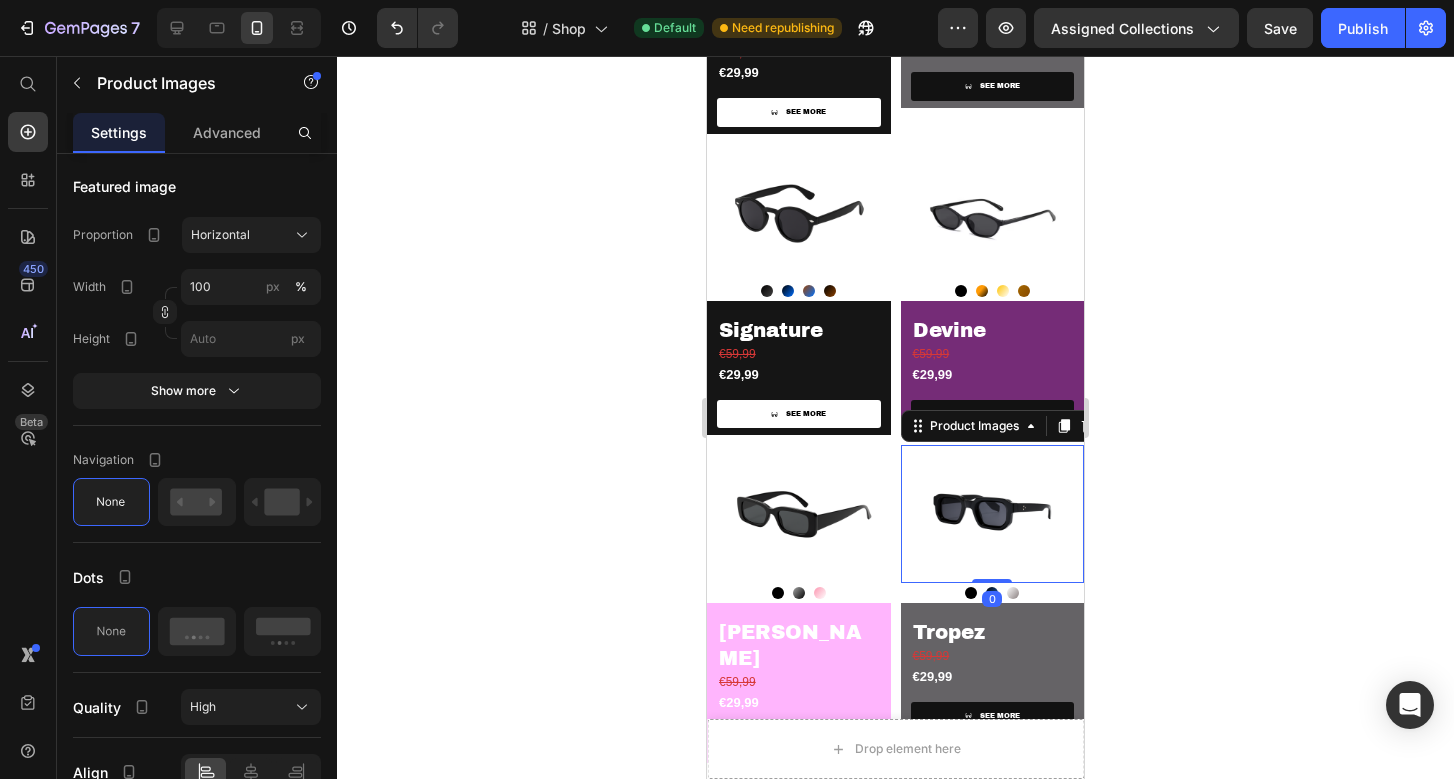 click at bounding box center (993, 514) 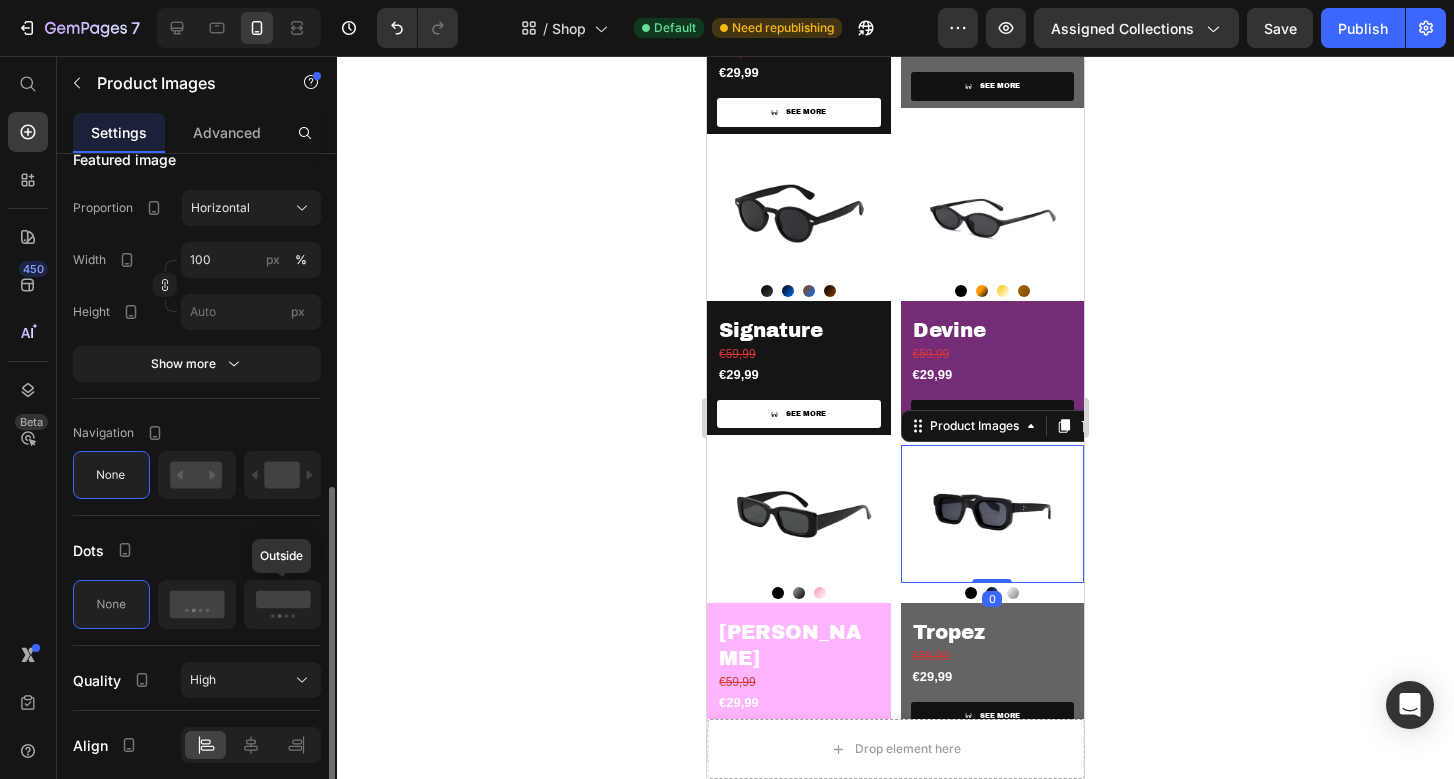 scroll, scrollTop: 693, scrollLeft: 0, axis: vertical 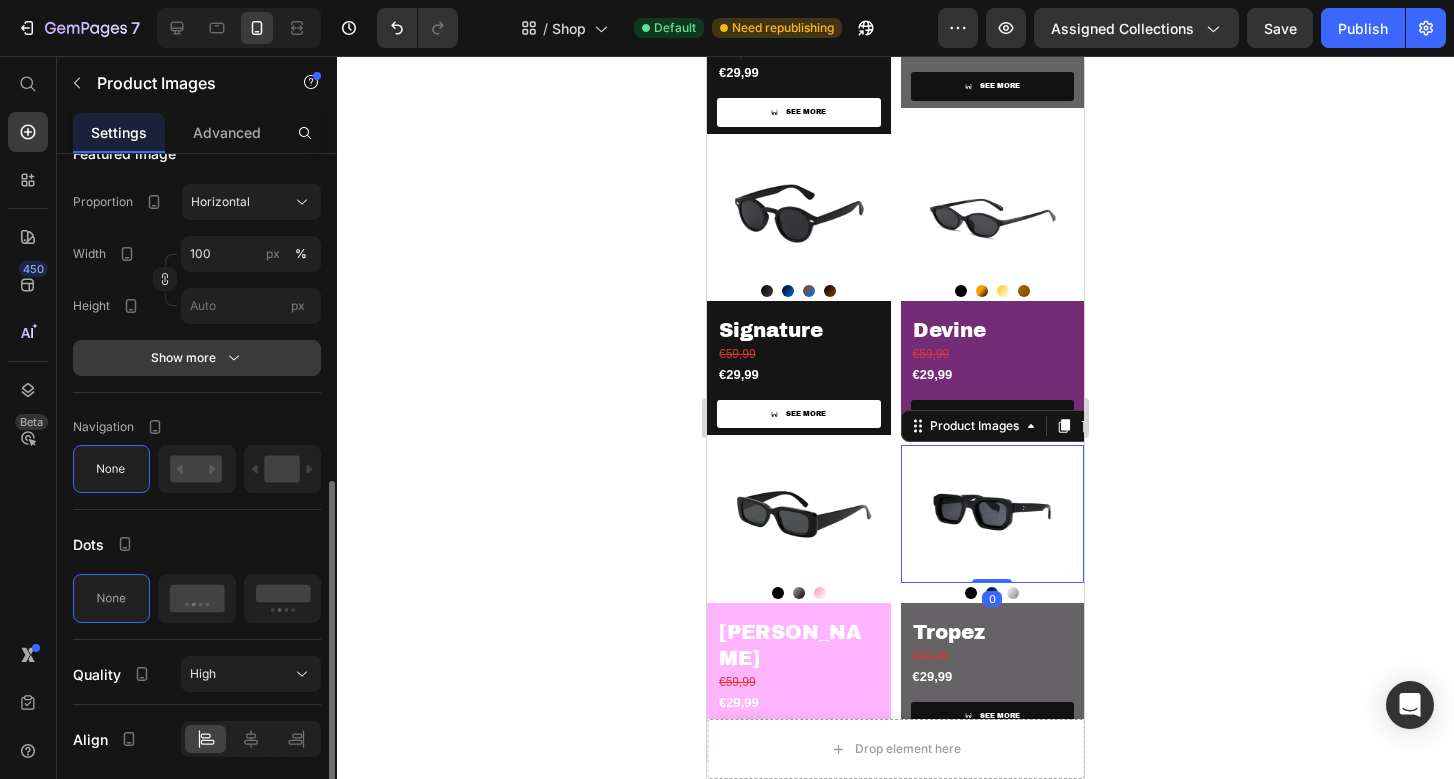 click on "Show more" at bounding box center (197, 358) 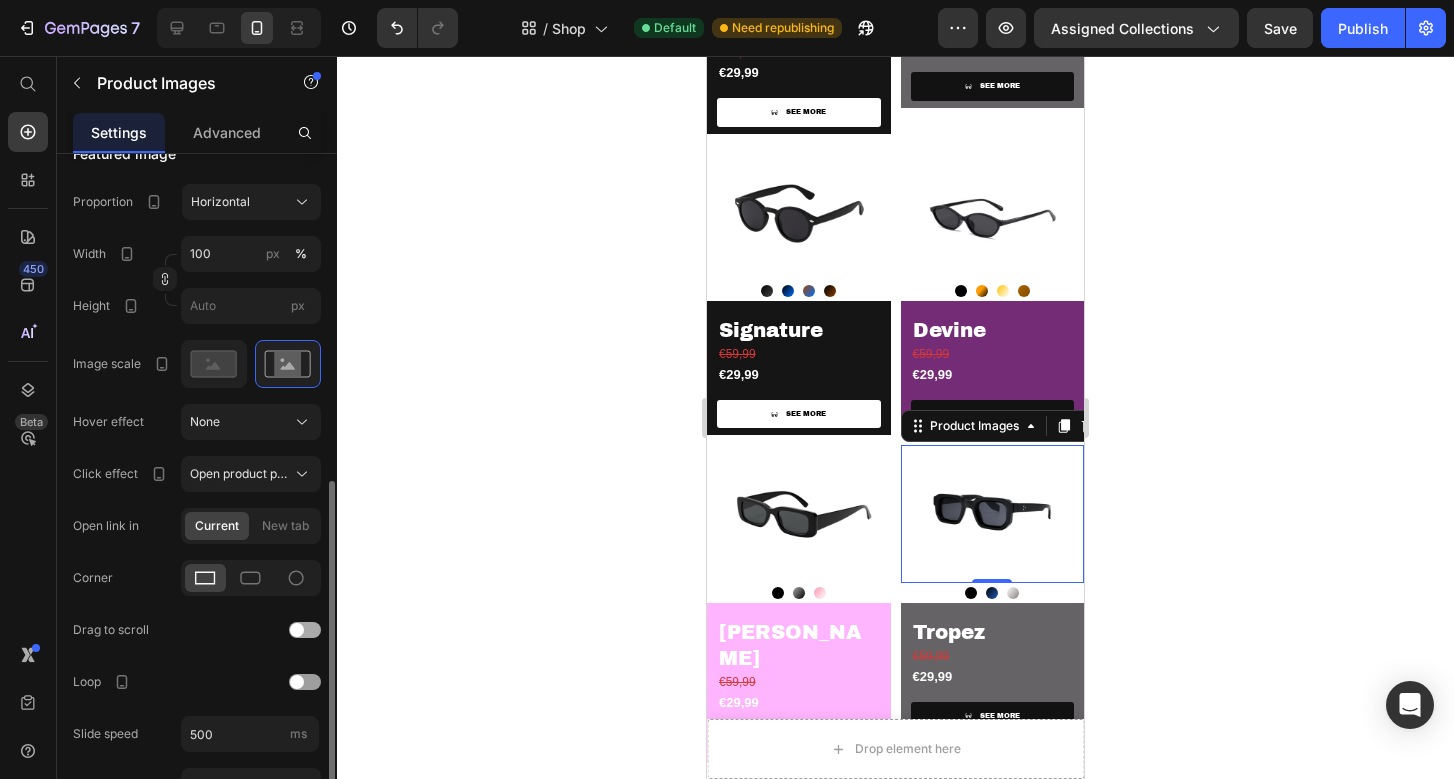 click on "Drag to scroll" 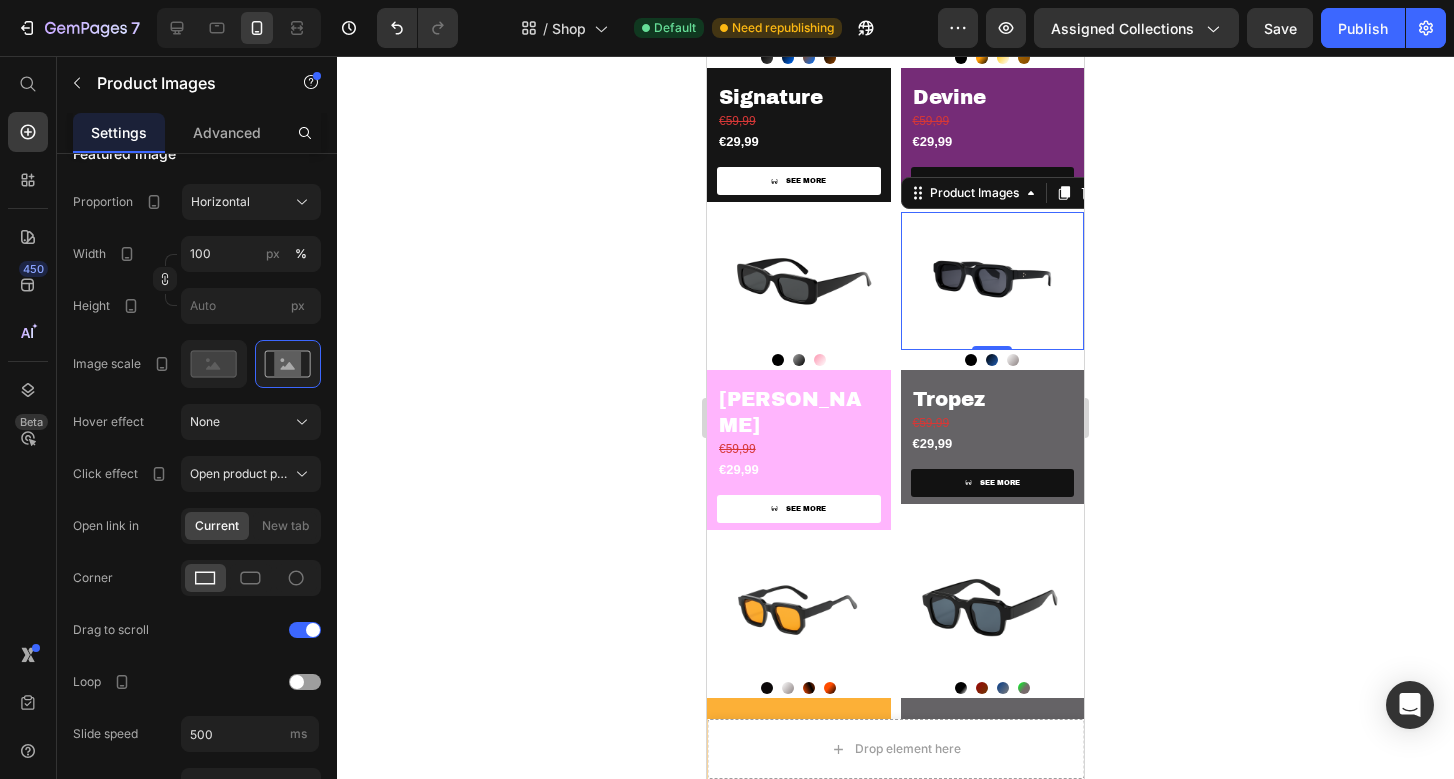 scroll, scrollTop: 1085, scrollLeft: 0, axis: vertical 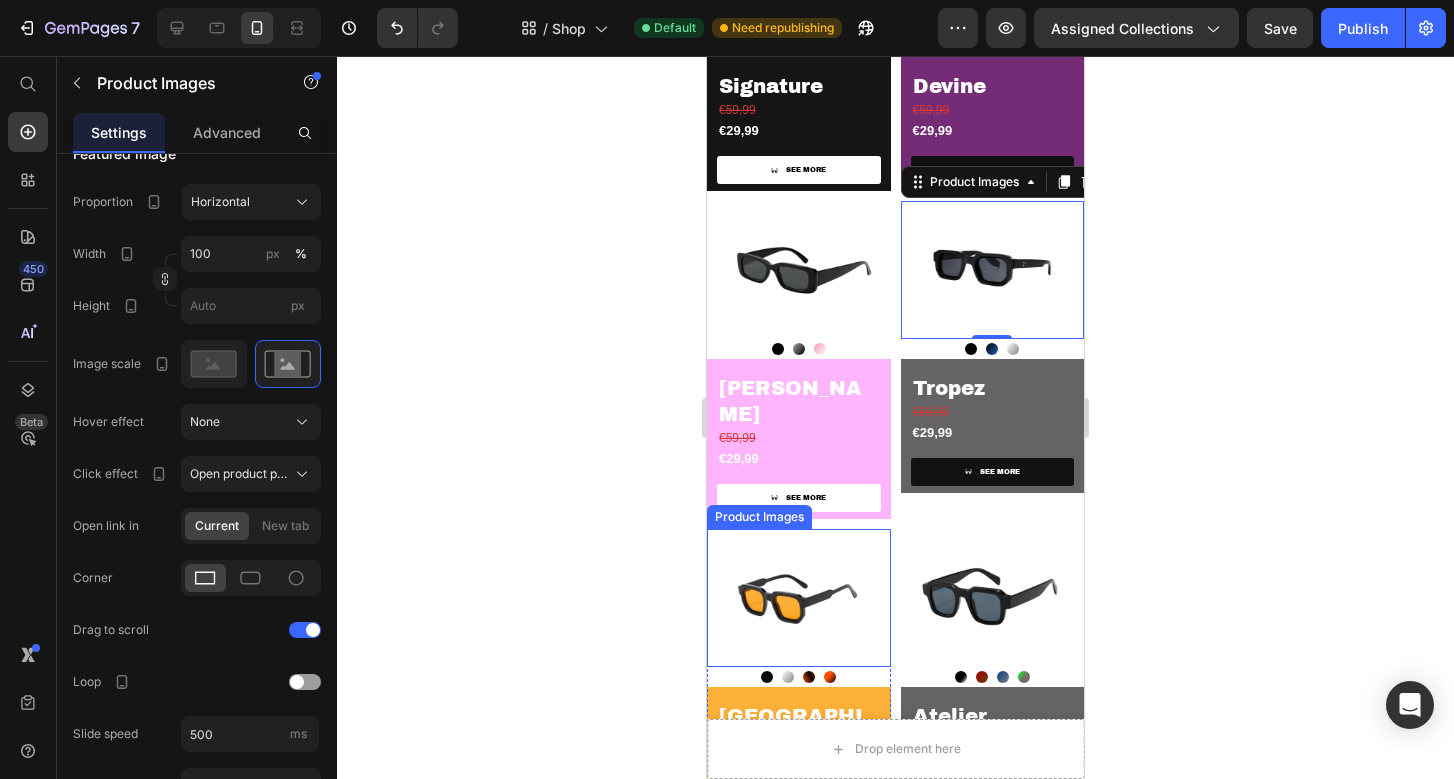 click at bounding box center (799, 598) 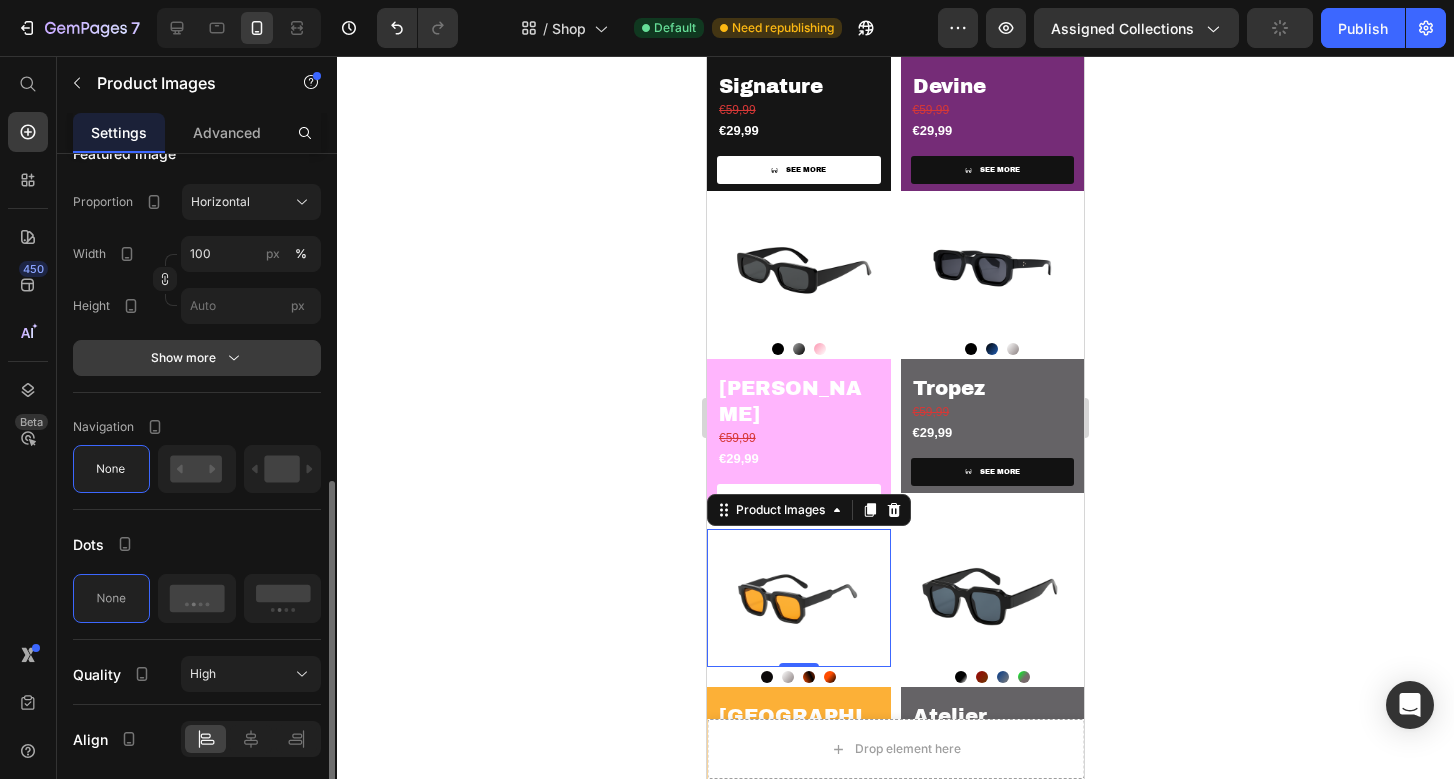 click on "Show more" at bounding box center [197, 358] 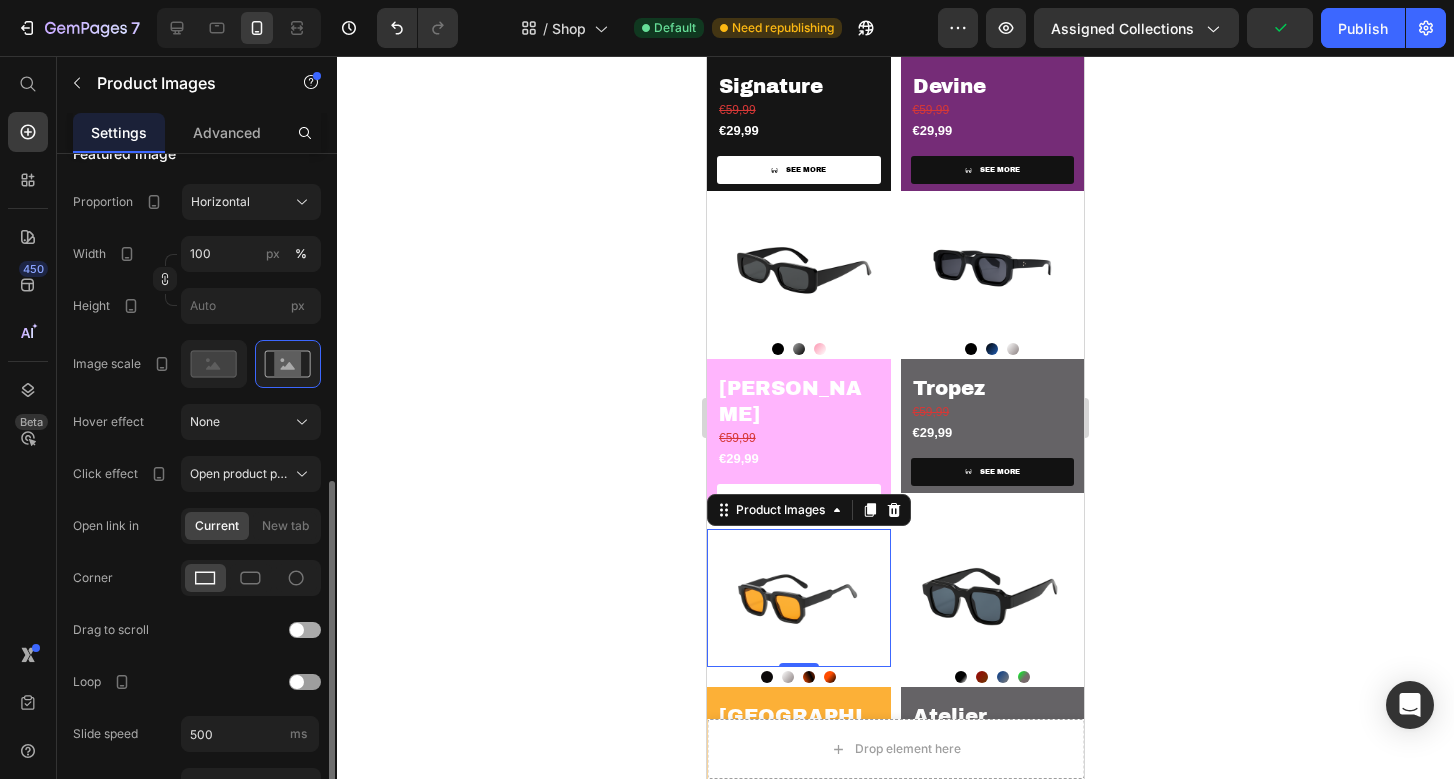 click at bounding box center [297, 630] 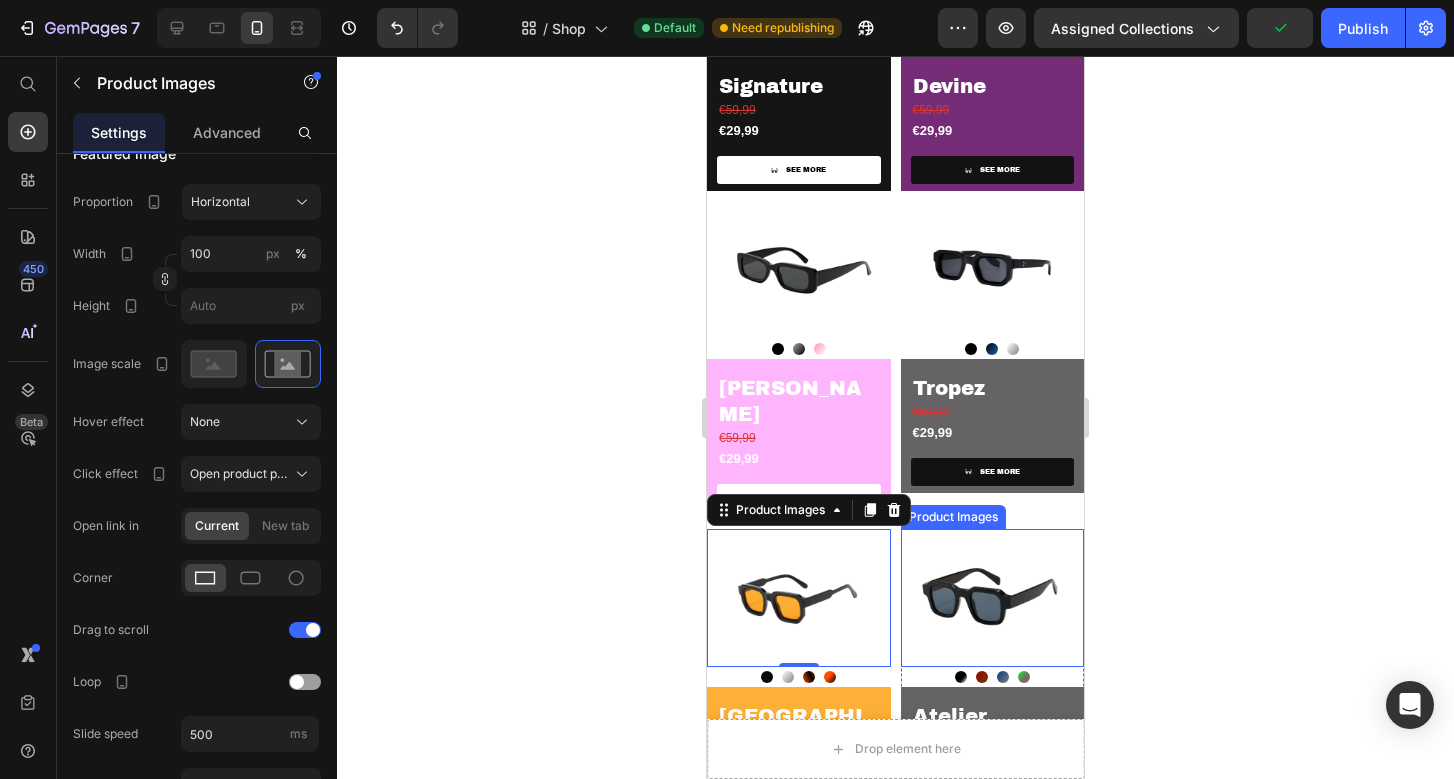 click at bounding box center [993, 598] 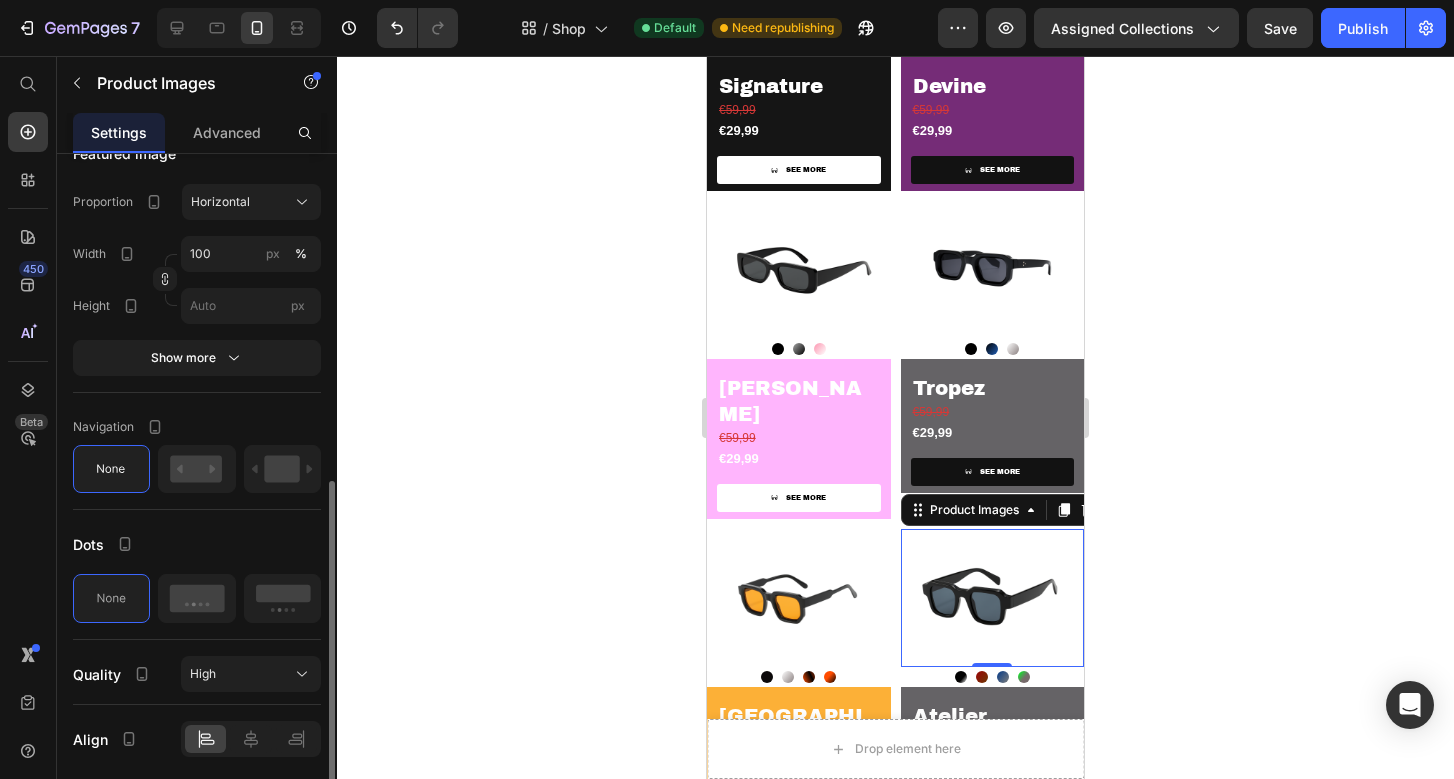 scroll, scrollTop: 762, scrollLeft: 0, axis: vertical 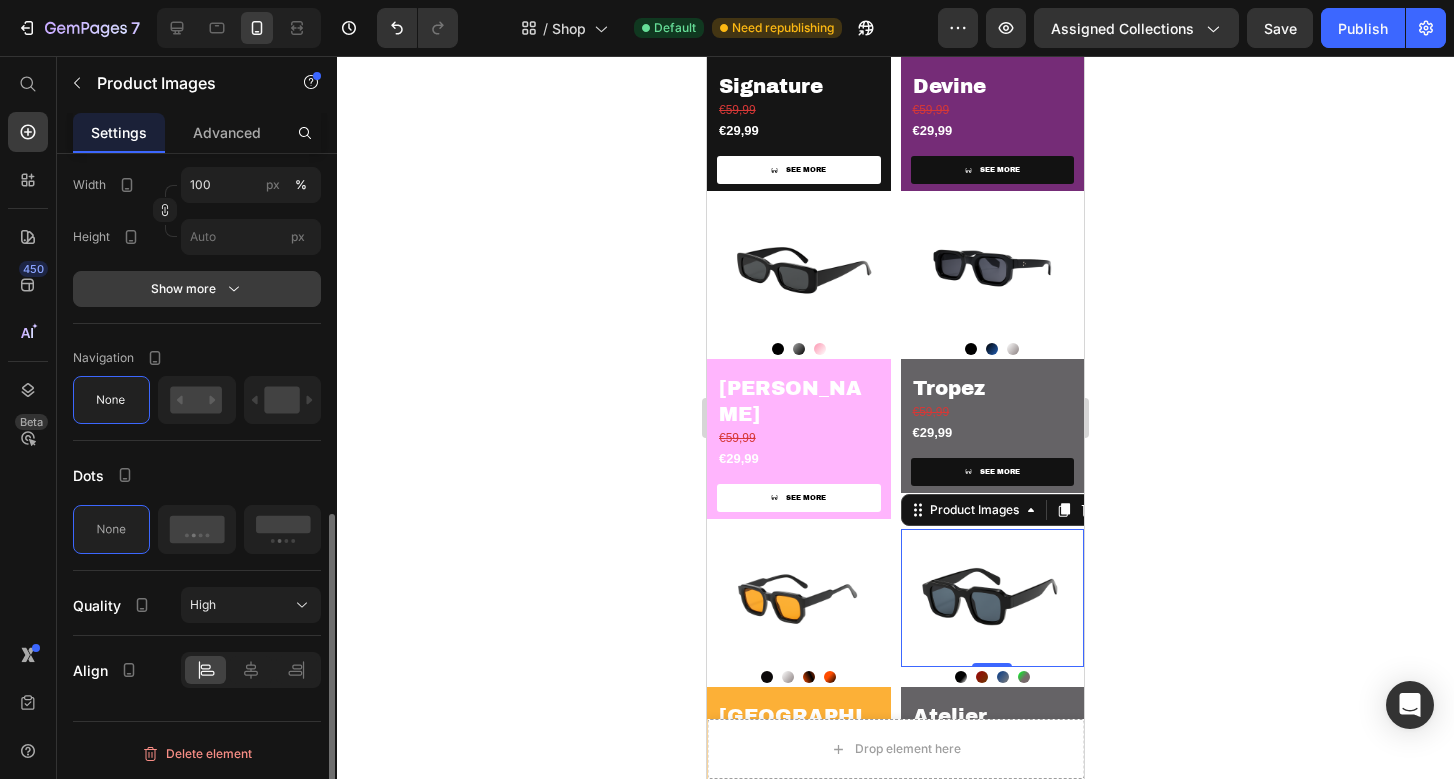 click on "Show more" at bounding box center (197, 289) 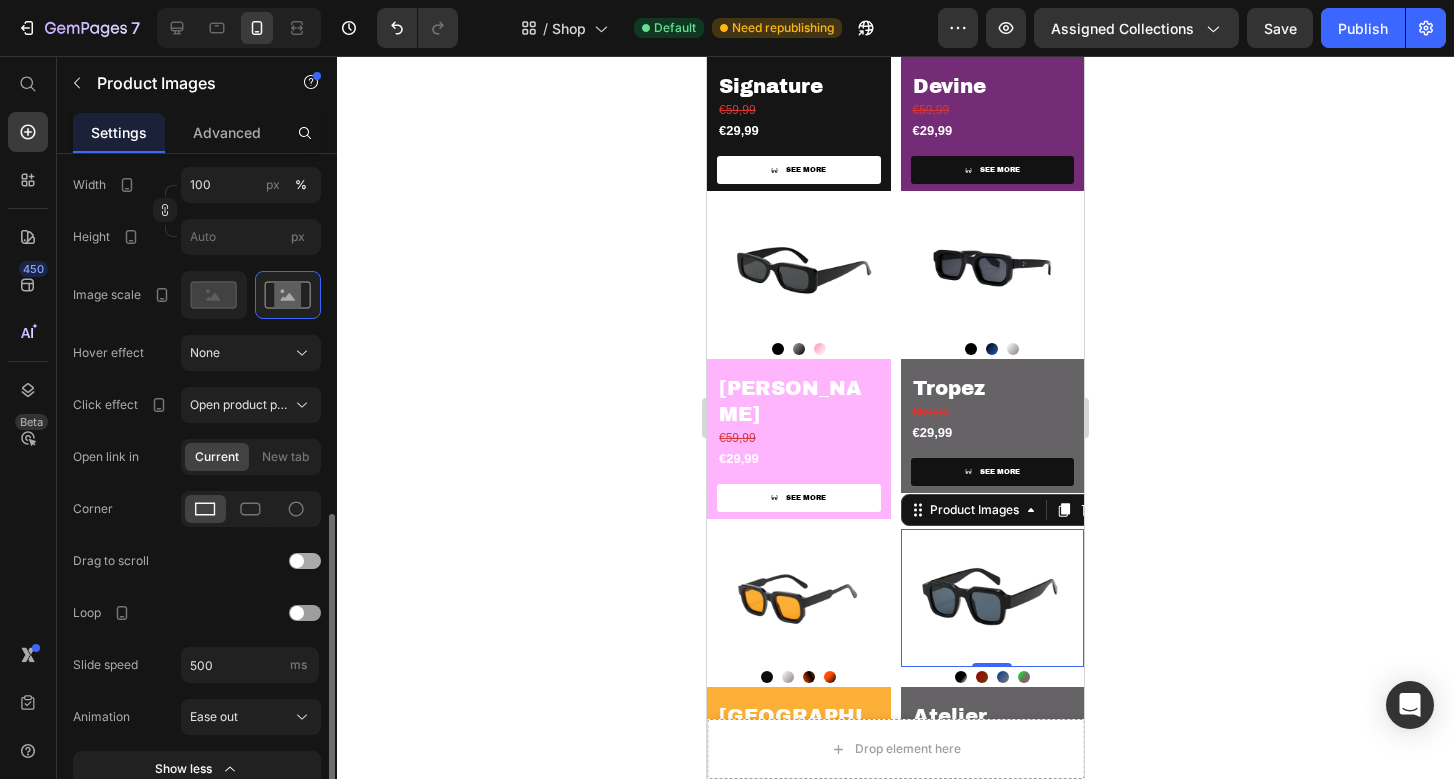 click at bounding box center (297, 561) 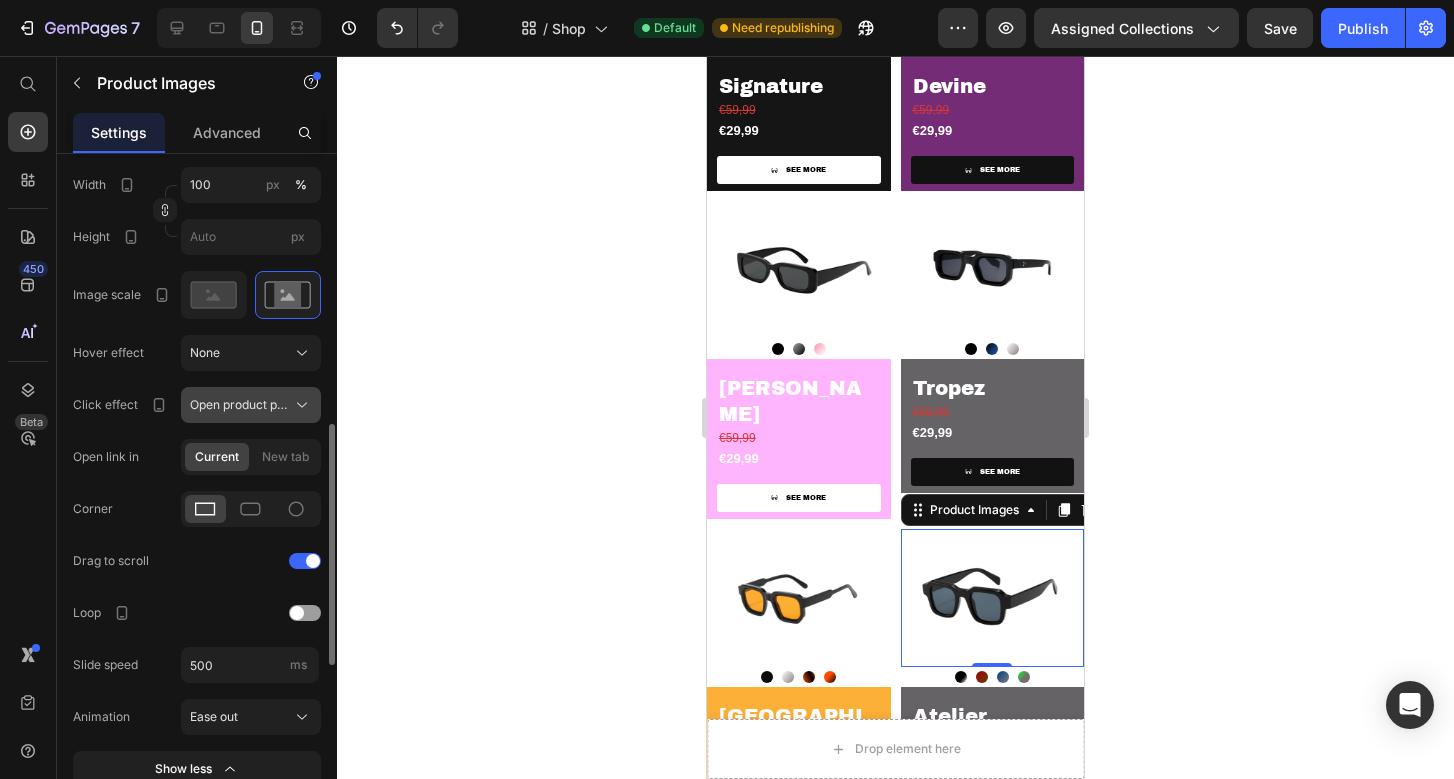 click on "Open product page" at bounding box center [239, 405] 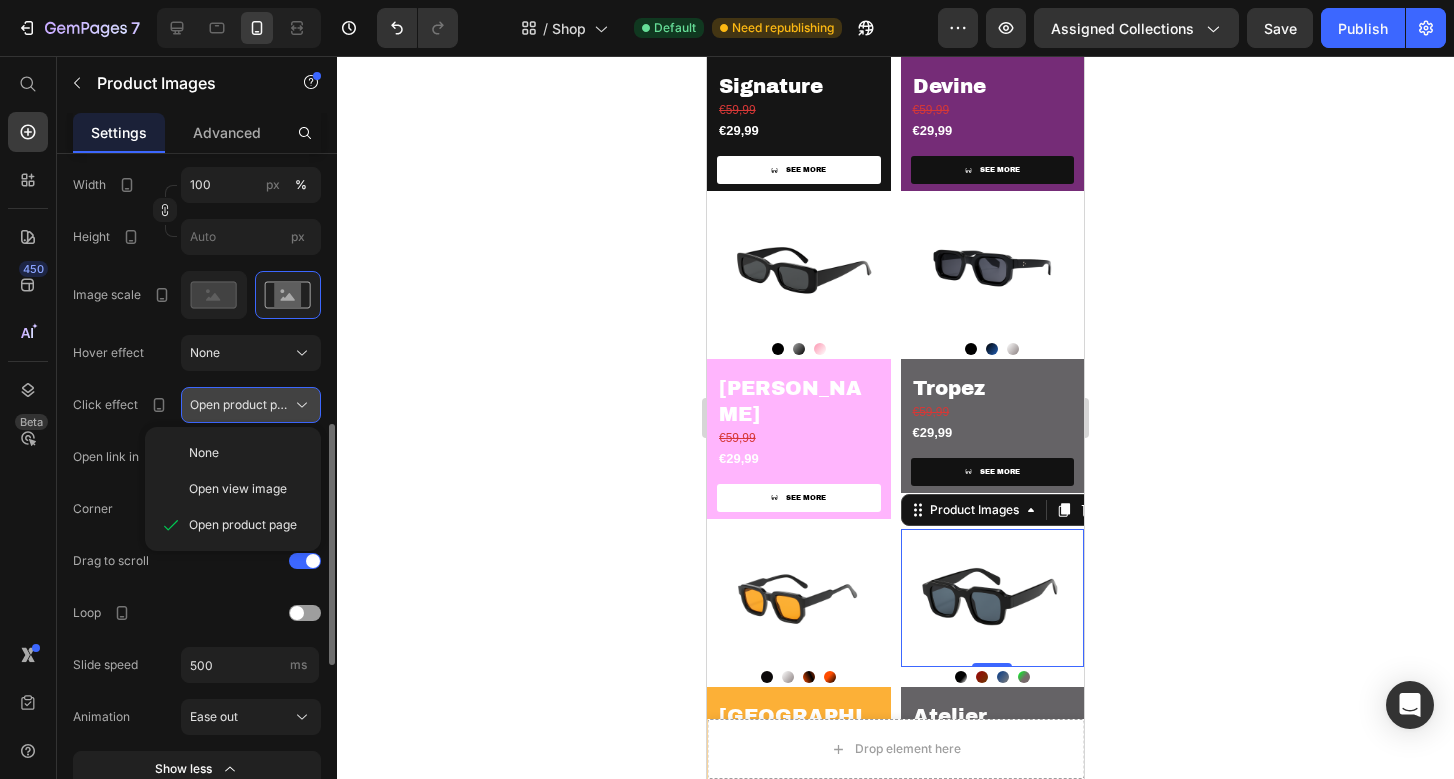 click on "Open product page" at bounding box center (239, 405) 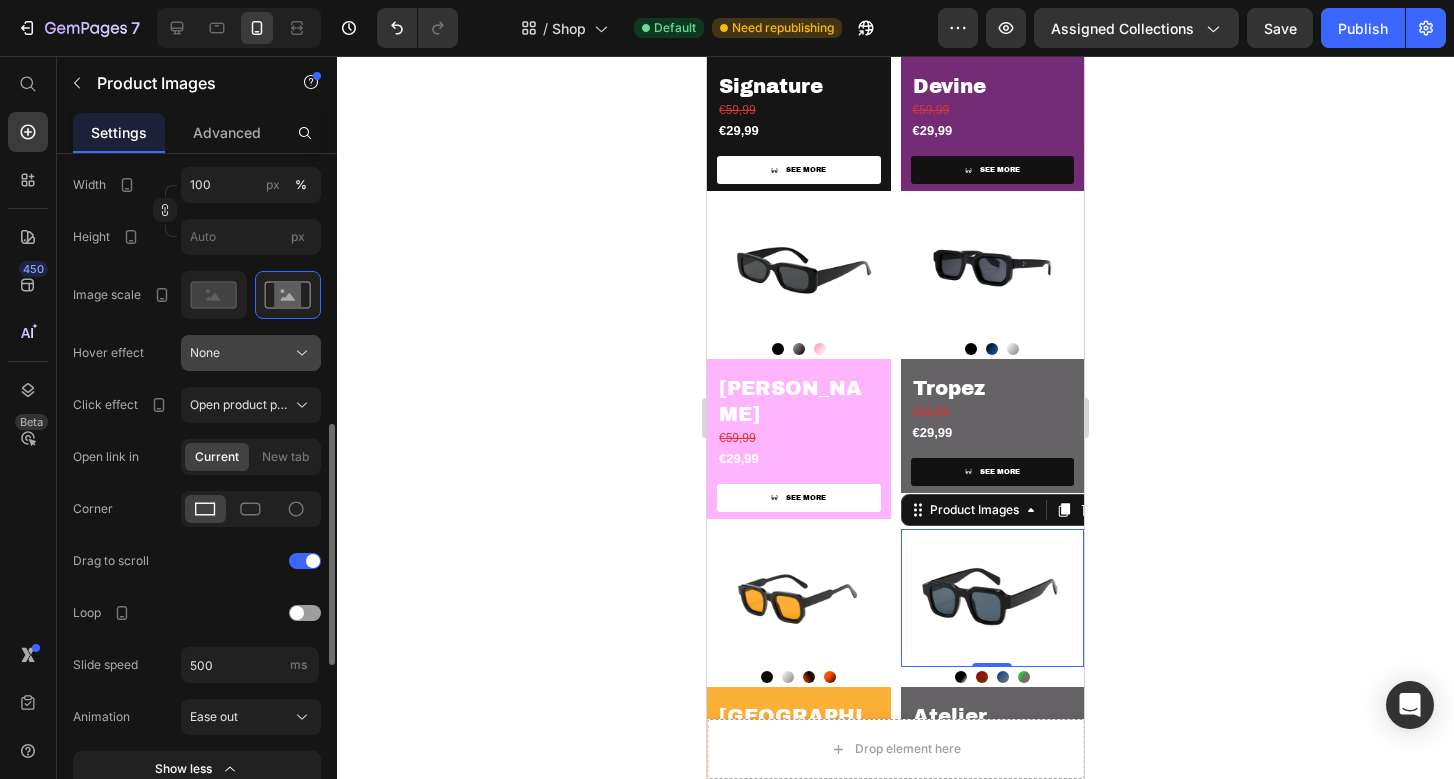click on "None" at bounding box center [251, 353] 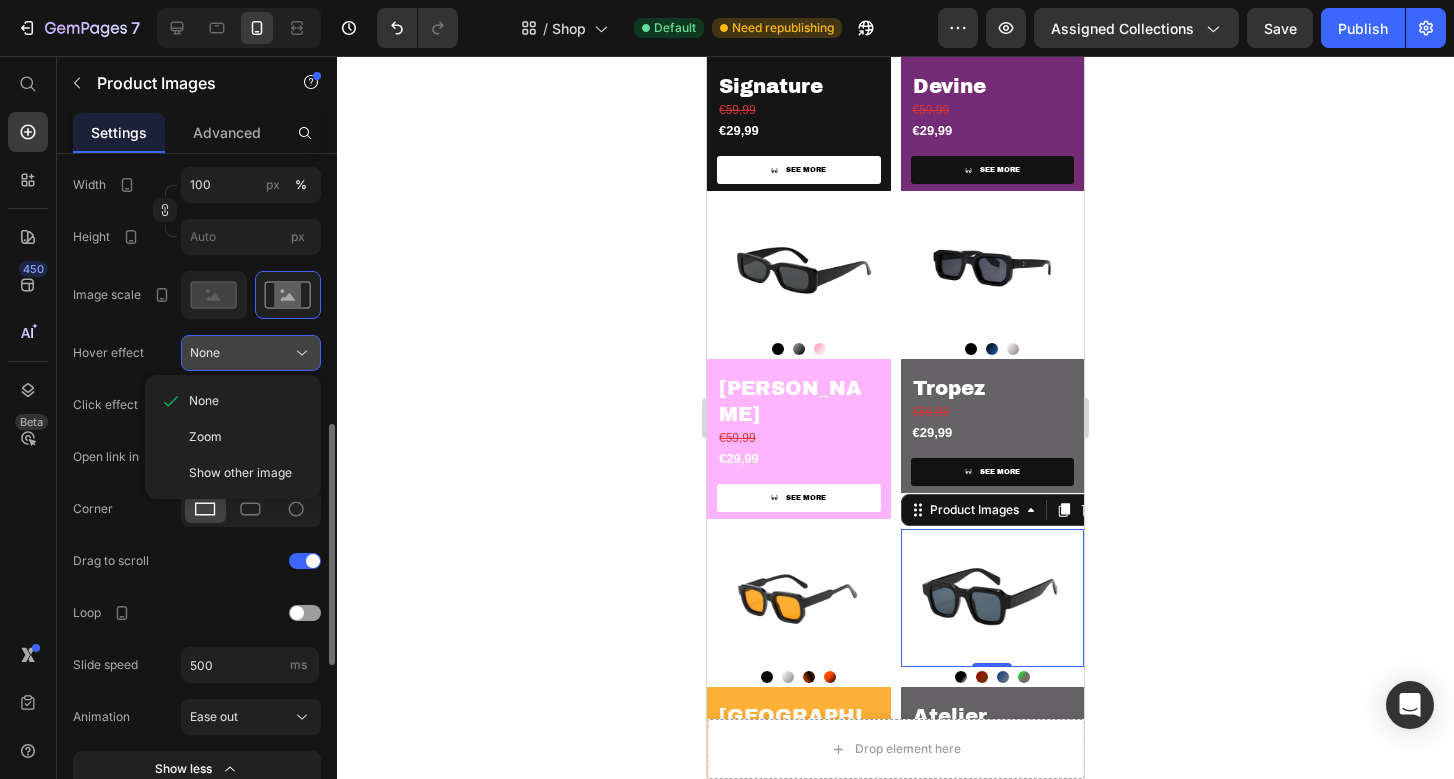 click on "None" at bounding box center [251, 353] 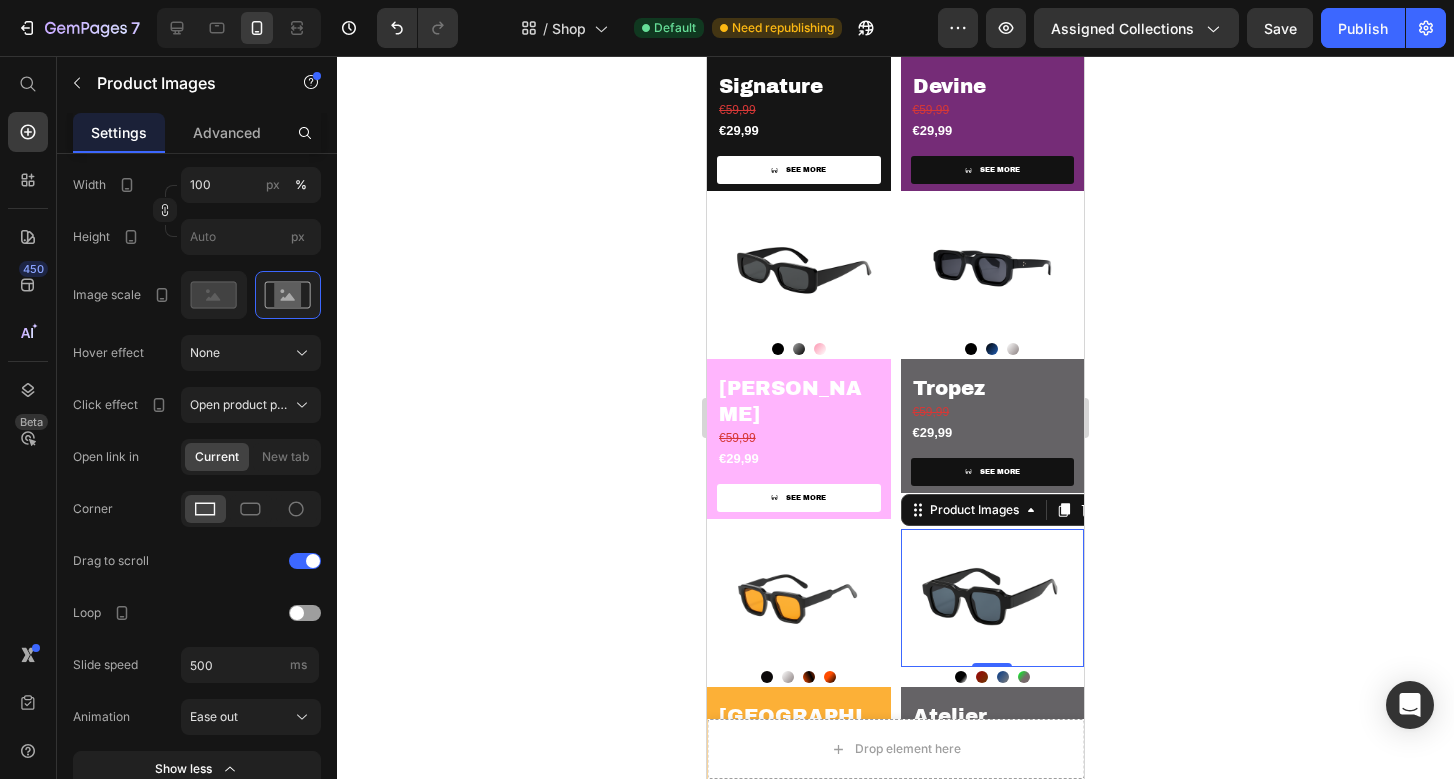 click 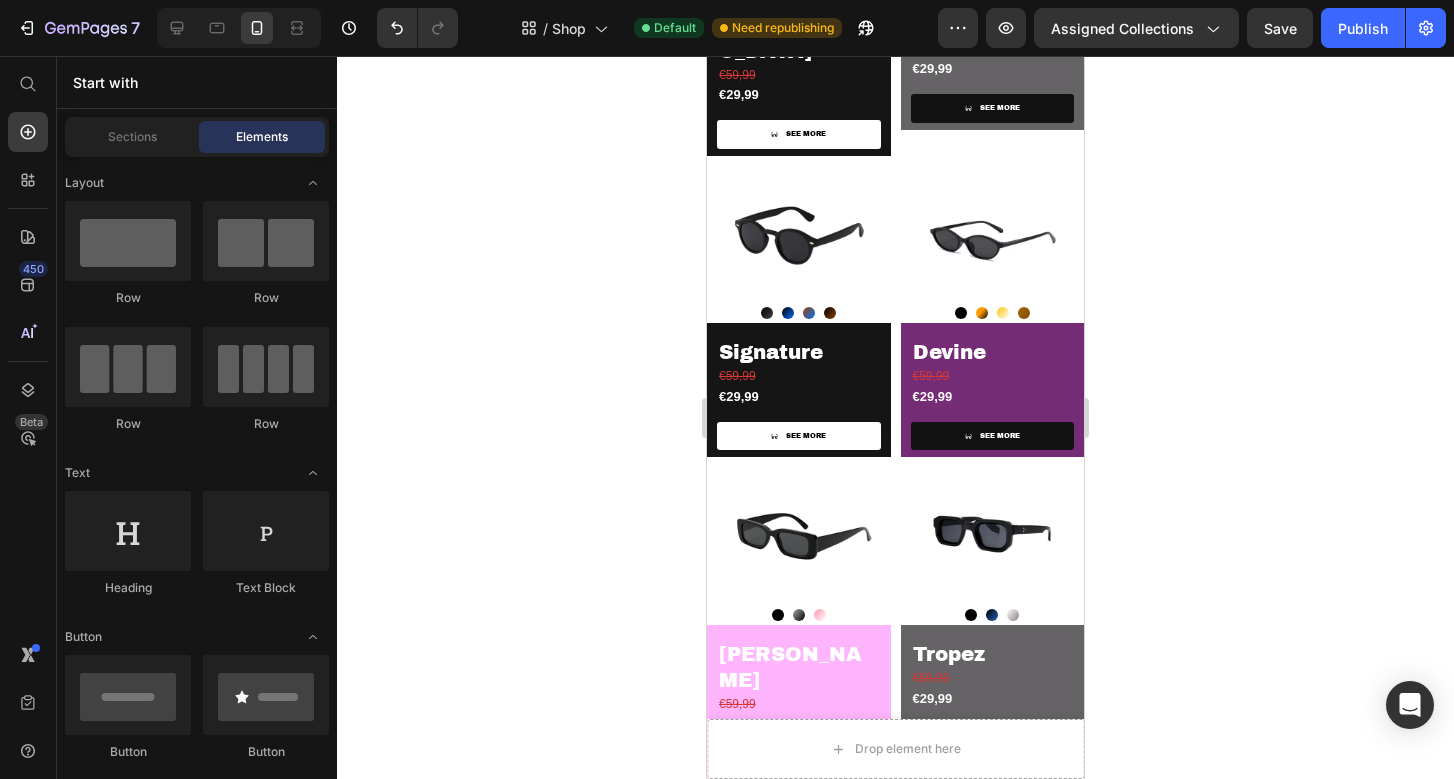 scroll, scrollTop: 831, scrollLeft: 0, axis: vertical 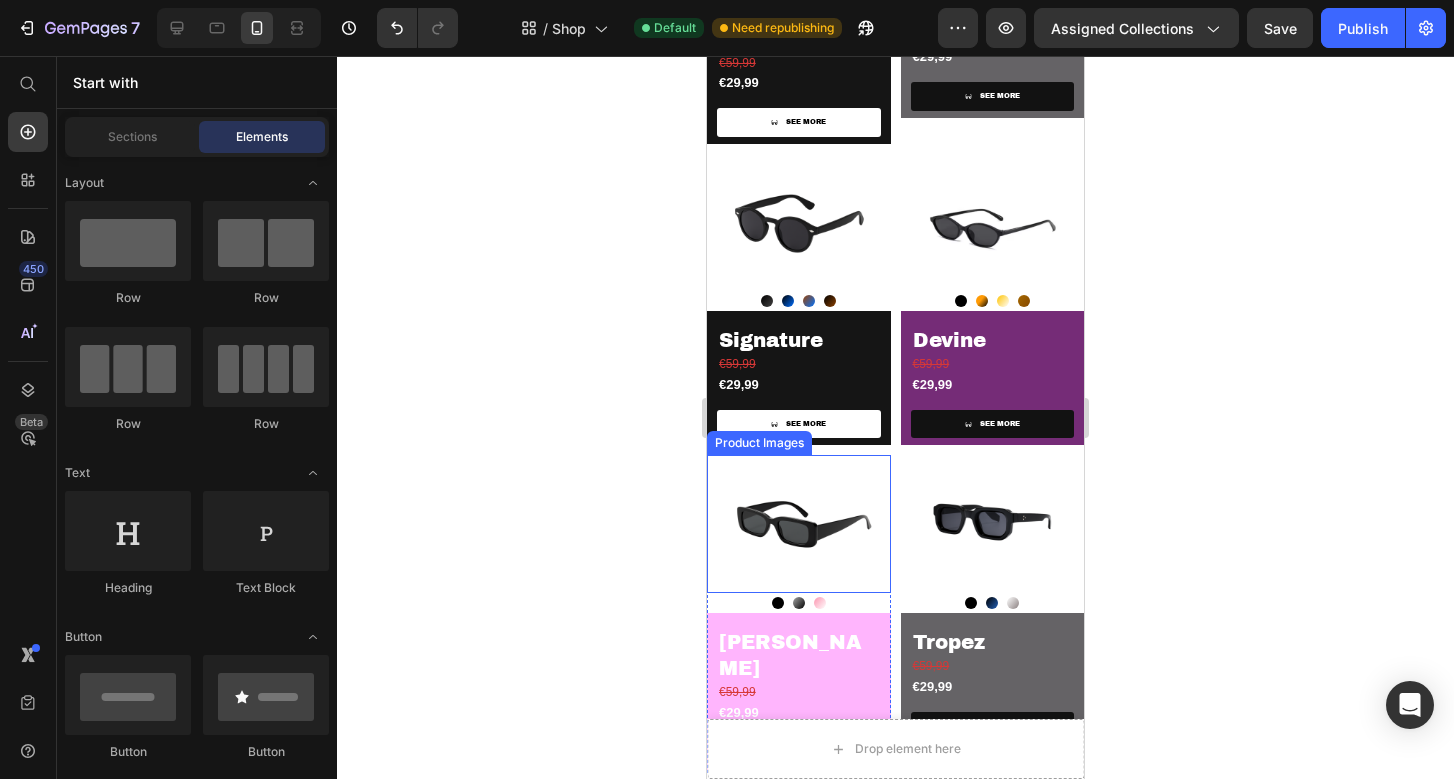 click 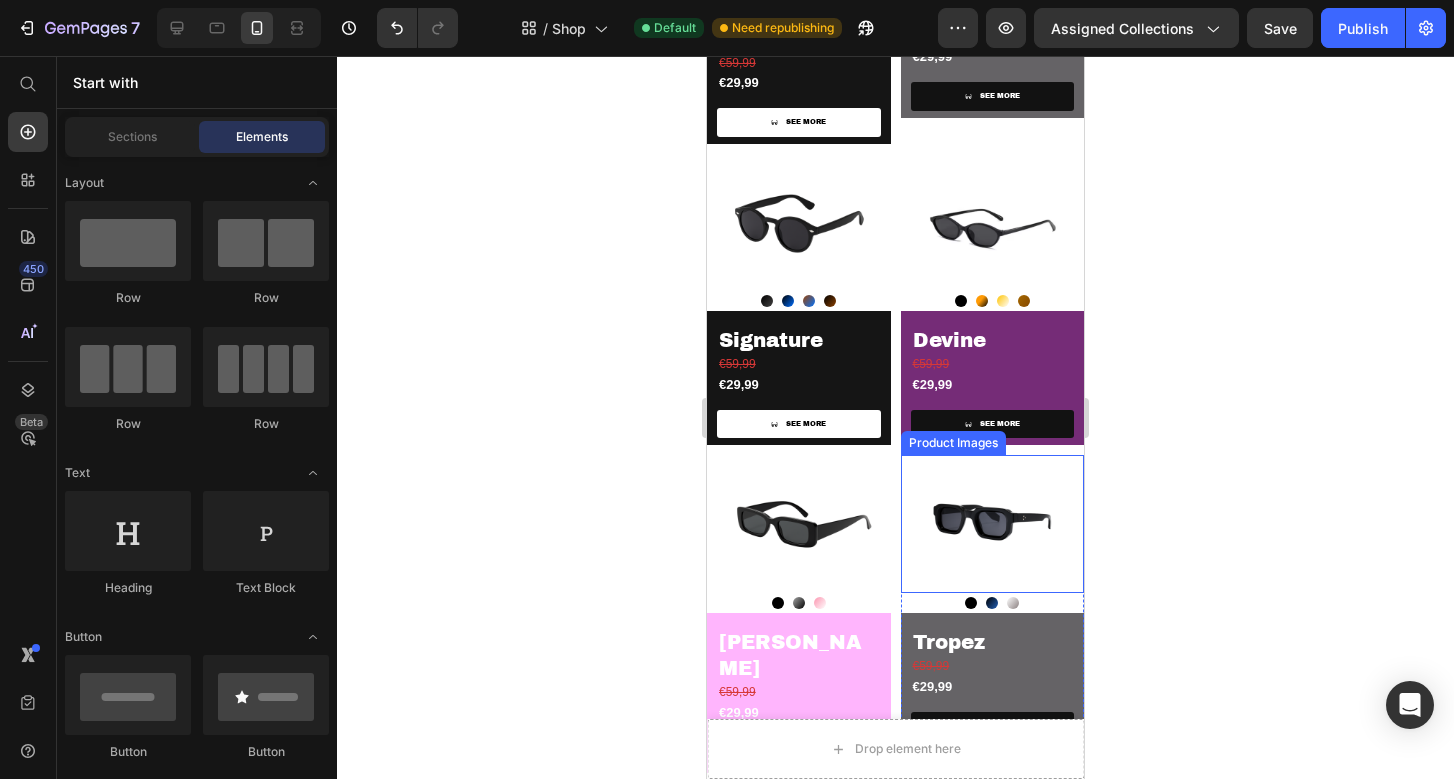 click 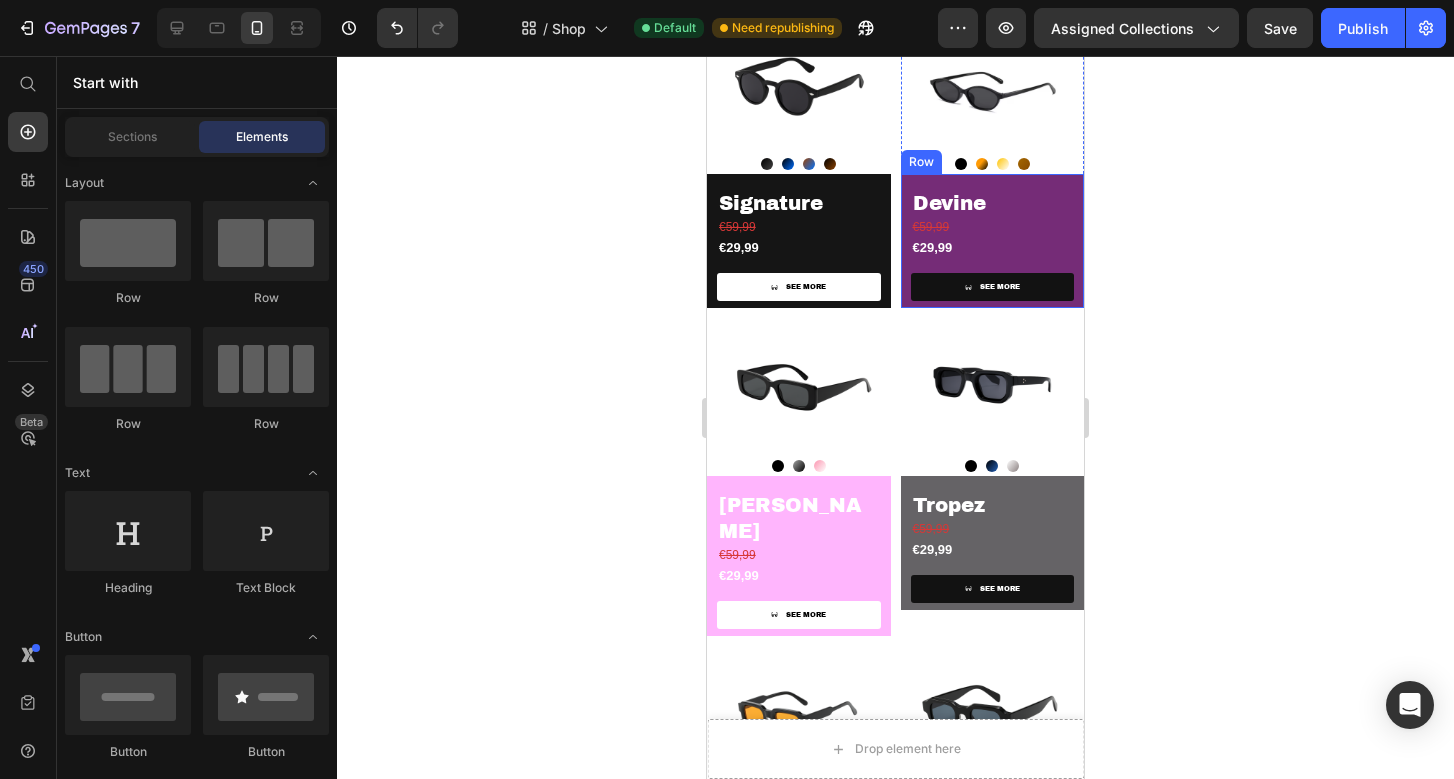 scroll, scrollTop: 1136, scrollLeft: 0, axis: vertical 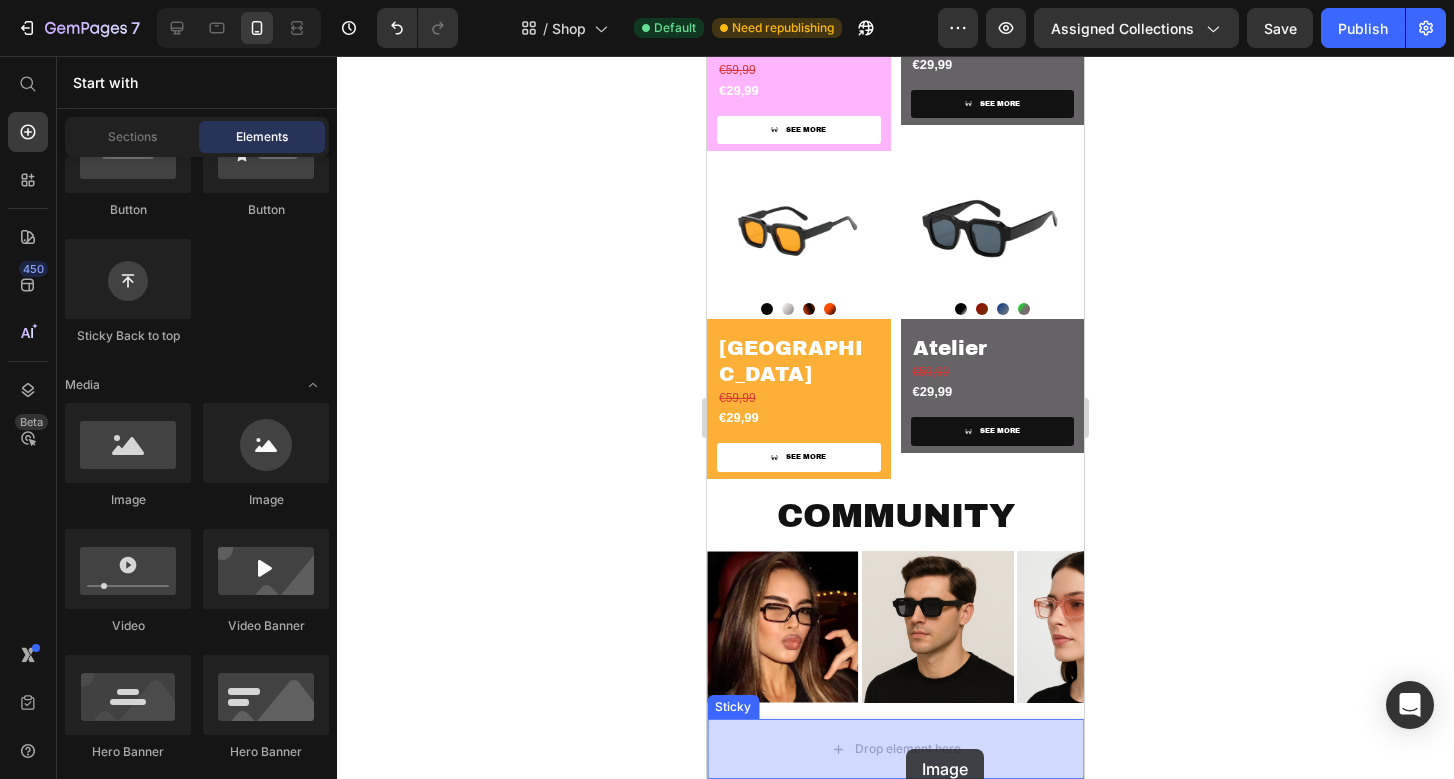 drag, startPoint x: 833, startPoint y: 498, endPoint x: 906, endPoint y: 746, distance: 258.52078 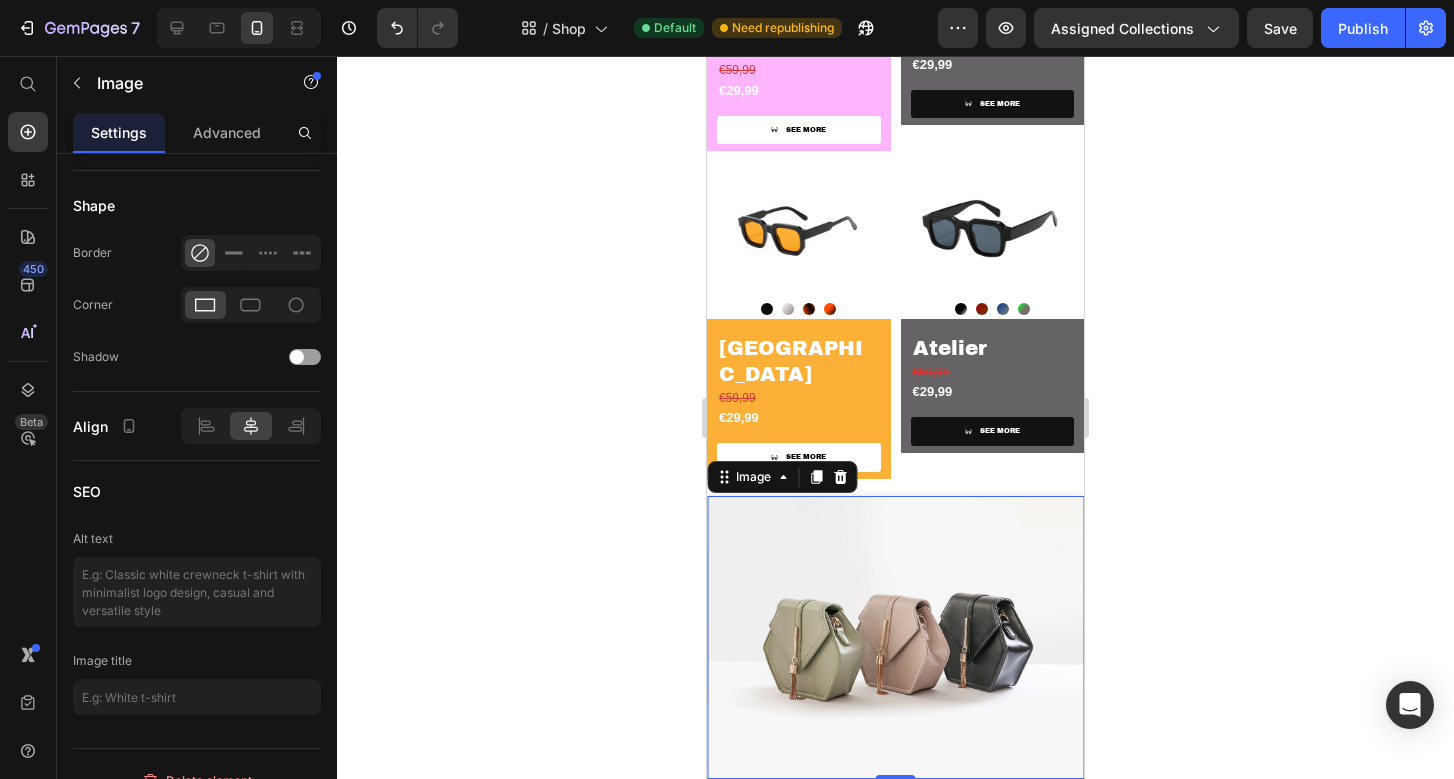 scroll, scrollTop: 0, scrollLeft: 0, axis: both 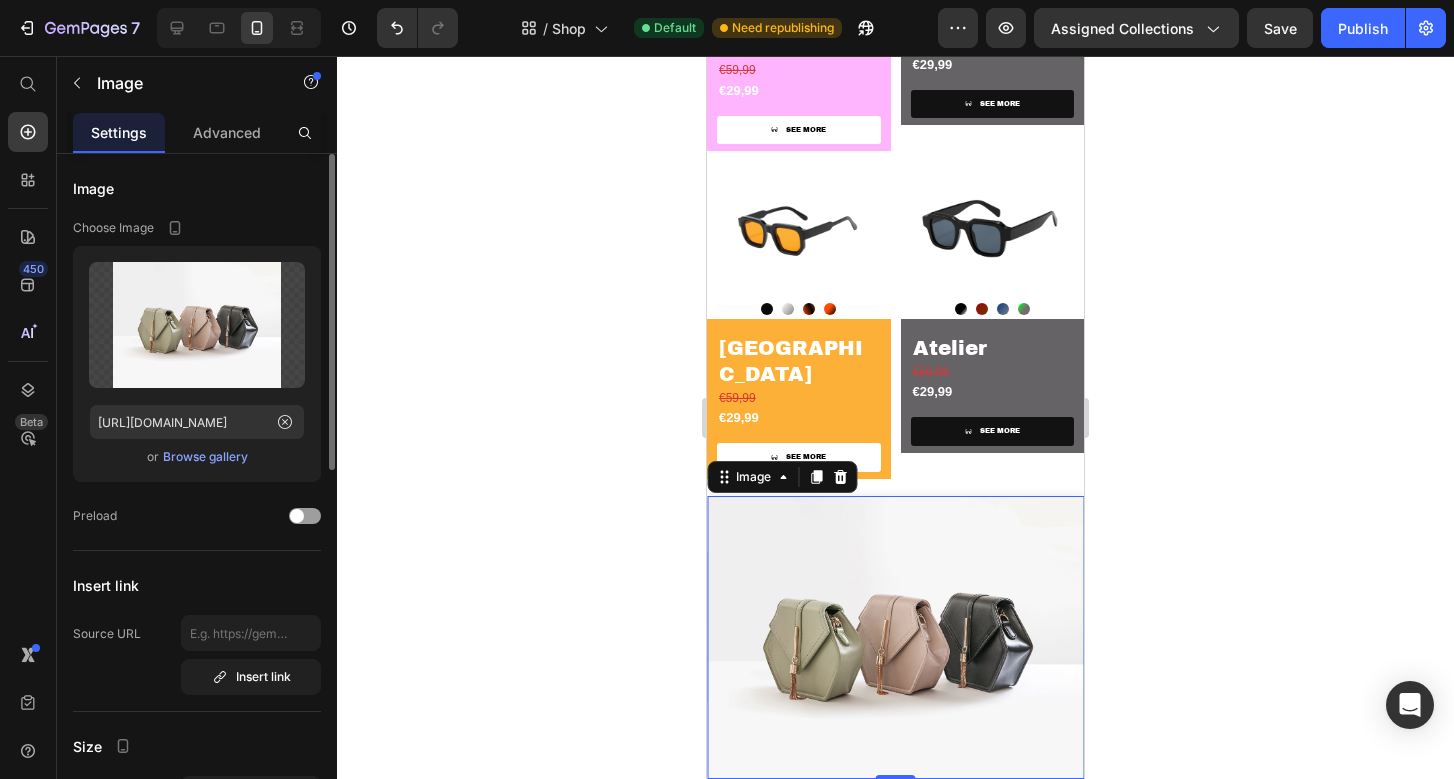 click on "Browse gallery" at bounding box center (205, 457) 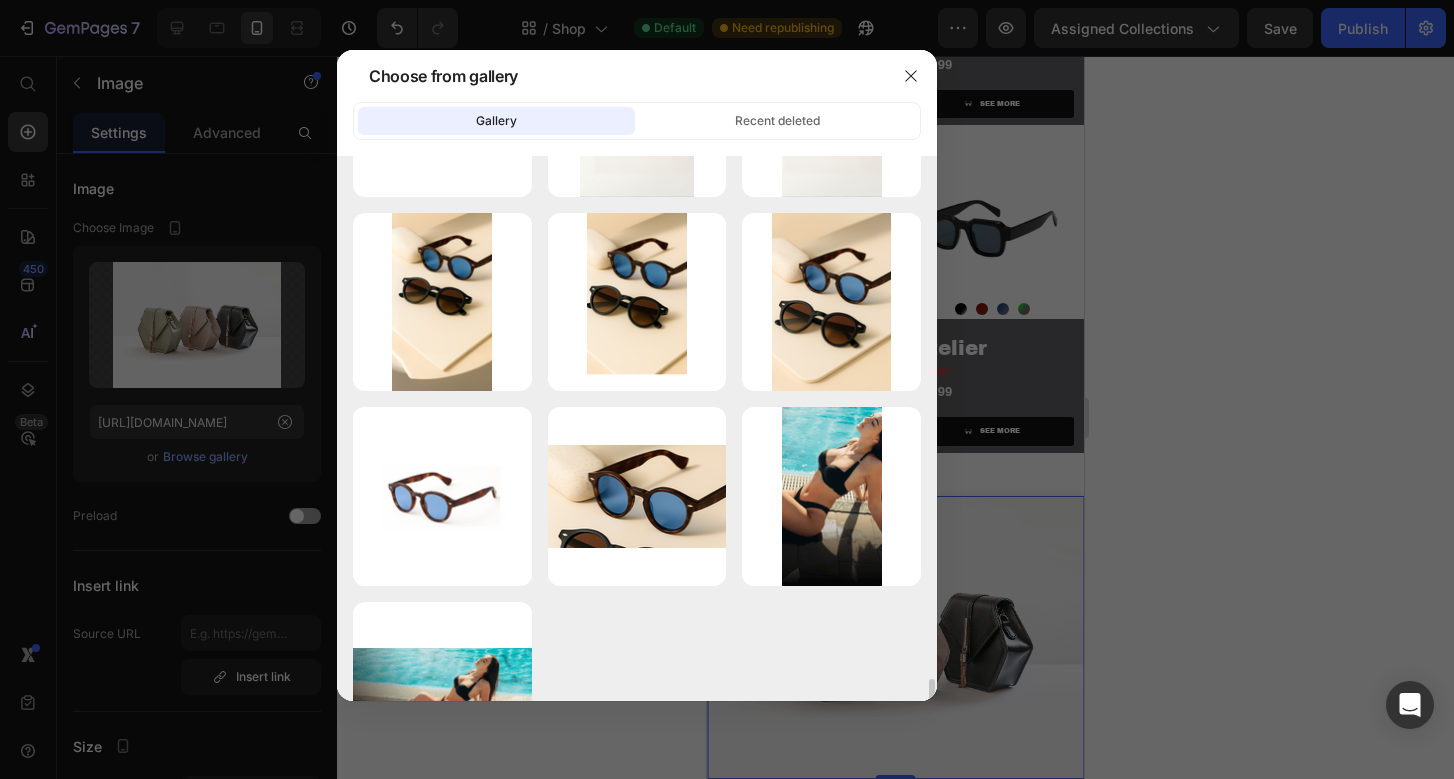 scroll, scrollTop: 9204, scrollLeft: 0, axis: vertical 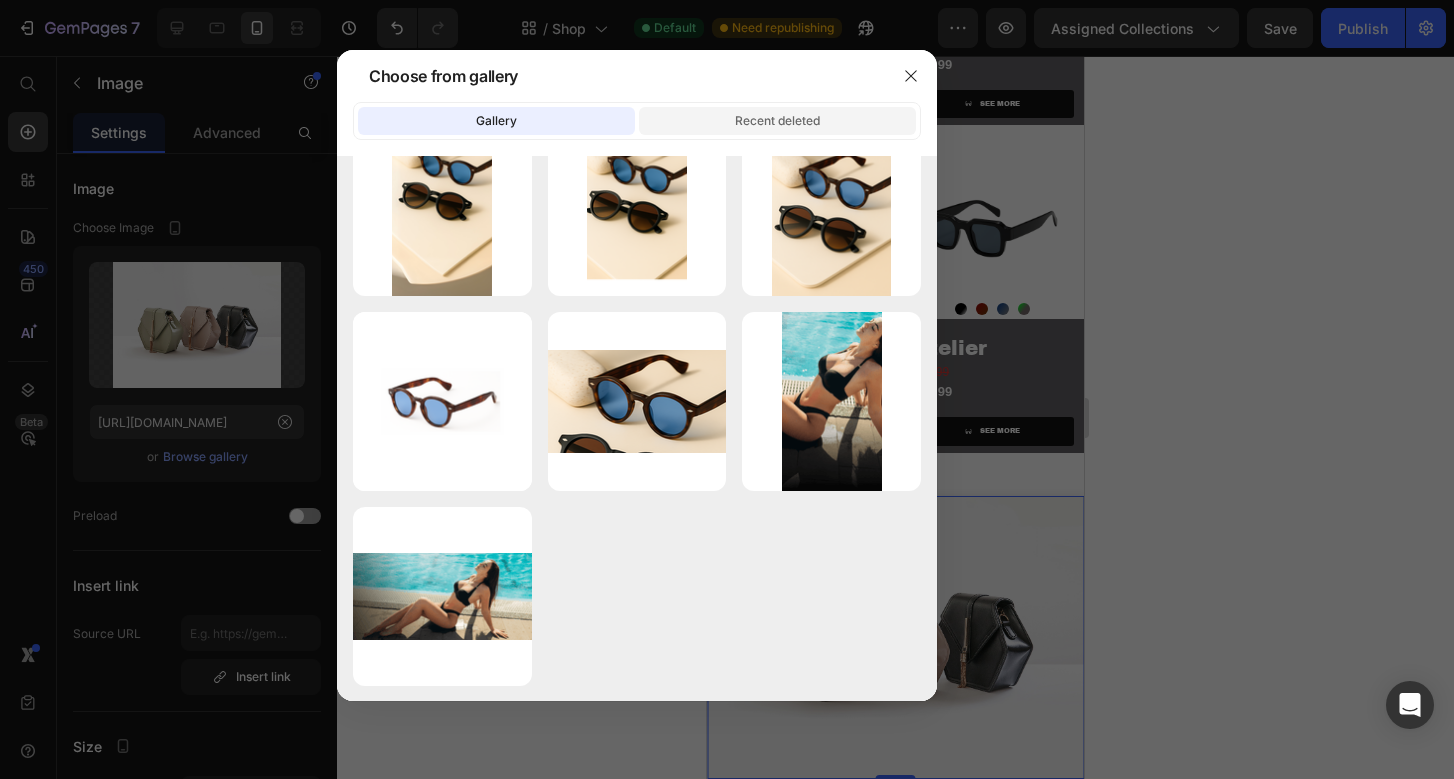 click on "Recent deleted" 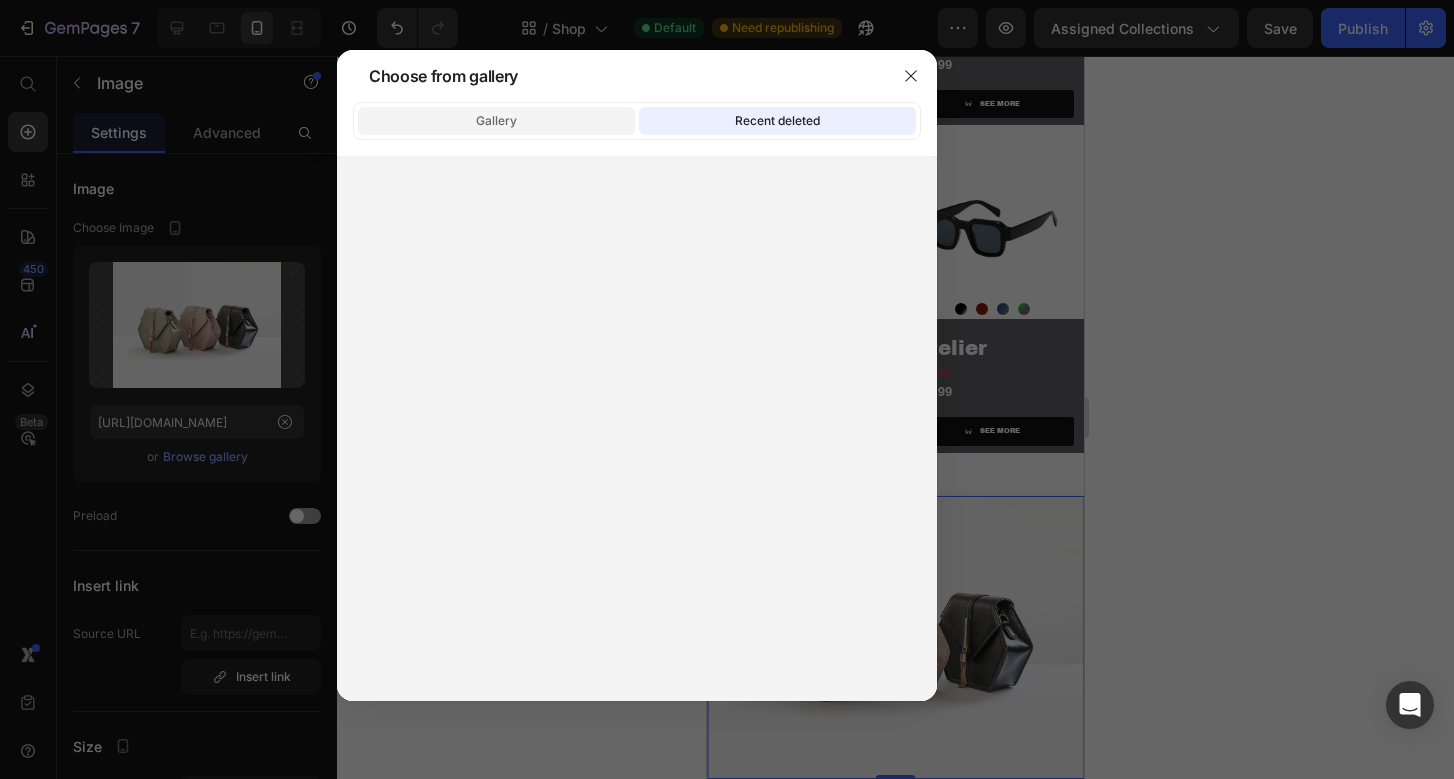 click on "Gallery" 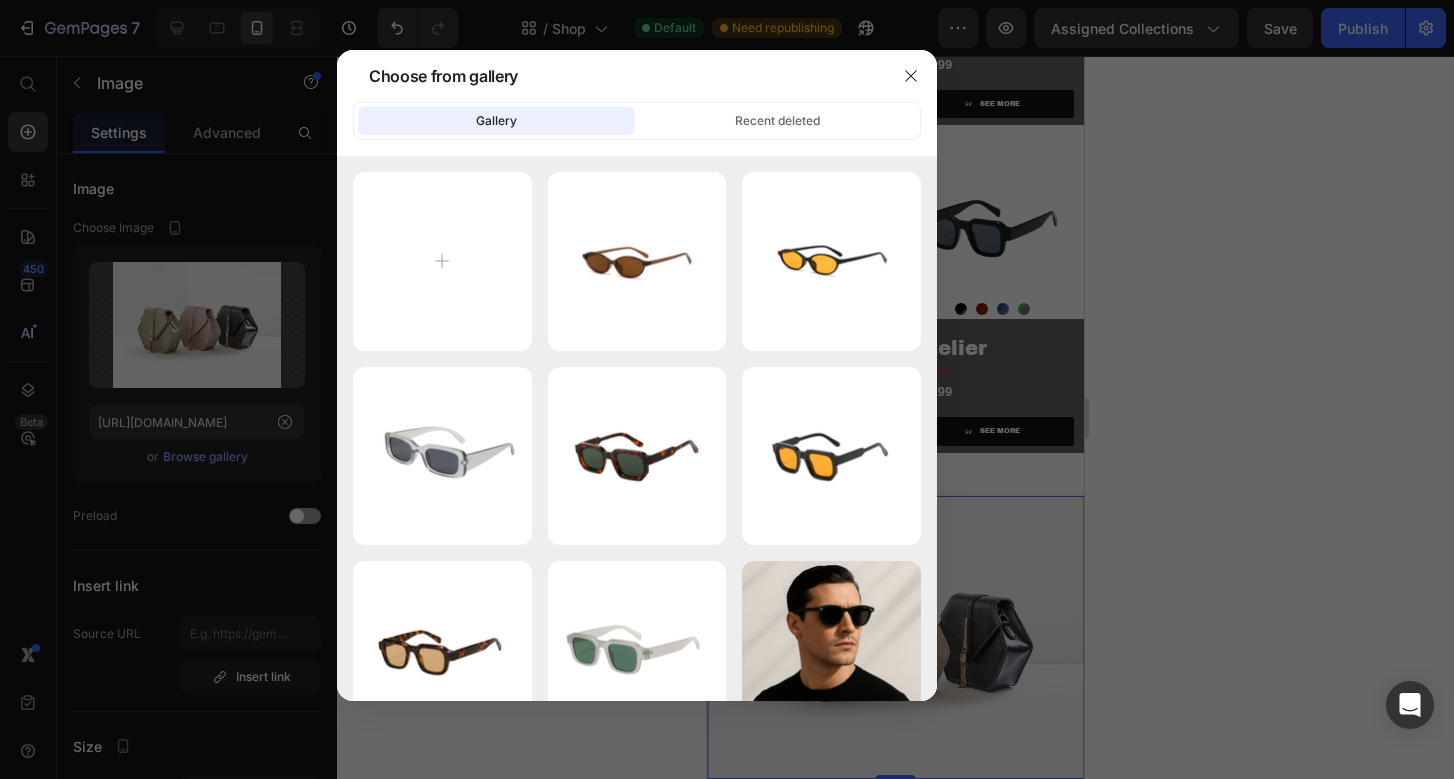click at bounding box center [727, 389] 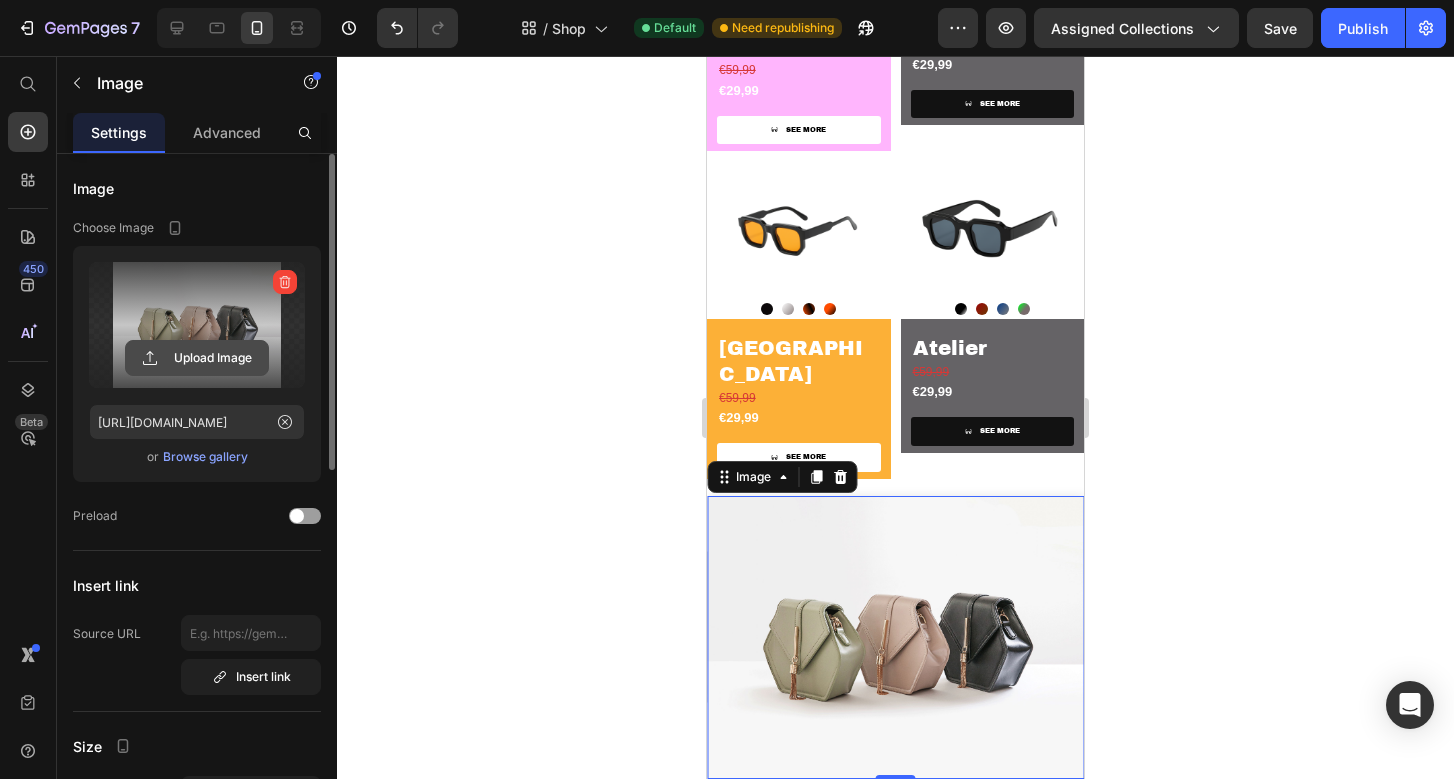 click 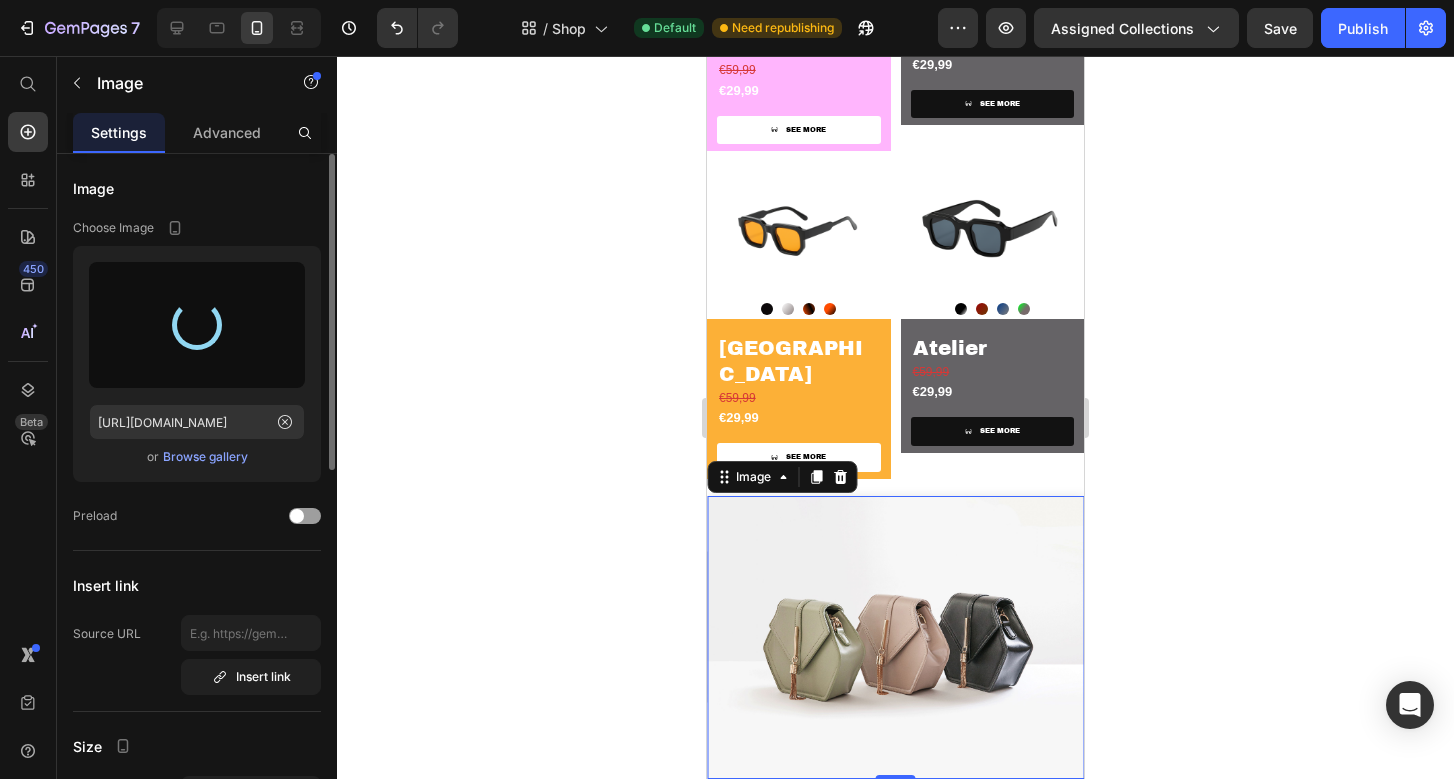 type on "https://cdn.shopify.com/s/files/1/0954/0629/3321/files/gempages_570735855572878208-e9d582ff-2c3c-41ce-9763-63b75034c736.png" 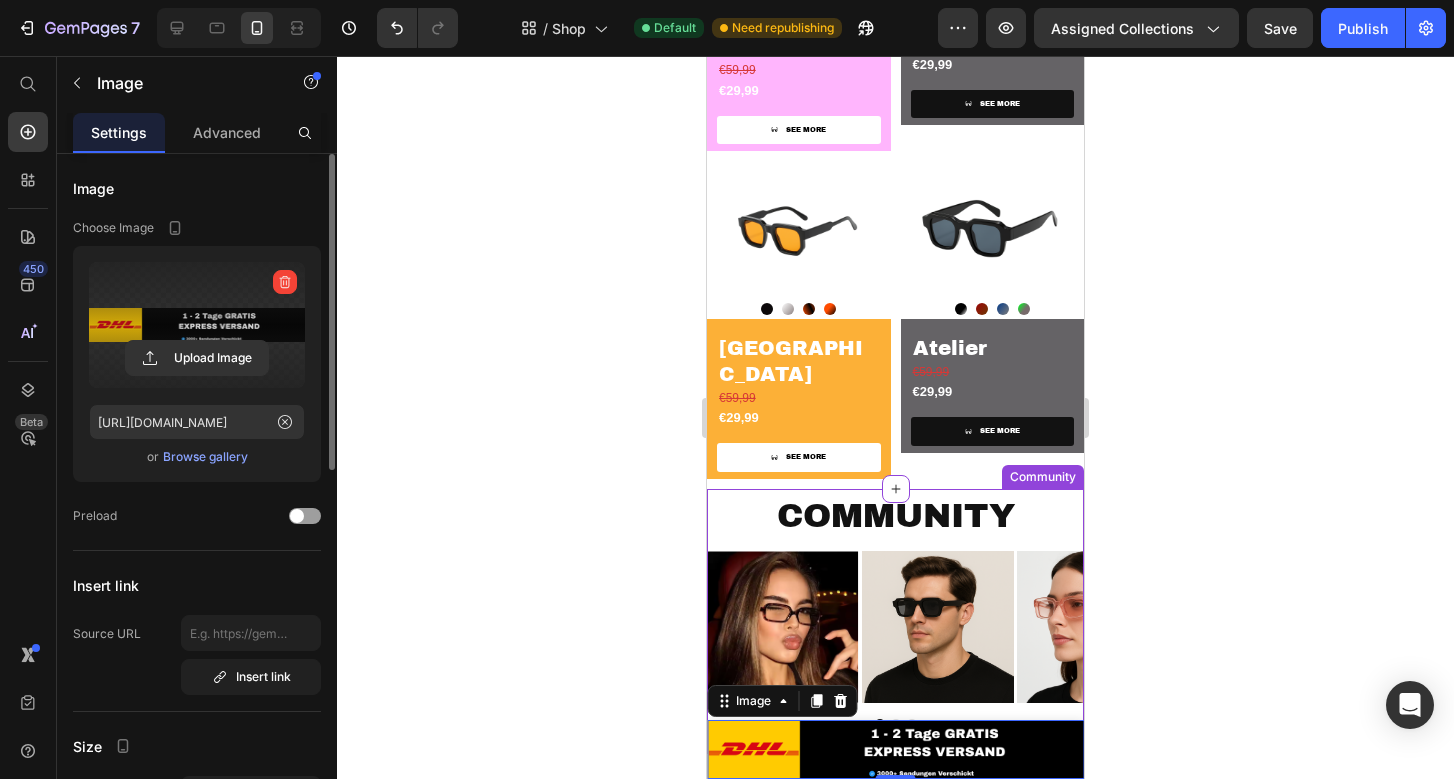 click 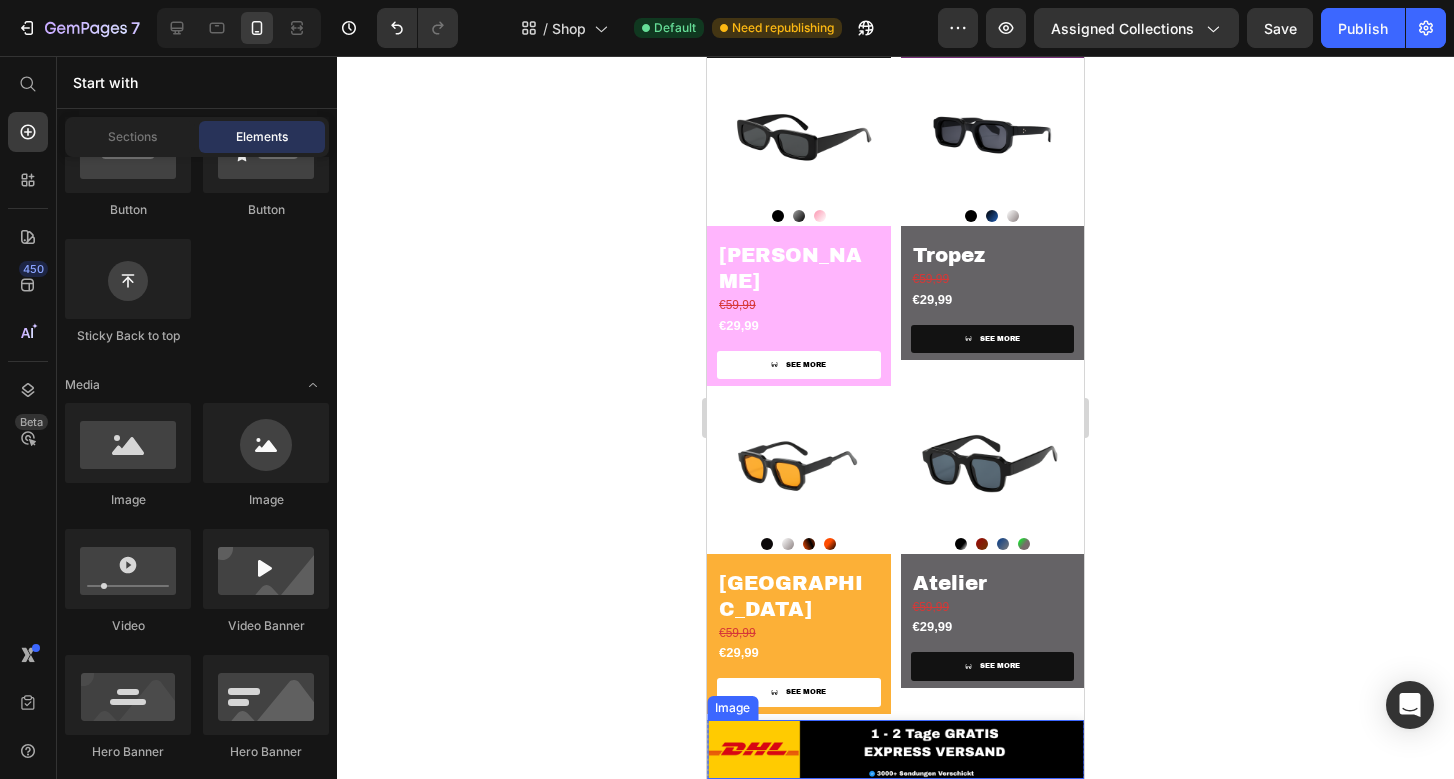 scroll, scrollTop: 1172, scrollLeft: 0, axis: vertical 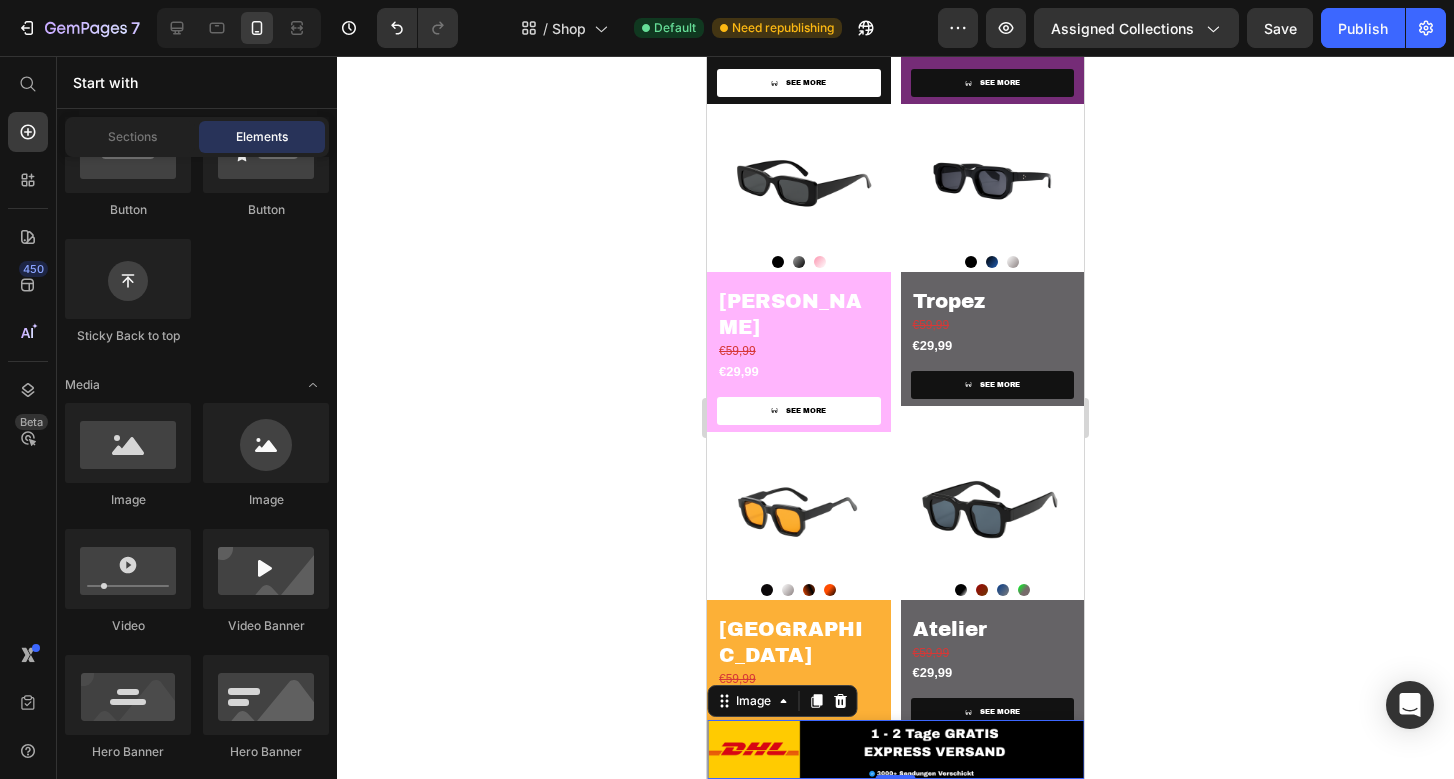click at bounding box center (895, 749) 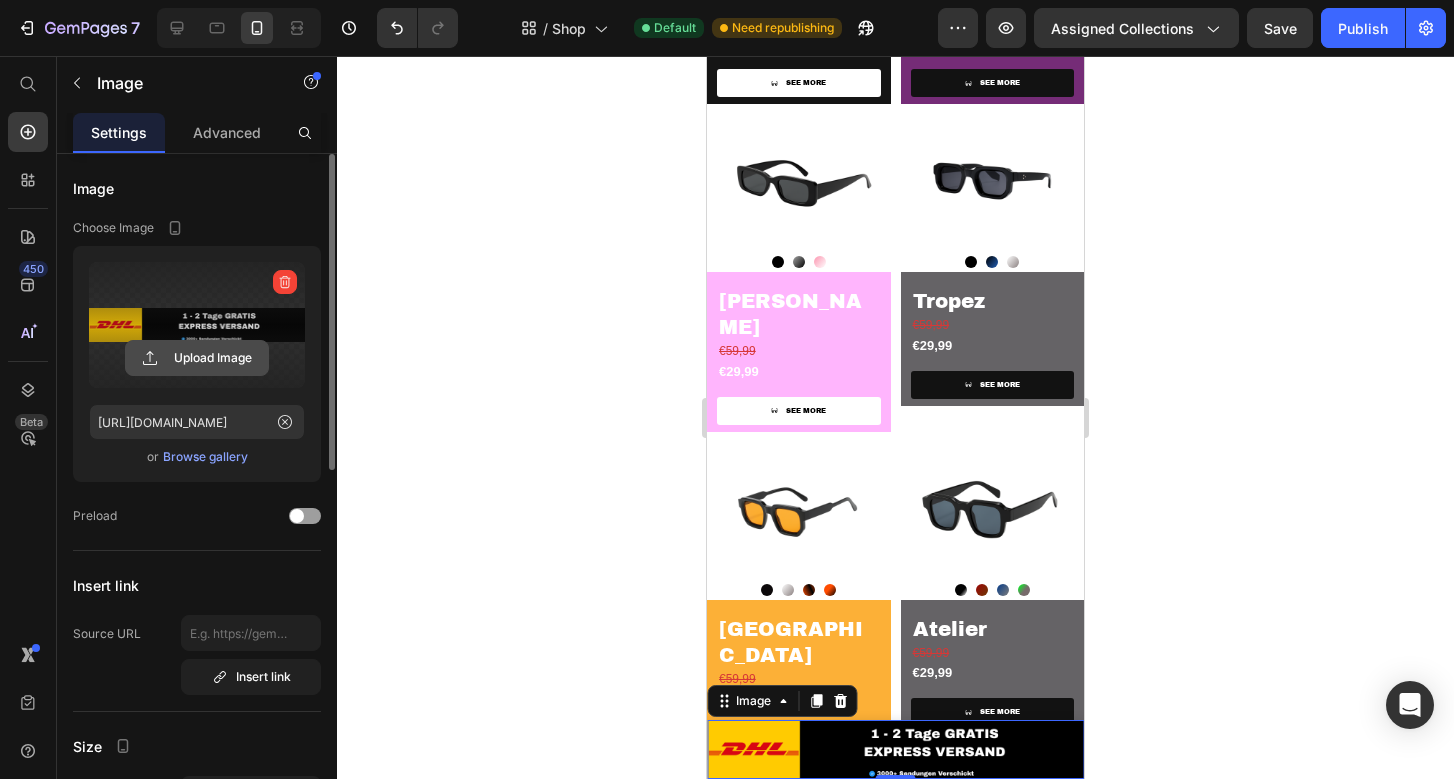 click 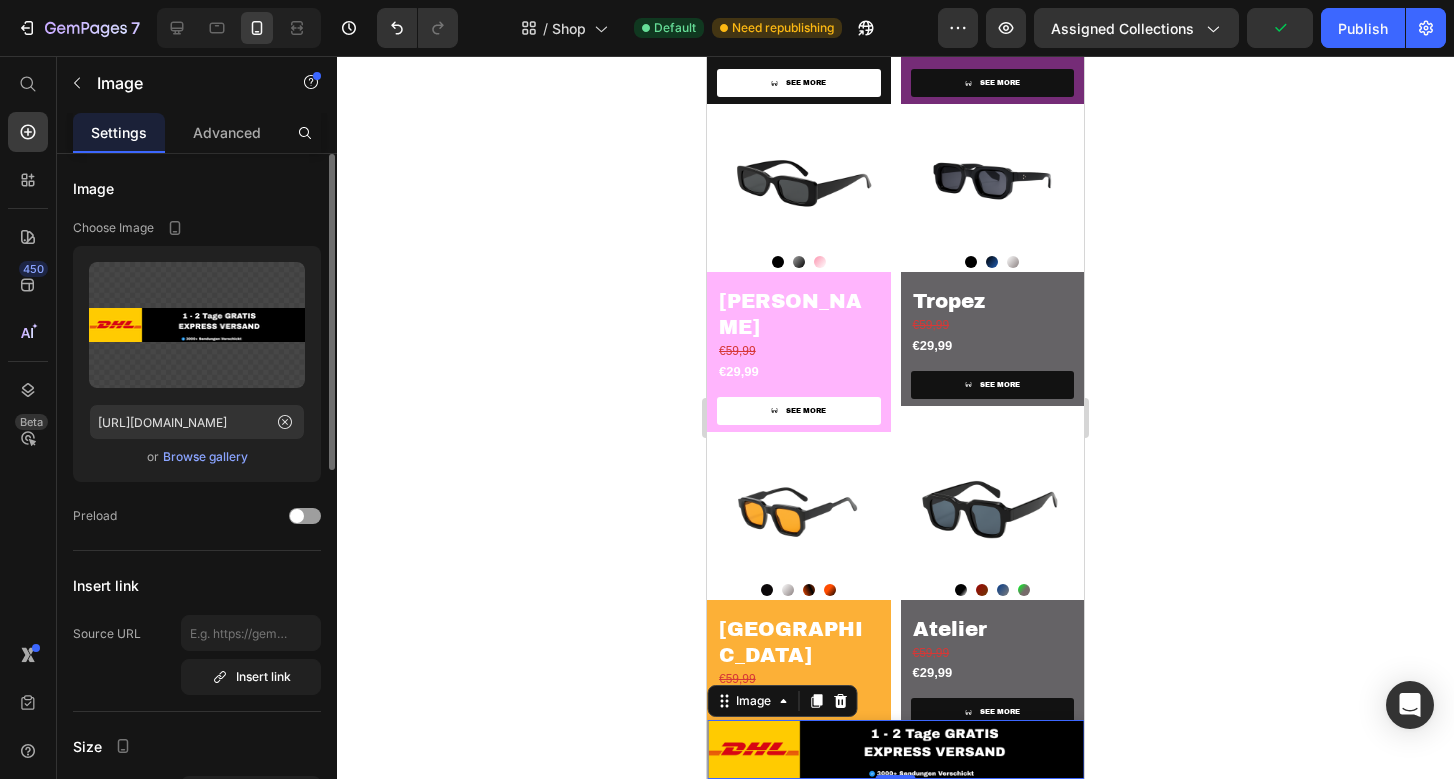 click on "Browse gallery" at bounding box center [205, 457] 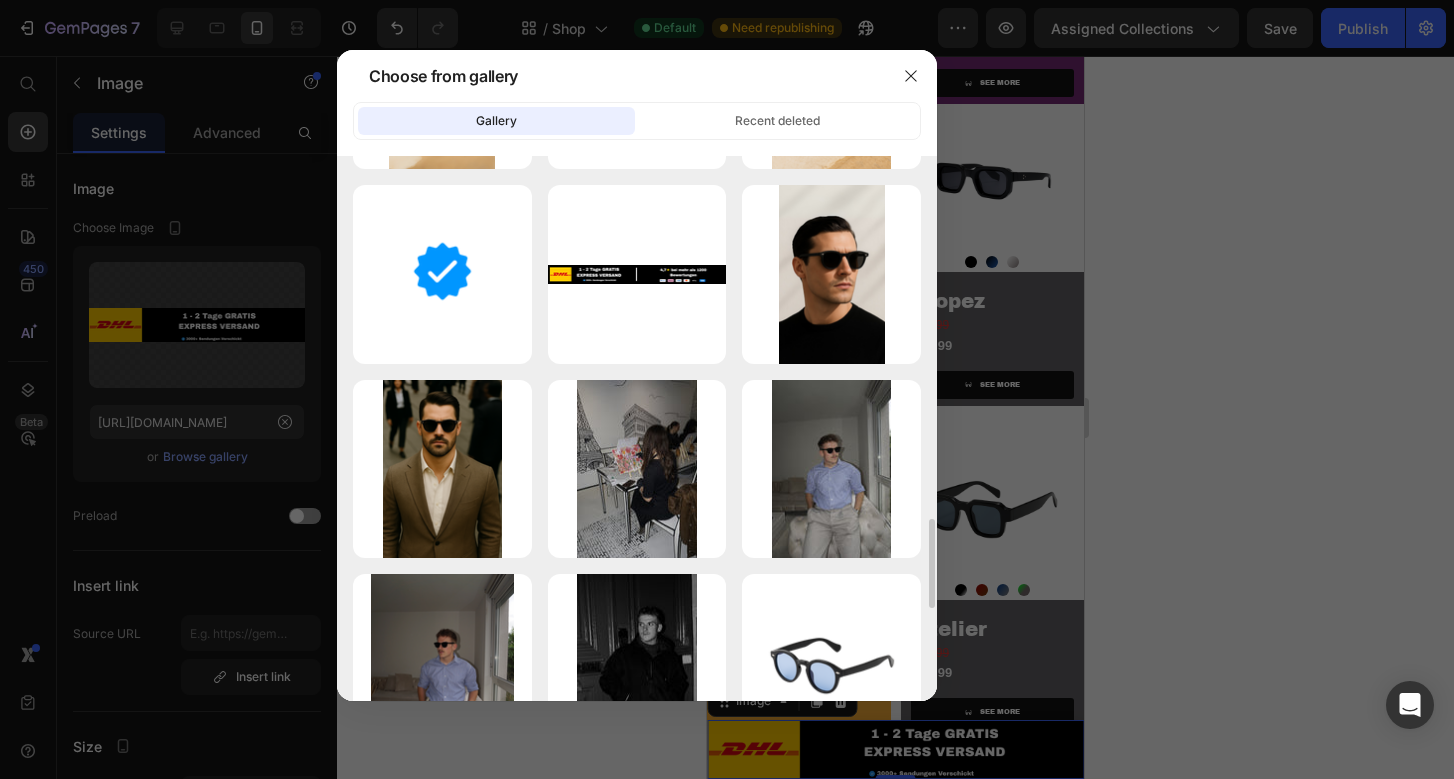 scroll, scrollTop: 2308, scrollLeft: 0, axis: vertical 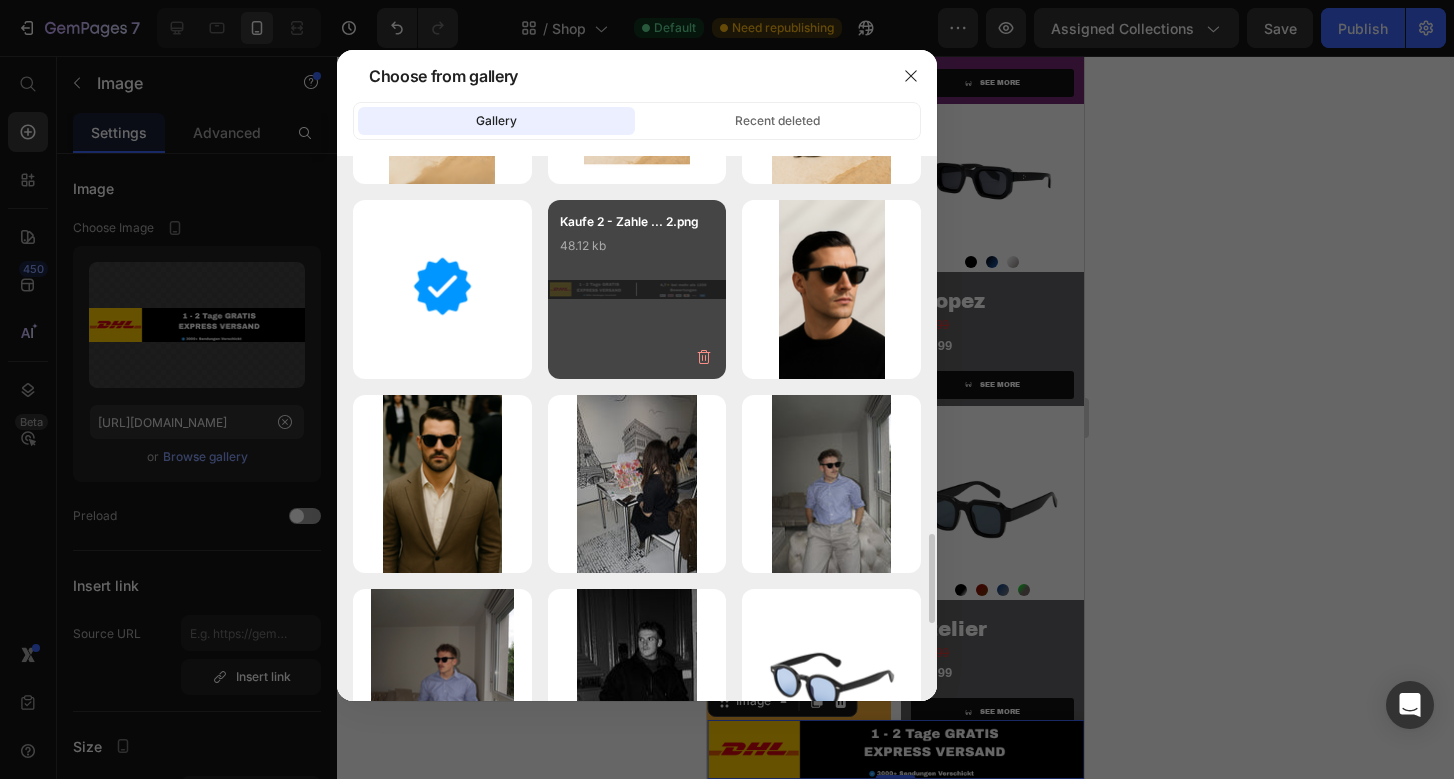 click on "Kaufe 2 - Zahle ... 2.png 48.12 kb" at bounding box center [637, 252] 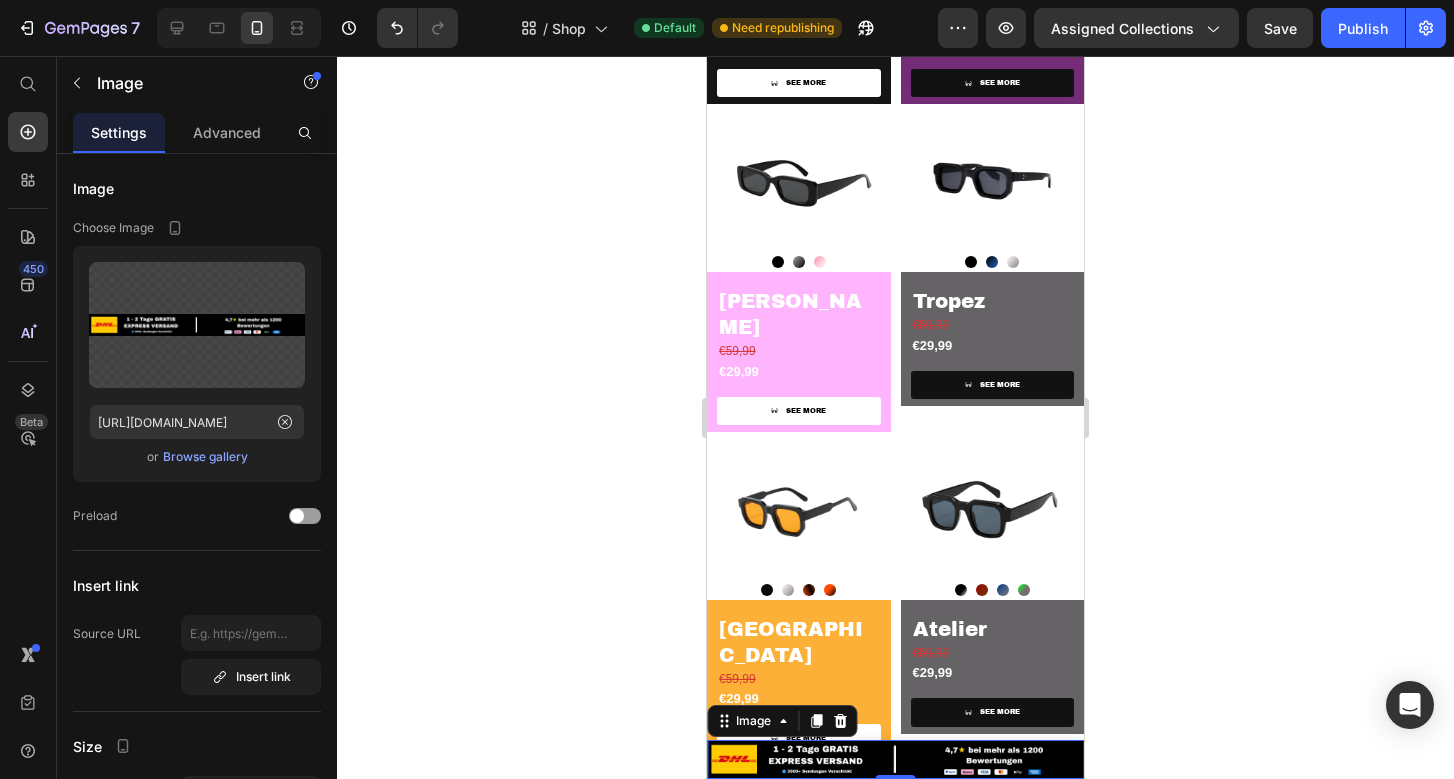 click 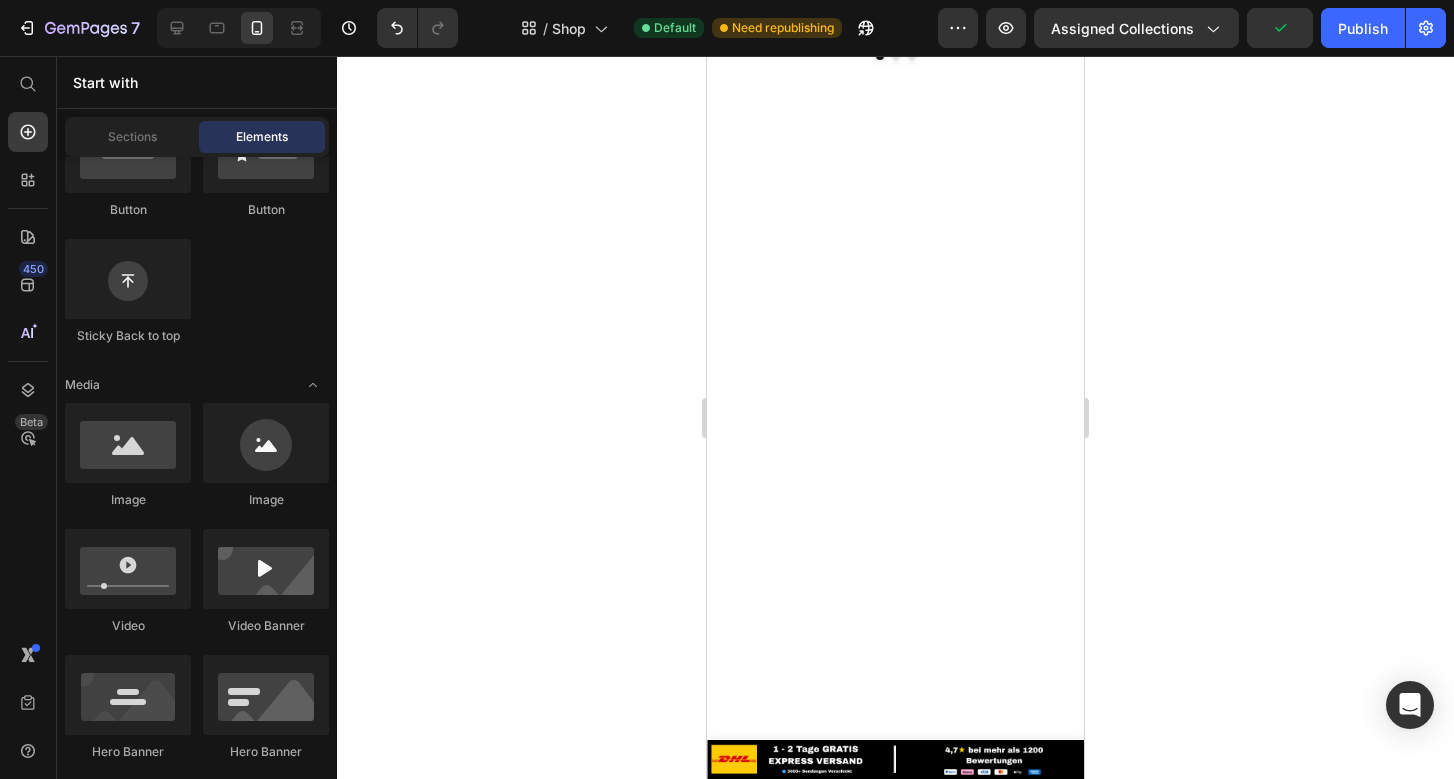 scroll, scrollTop: 0, scrollLeft: 0, axis: both 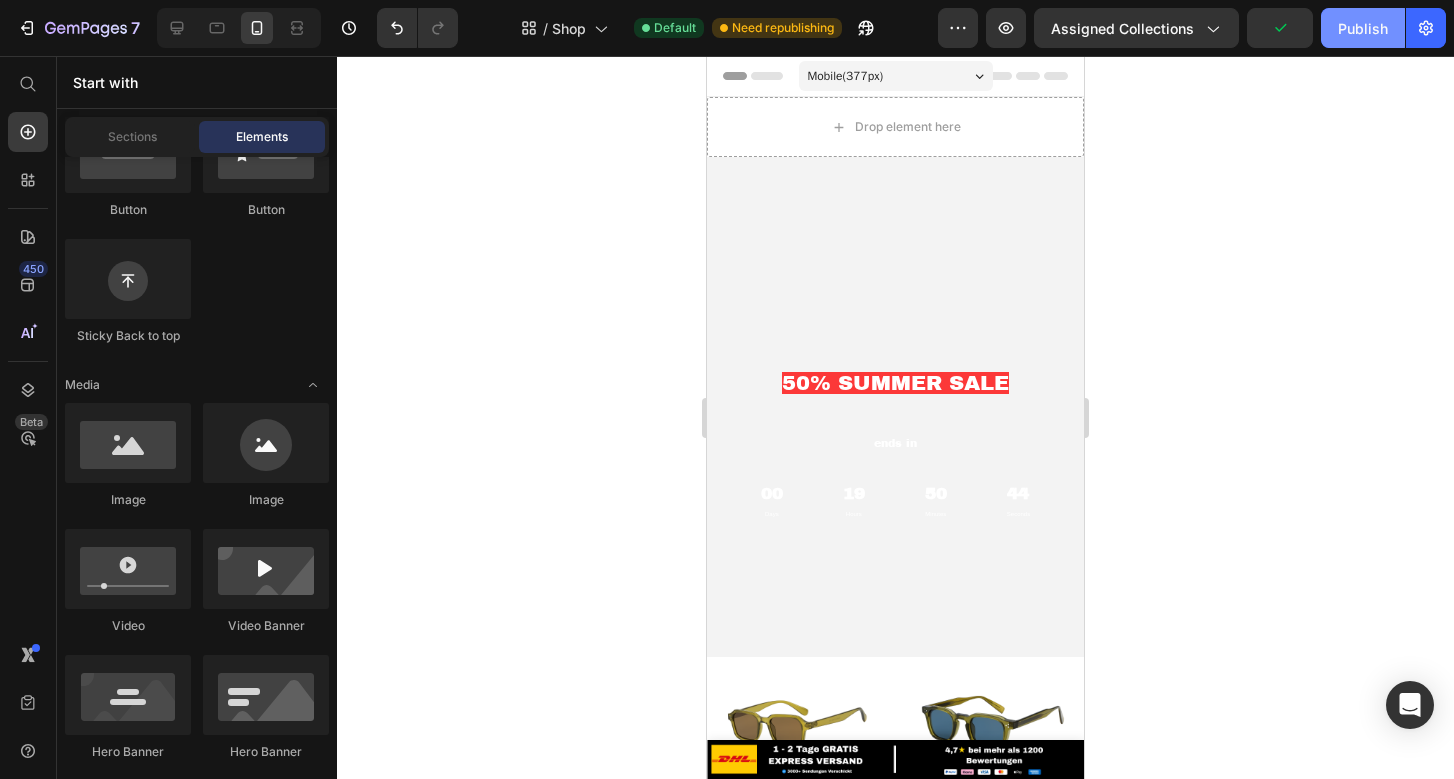 click on "Publish" at bounding box center (1363, 28) 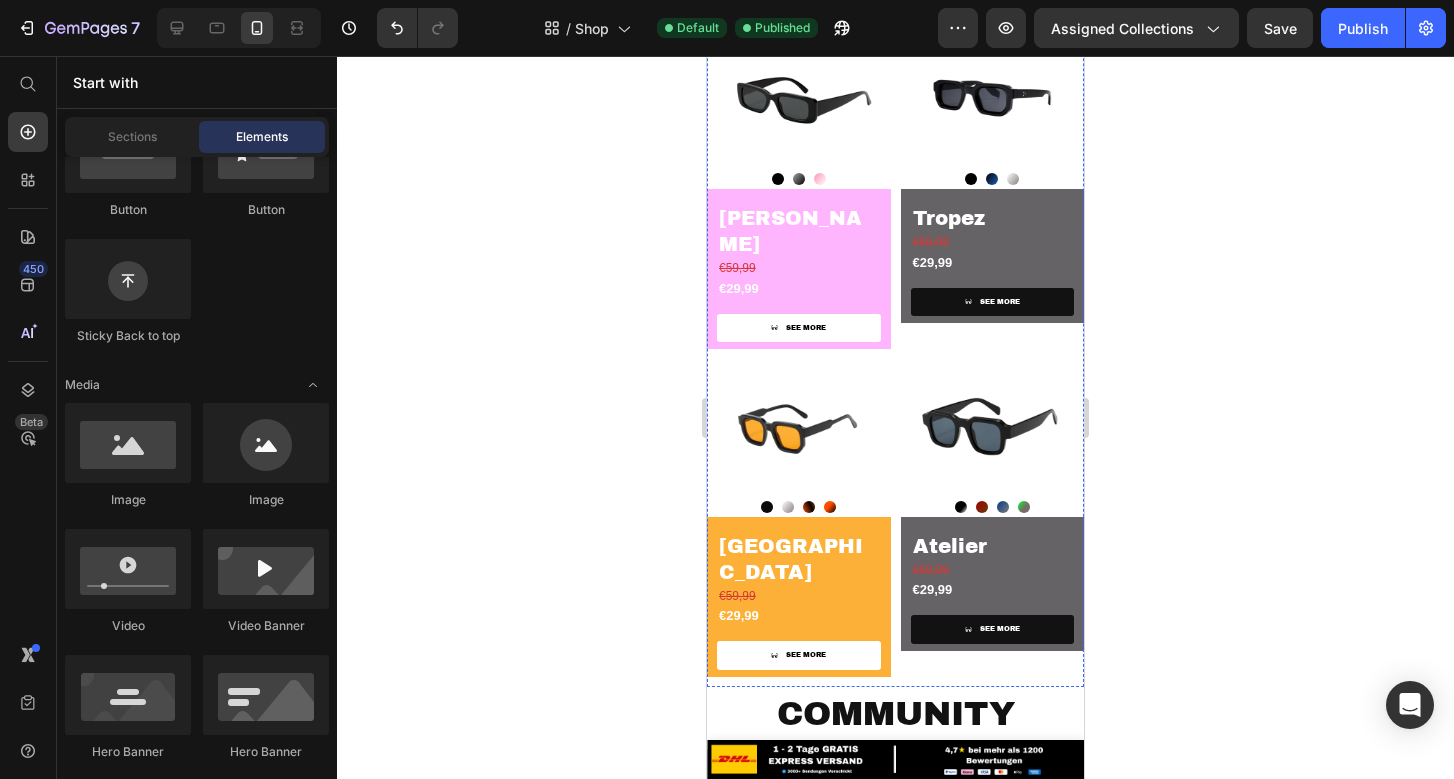 scroll, scrollTop: 1258, scrollLeft: 0, axis: vertical 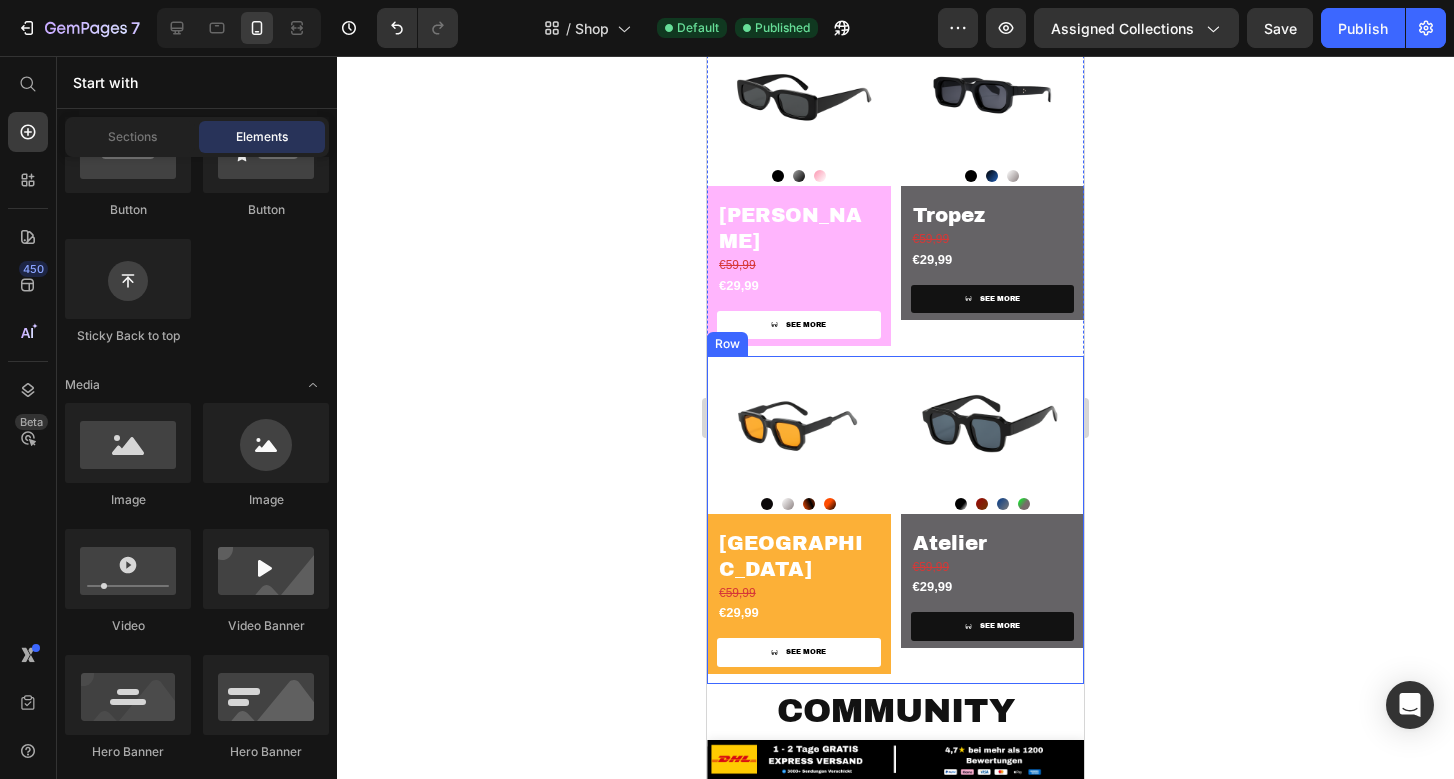 click at bounding box center [993, 425] 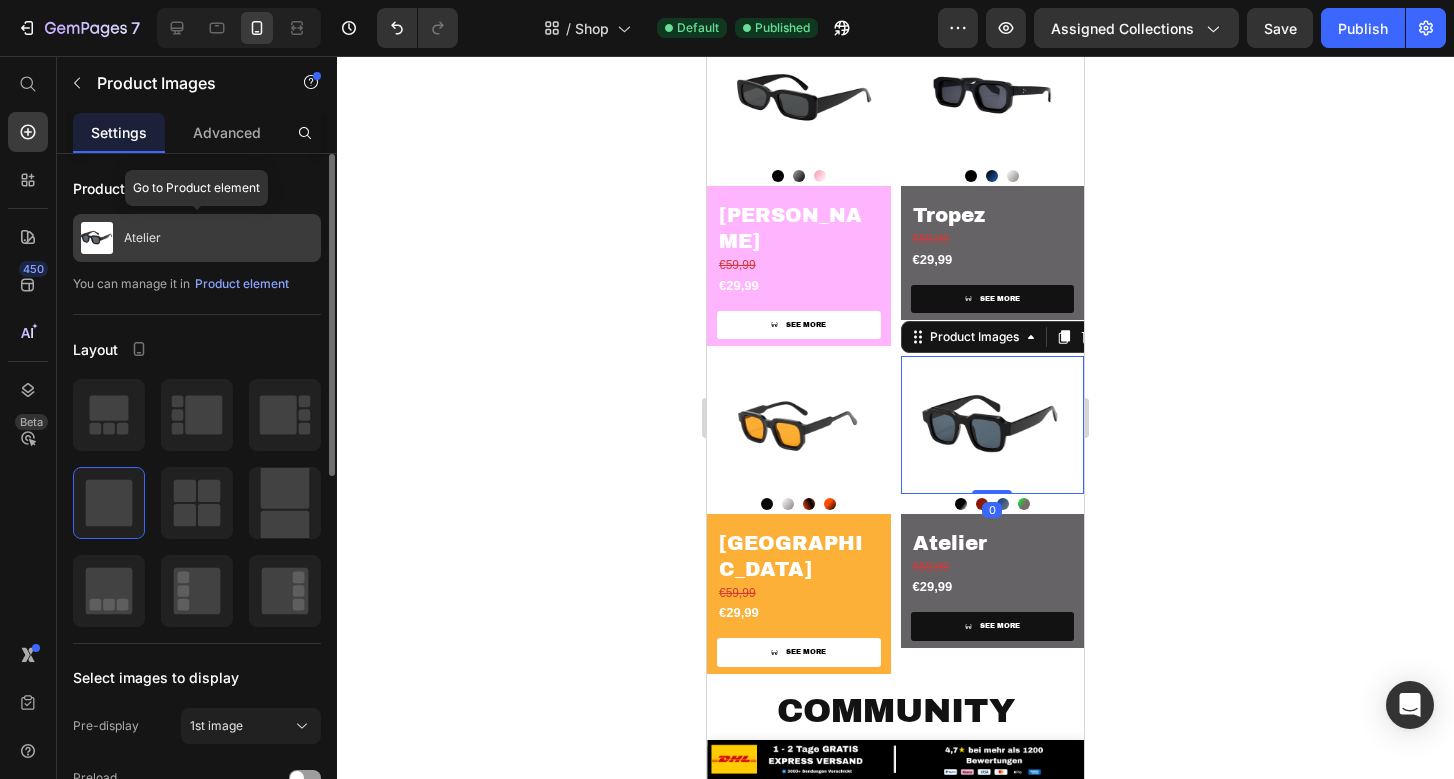 click on "Atelier" at bounding box center (197, 238) 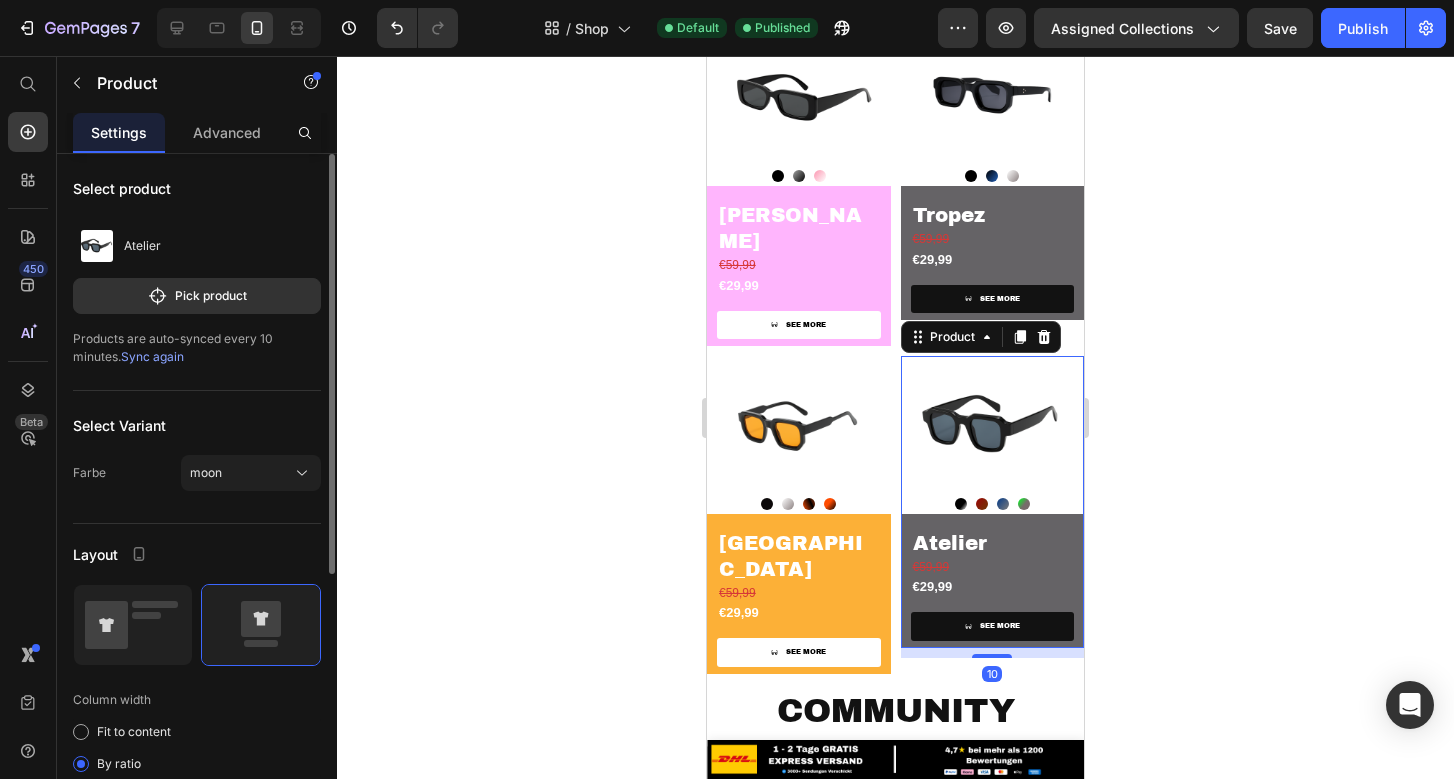click on "Sync again" at bounding box center [152, 356] 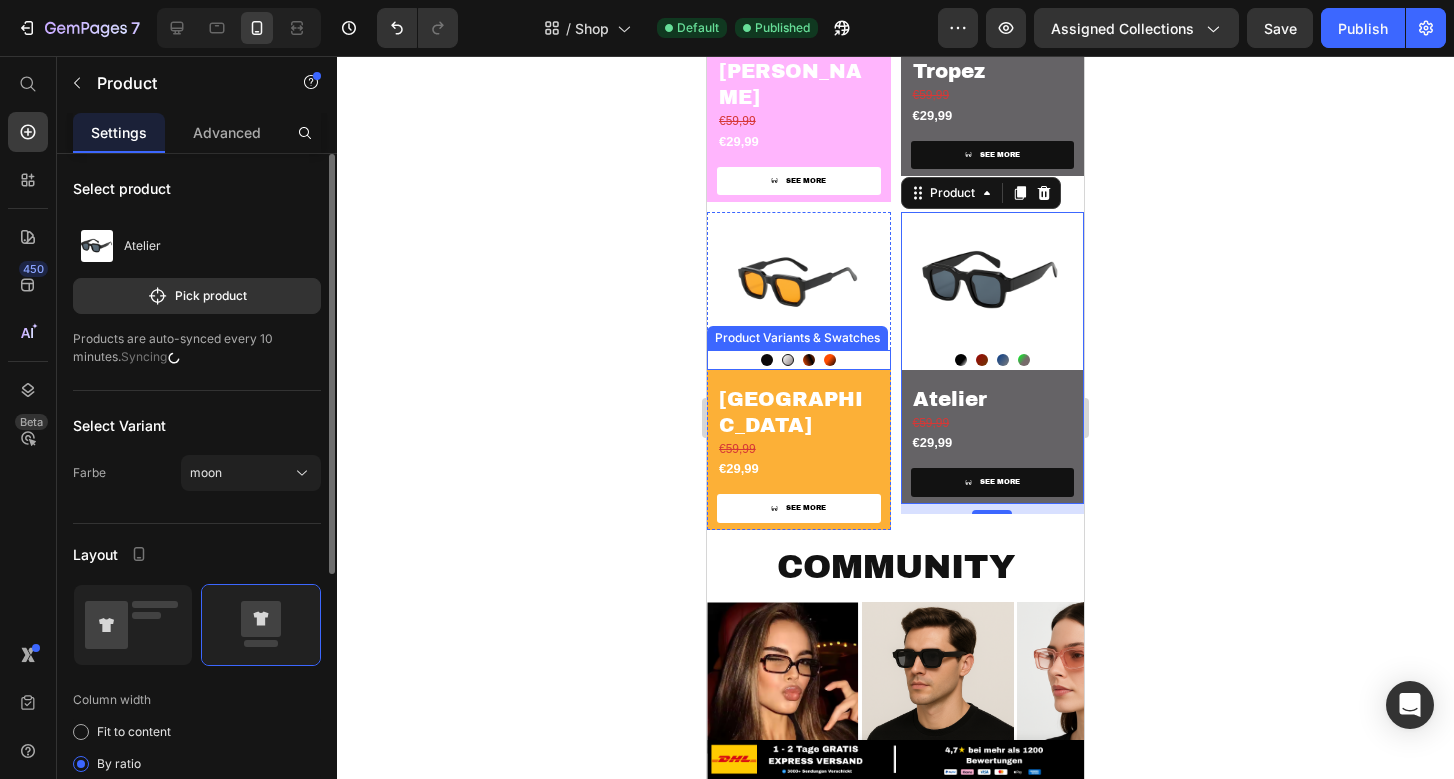scroll, scrollTop: 1406, scrollLeft: 0, axis: vertical 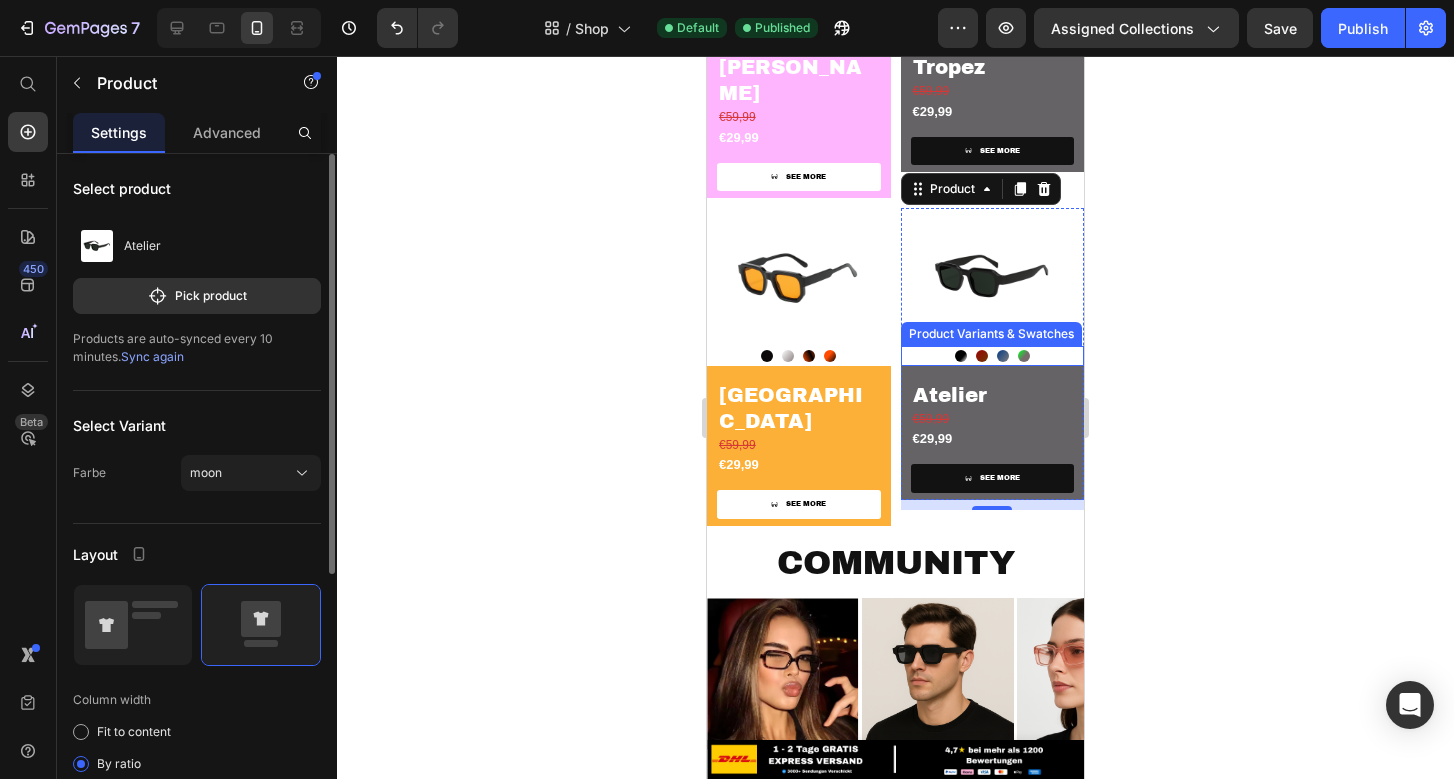click on "moon moon Tiger Tiger Lagune Lagune Grinch Grinch" at bounding box center (993, 356) 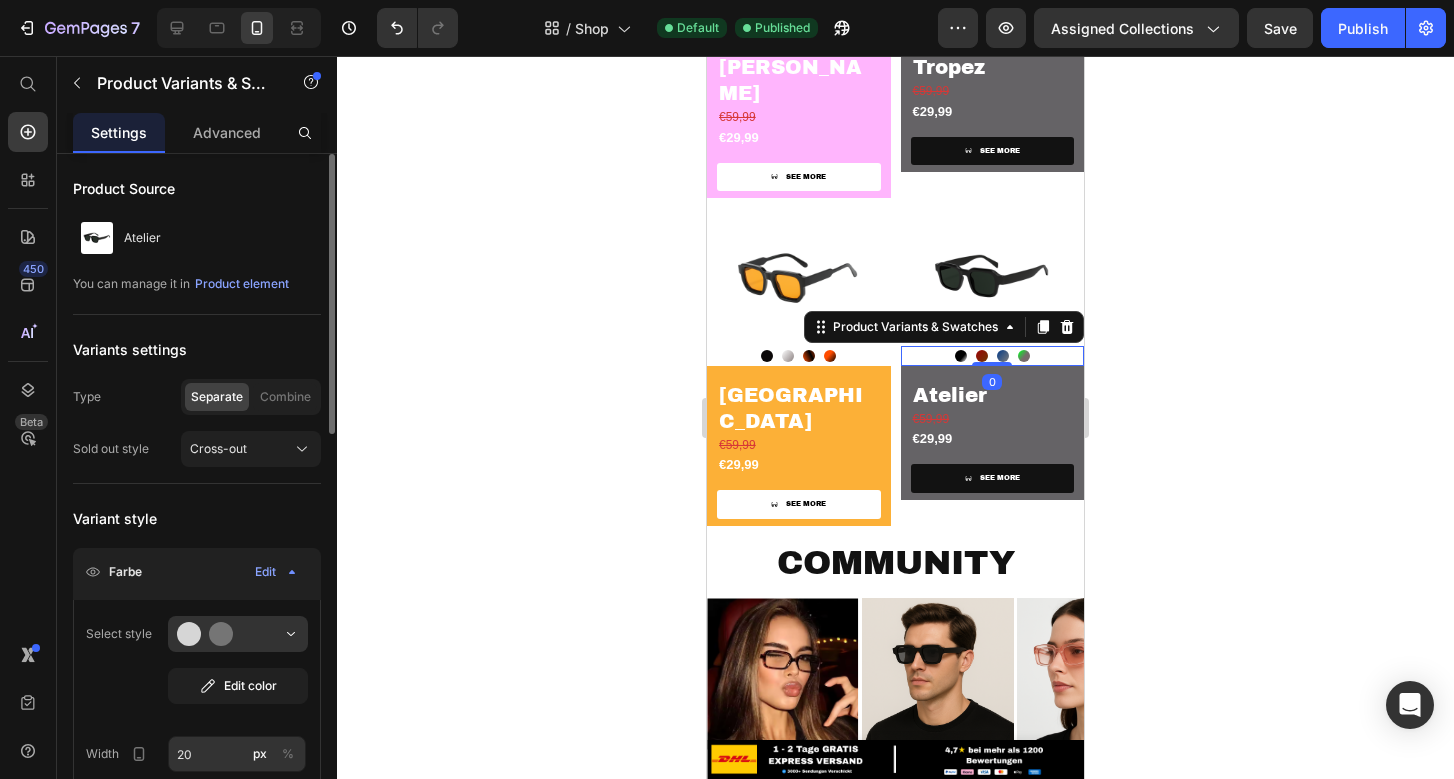 click at bounding box center (961, 356) 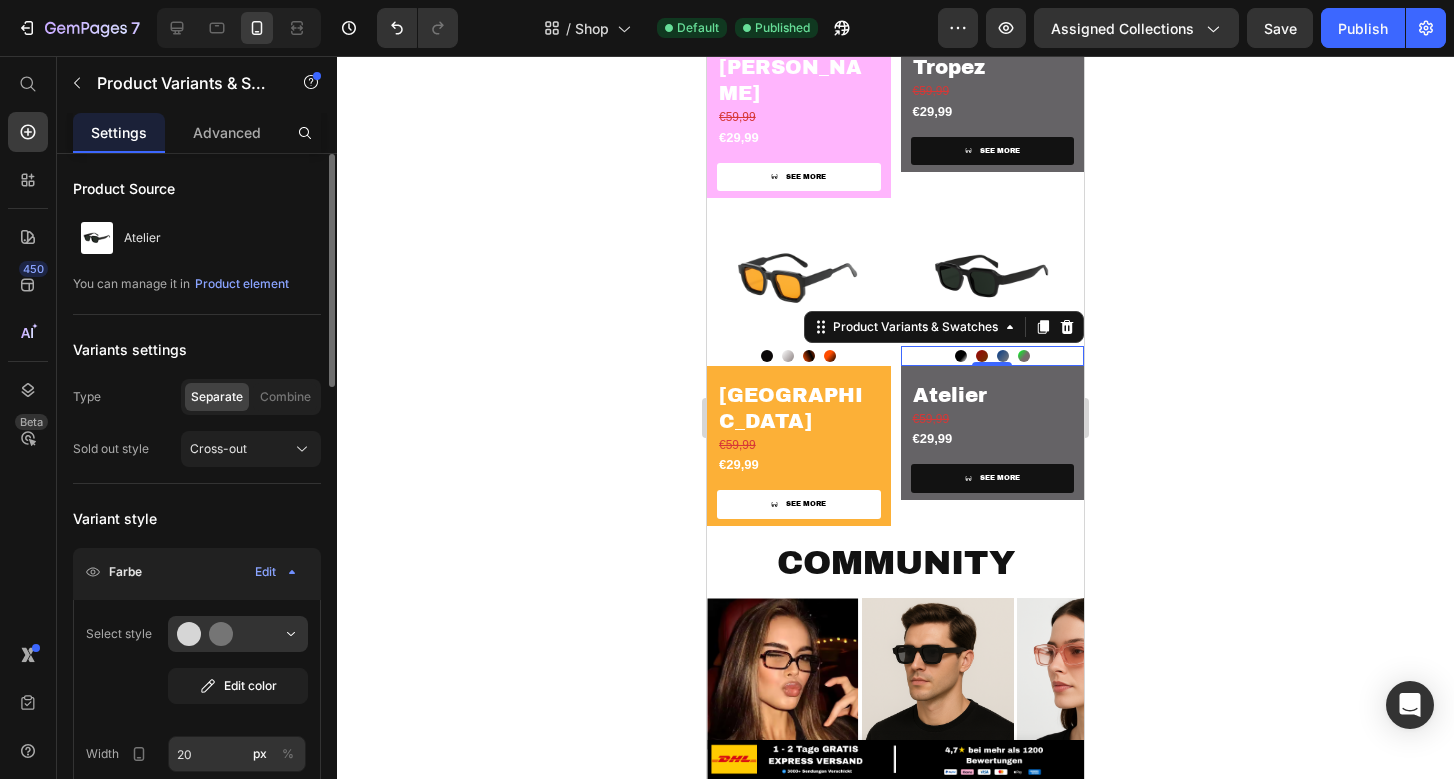 click at bounding box center (982, 356) 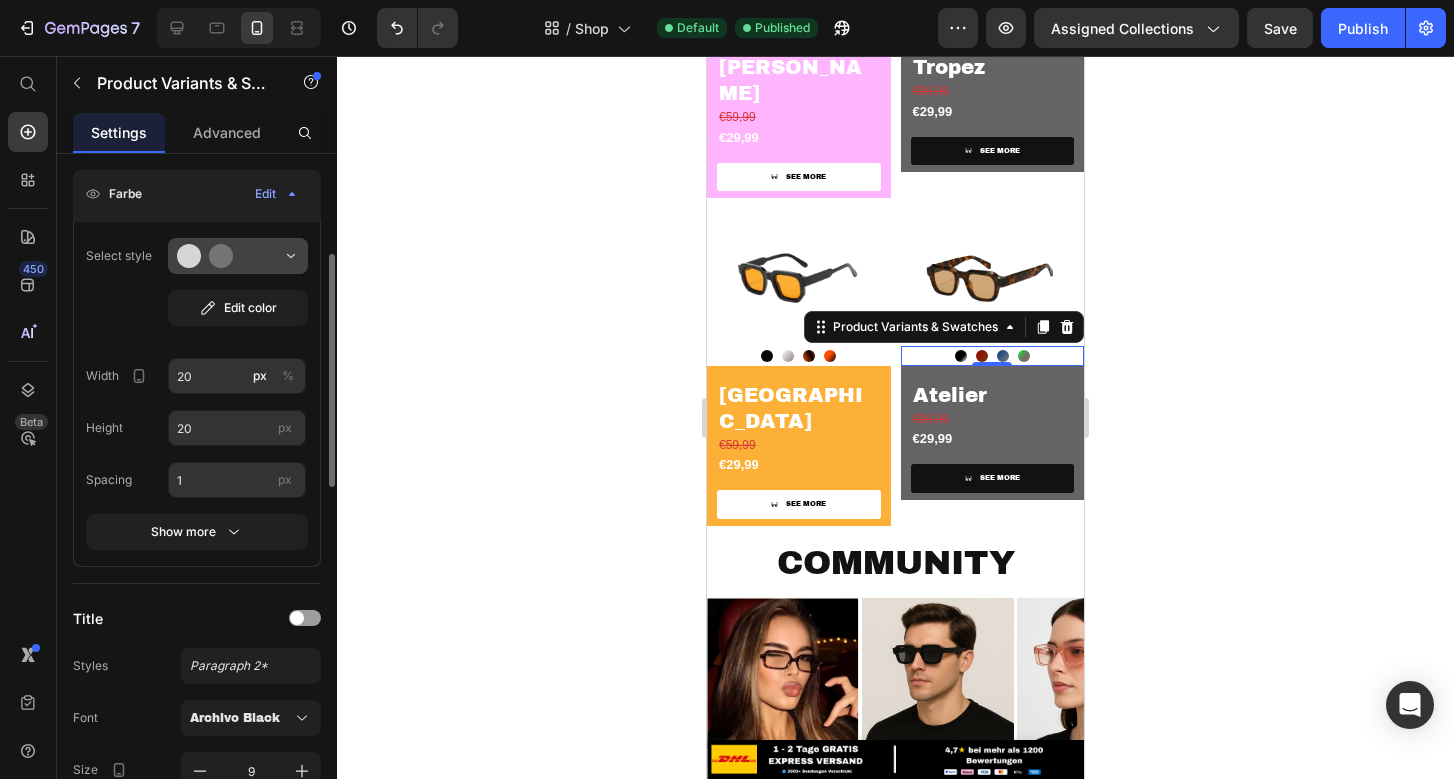 scroll, scrollTop: 404, scrollLeft: 0, axis: vertical 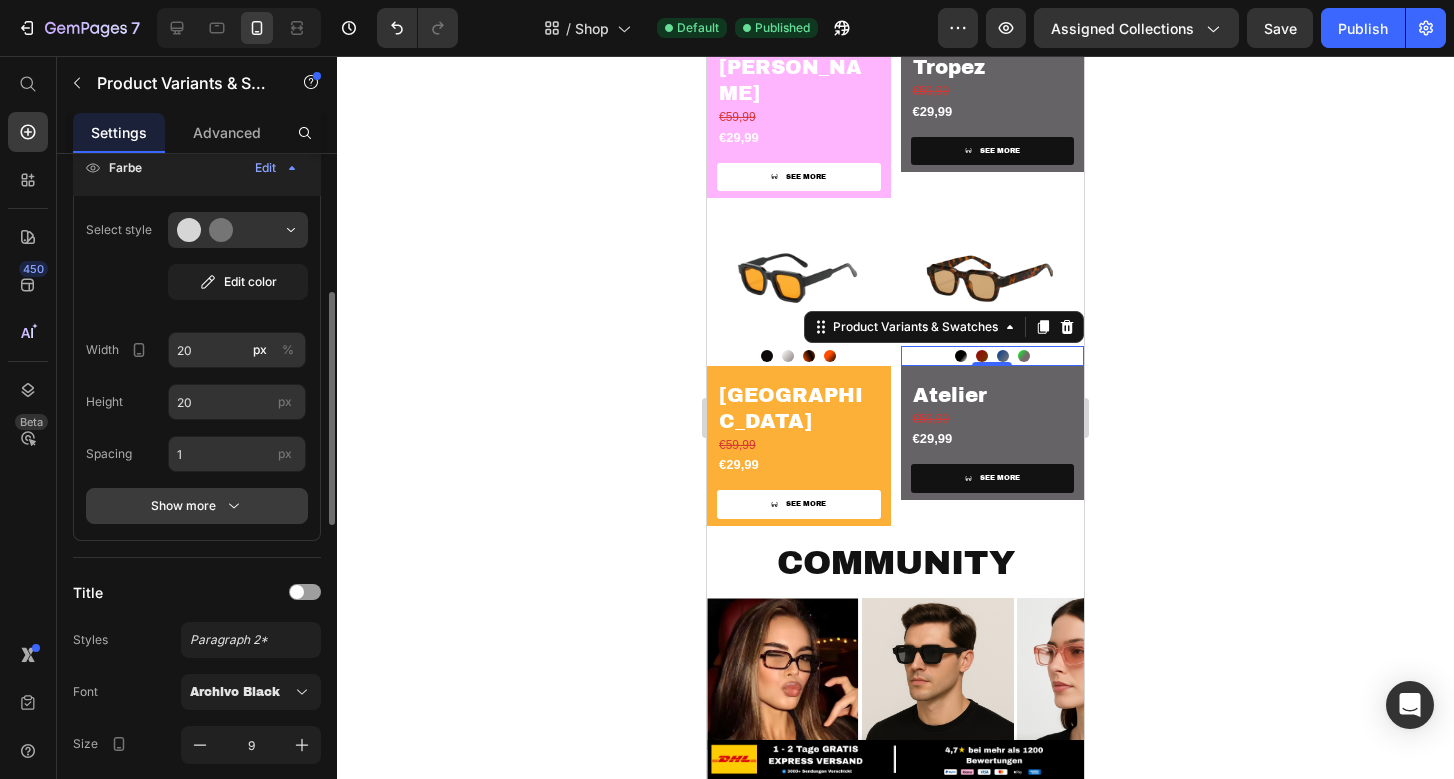 click on "Show more" at bounding box center (197, 506) 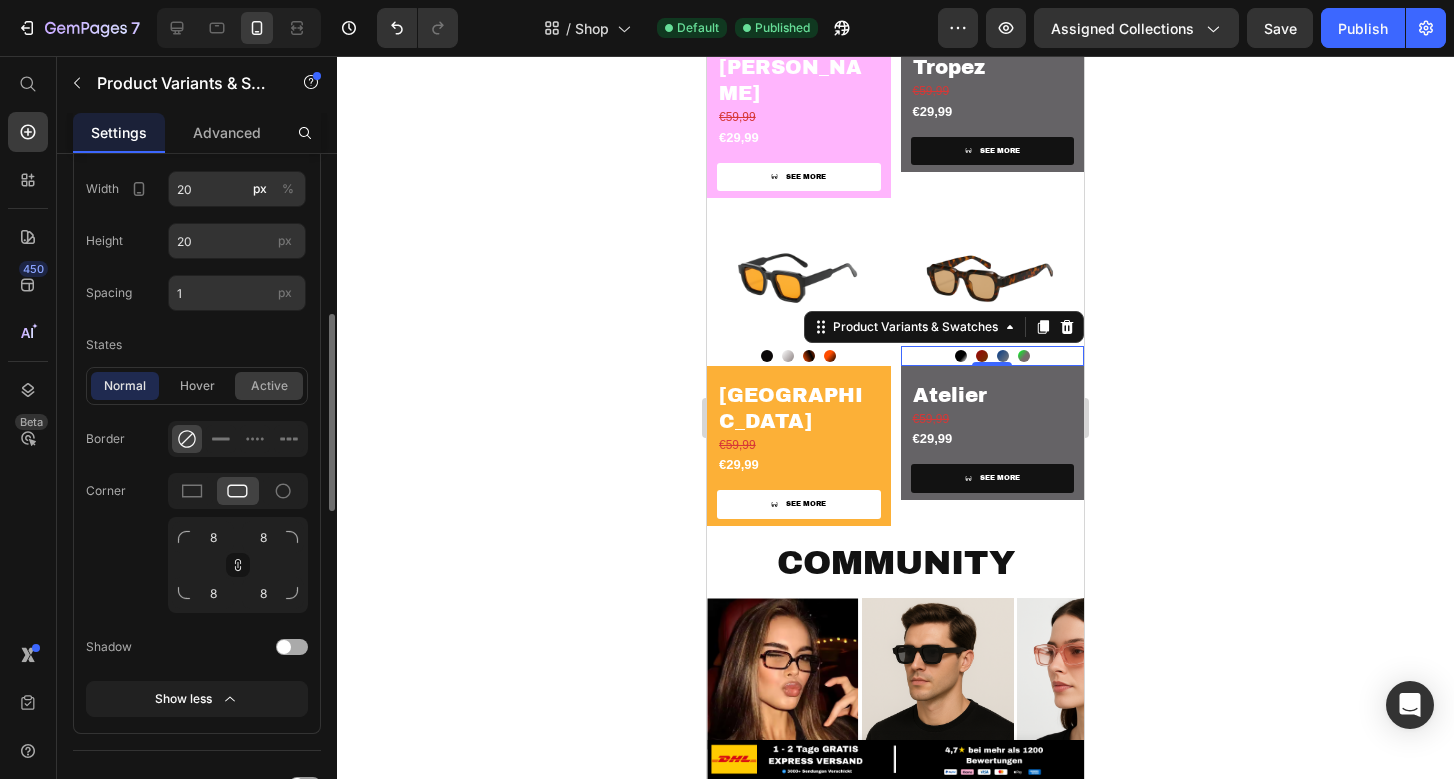scroll, scrollTop: 562, scrollLeft: 0, axis: vertical 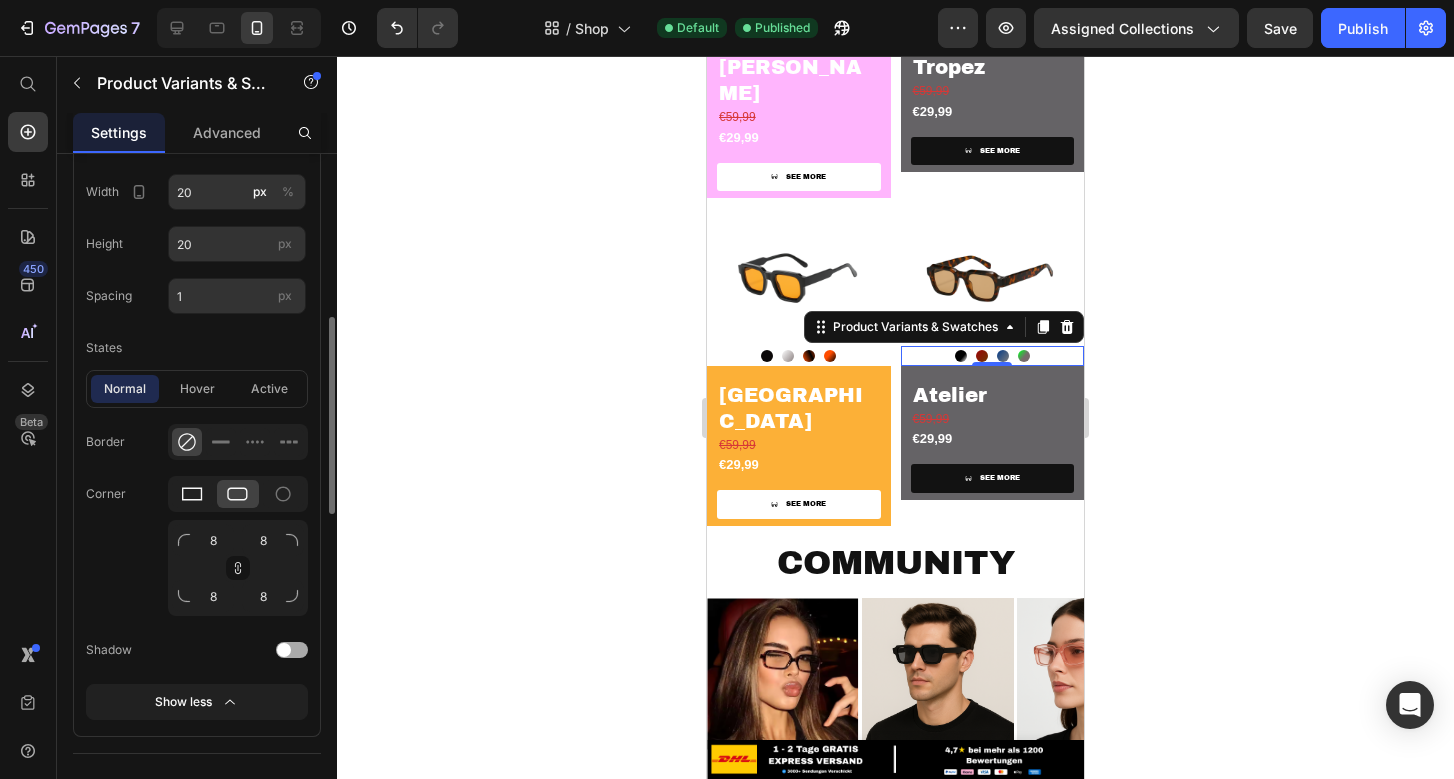 click 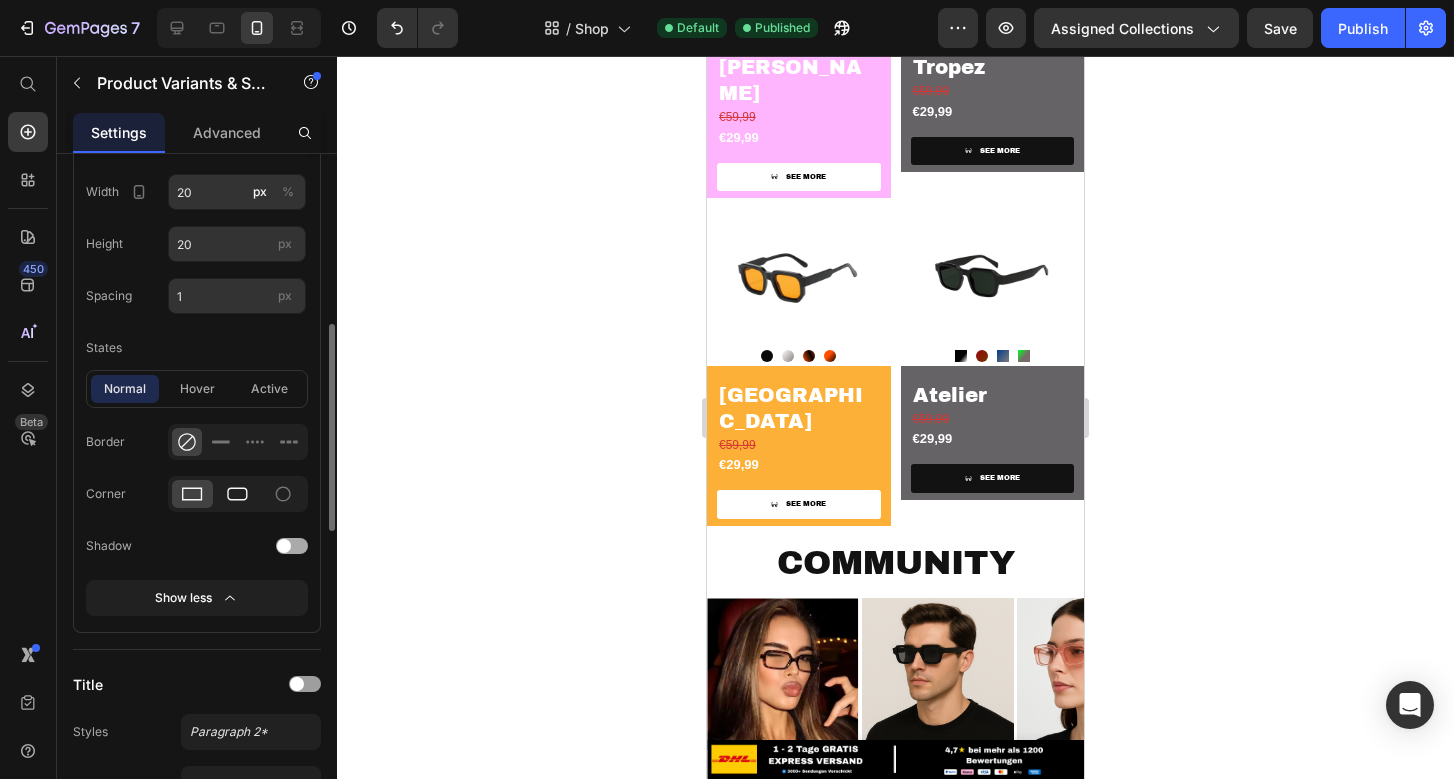 click 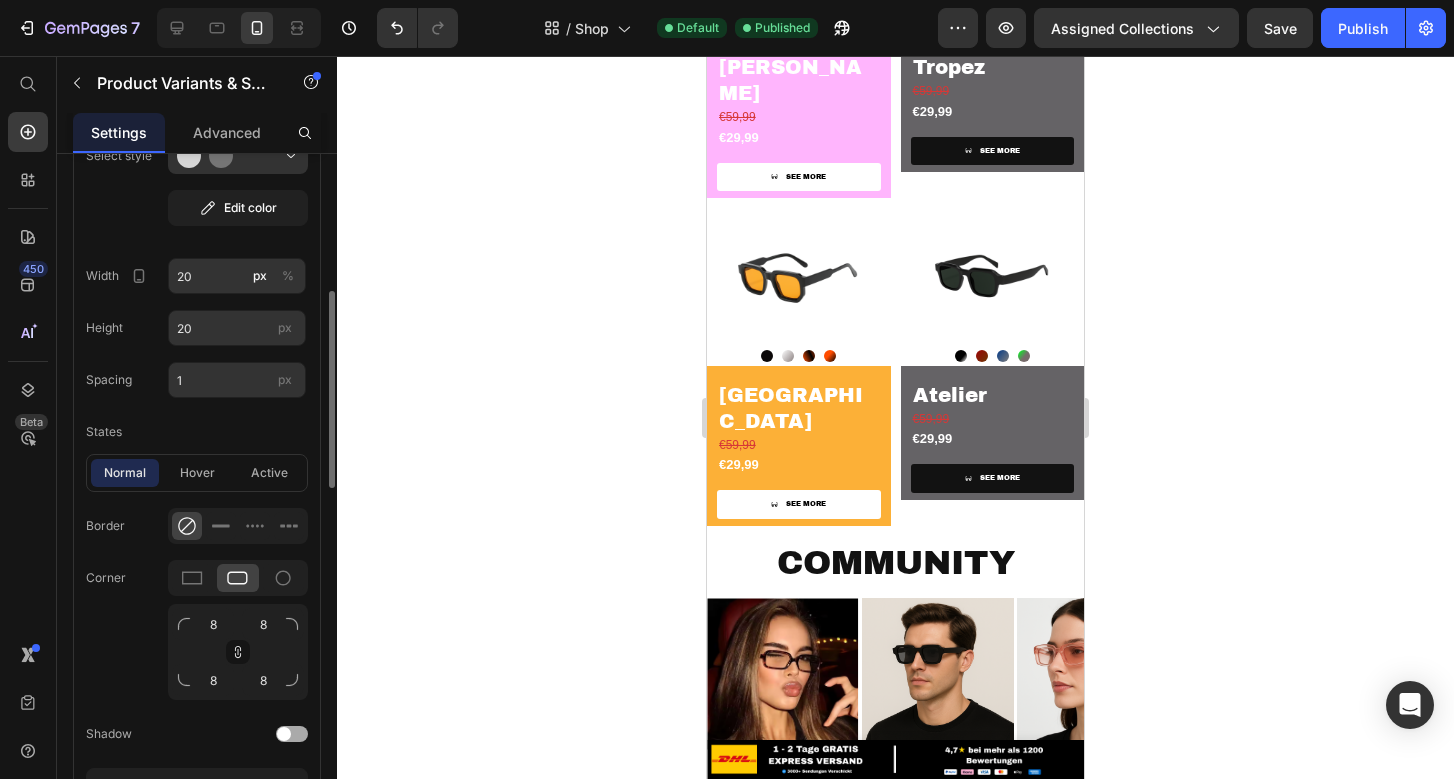 scroll, scrollTop: 475, scrollLeft: 0, axis: vertical 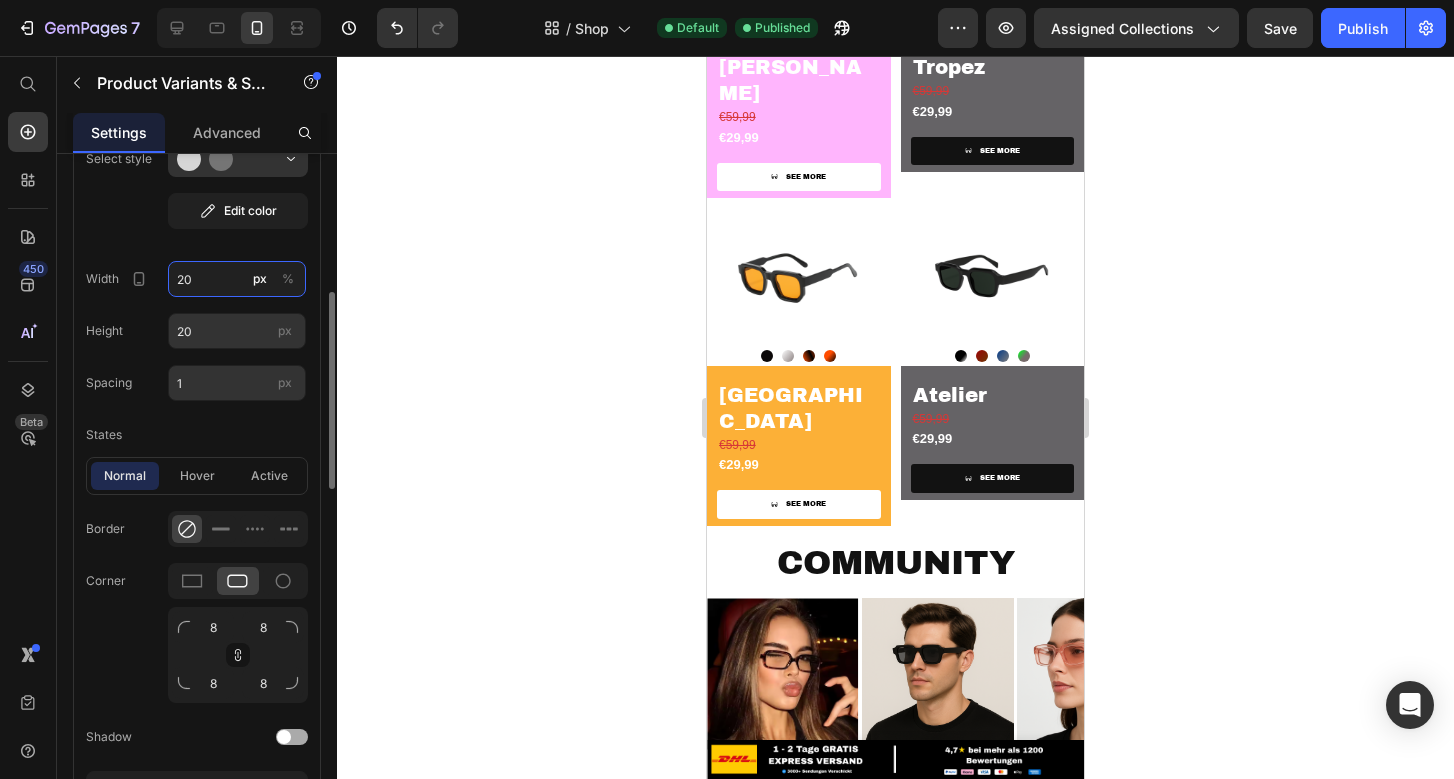 click on "20" at bounding box center (237, 279) 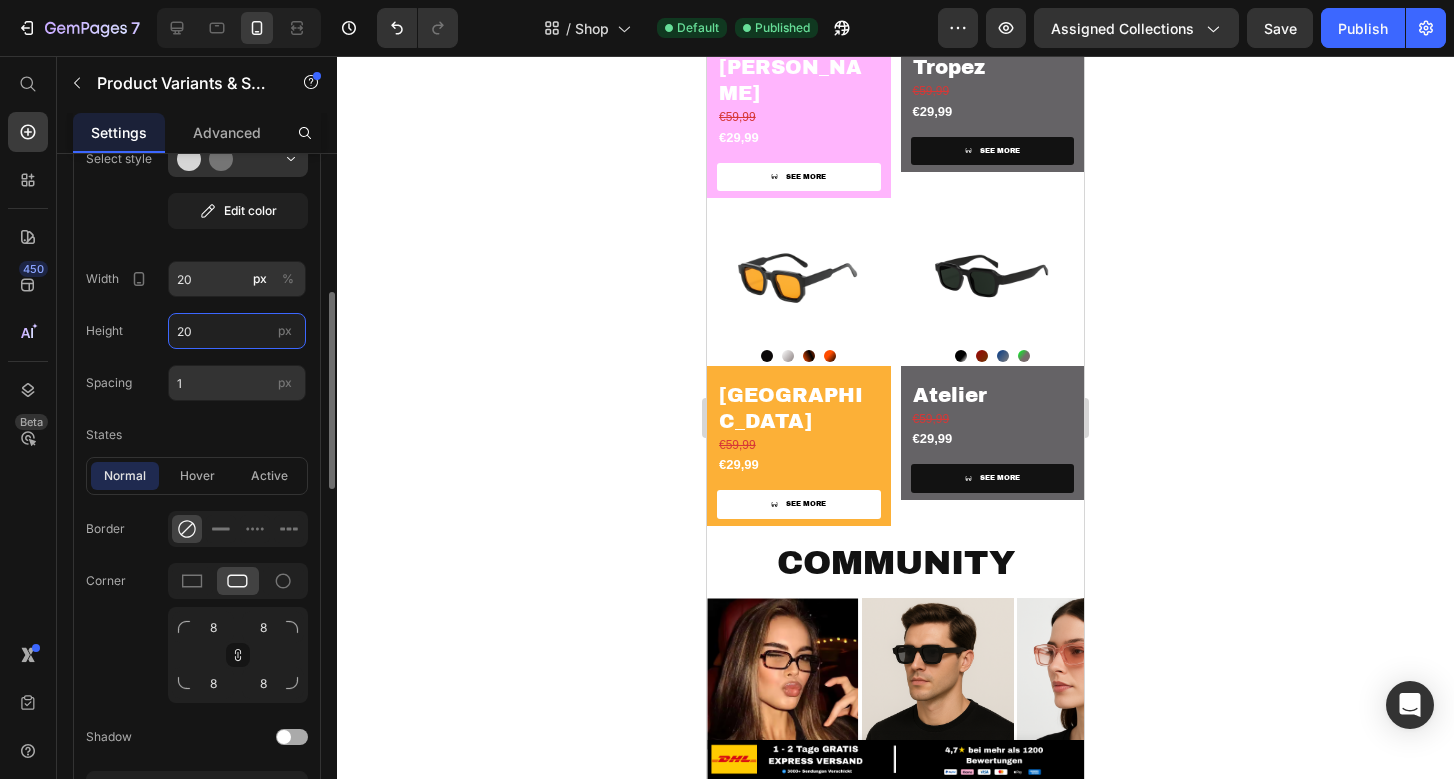 click on "20" at bounding box center [237, 331] 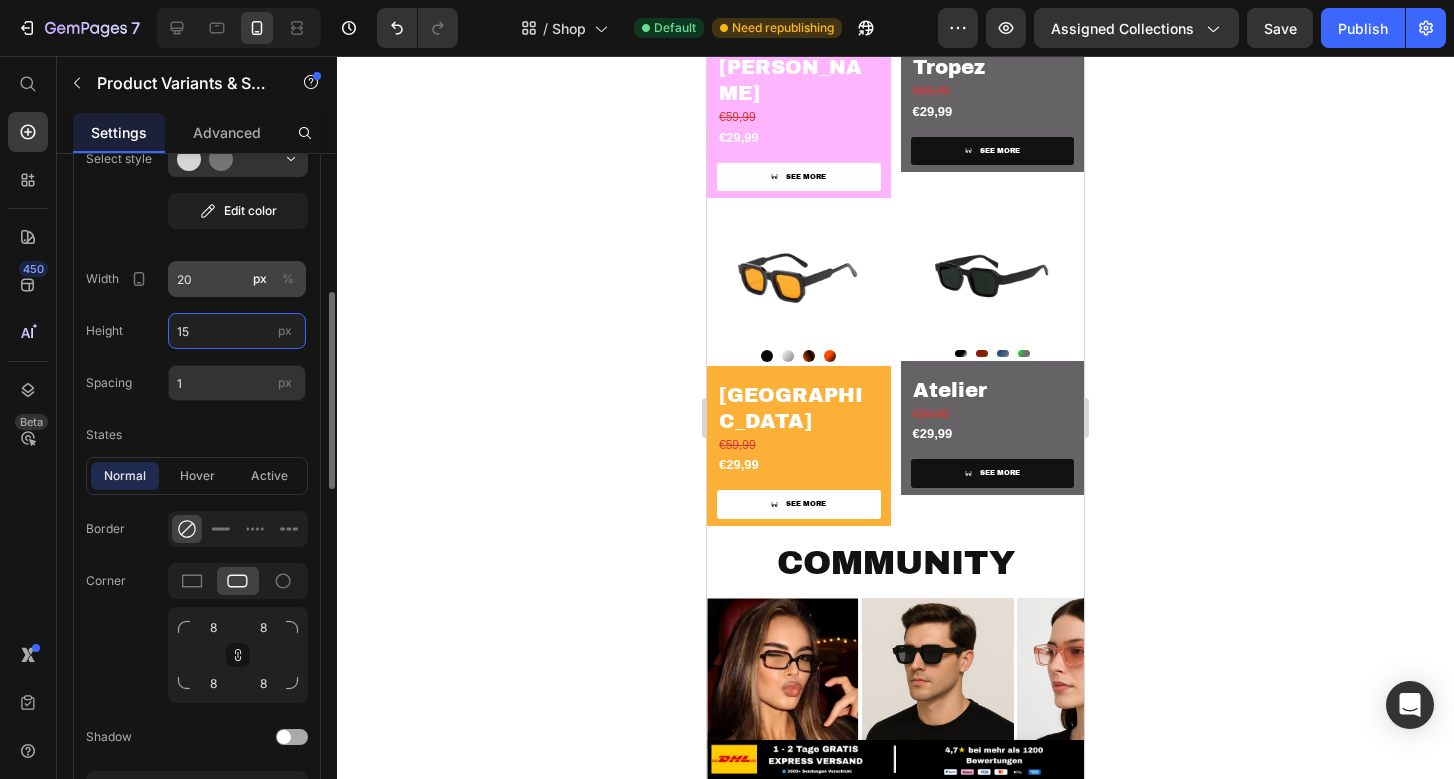 type on "15" 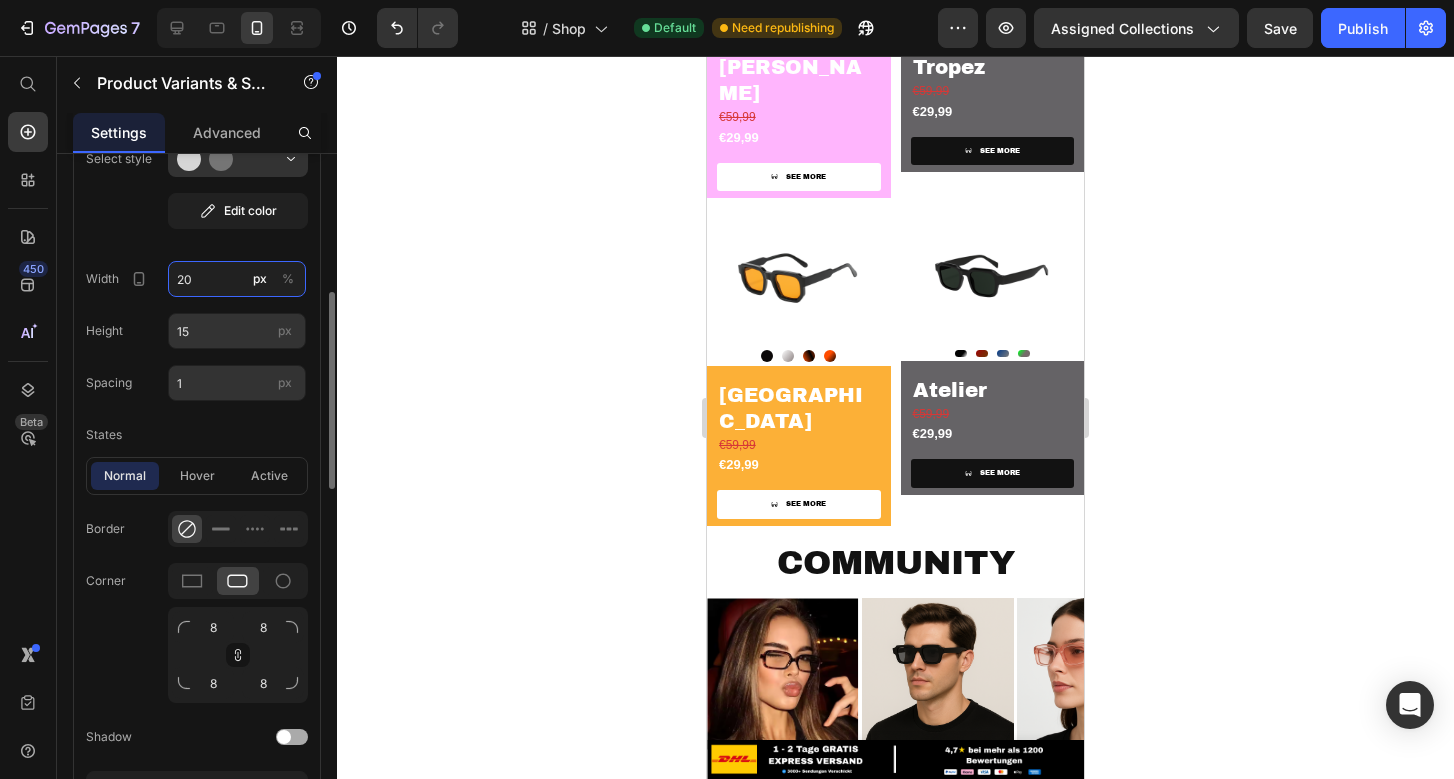 click on "20" at bounding box center (237, 279) 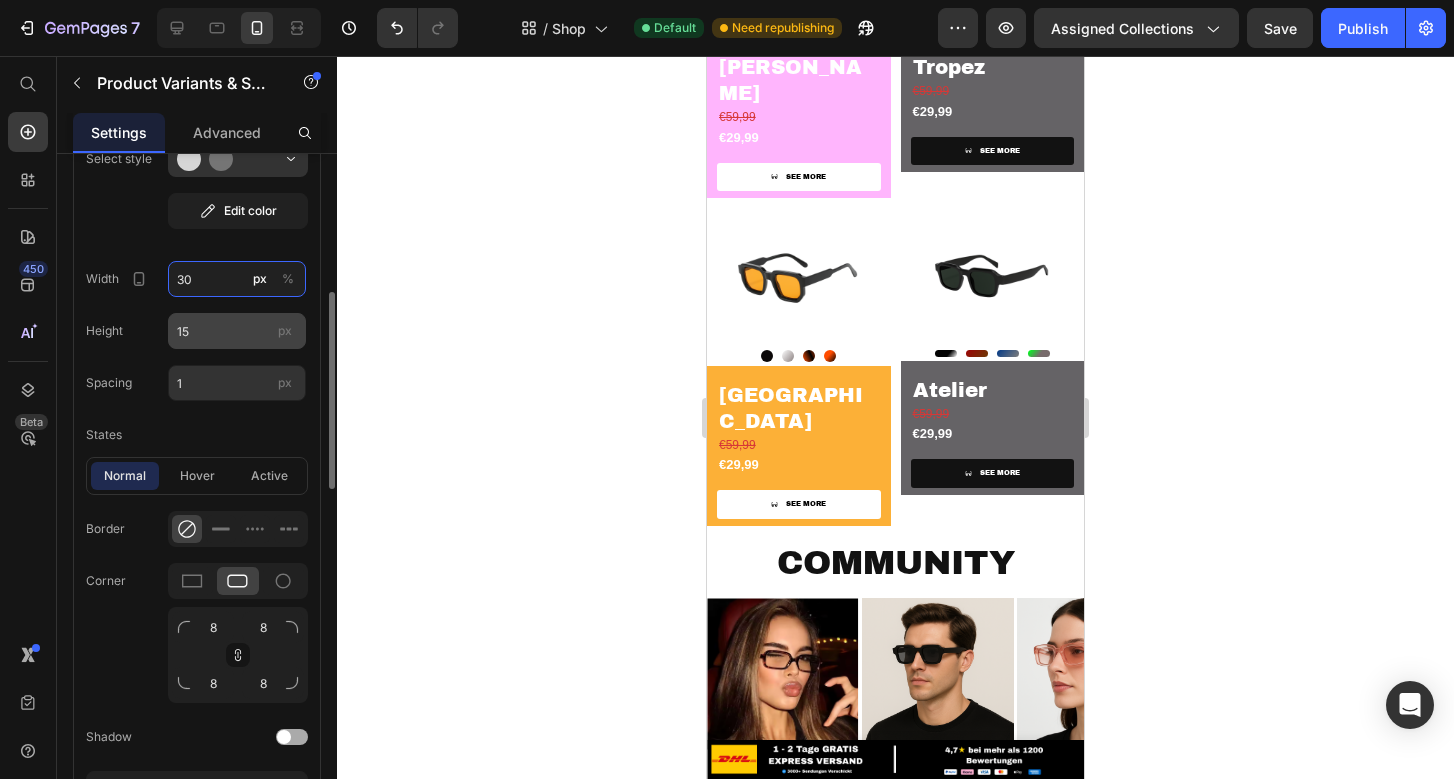 type on "30" 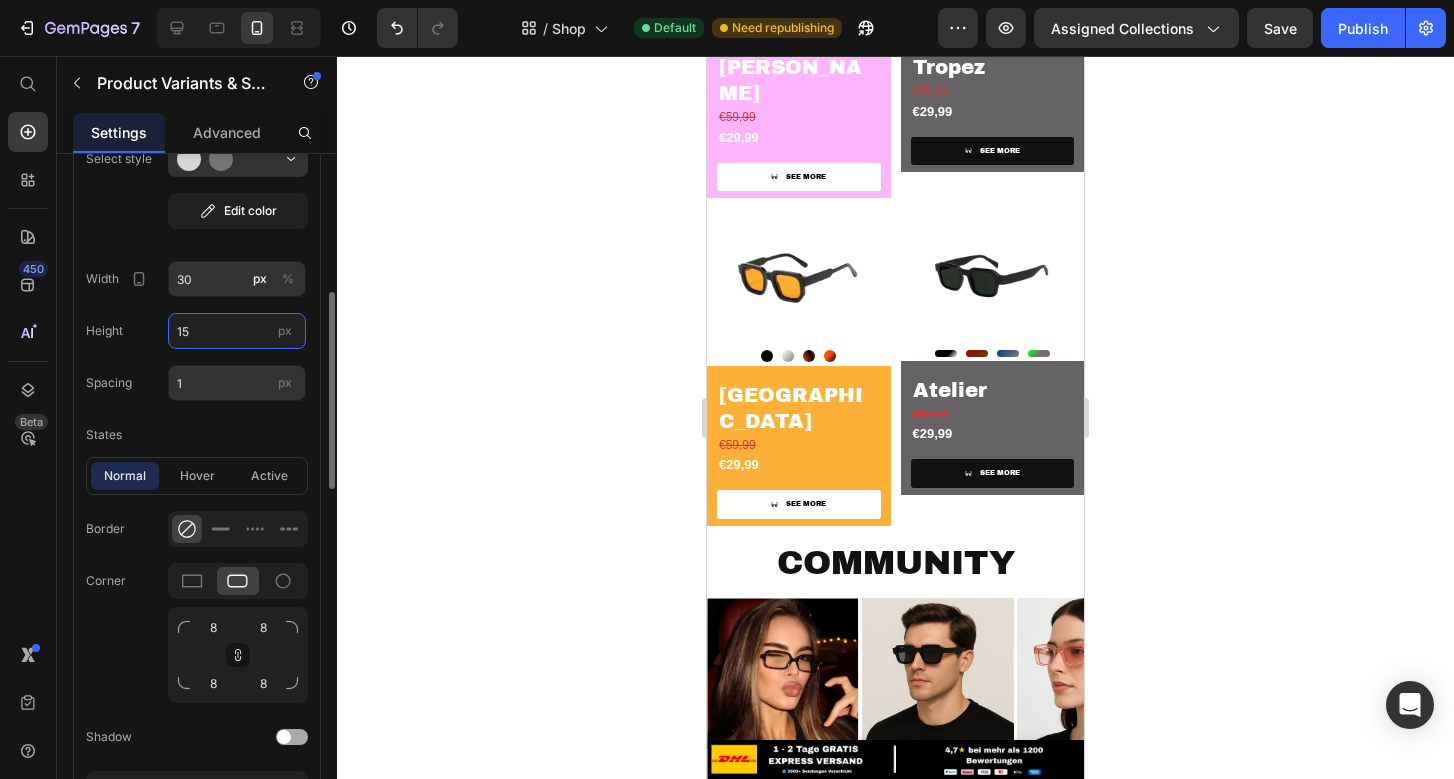 click on "15" at bounding box center (237, 331) 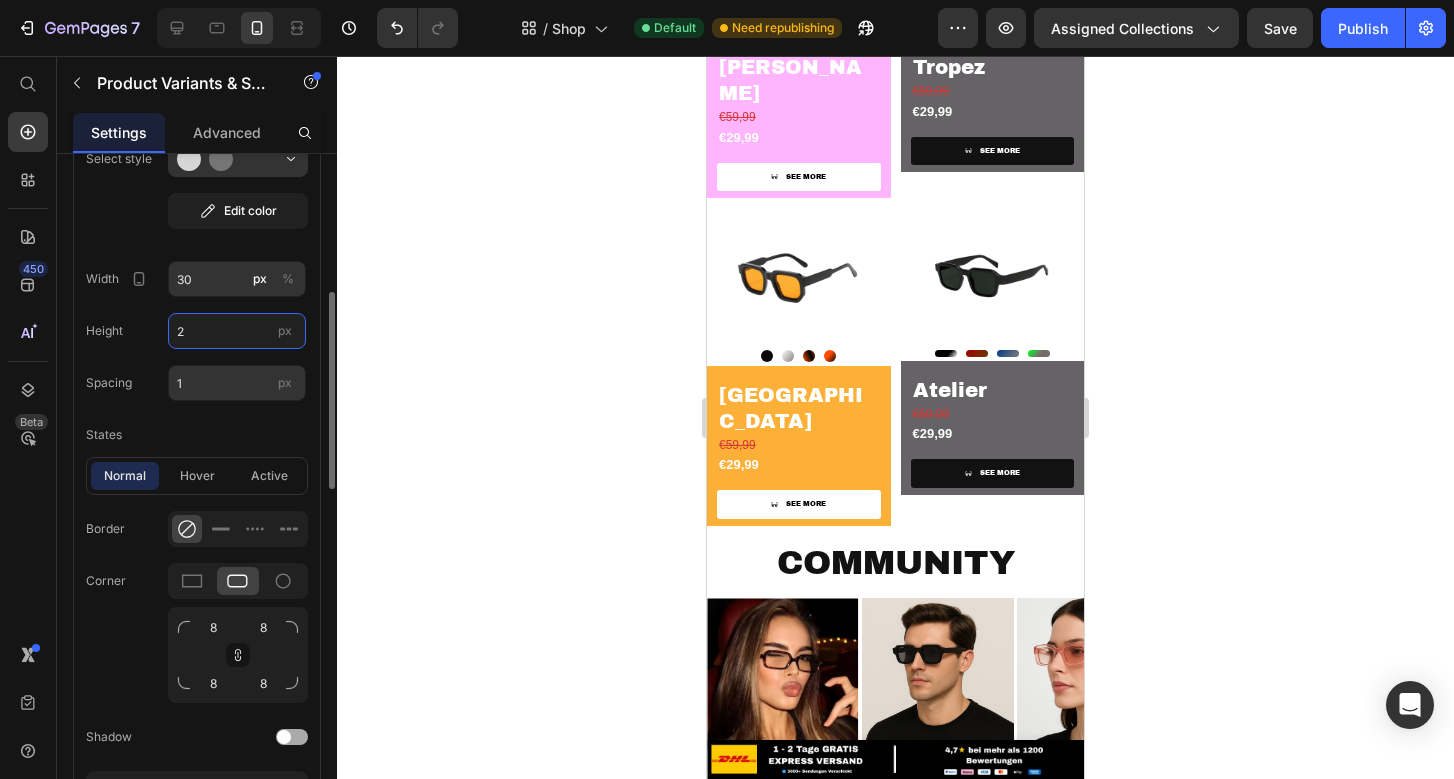 type on "20" 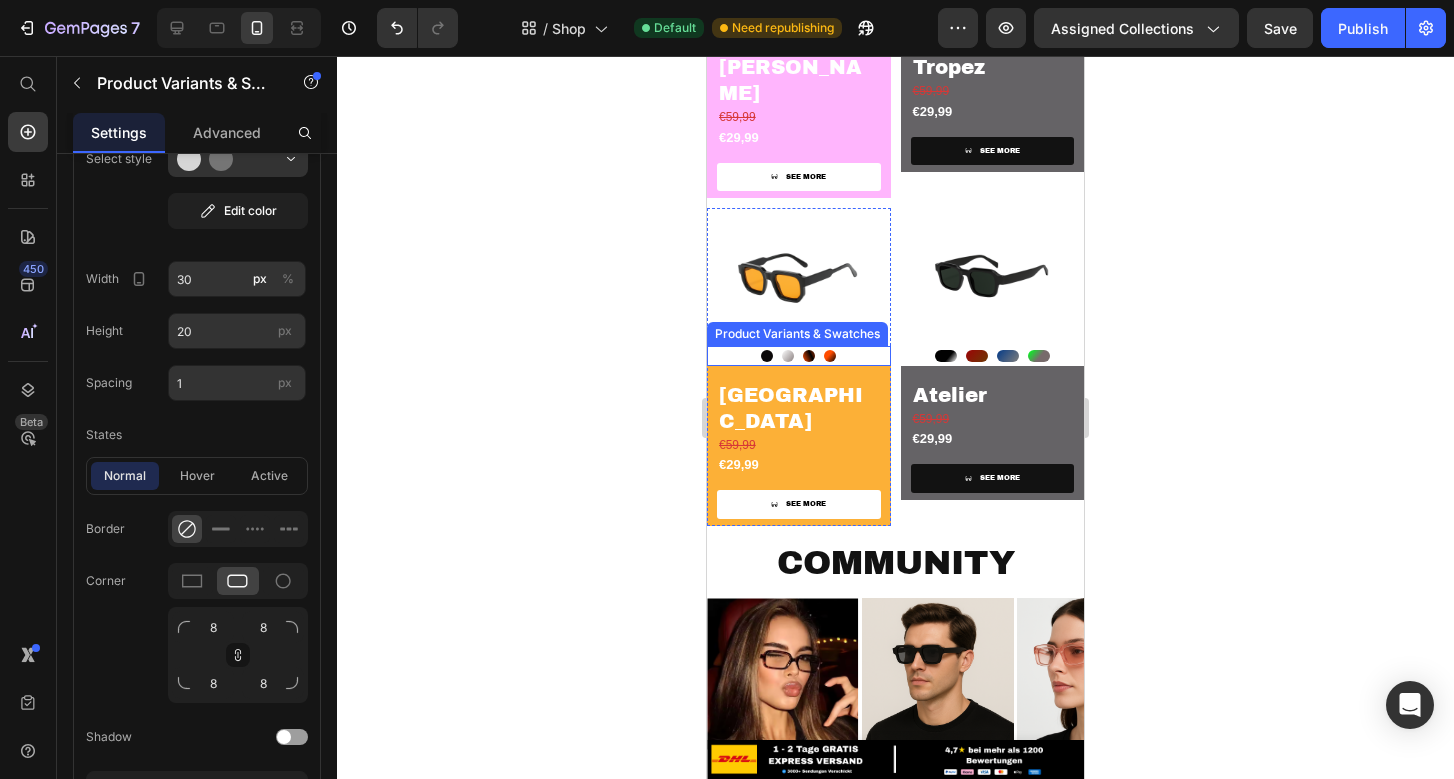 click at bounding box center [788, 356] 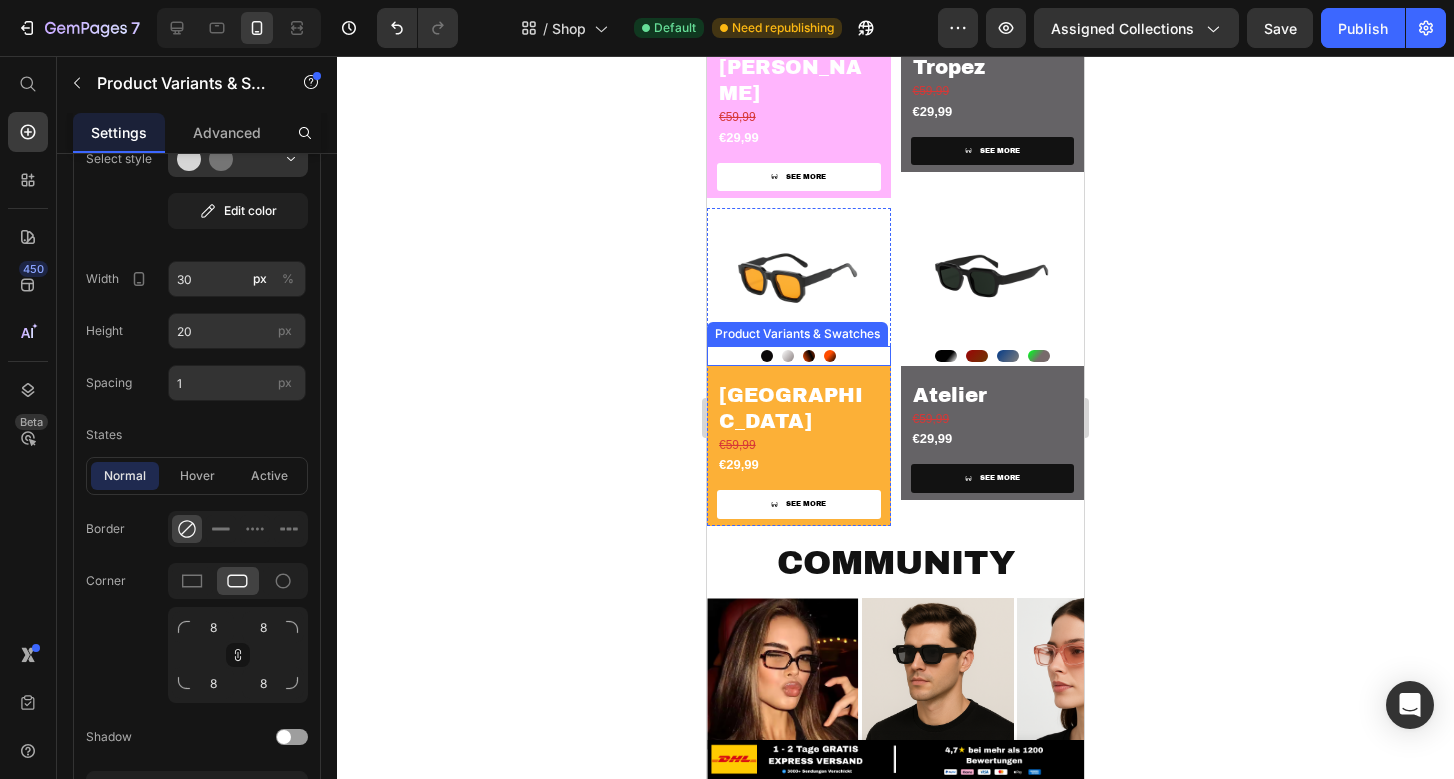 radio on "true" 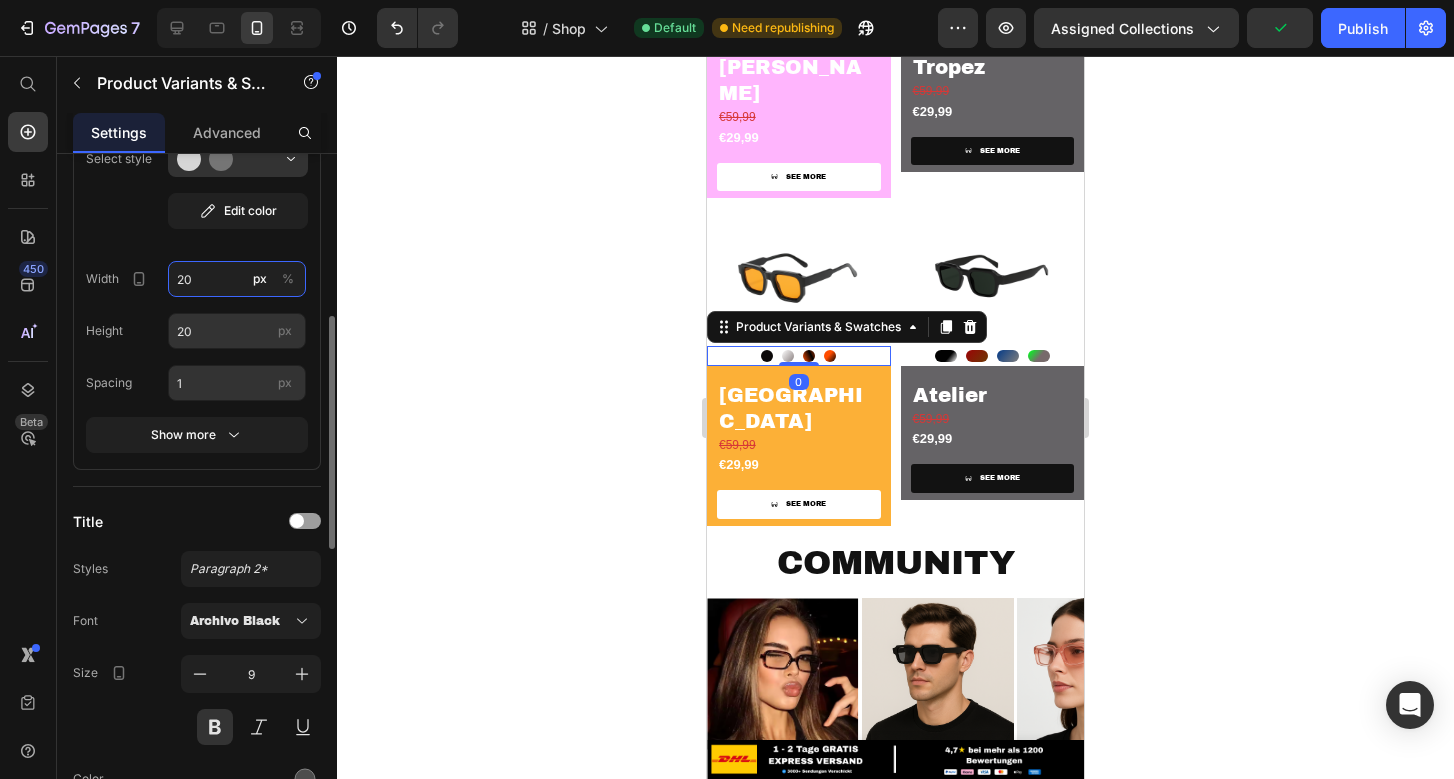 click on "20" at bounding box center [237, 279] 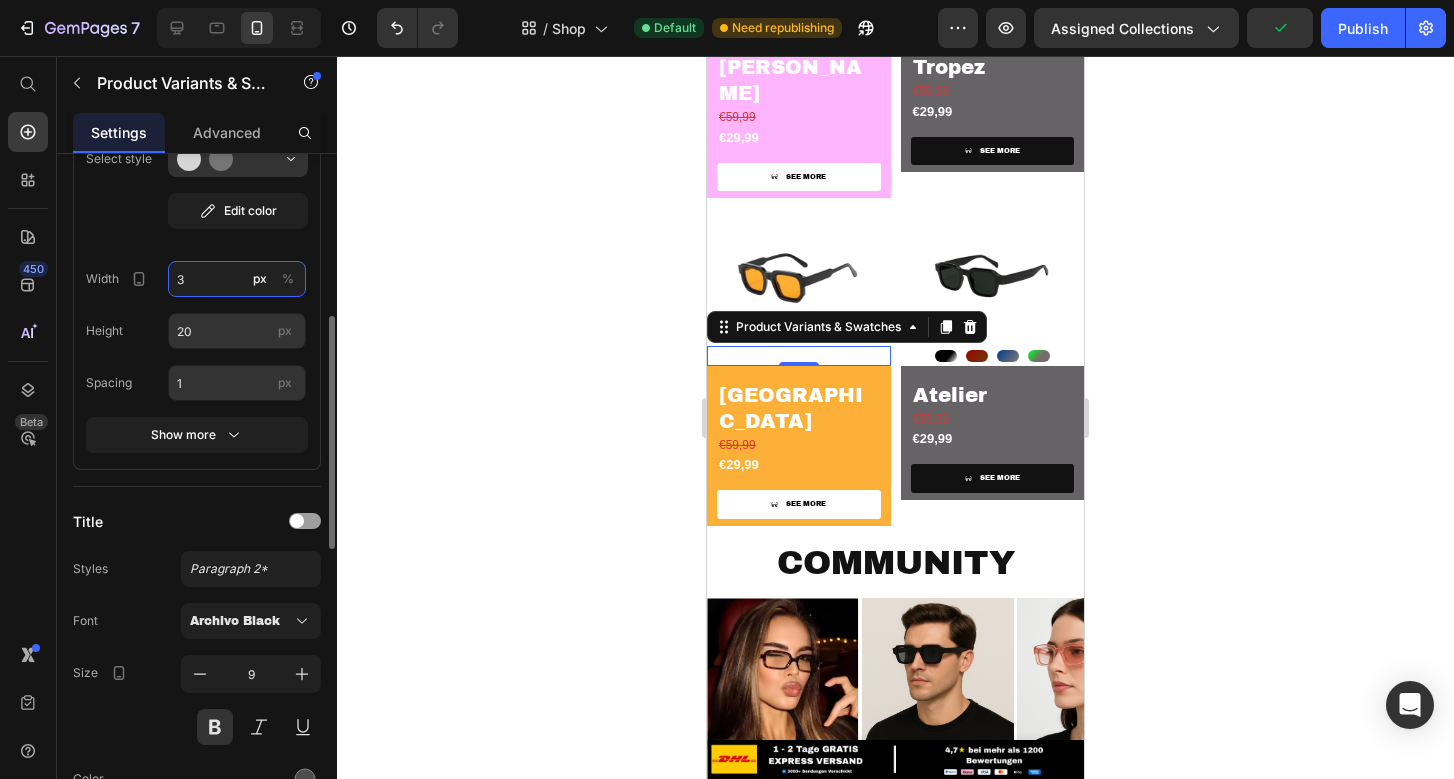 type on "30" 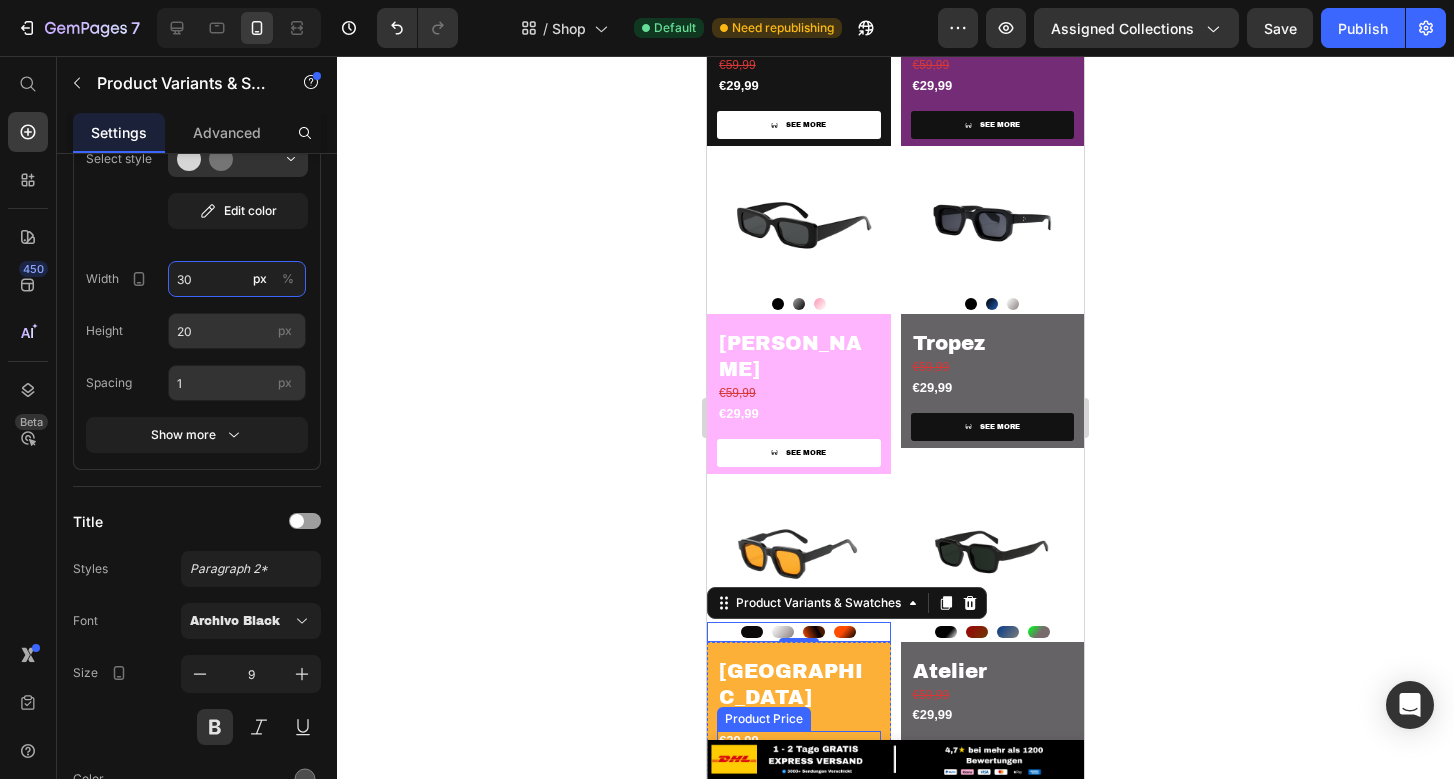 scroll, scrollTop: 1127, scrollLeft: 0, axis: vertical 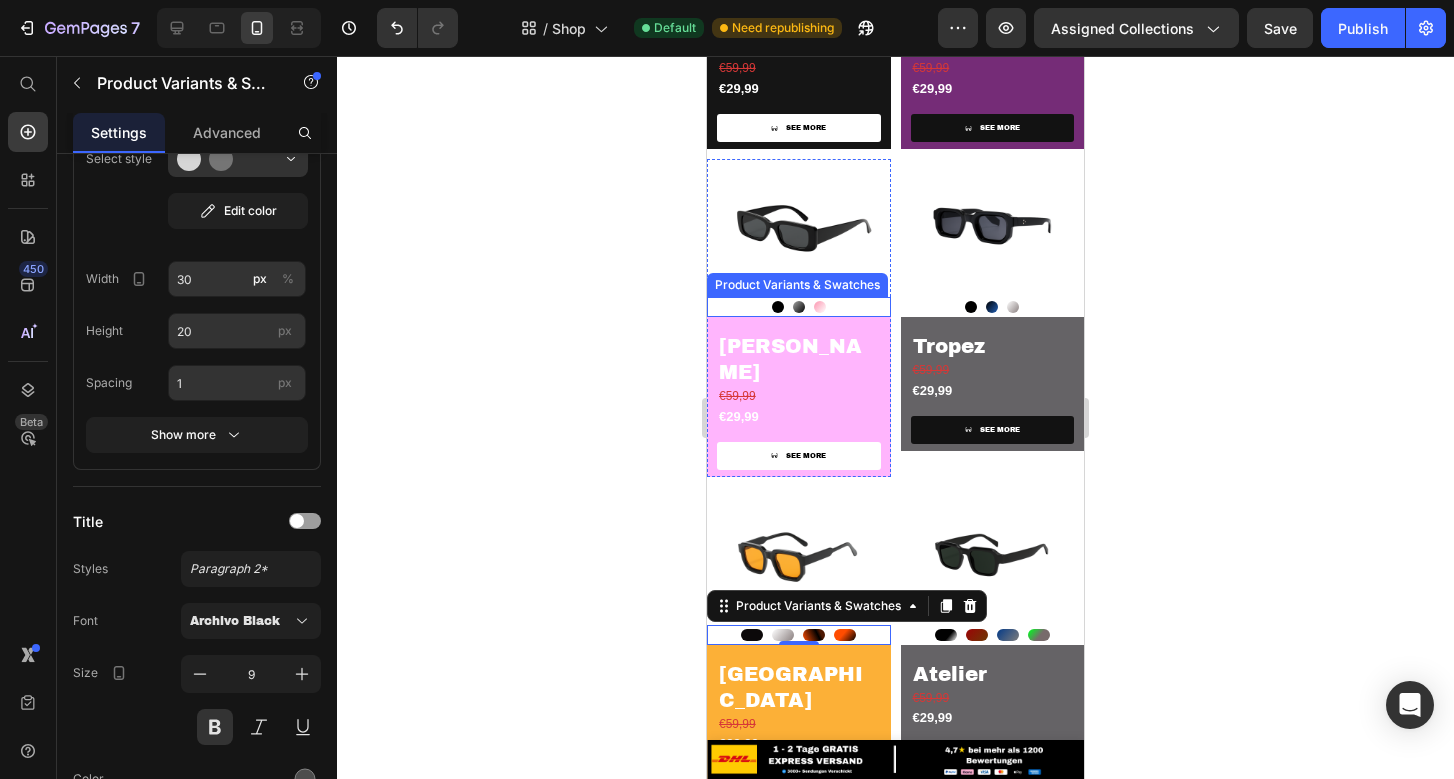click at bounding box center (799, 307) 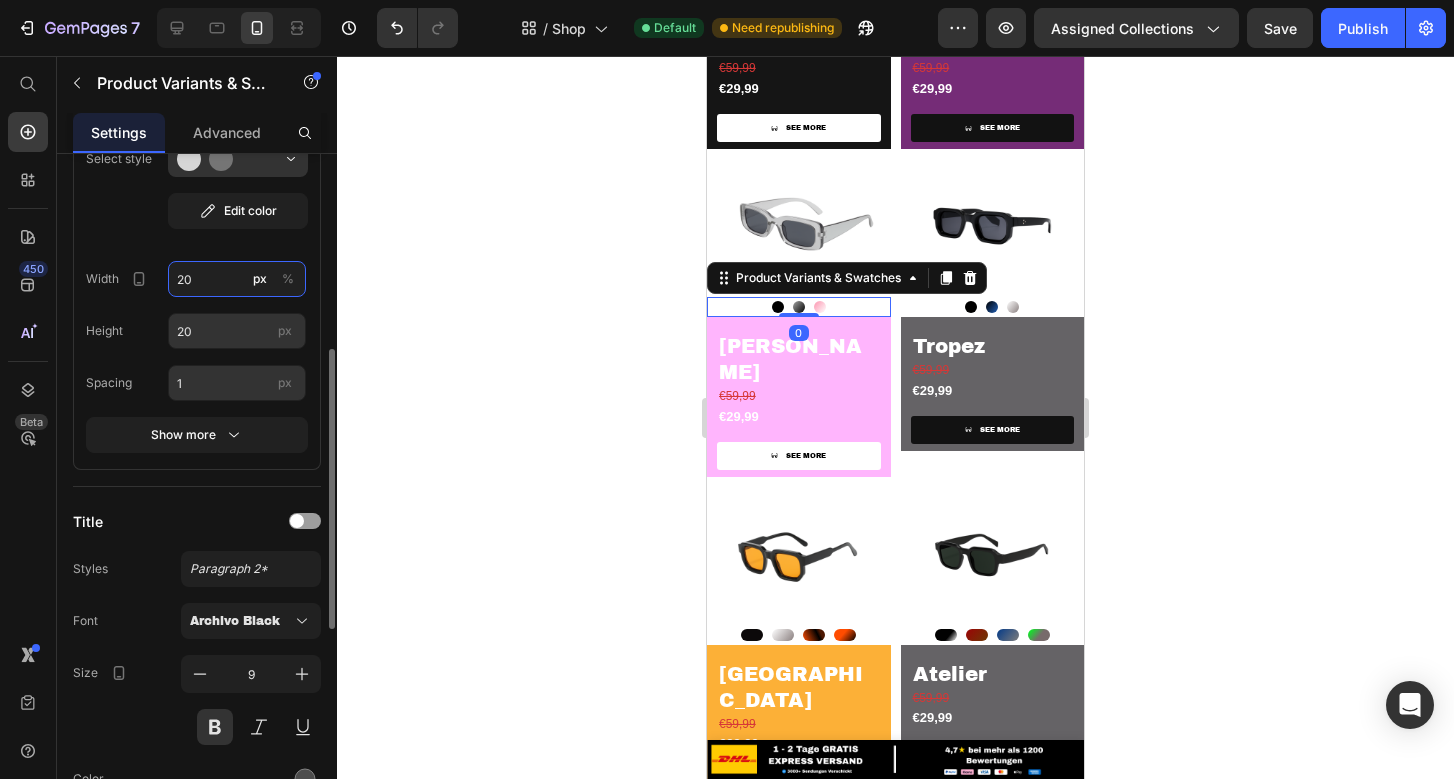 click on "20" at bounding box center [237, 279] 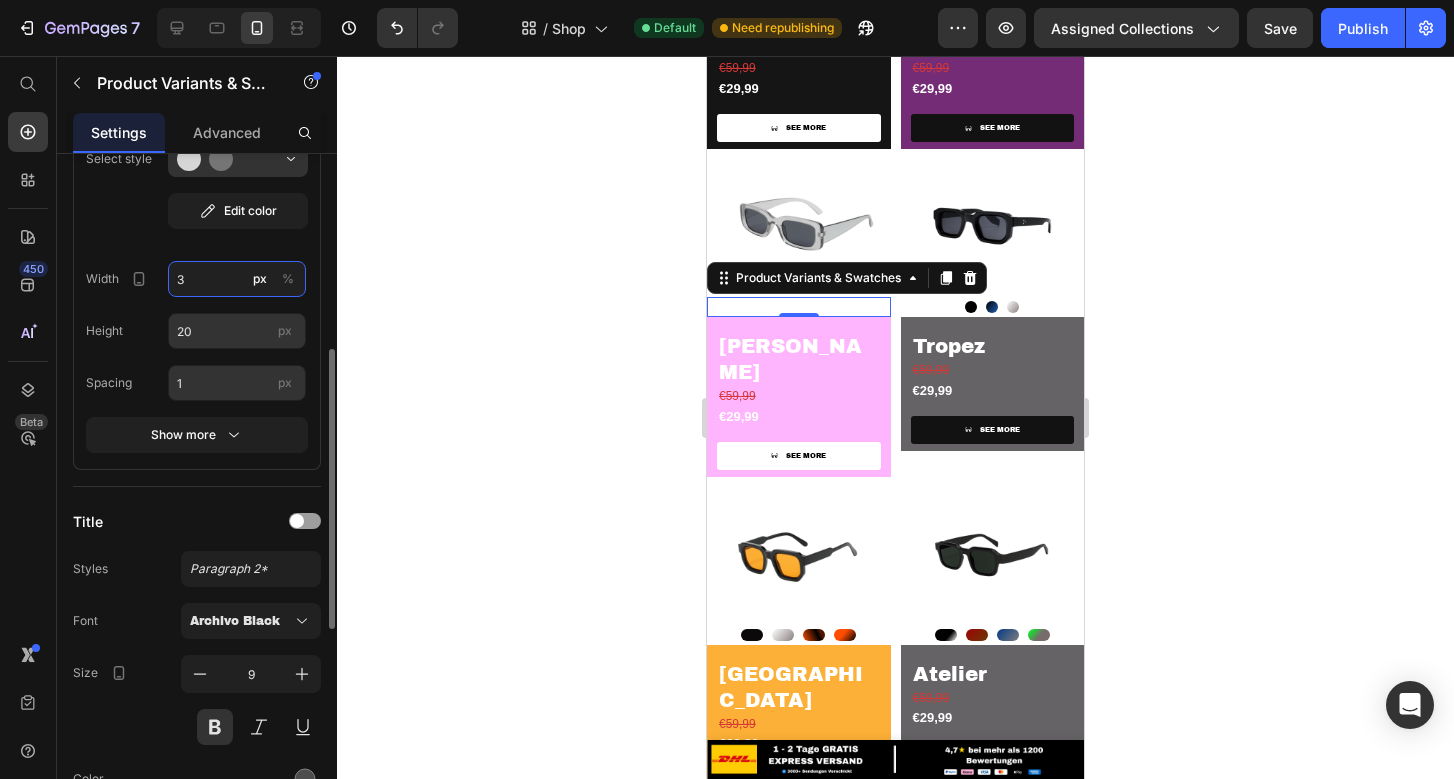 type on "30" 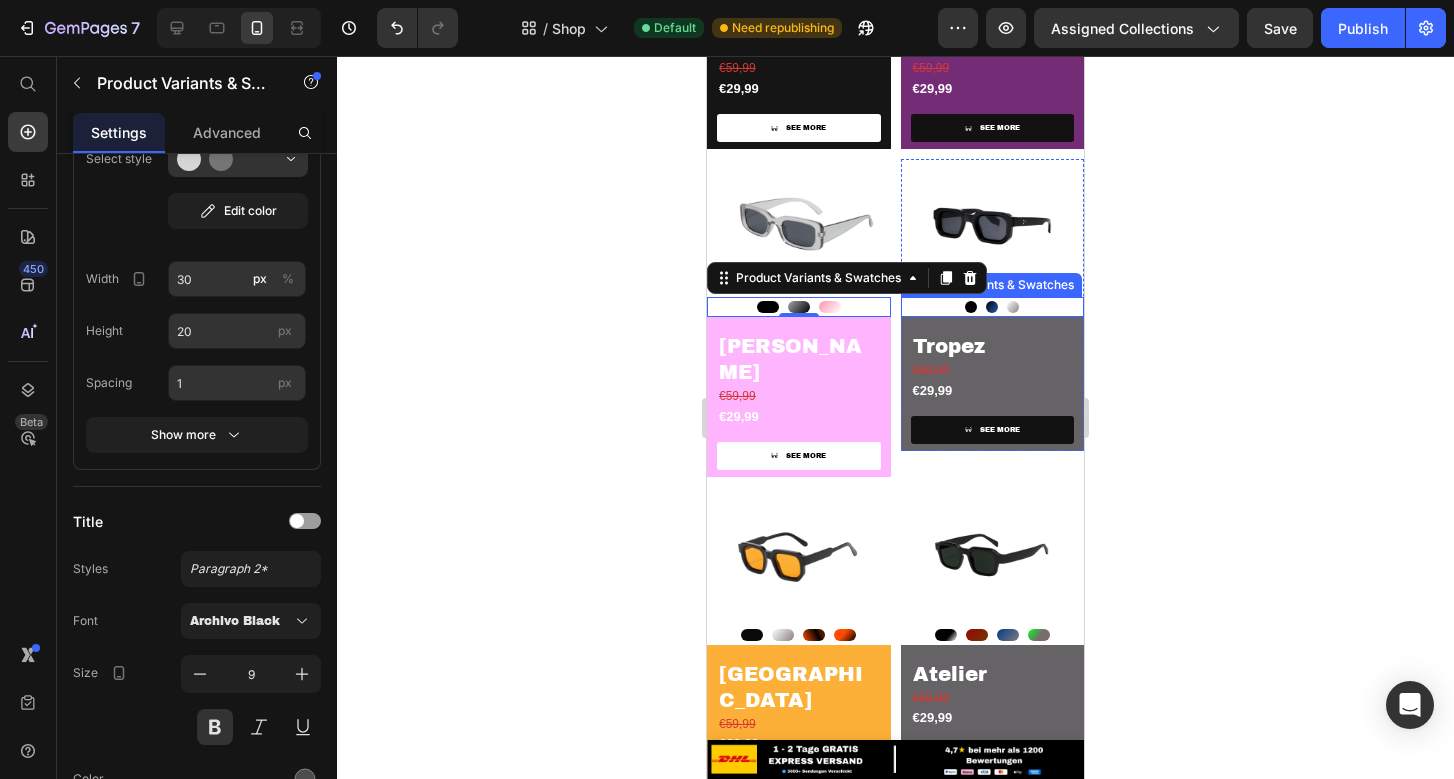 click on "Black Black Black/Fancy Black/Fancy Crystal Crystal" at bounding box center [993, 307] 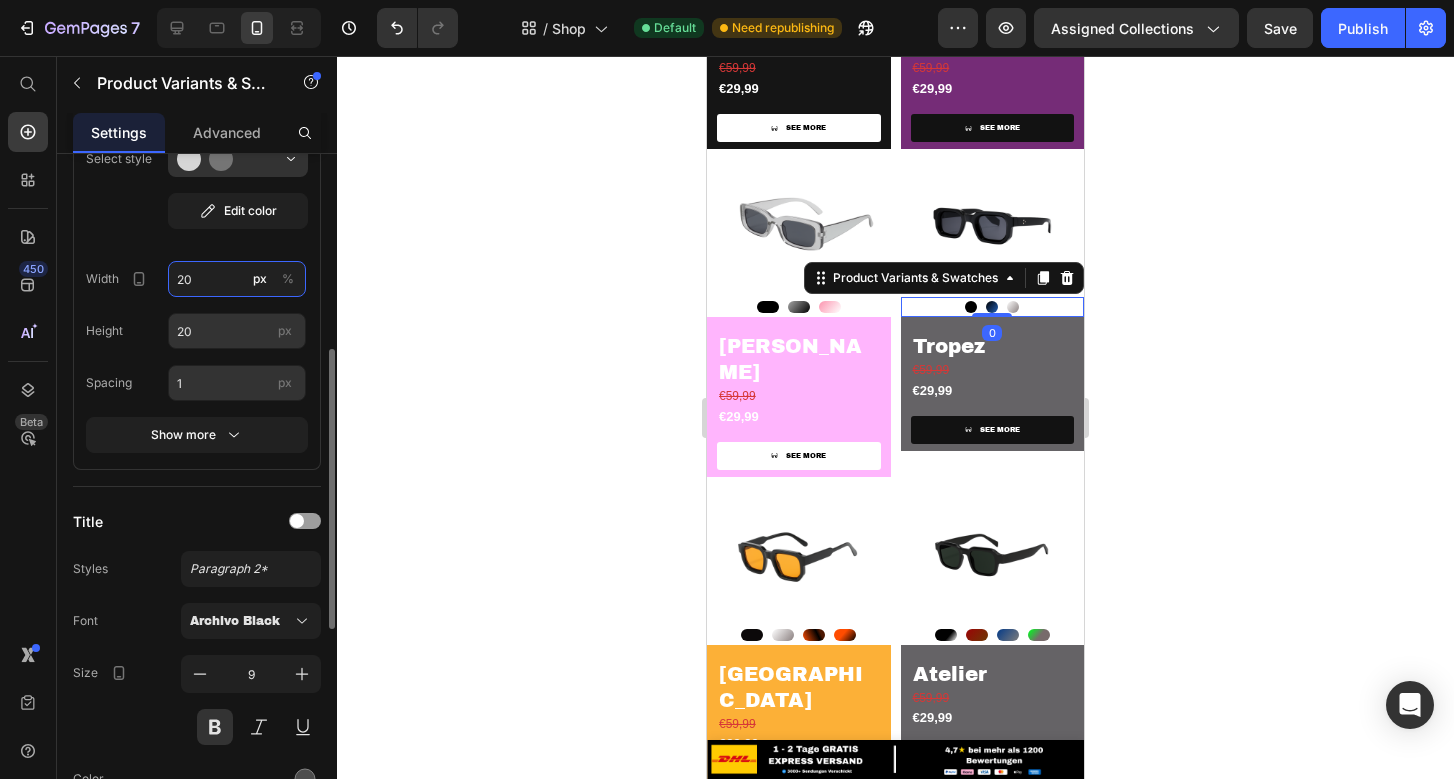 click on "20" at bounding box center [237, 279] 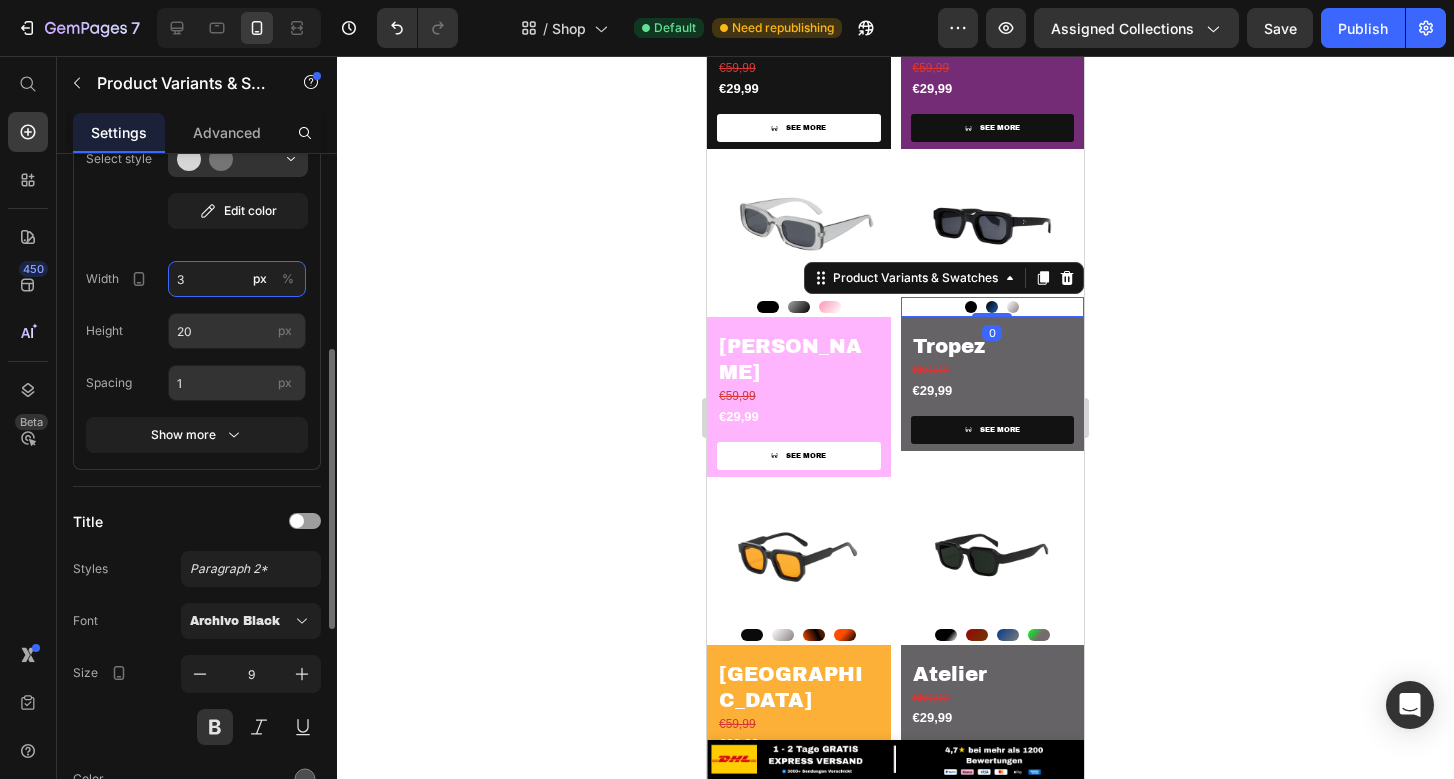 type on "30" 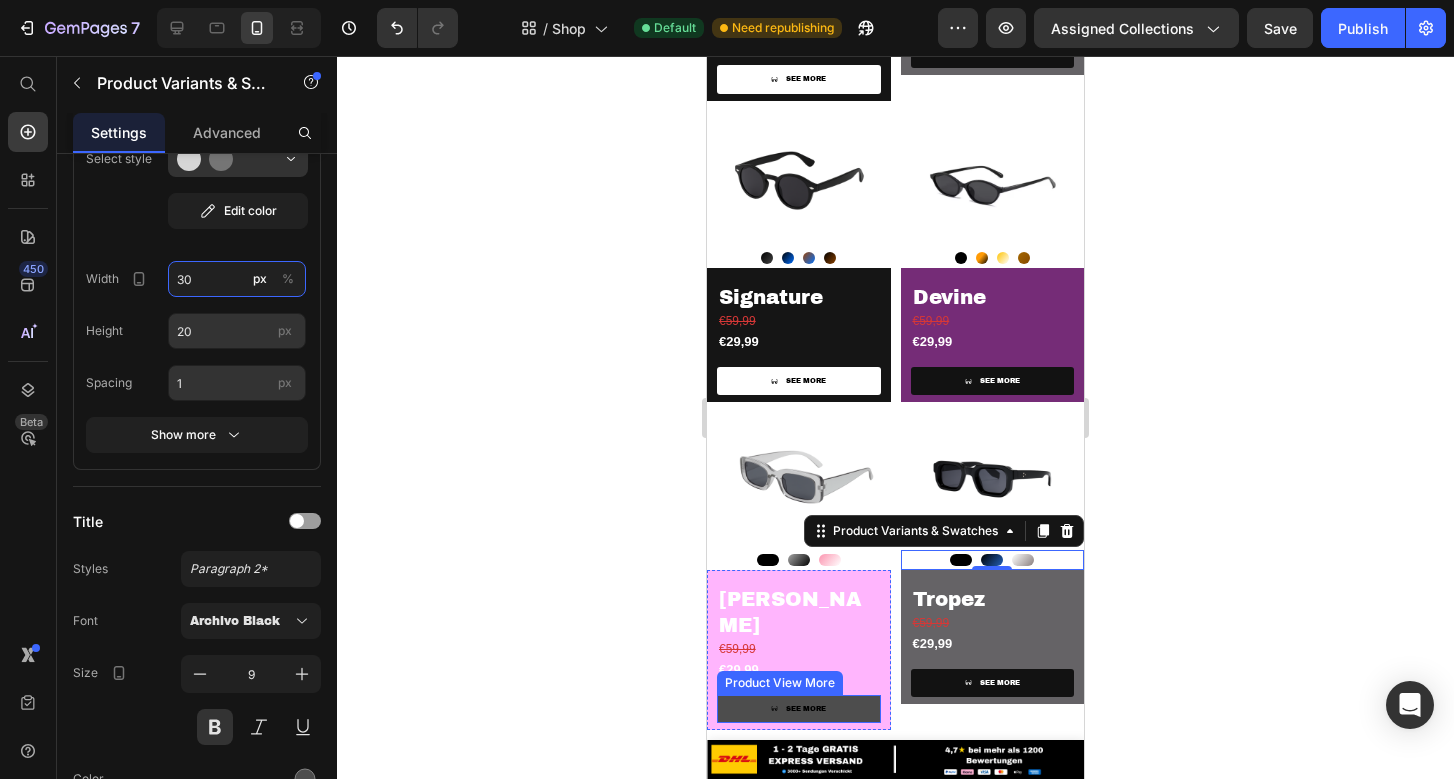 scroll, scrollTop: 851, scrollLeft: 0, axis: vertical 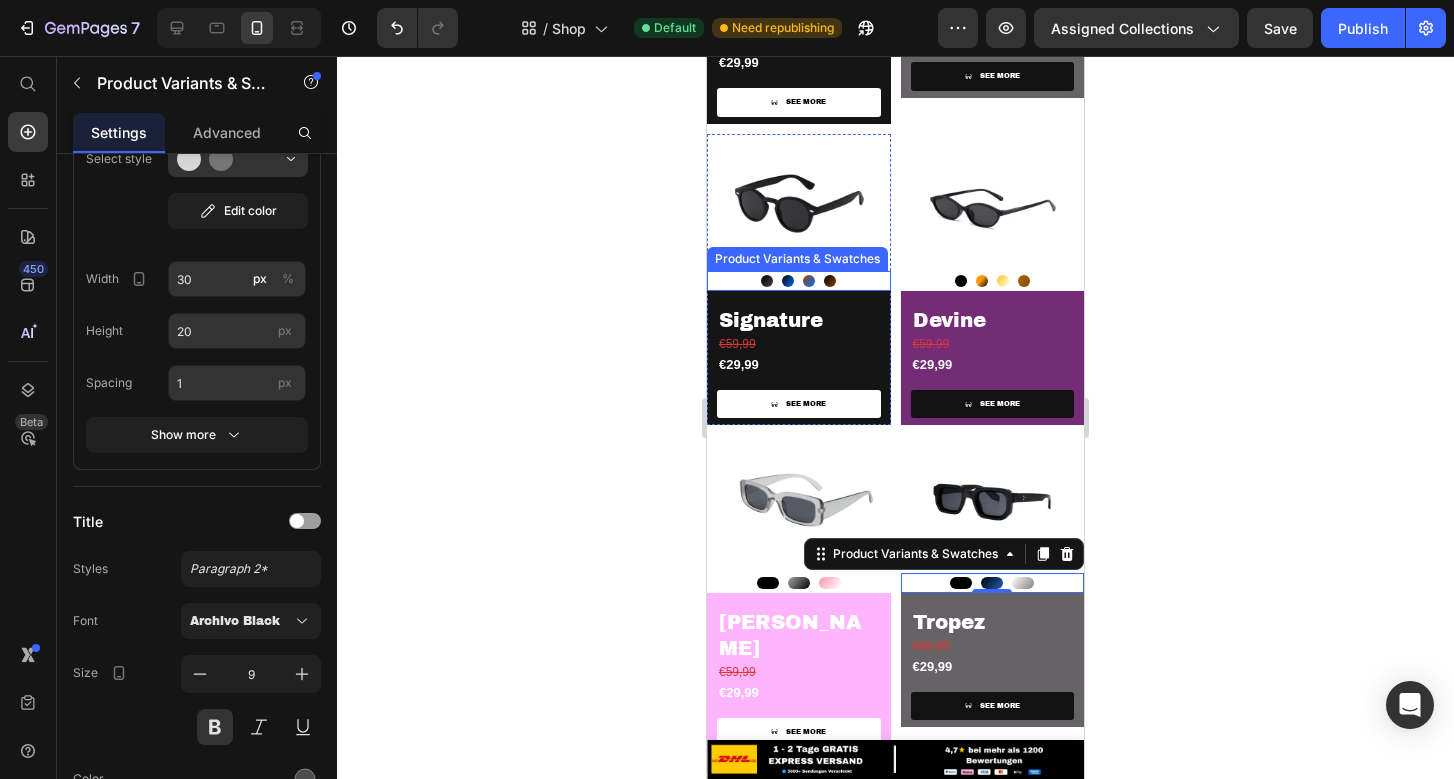 click at bounding box center (767, 281) 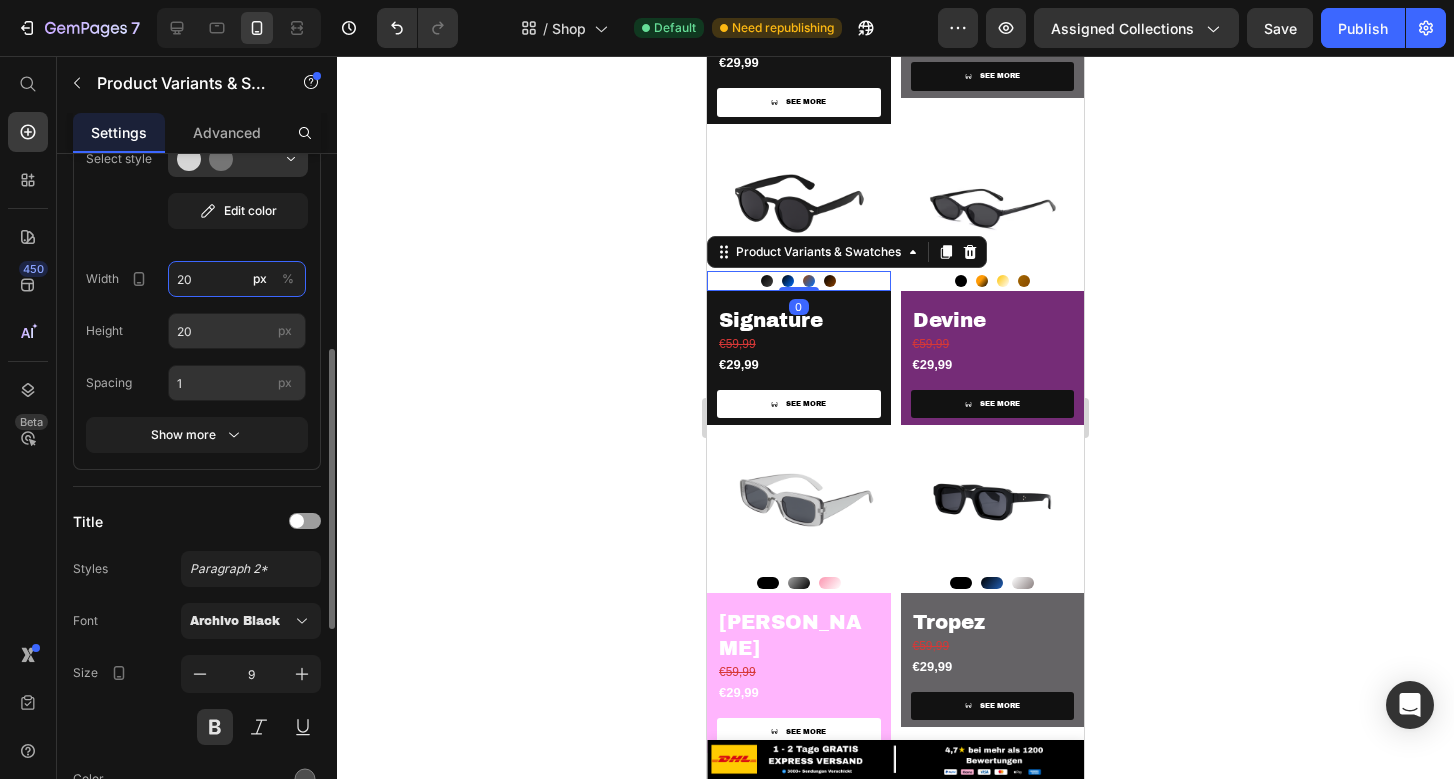 click on "20" at bounding box center [237, 279] 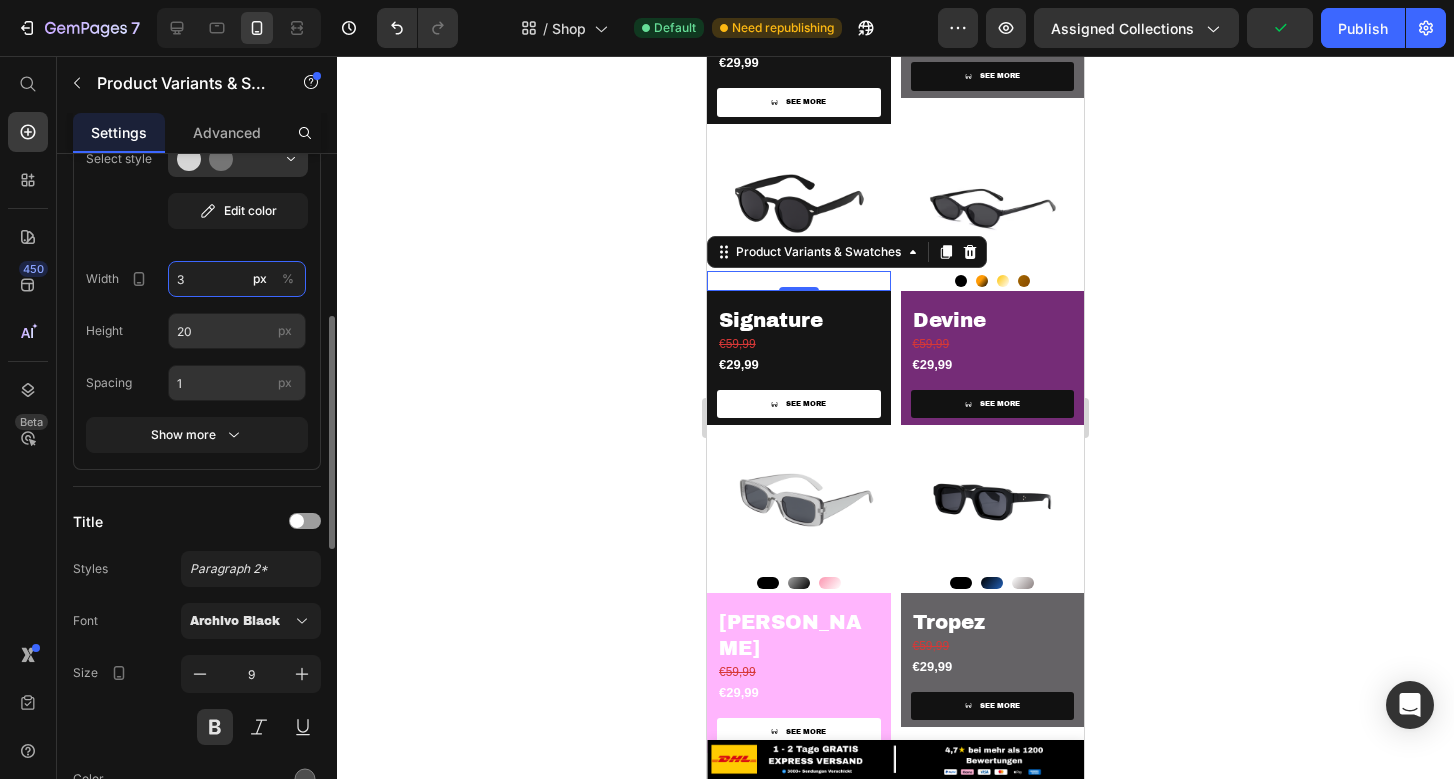 type on "30" 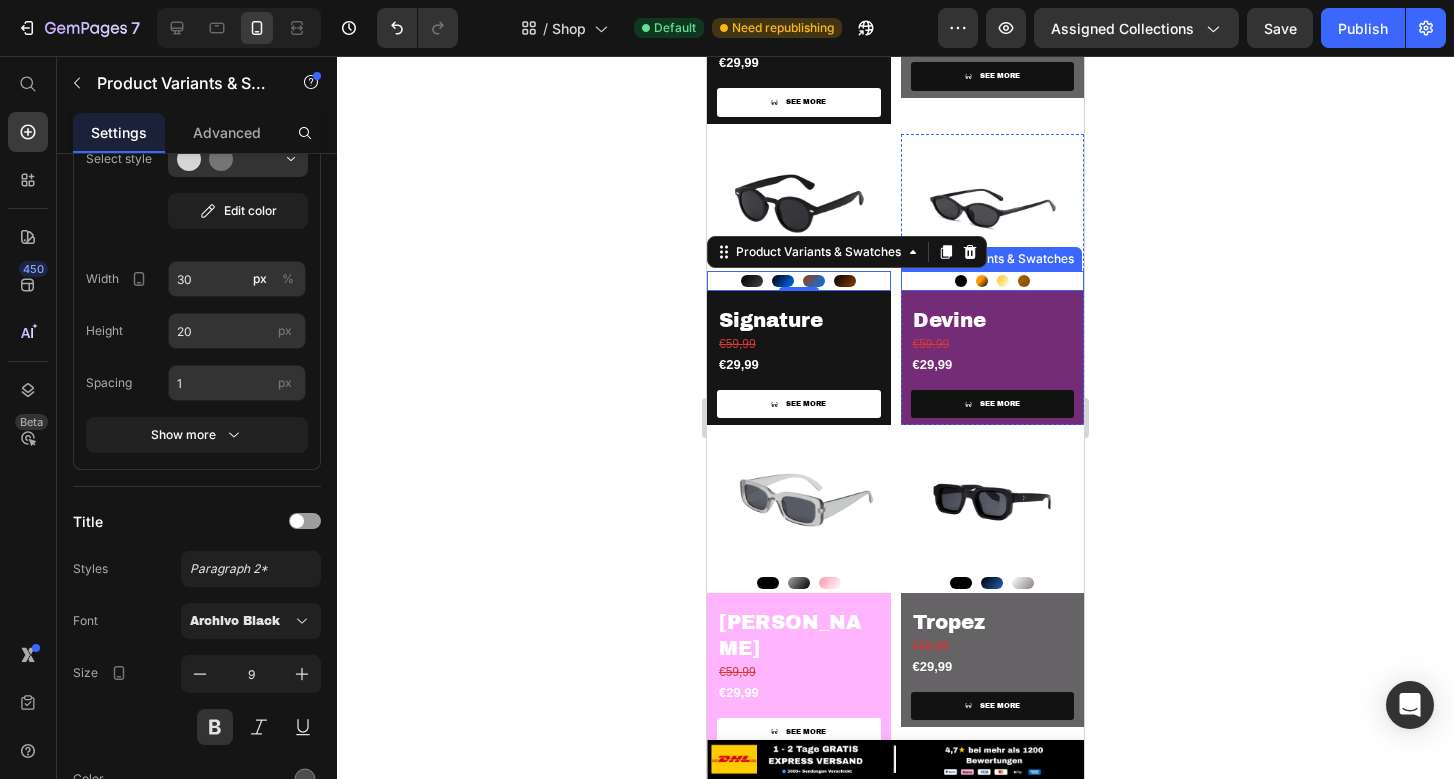 click at bounding box center [1024, 281] 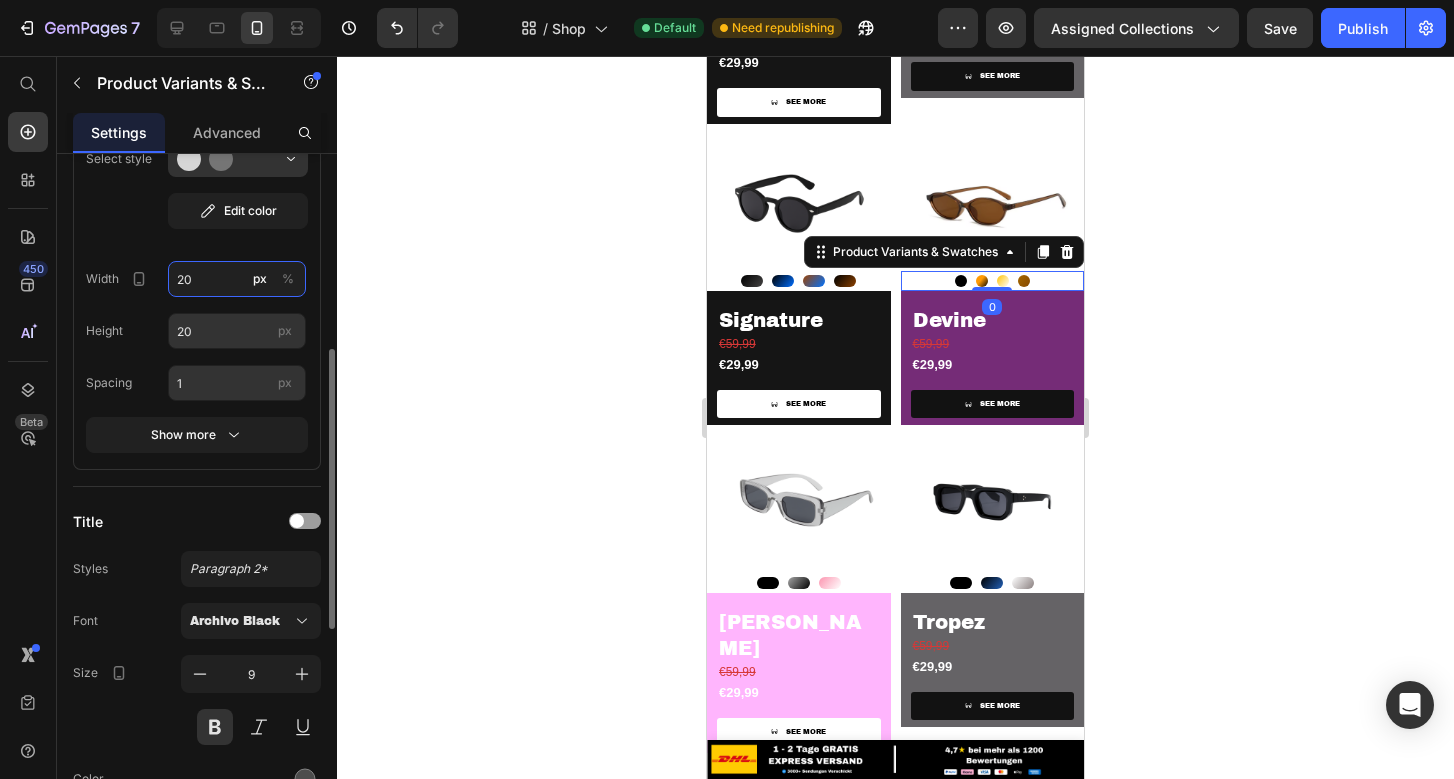 click on "20" at bounding box center (237, 279) 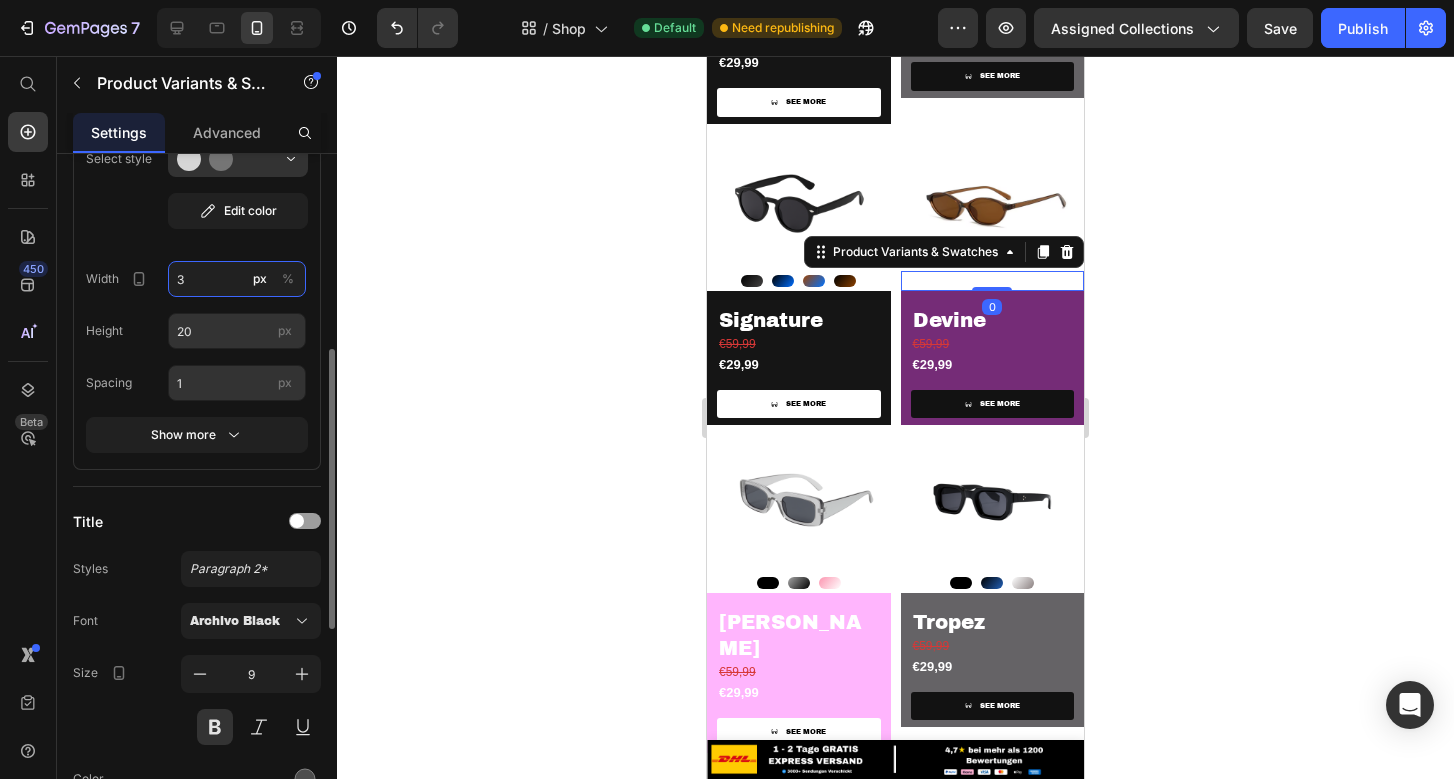 type on "30" 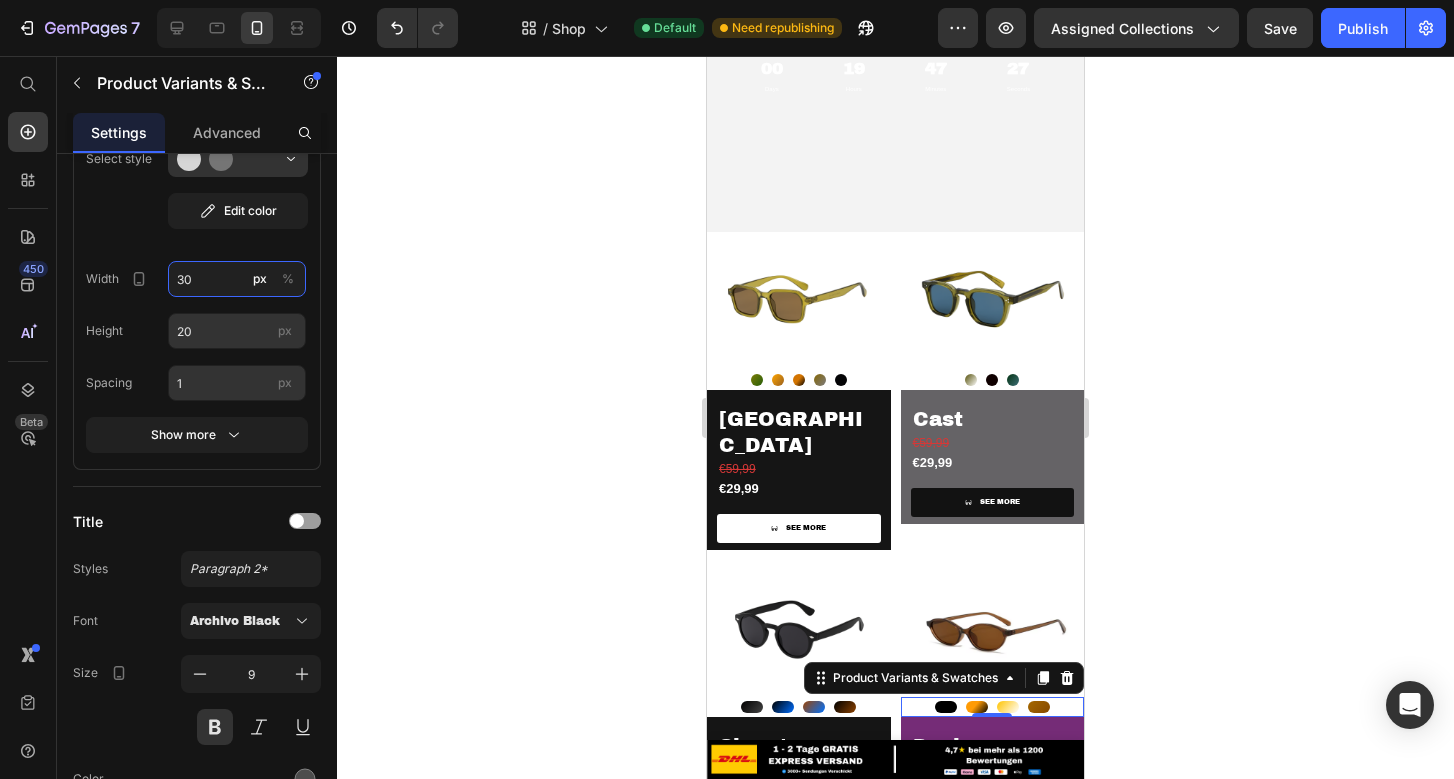 scroll, scrollTop: 424, scrollLeft: 0, axis: vertical 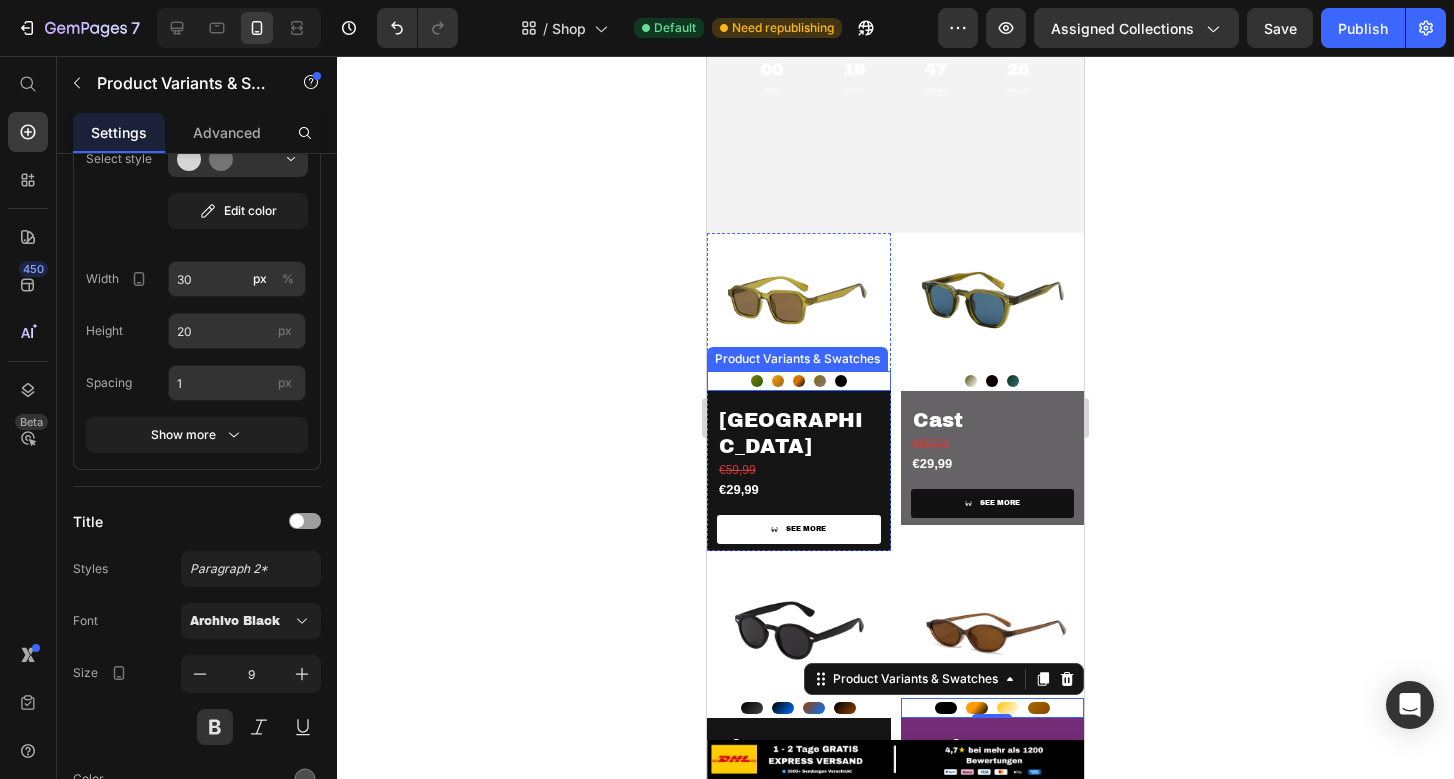 click at bounding box center (820, 381) 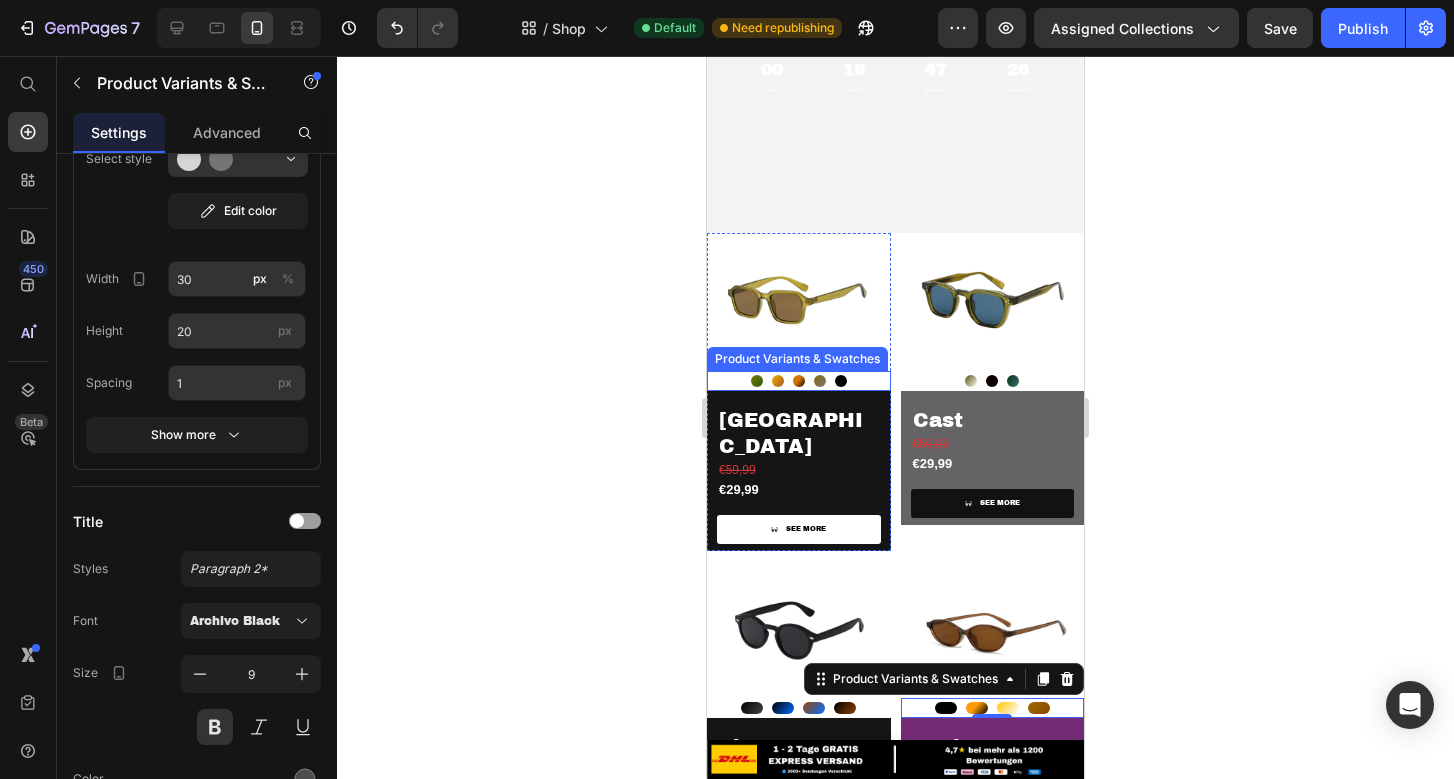 radio on "true" 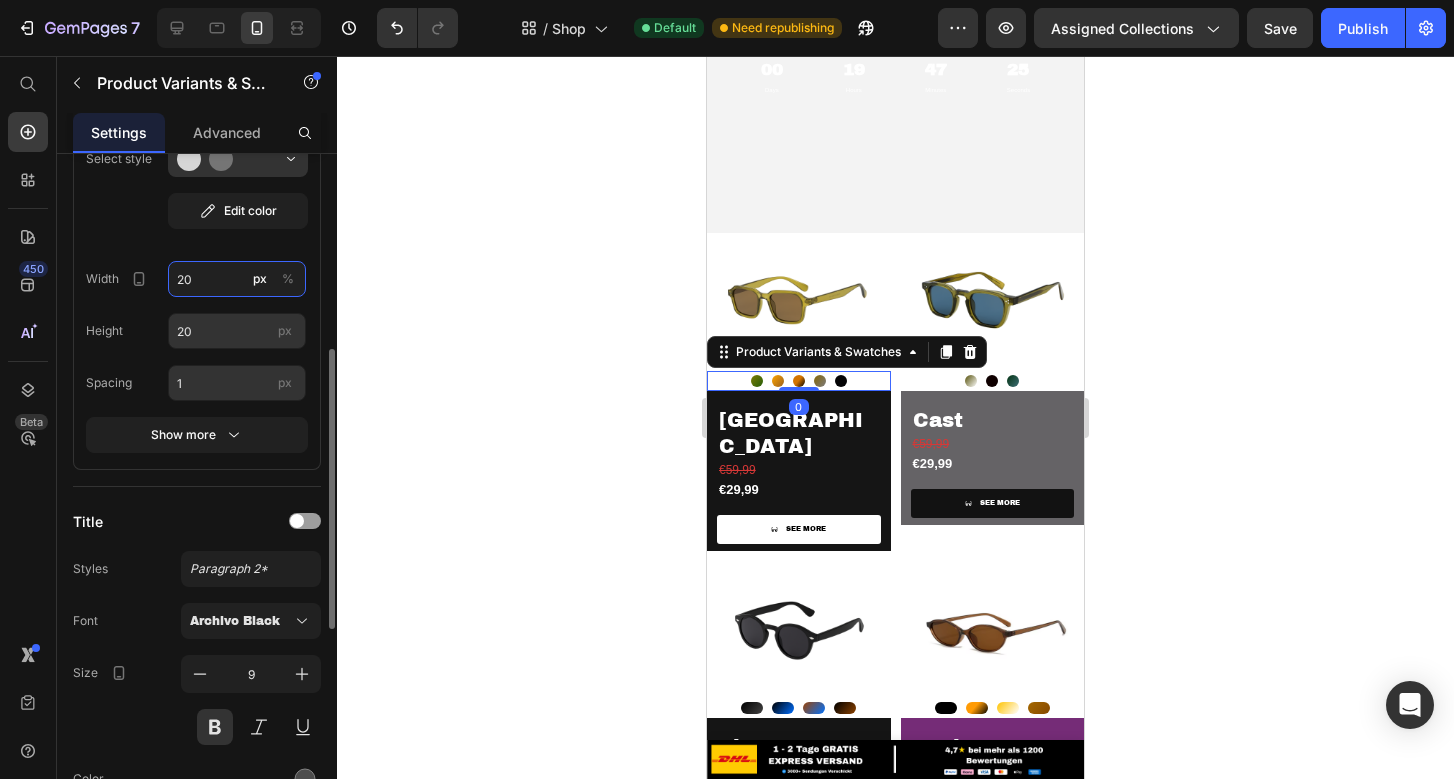 click on "20" at bounding box center (237, 279) 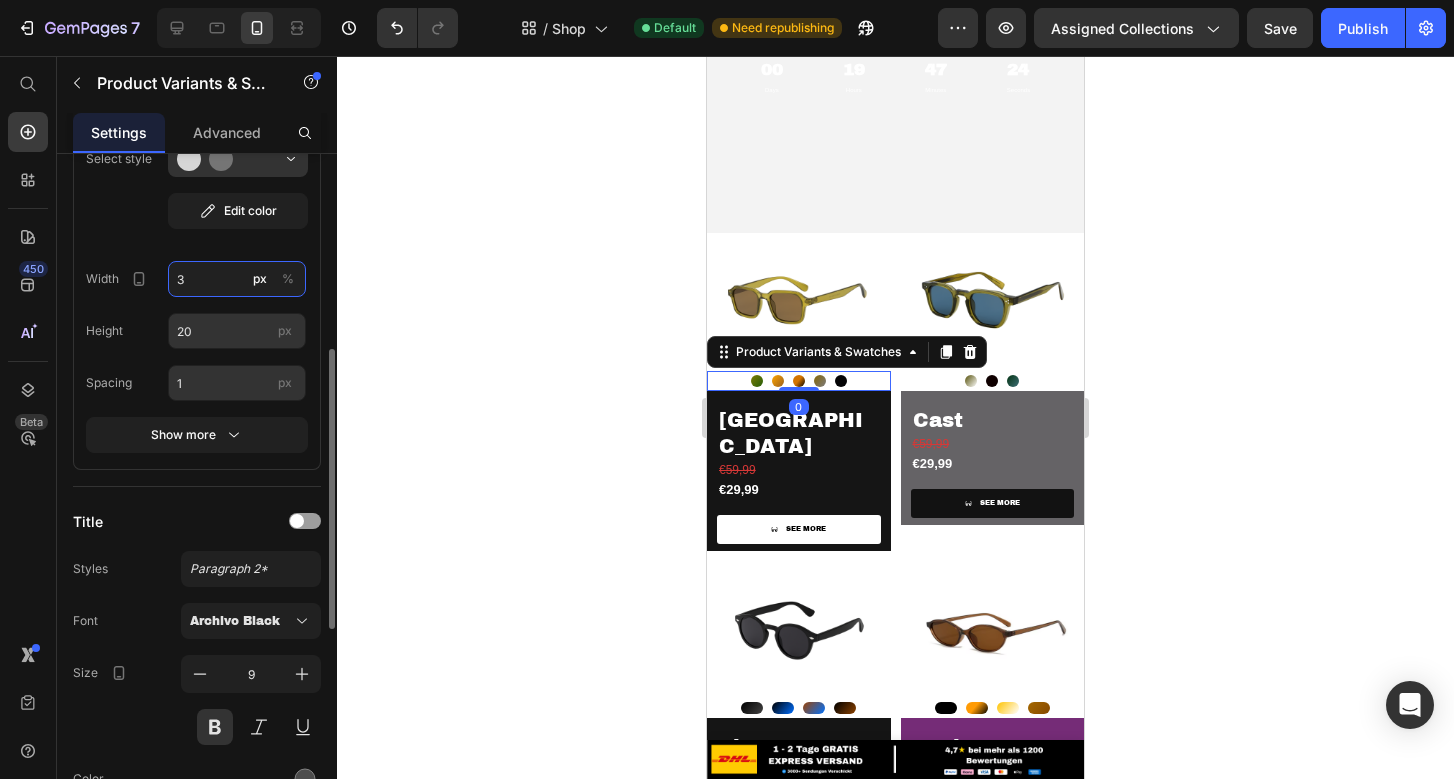 type on "30" 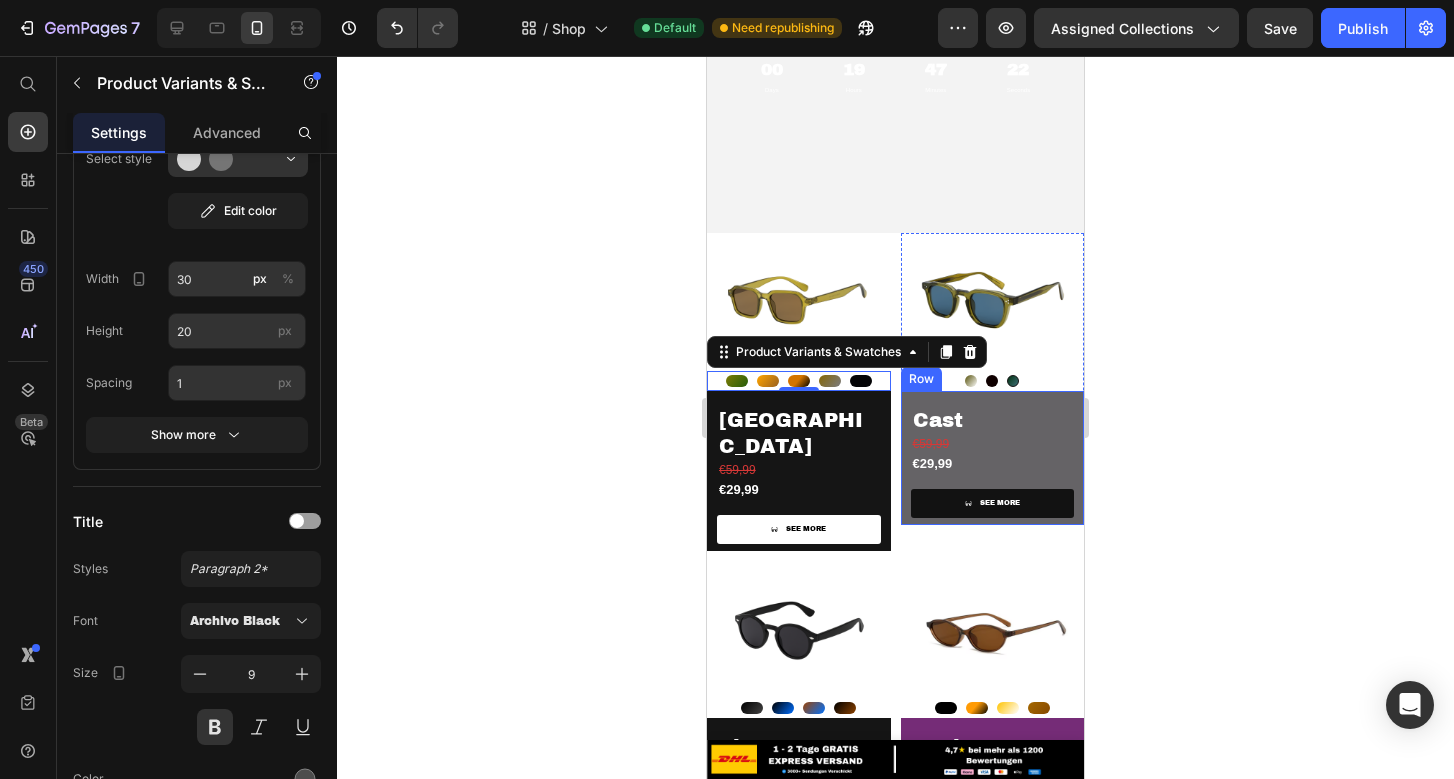 click at bounding box center (1013, 381) 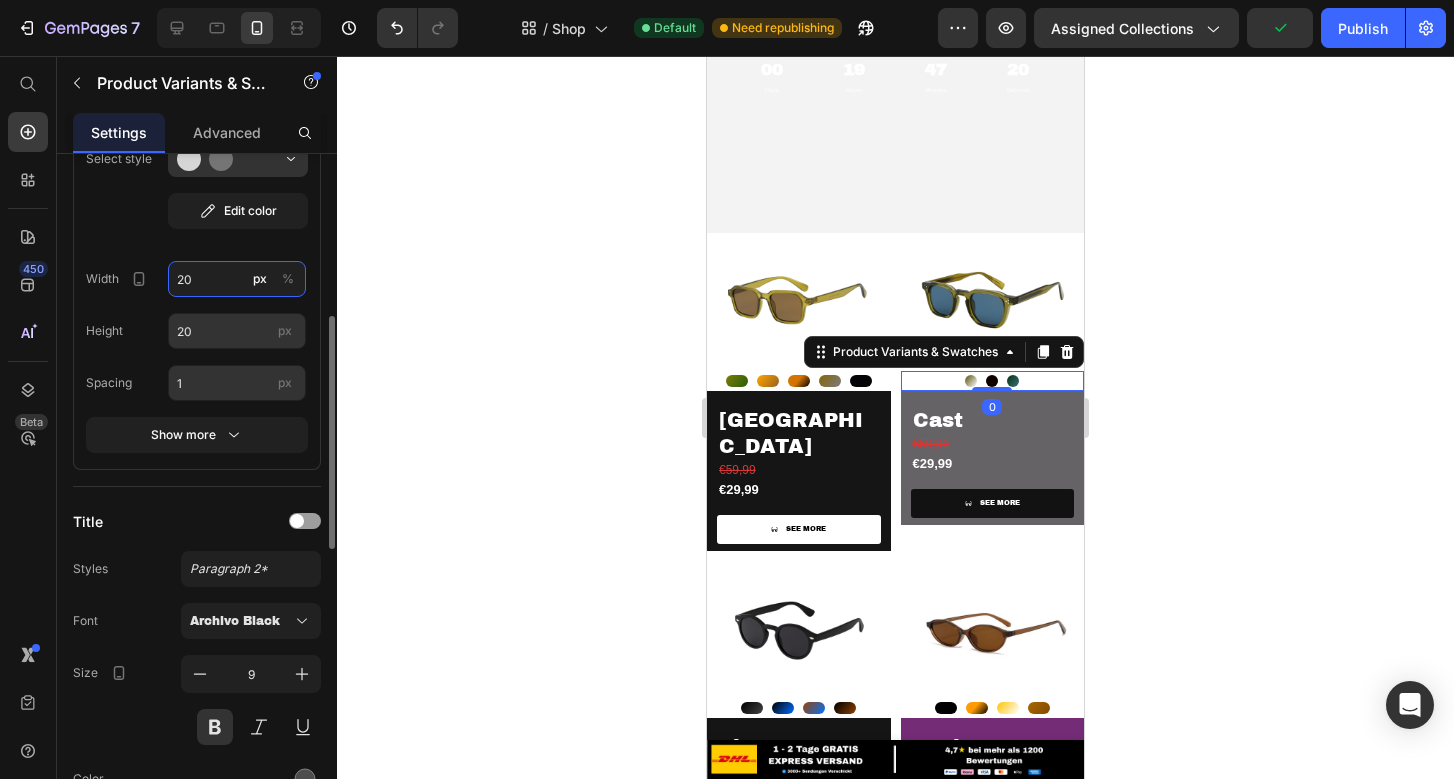 click on "20" at bounding box center [237, 279] 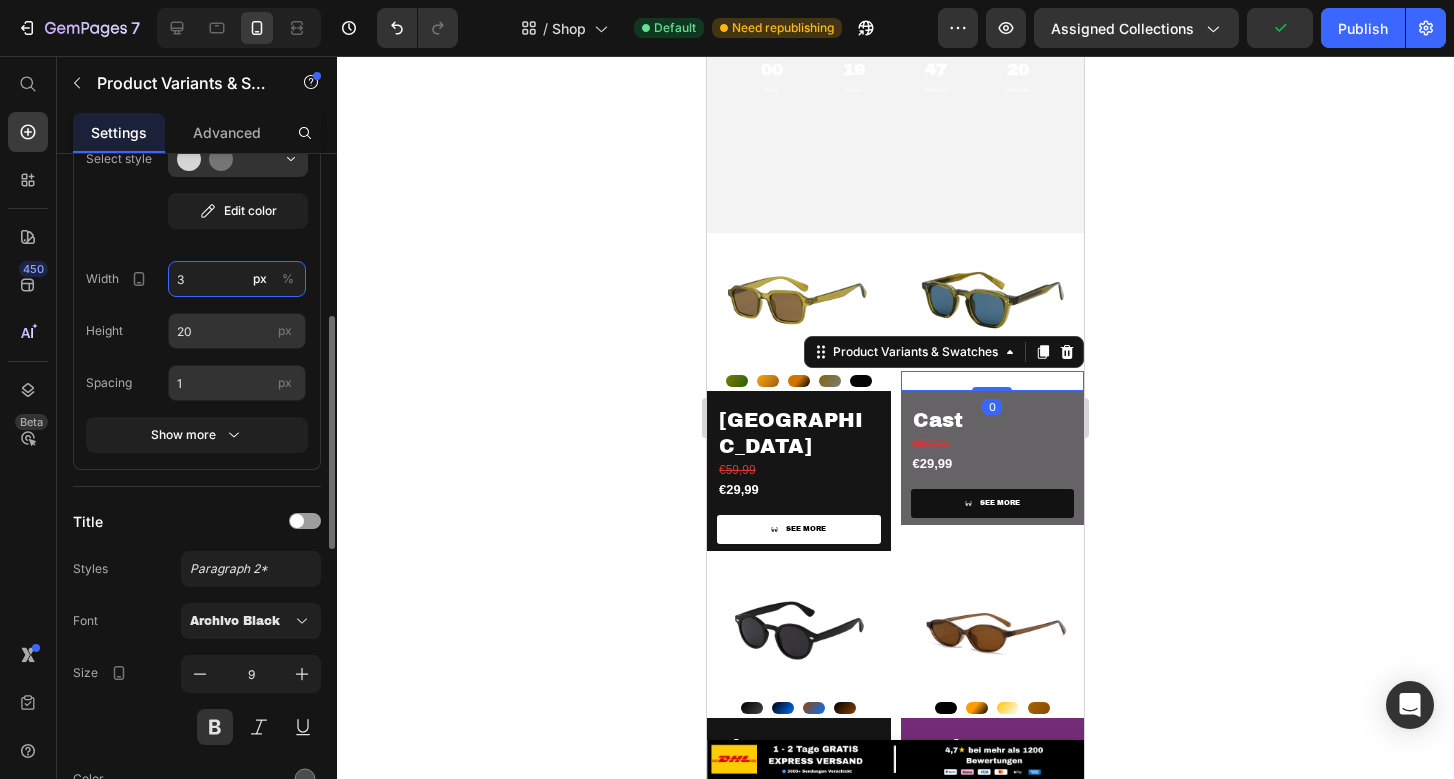 type on "30" 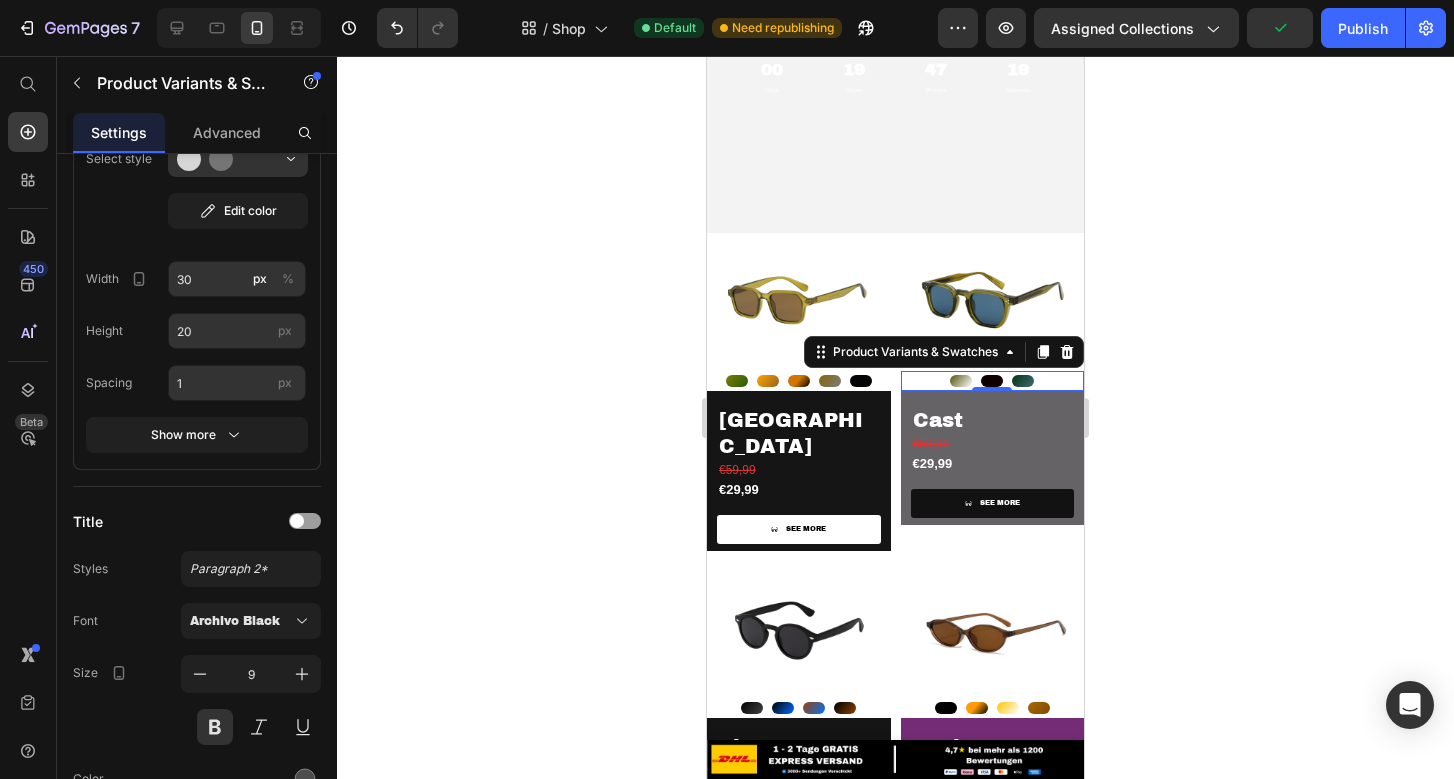 click 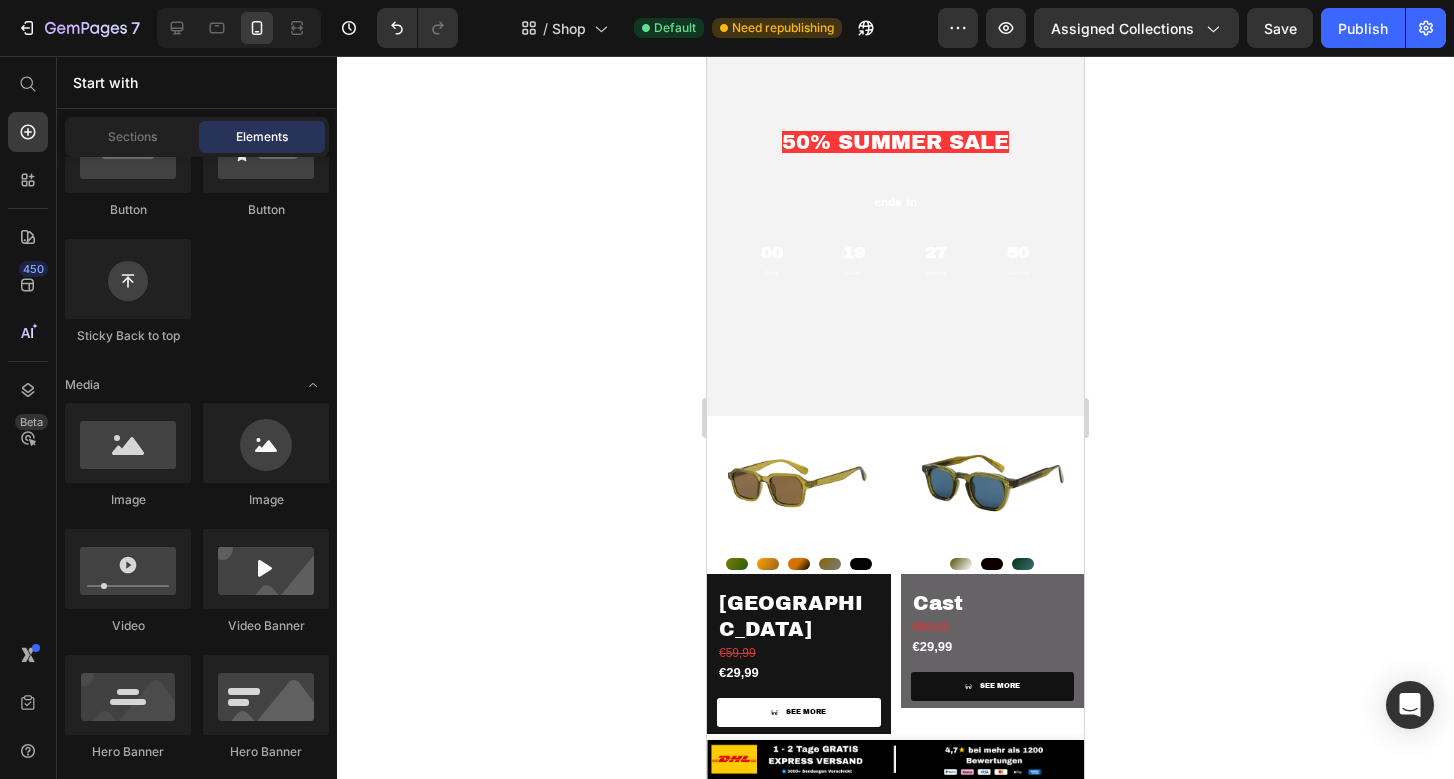 scroll, scrollTop: 0, scrollLeft: 0, axis: both 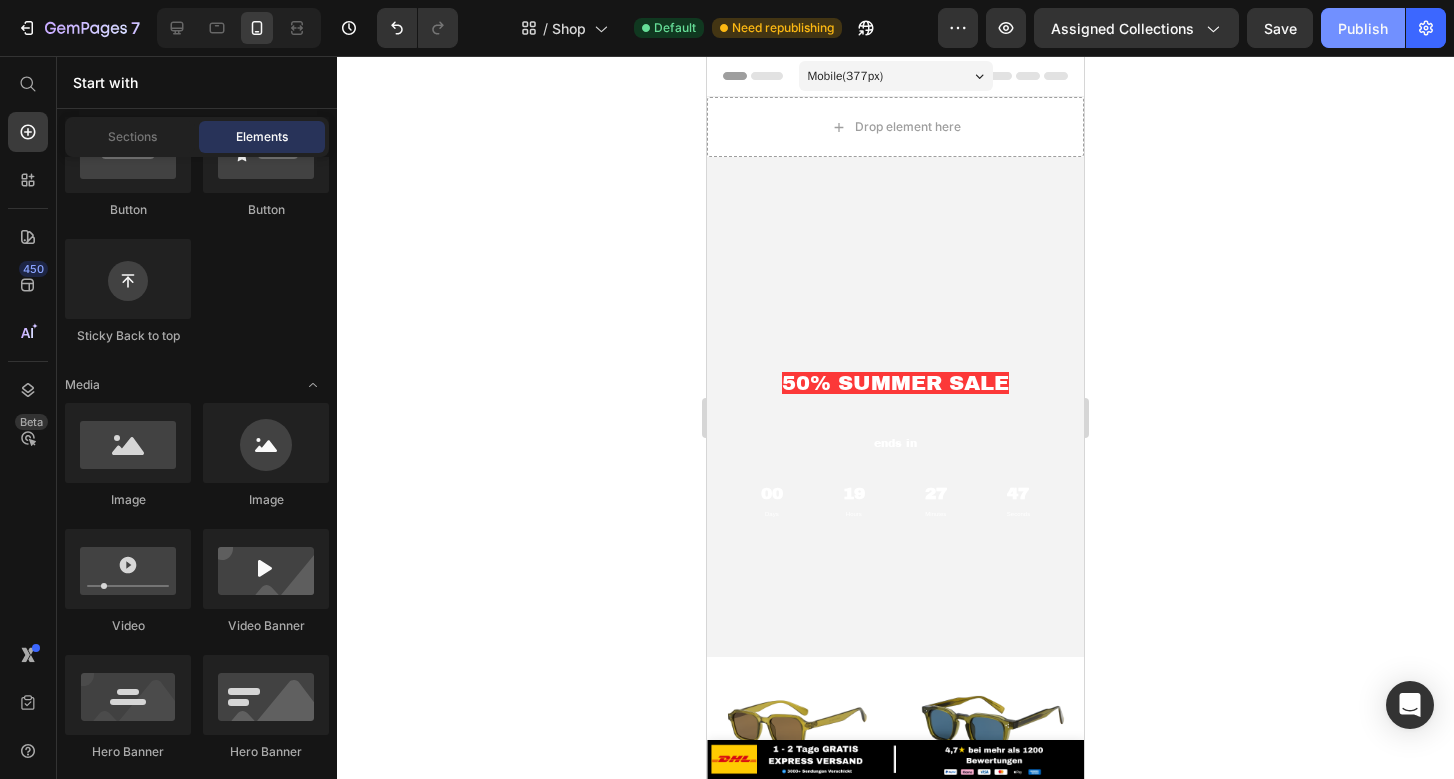 click on "Publish" at bounding box center [1363, 28] 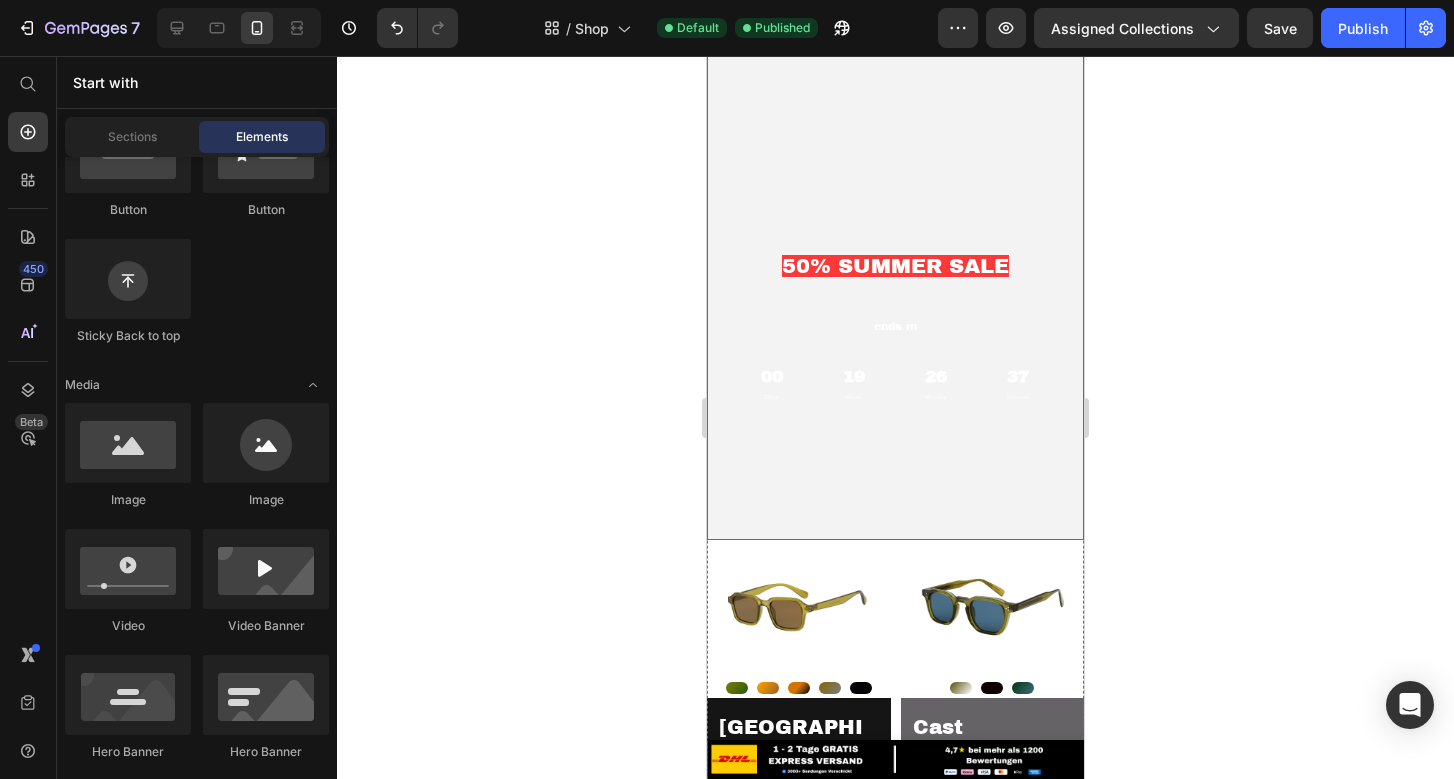 scroll, scrollTop: 213, scrollLeft: 0, axis: vertical 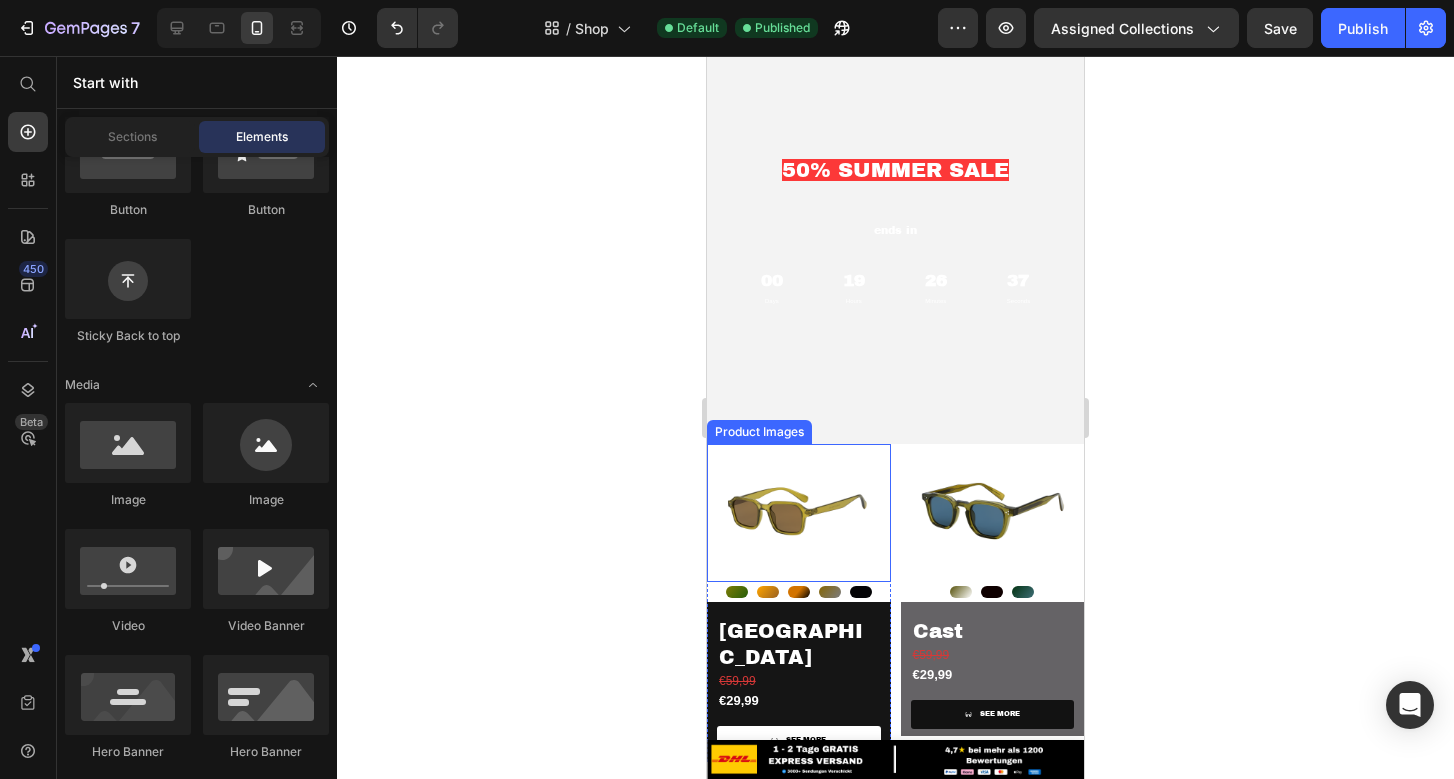 click at bounding box center [799, 513] 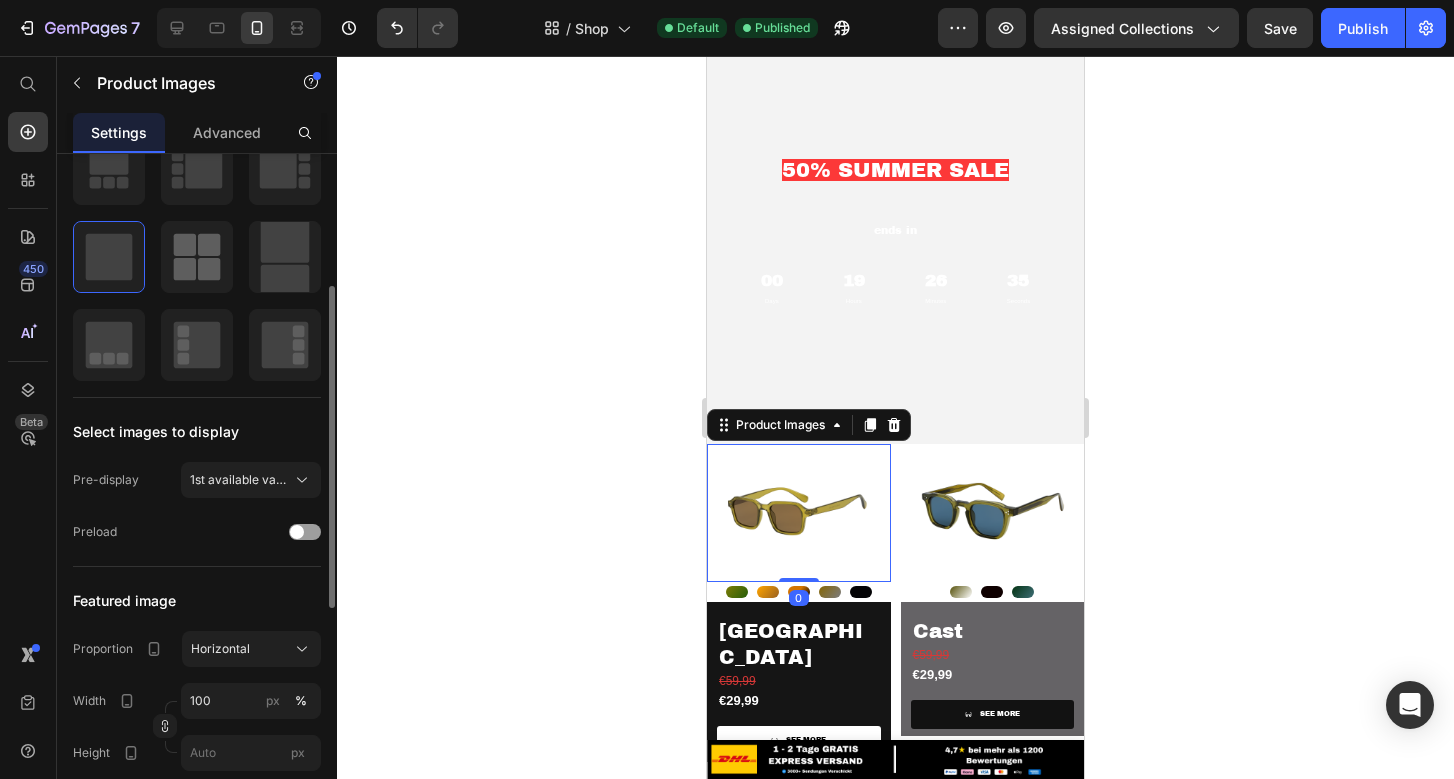 scroll, scrollTop: 262, scrollLeft: 0, axis: vertical 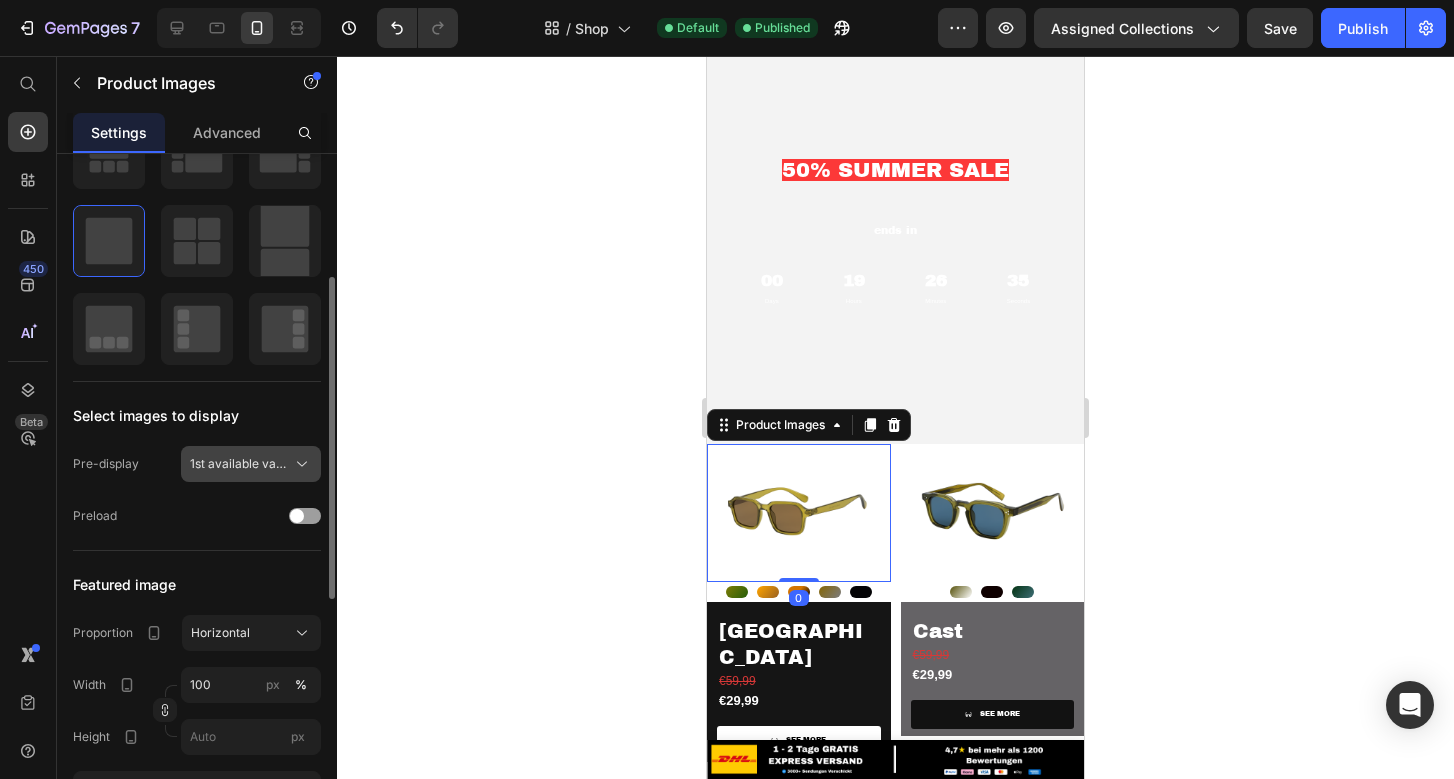 click on "1st available variant" at bounding box center (239, 464) 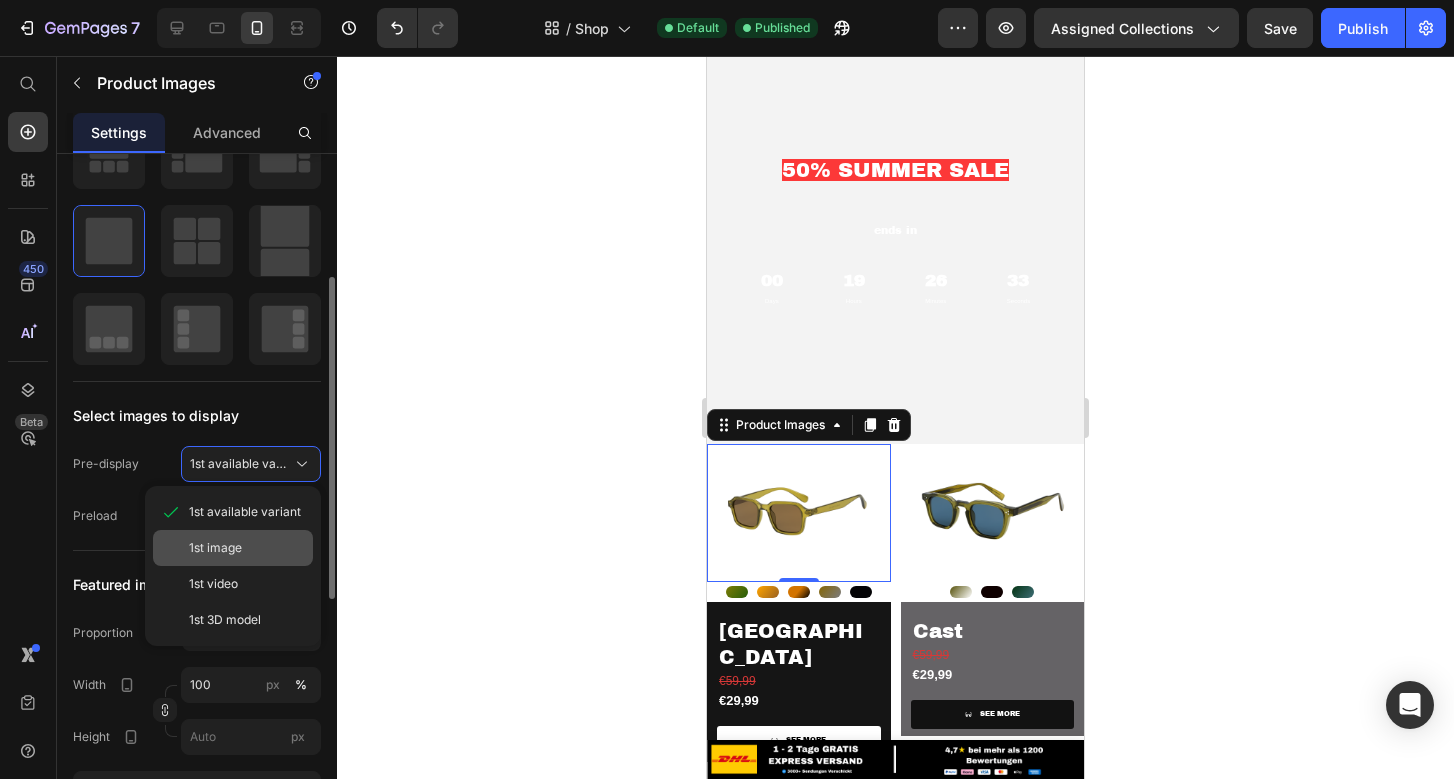 click on "1st image" at bounding box center (247, 548) 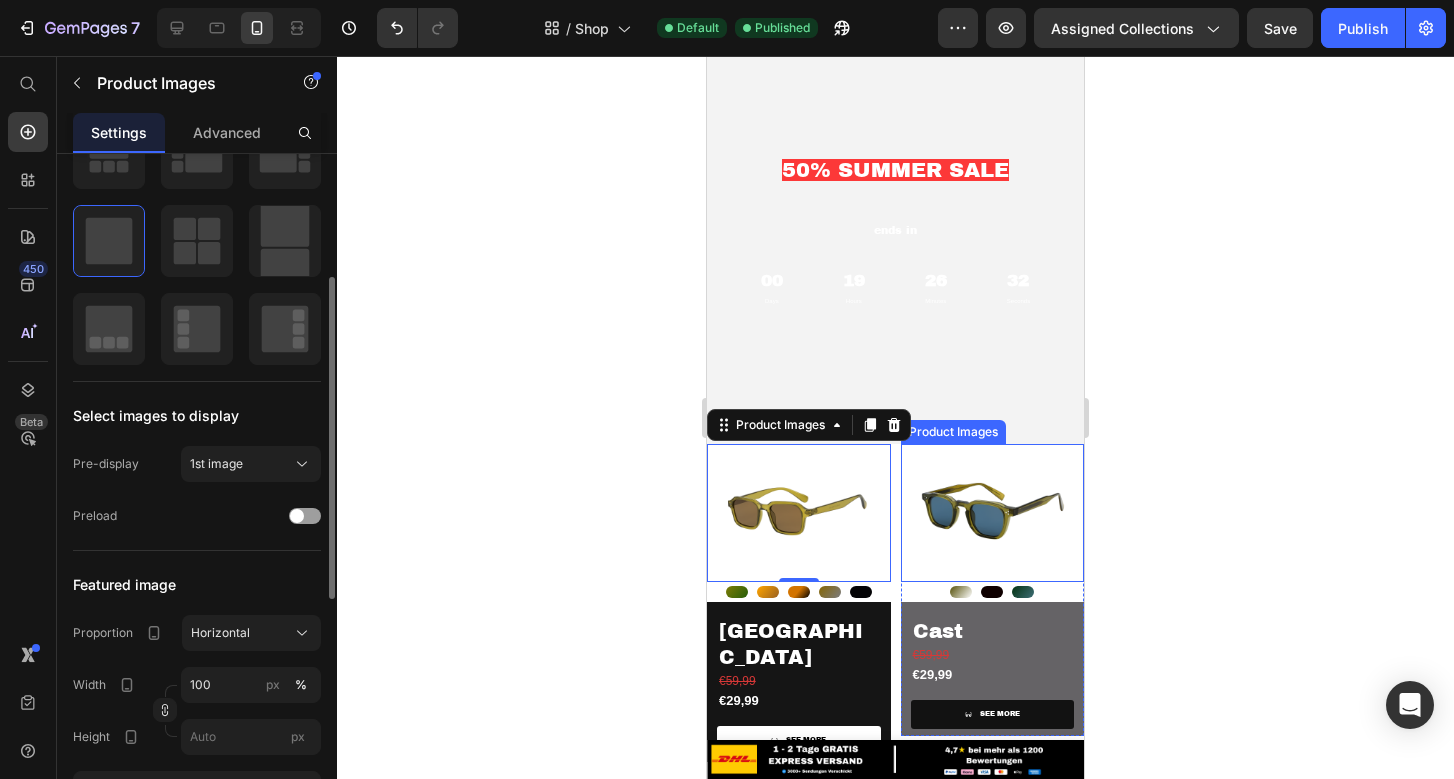 click at bounding box center (993, 513) 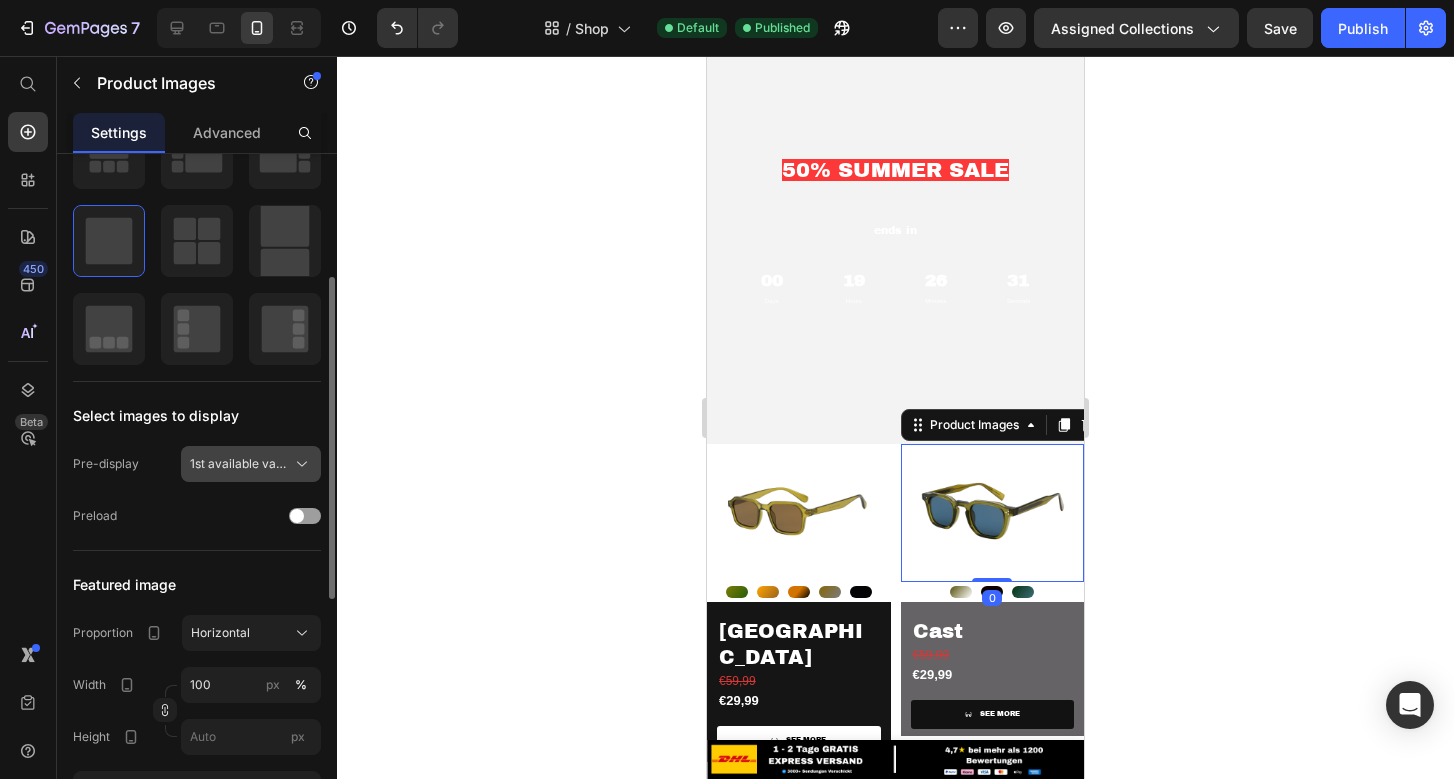 click on "1st available variant" at bounding box center (251, 464) 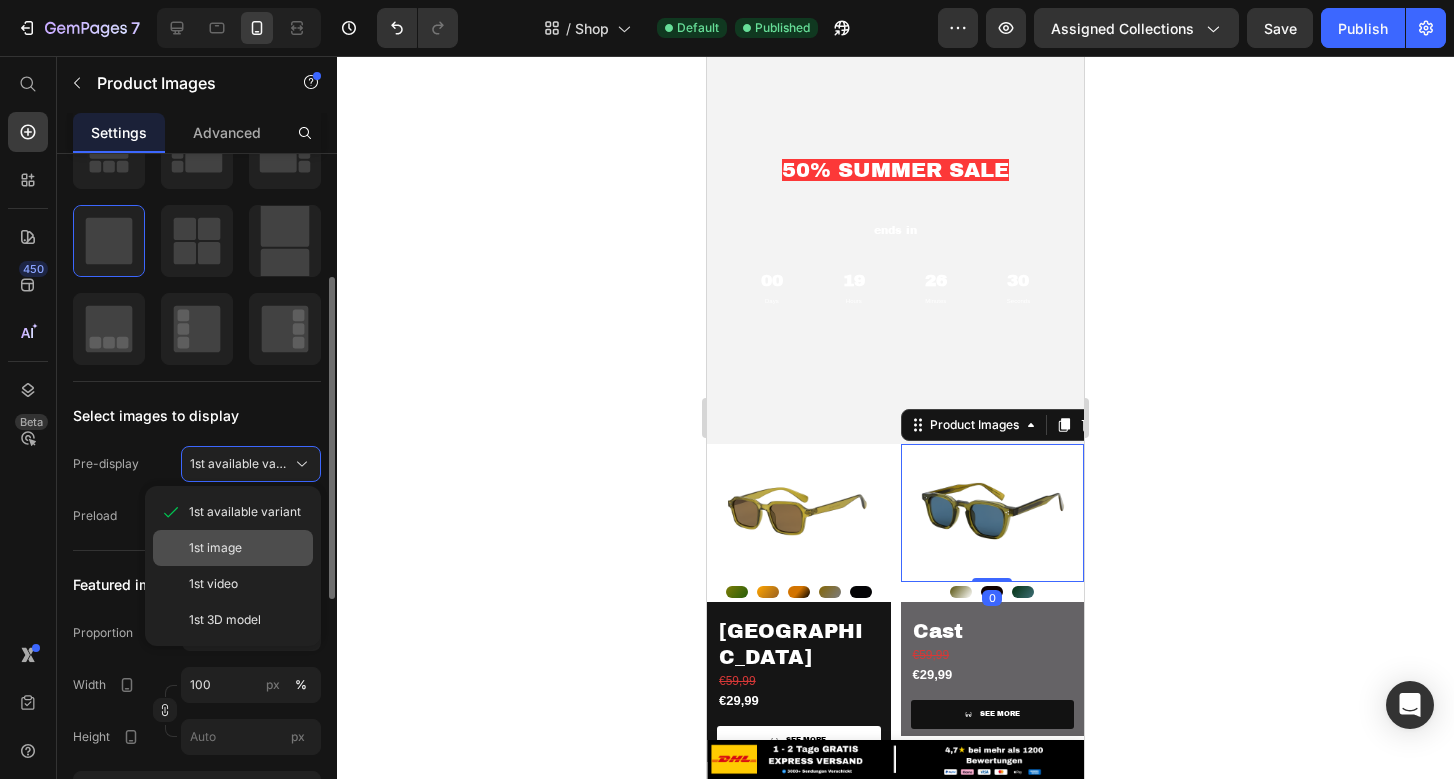 click on "1st image" at bounding box center [247, 548] 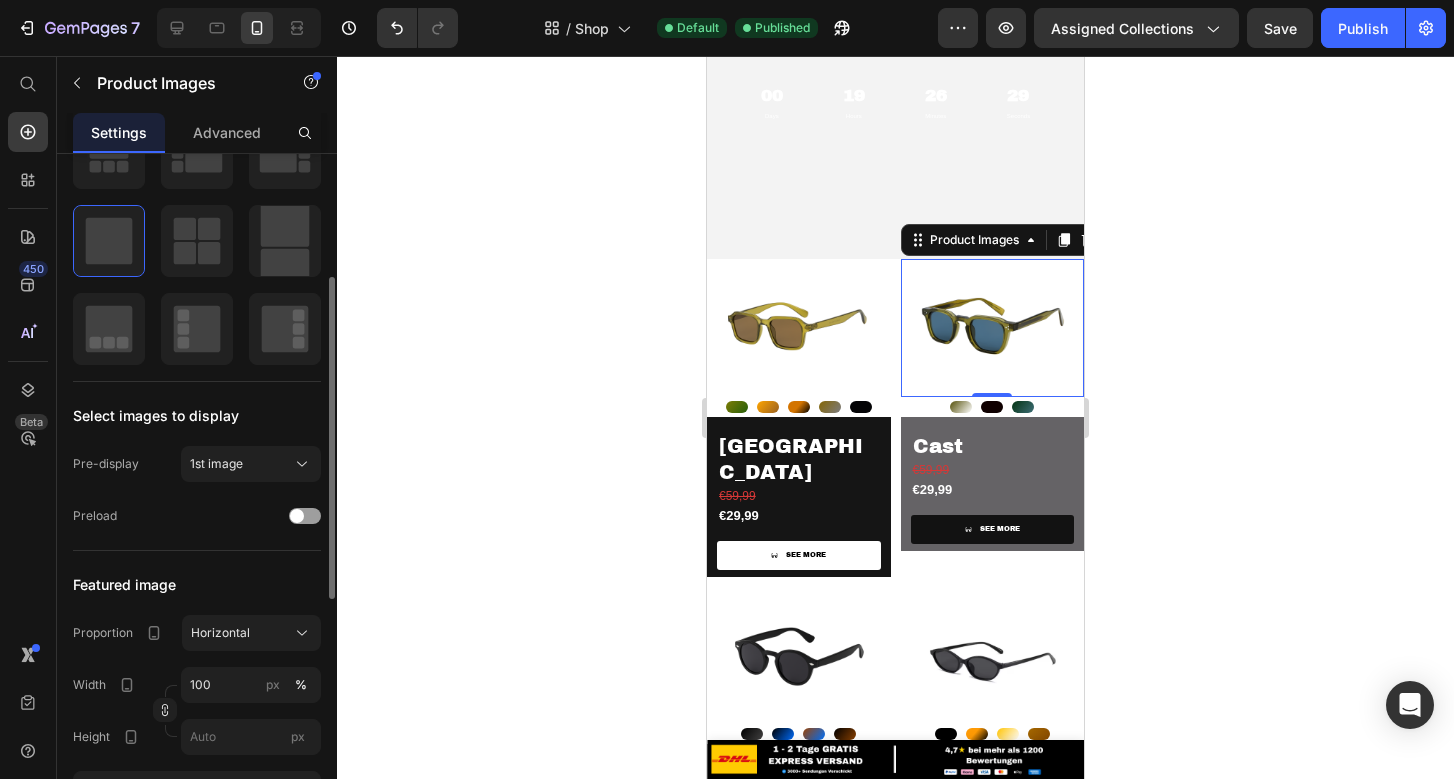 scroll, scrollTop: 400, scrollLeft: 0, axis: vertical 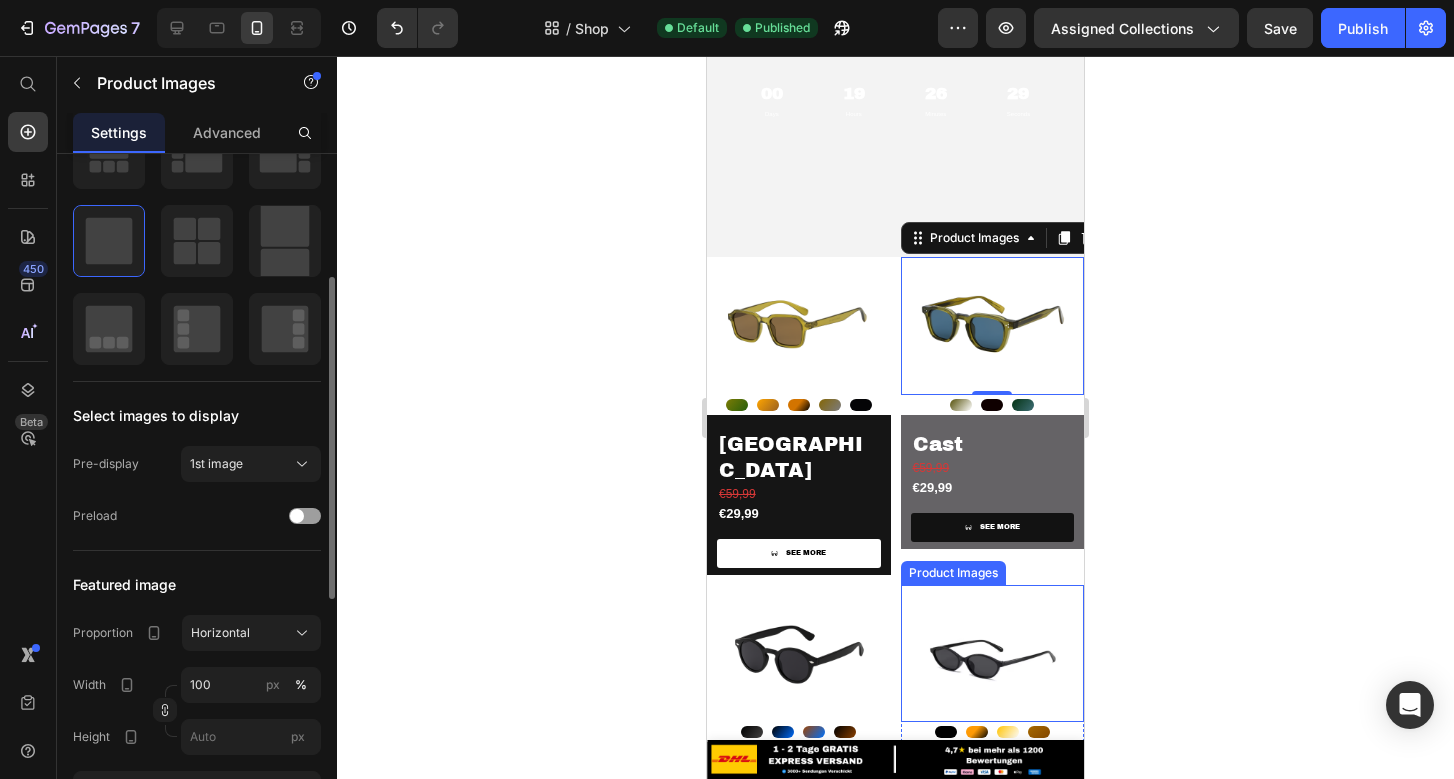 click at bounding box center [799, 654] 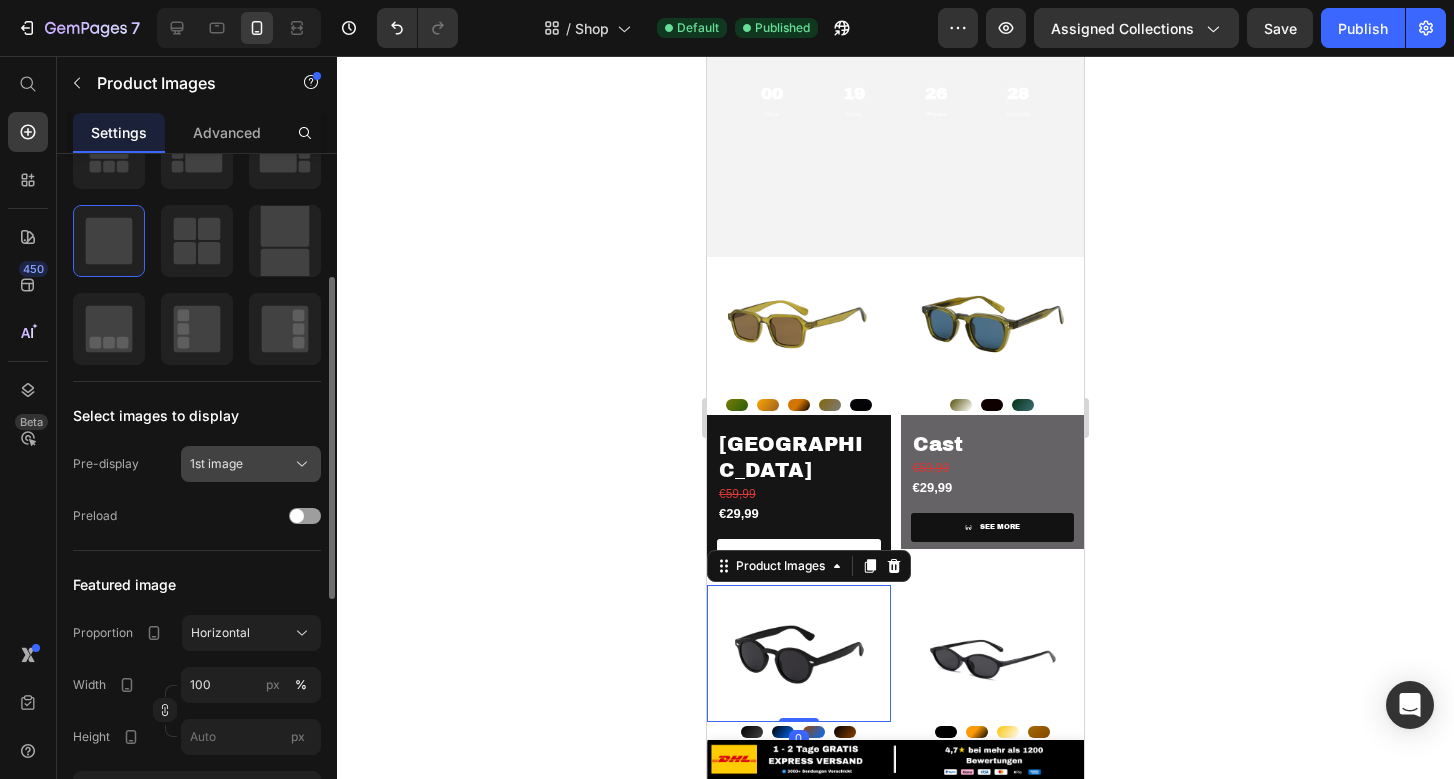 click on "1st image" 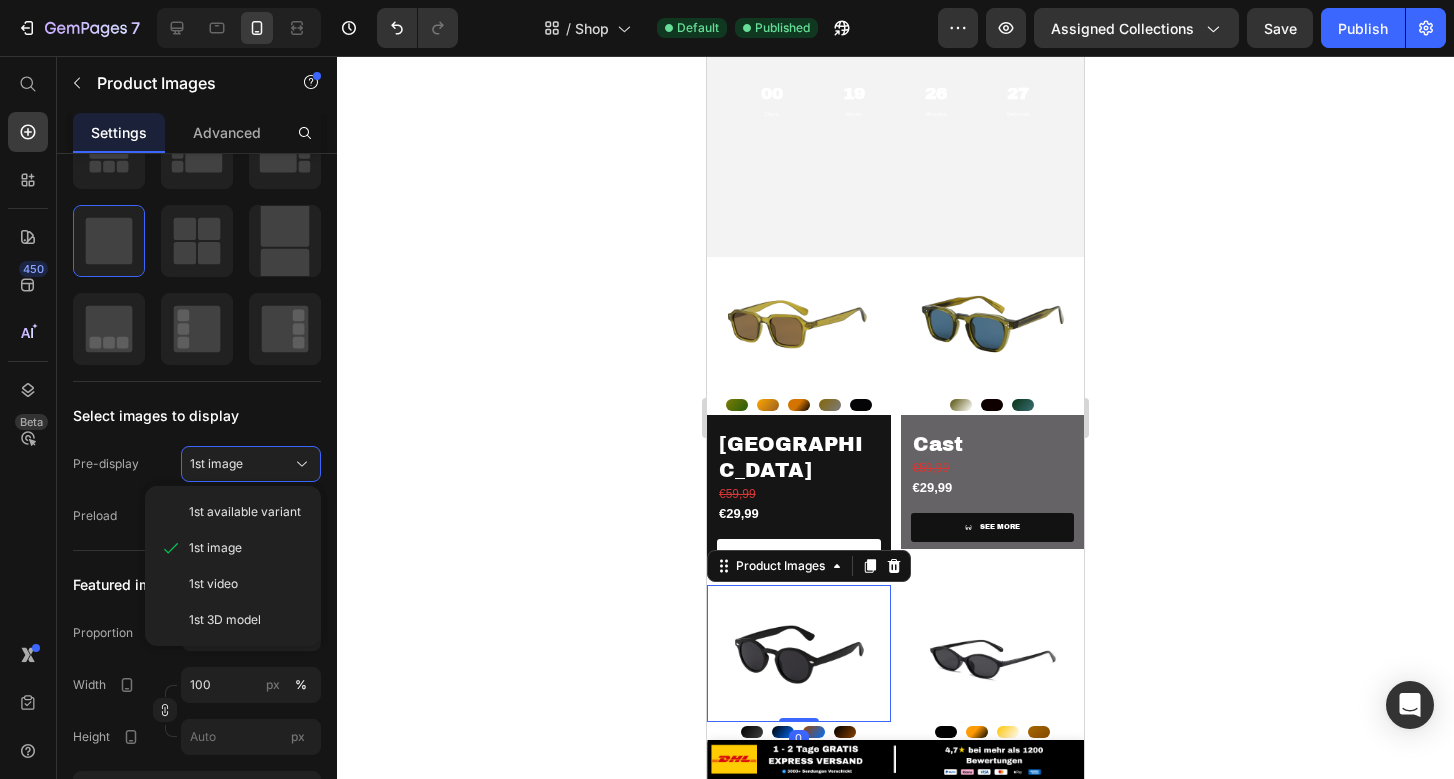 click 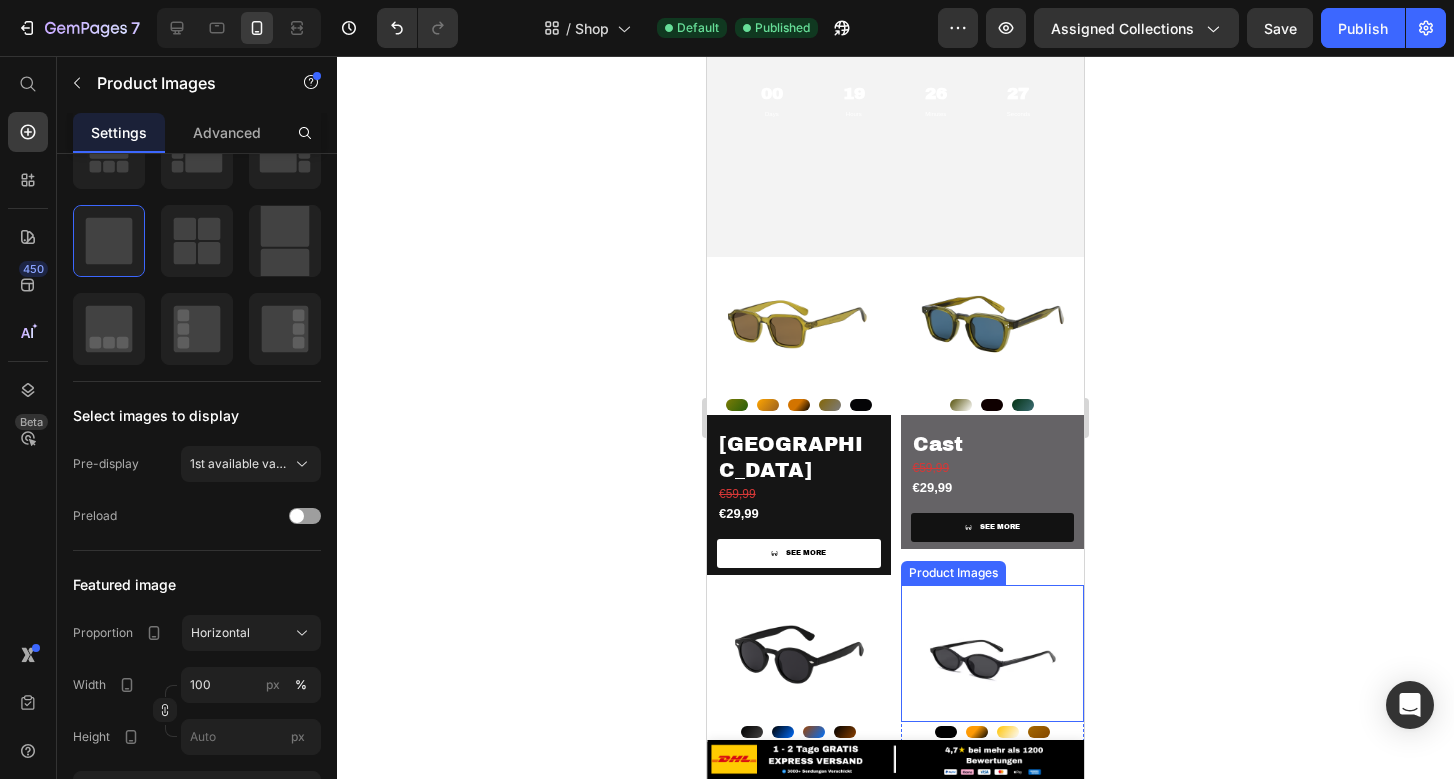 click at bounding box center (993, 654) 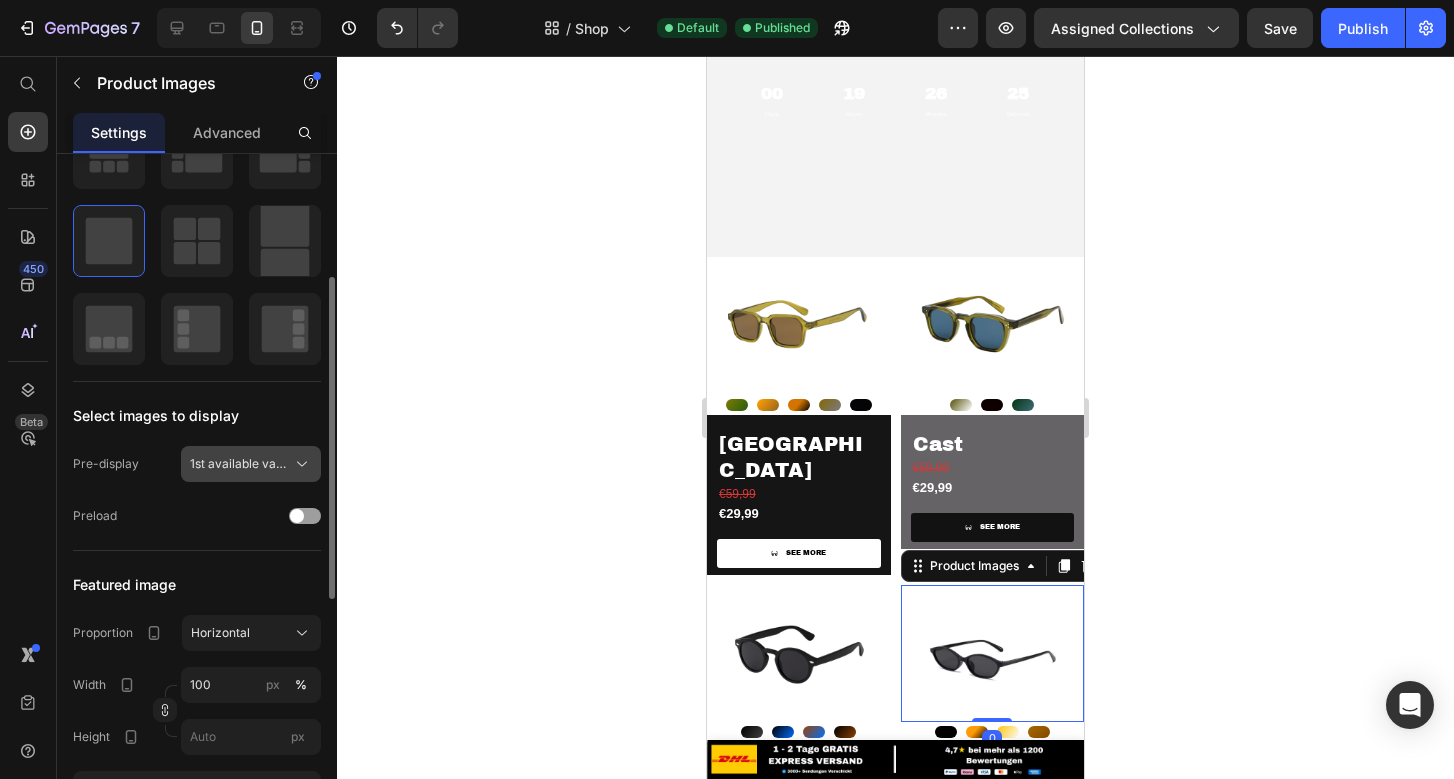 click on "1st available variant" at bounding box center [239, 464] 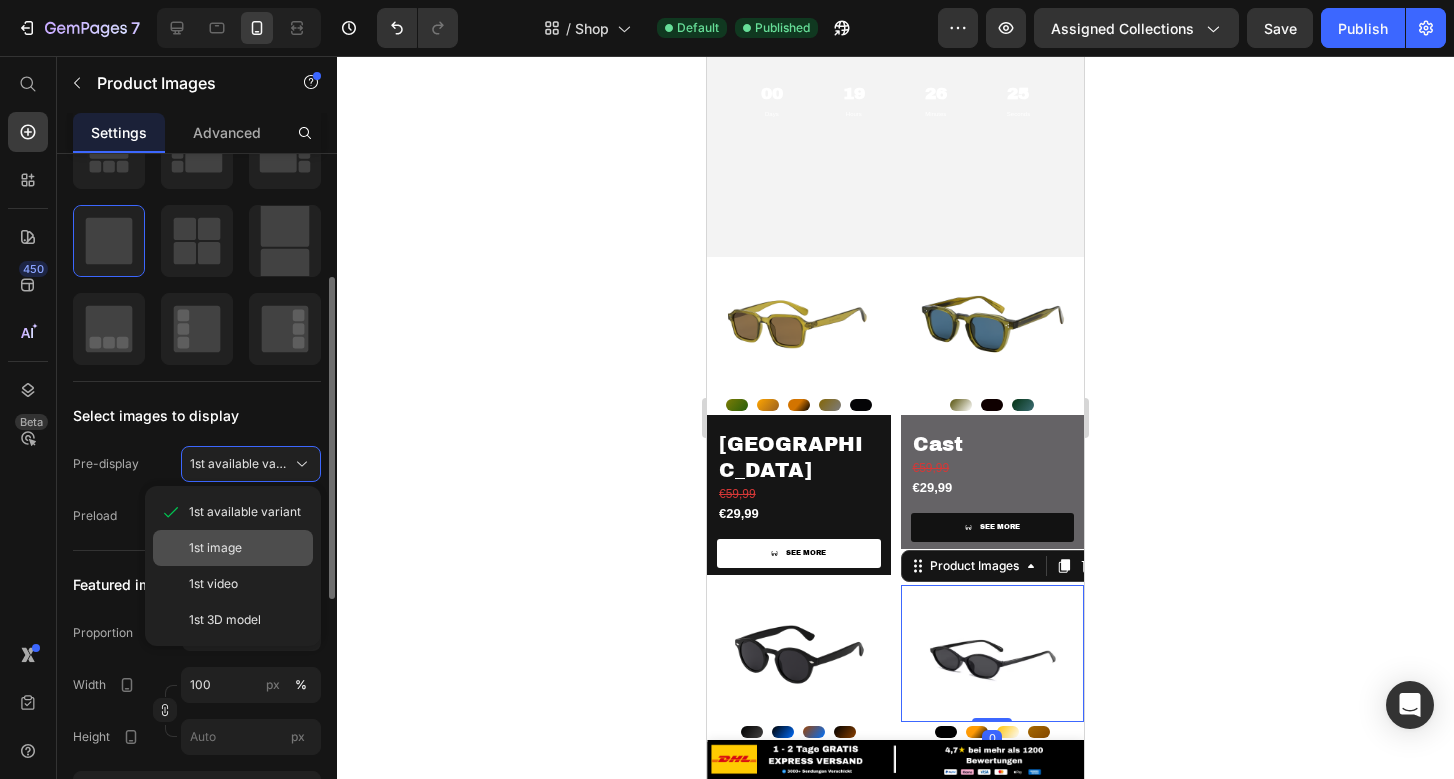 click on "1st image" at bounding box center [215, 548] 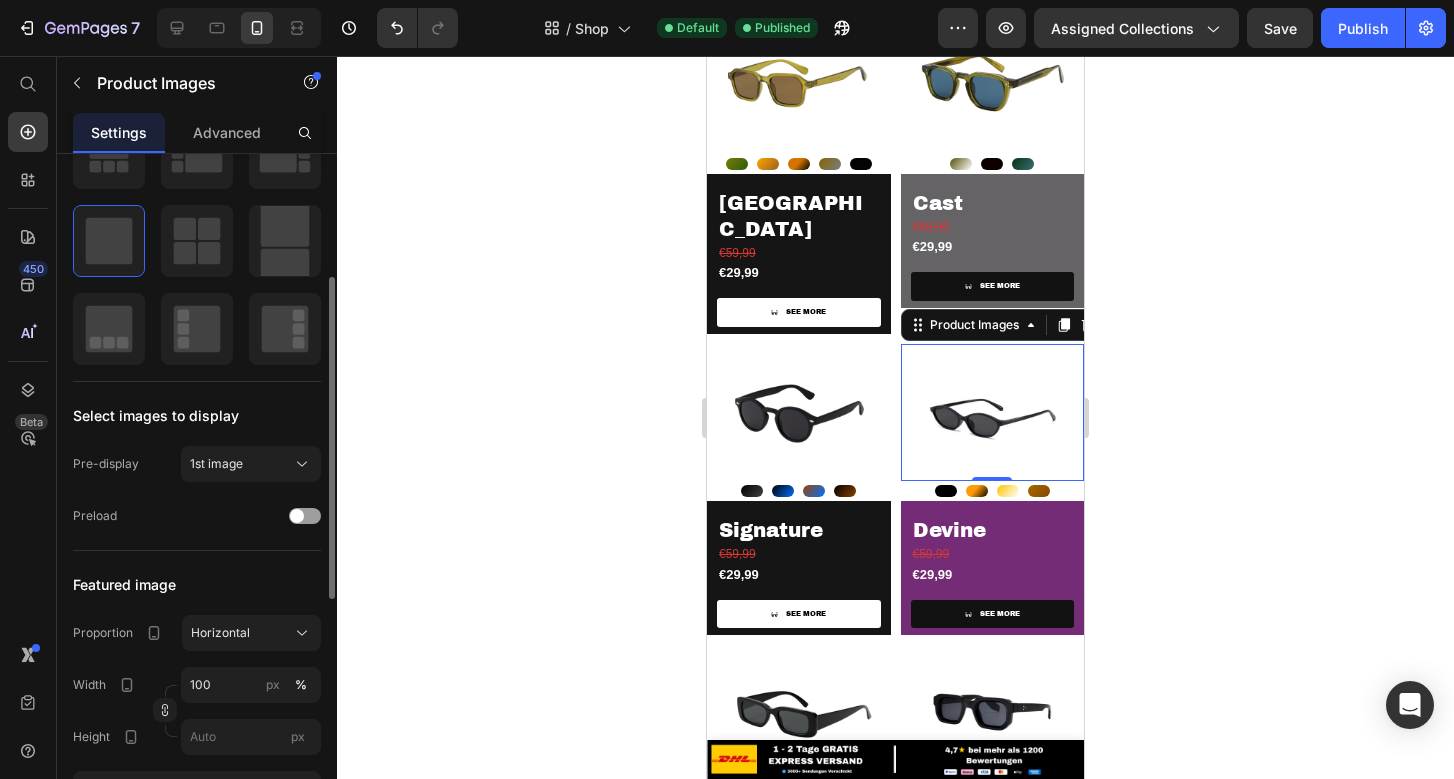 scroll, scrollTop: 648, scrollLeft: 0, axis: vertical 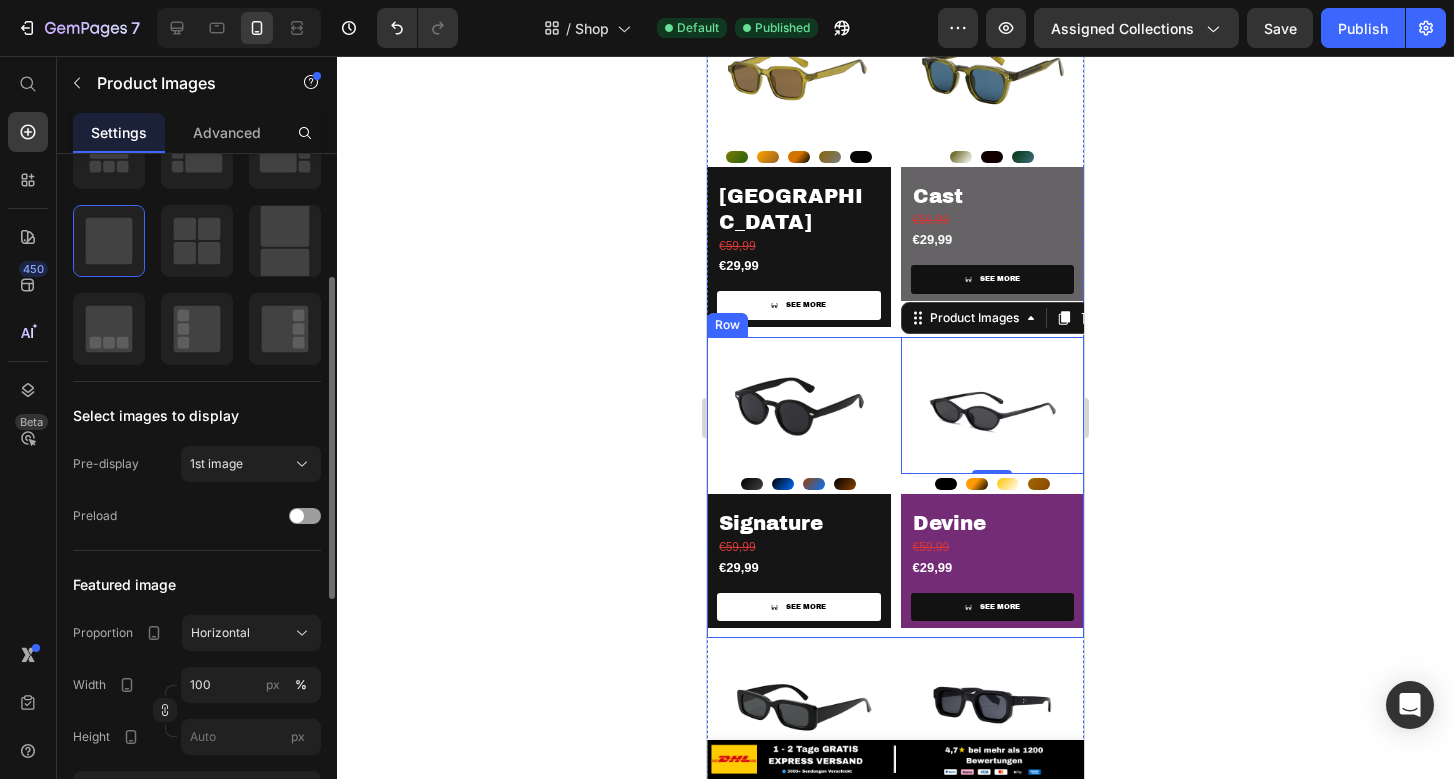 click at bounding box center [799, 707] 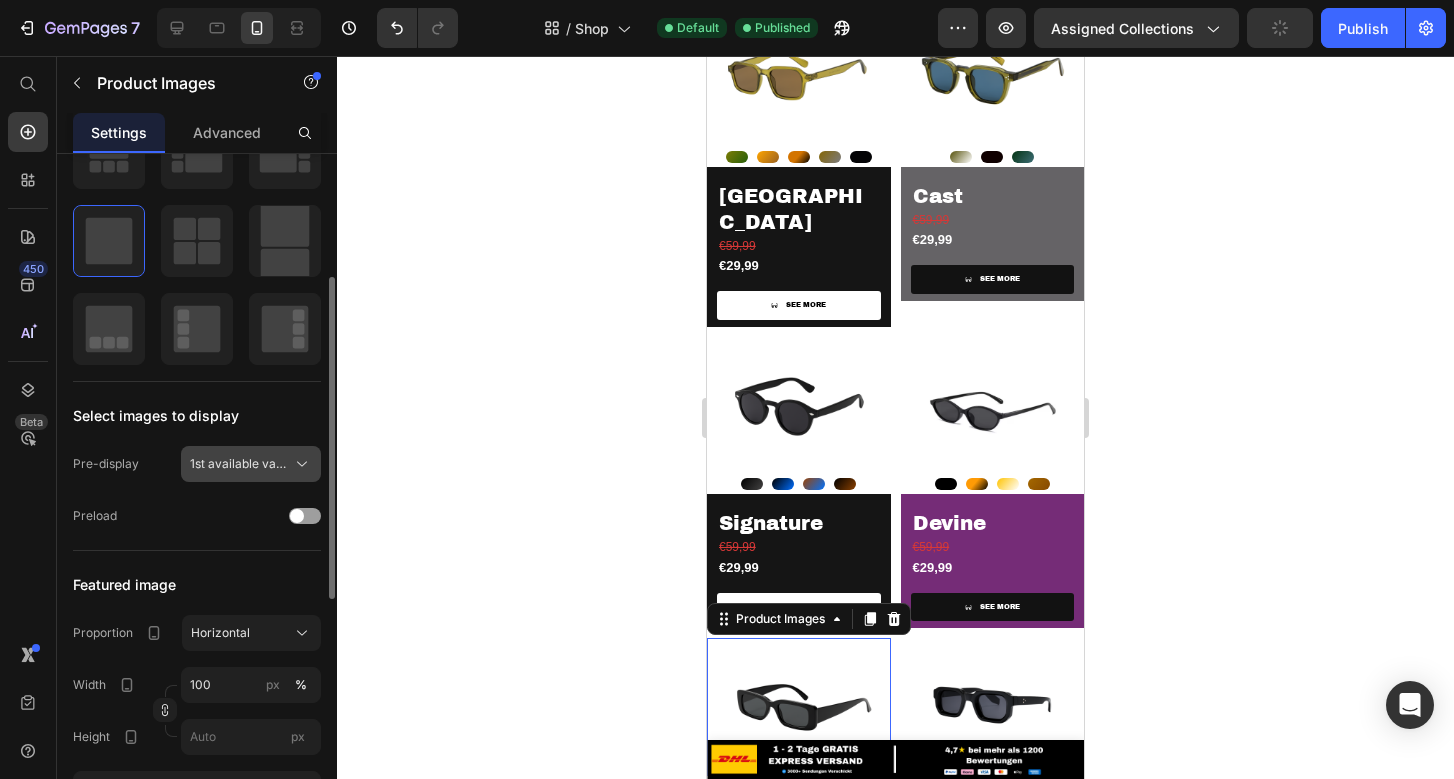 click on "1st available variant" at bounding box center [251, 464] 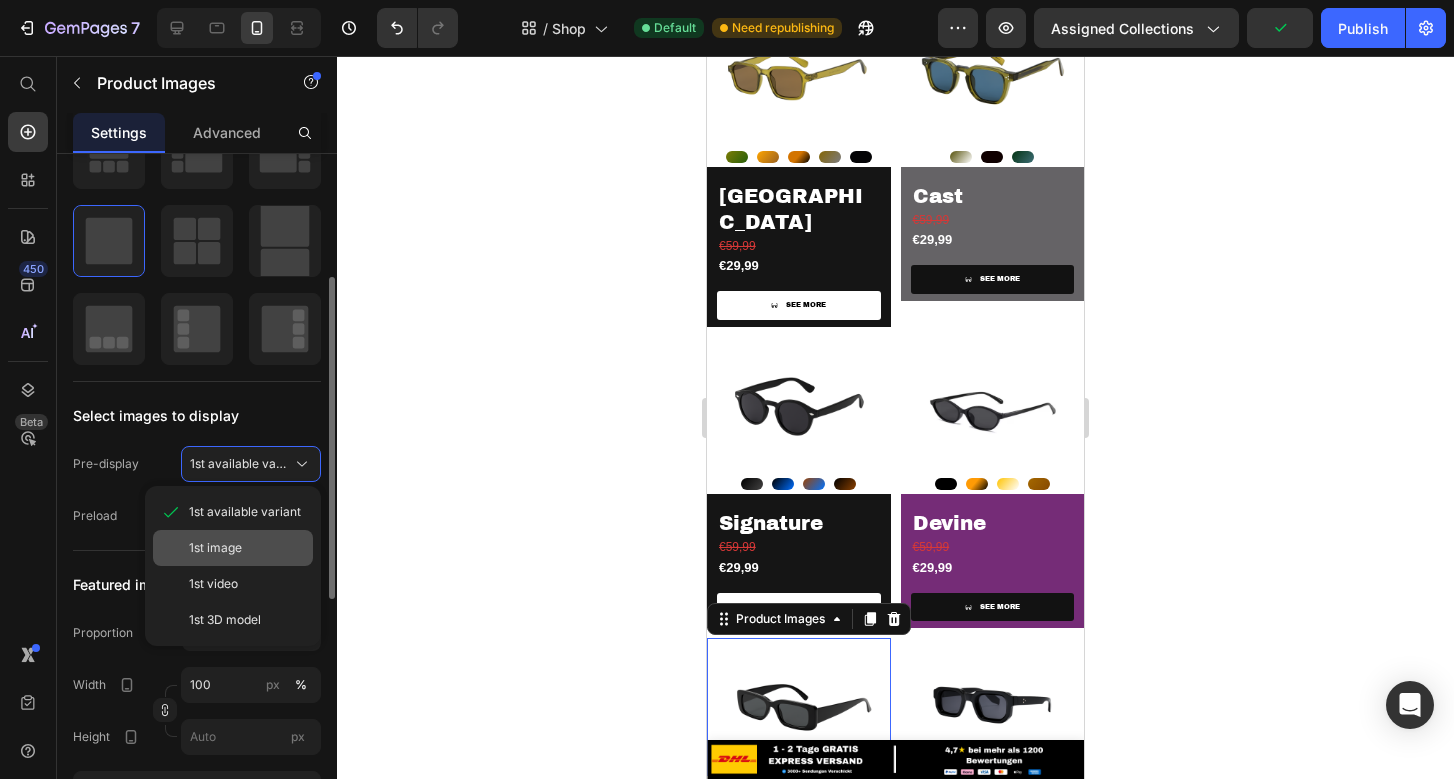 click on "1st image" at bounding box center (247, 548) 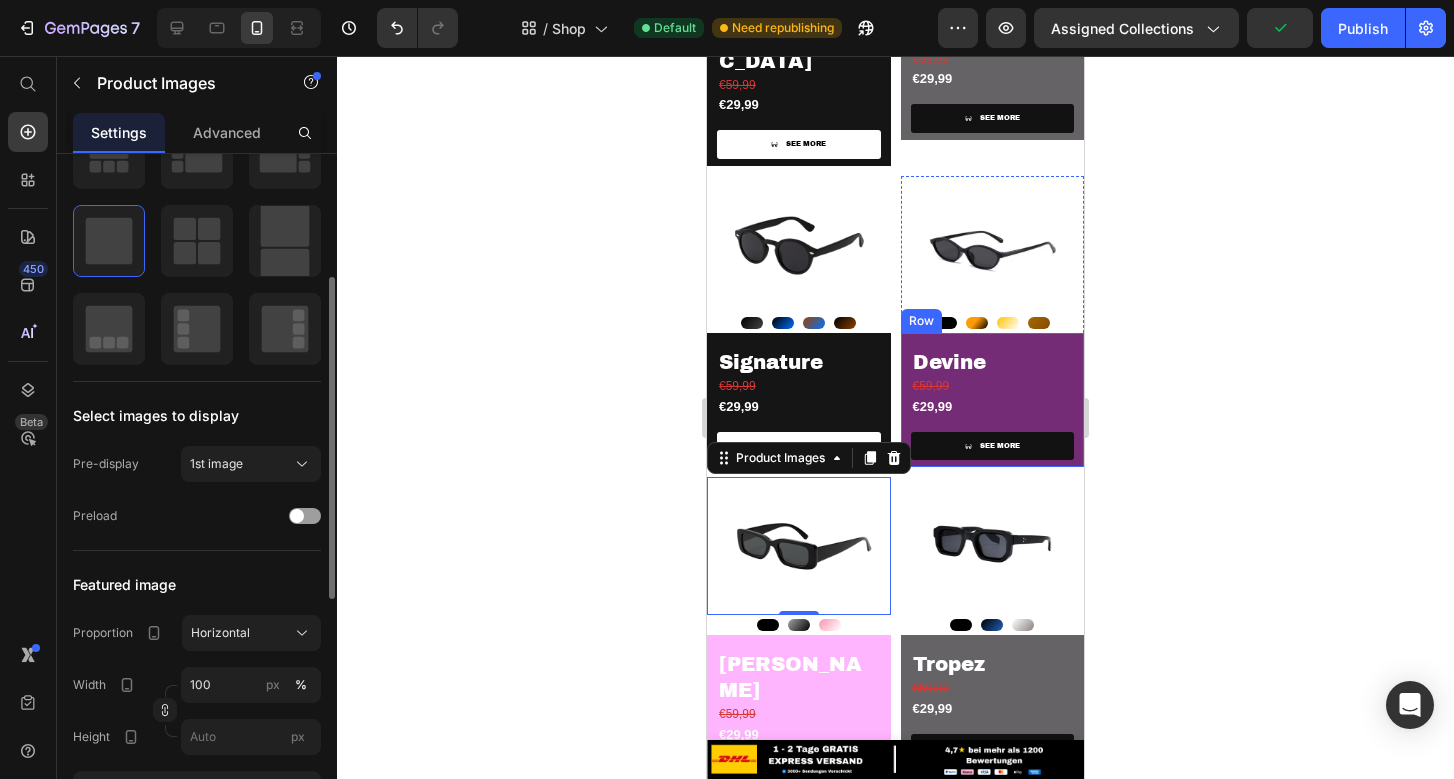 scroll, scrollTop: 826, scrollLeft: 0, axis: vertical 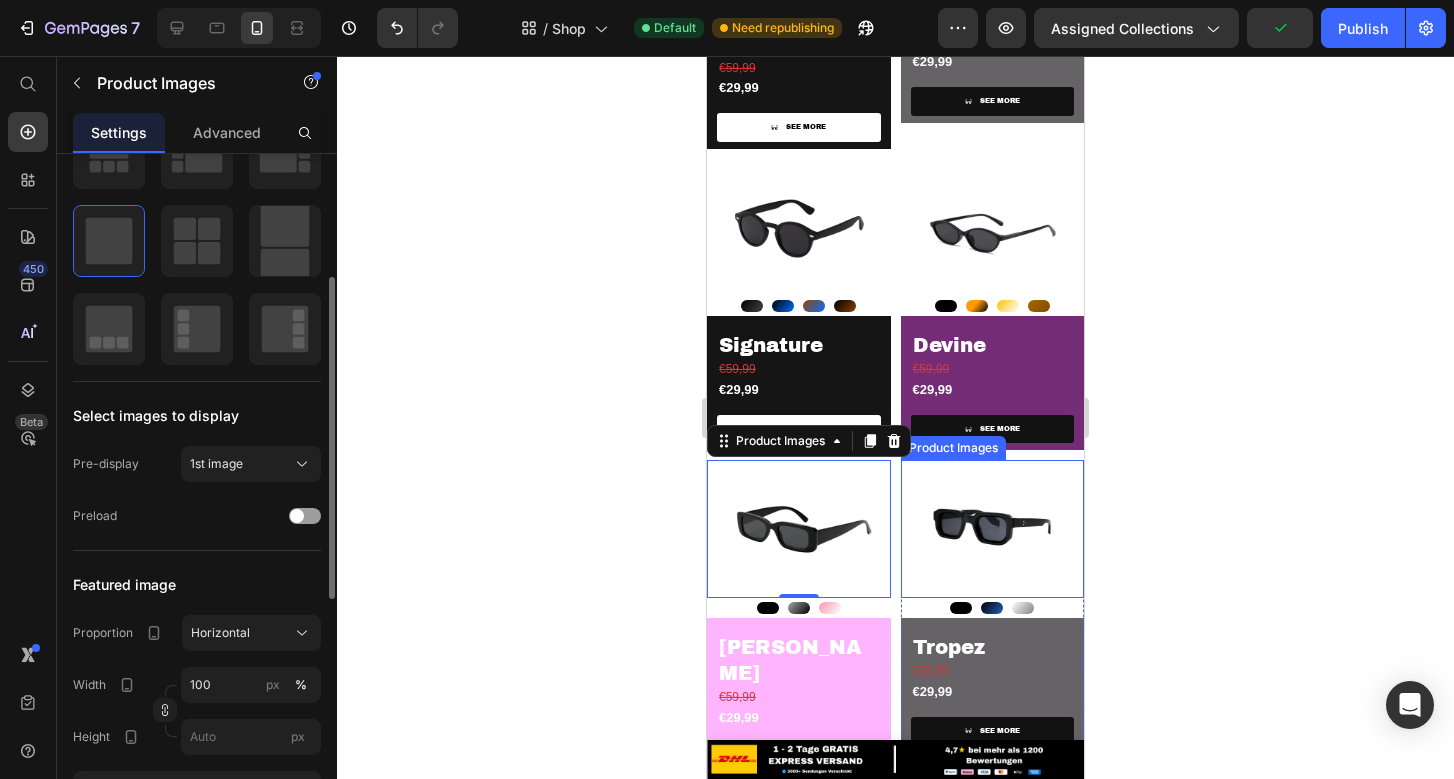 click at bounding box center [993, 529] 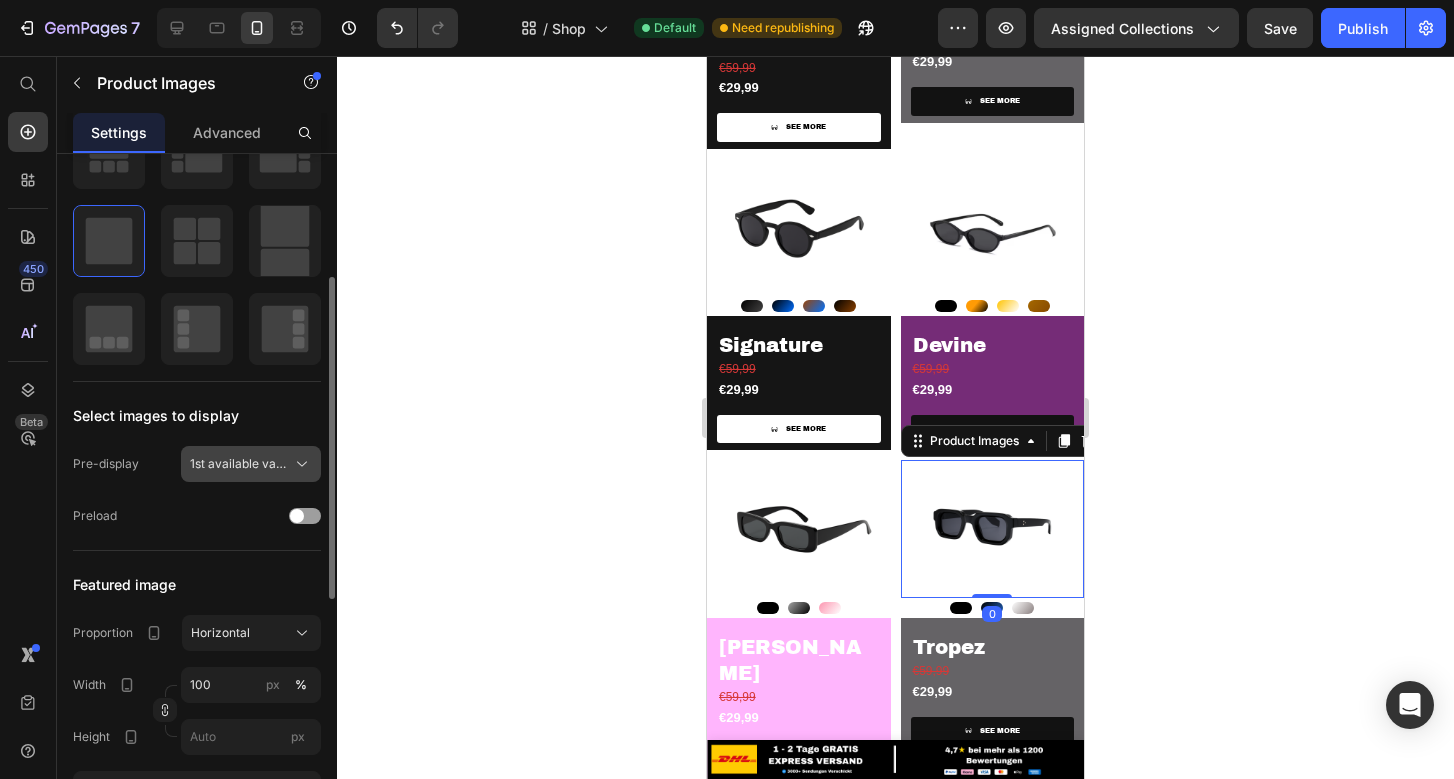 click on "1st available variant" at bounding box center (239, 464) 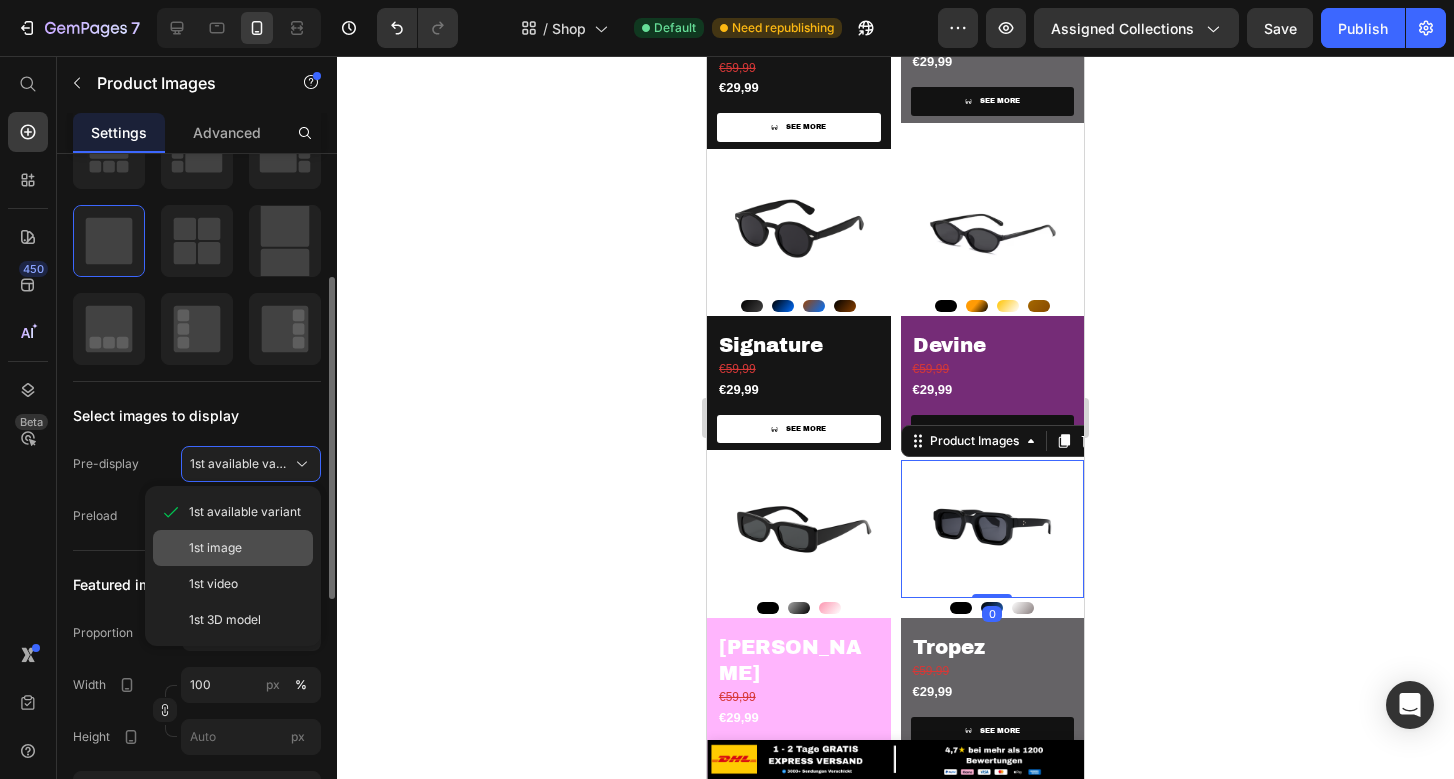click on "1st image" at bounding box center (247, 548) 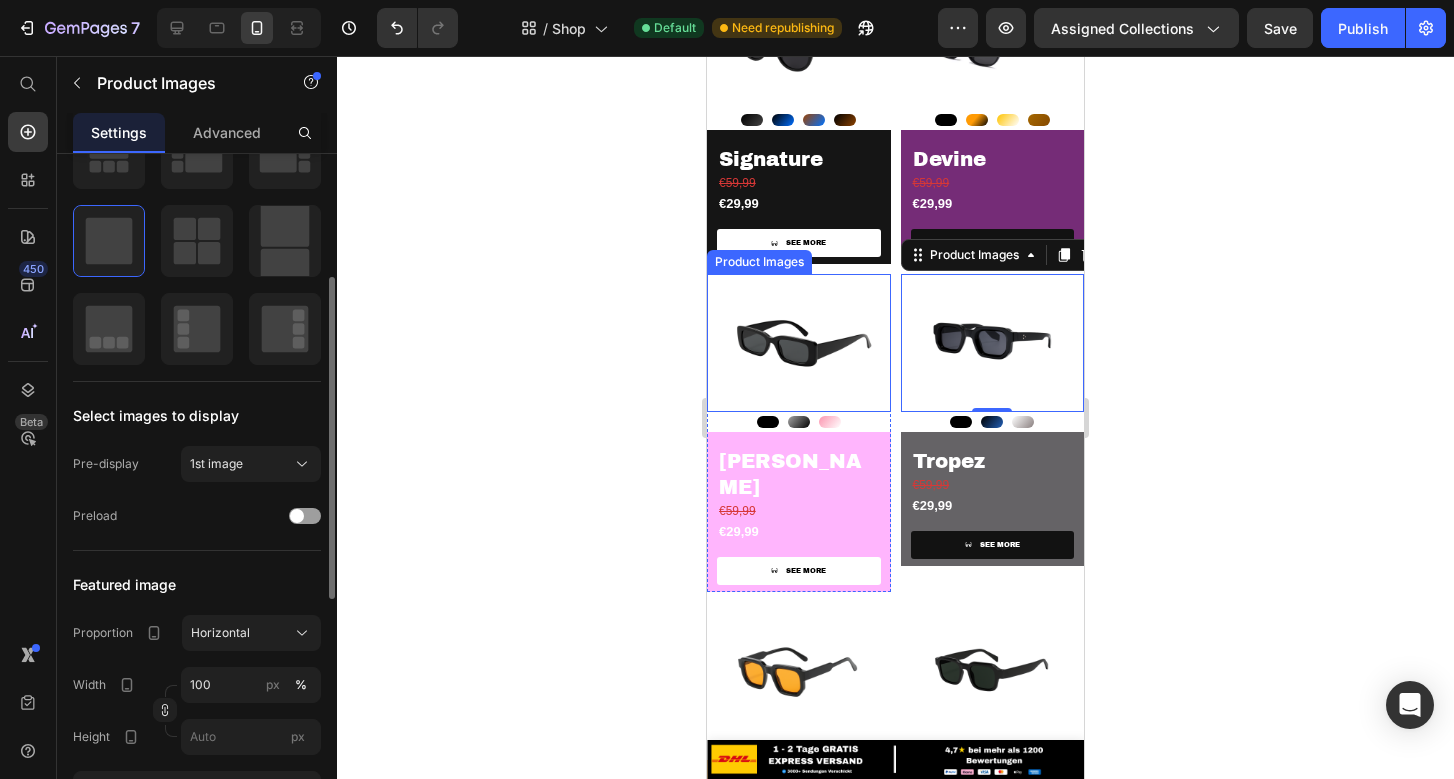 scroll, scrollTop: 1016, scrollLeft: 0, axis: vertical 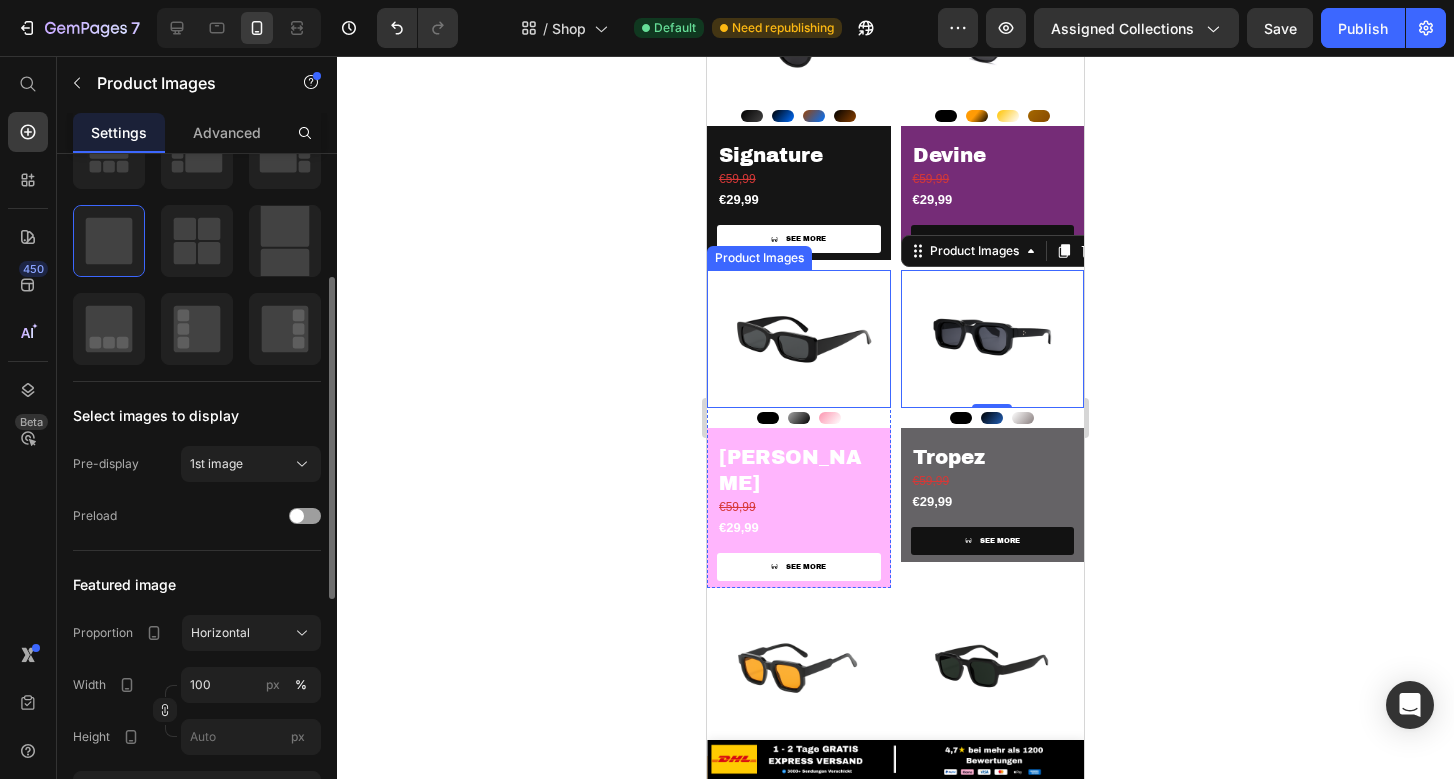 click at bounding box center [799, 667] 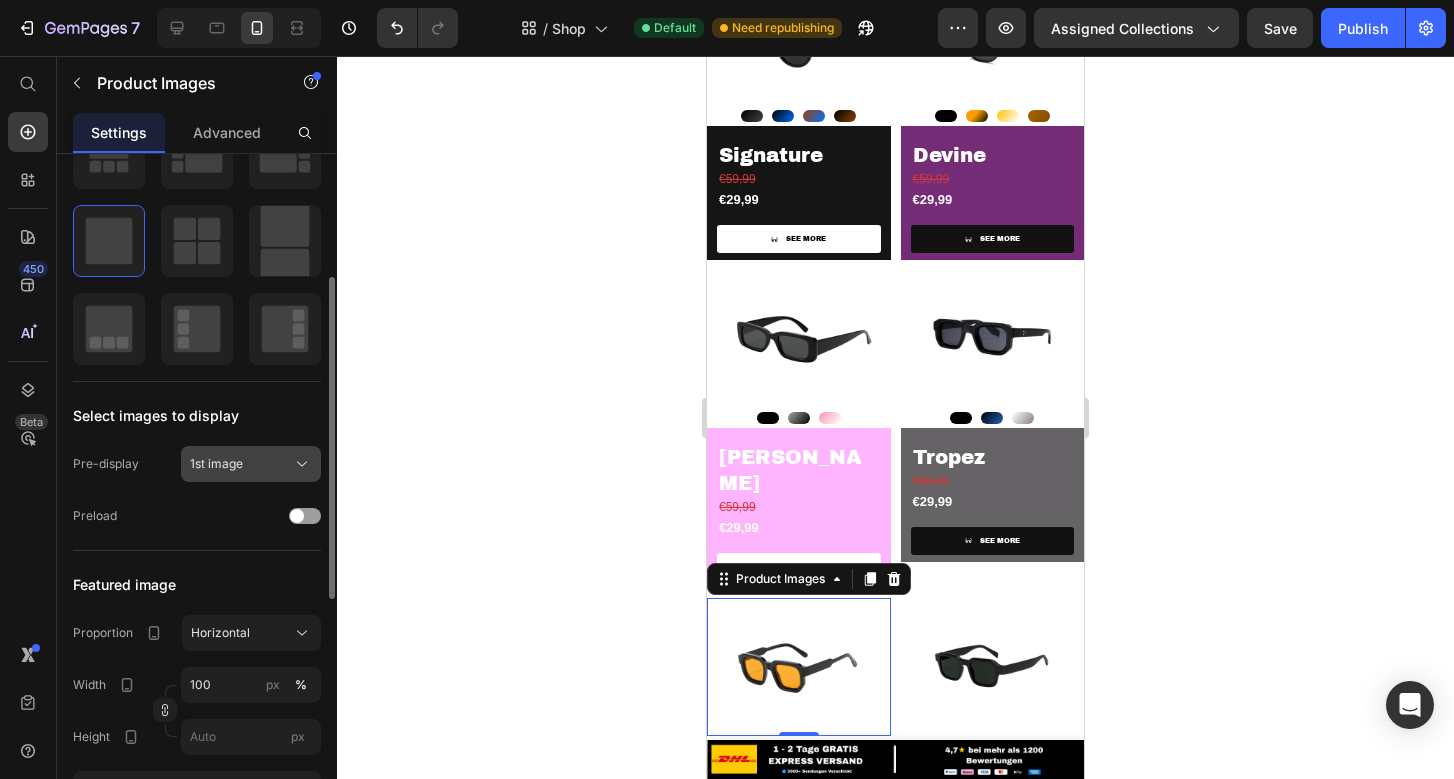 click on "1st image" 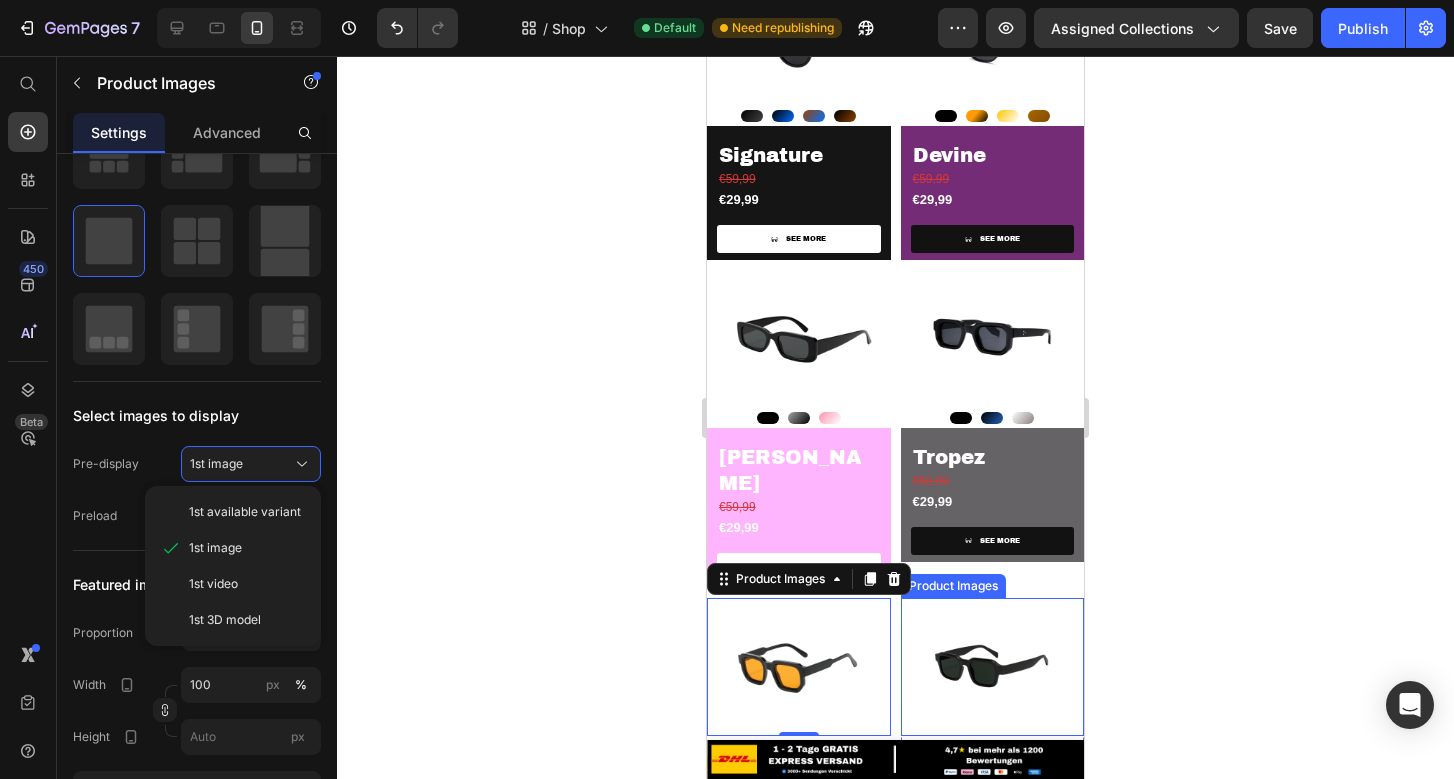 click at bounding box center [993, 667] 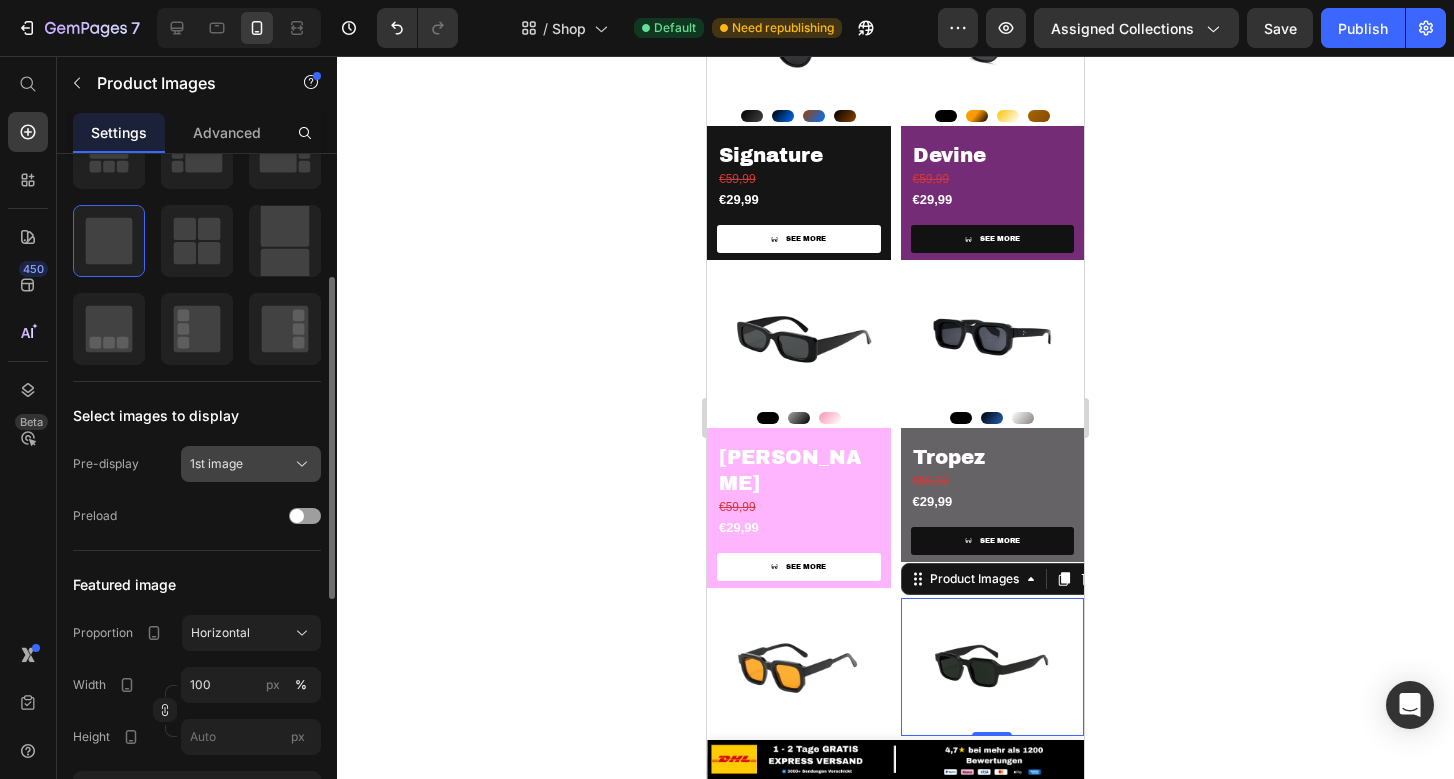 click on "1st image" at bounding box center (251, 464) 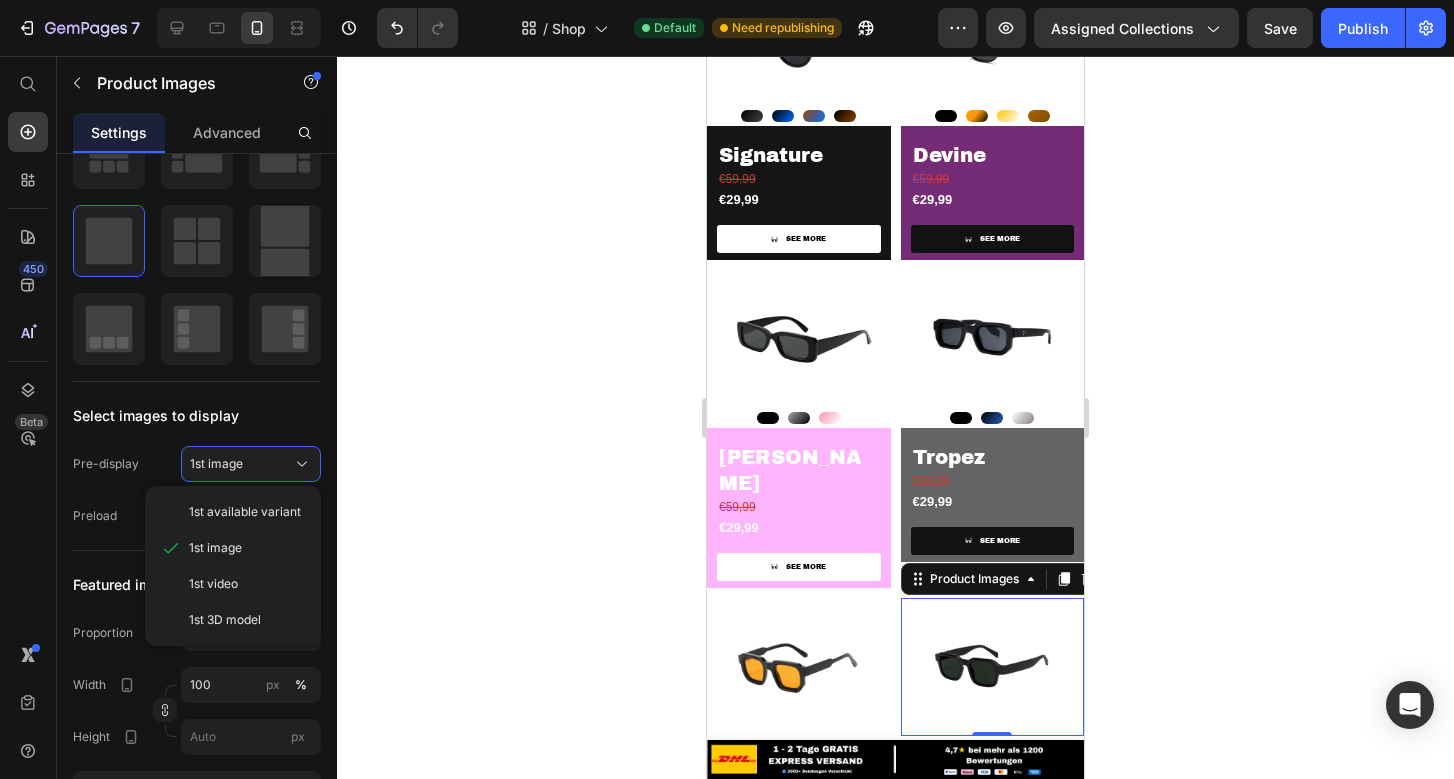 click 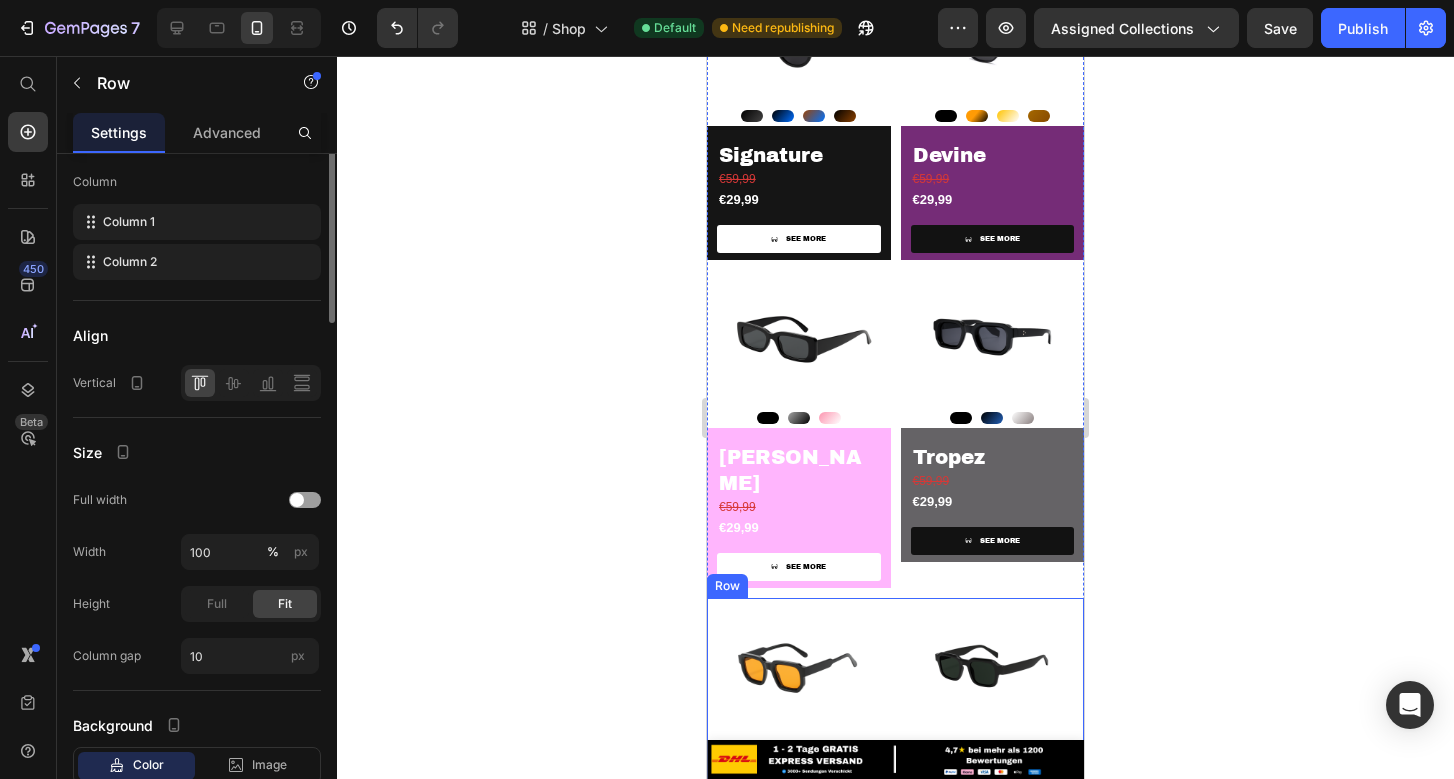 click on "Product Images Night Night Crystal Crystal Pop Pop Fire Fire Product Variants & Swatches Japan Product Title €59,99 Product Price €29,99 Product Price
SEE MORE Product View More Row Product Product Images moon moon Tiger Tiger Lagune Lagune Grinch Grinch Product Variants & Swatches Atelier Product Title €59,99 Product Price €29,99 Product Price
SEE MORE Product View More Row Product Row" at bounding box center (895, 762) 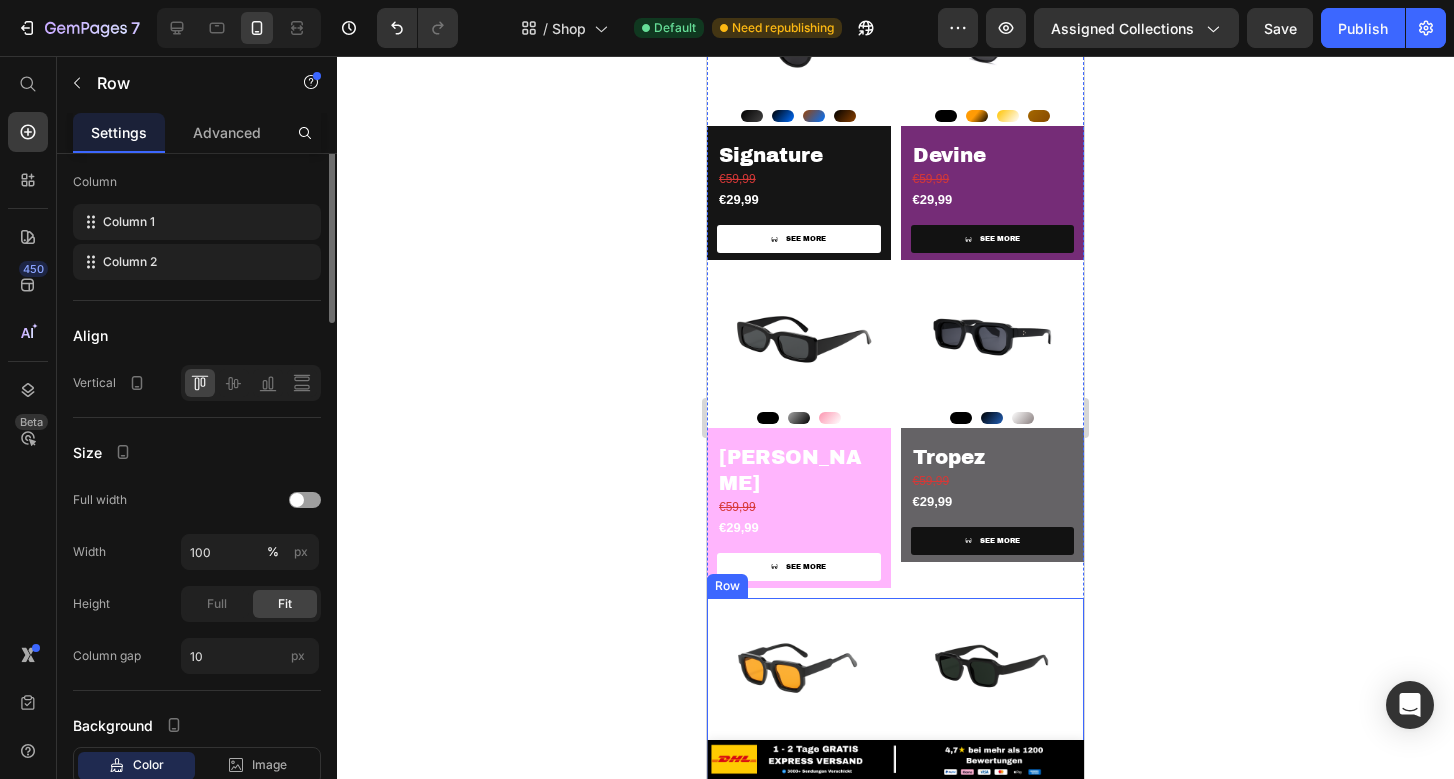 scroll, scrollTop: 0, scrollLeft: 0, axis: both 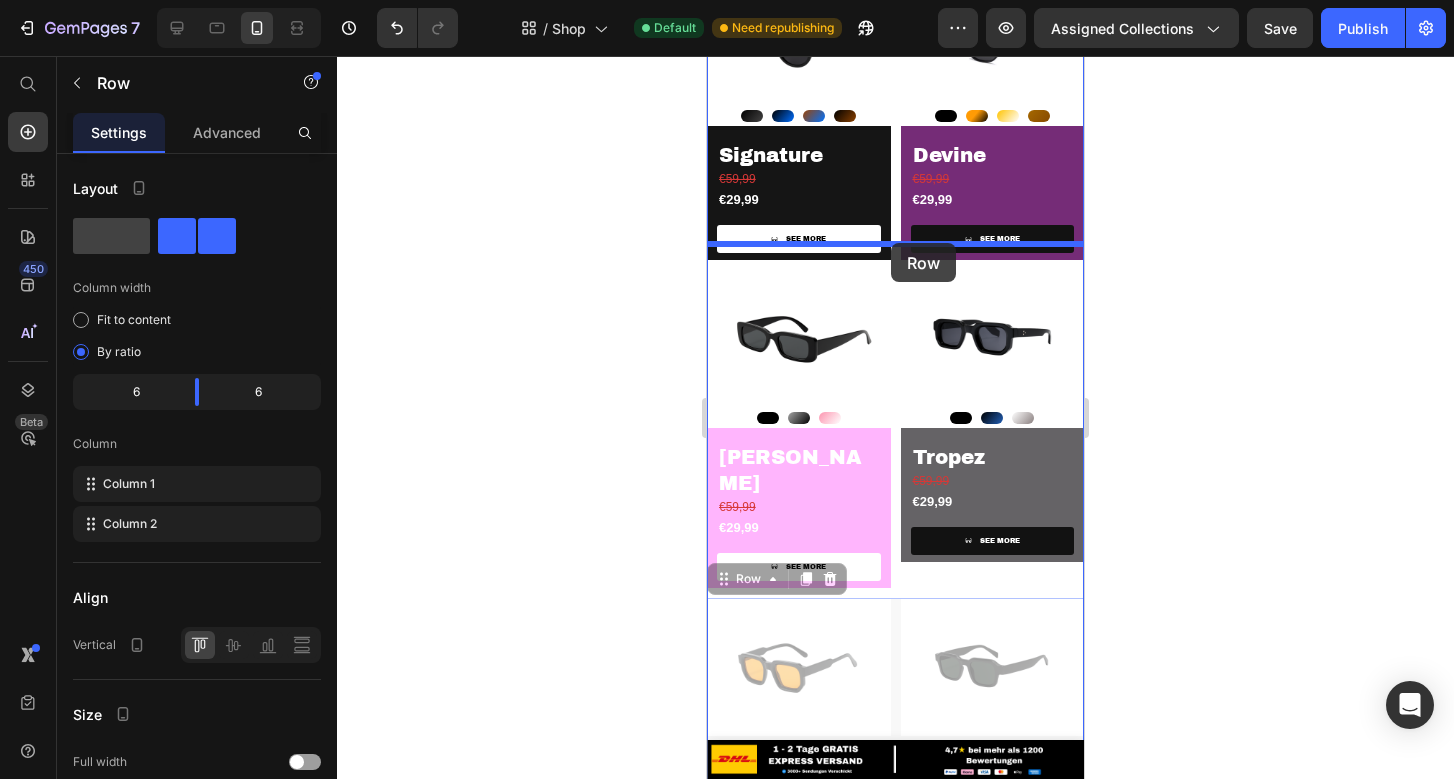 drag, startPoint x: 893, startPoint y: 548, endPoint x: 891, endPoint y: 243, distance: 305.00656 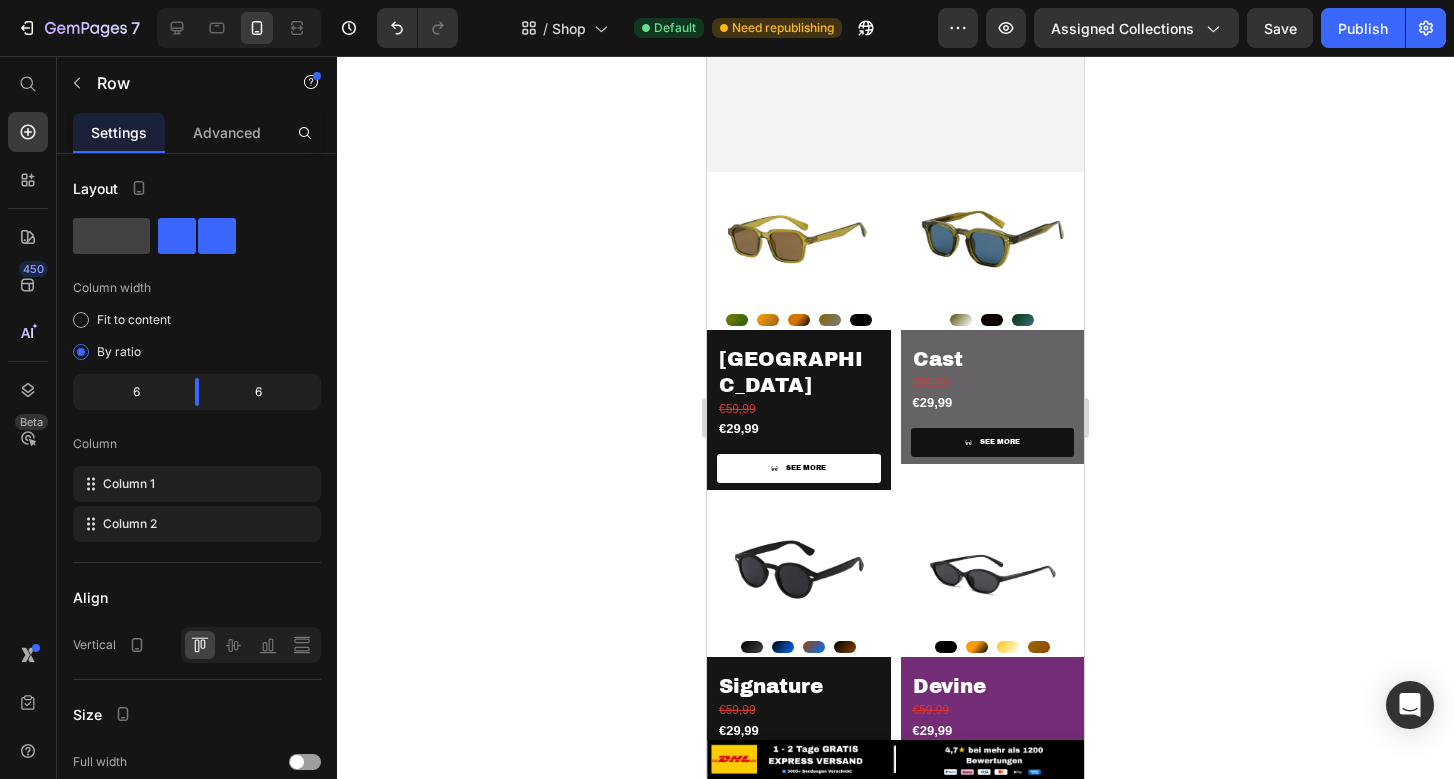 scroll, scrollTop: 475, scrollLeft: 0, axis: vertical 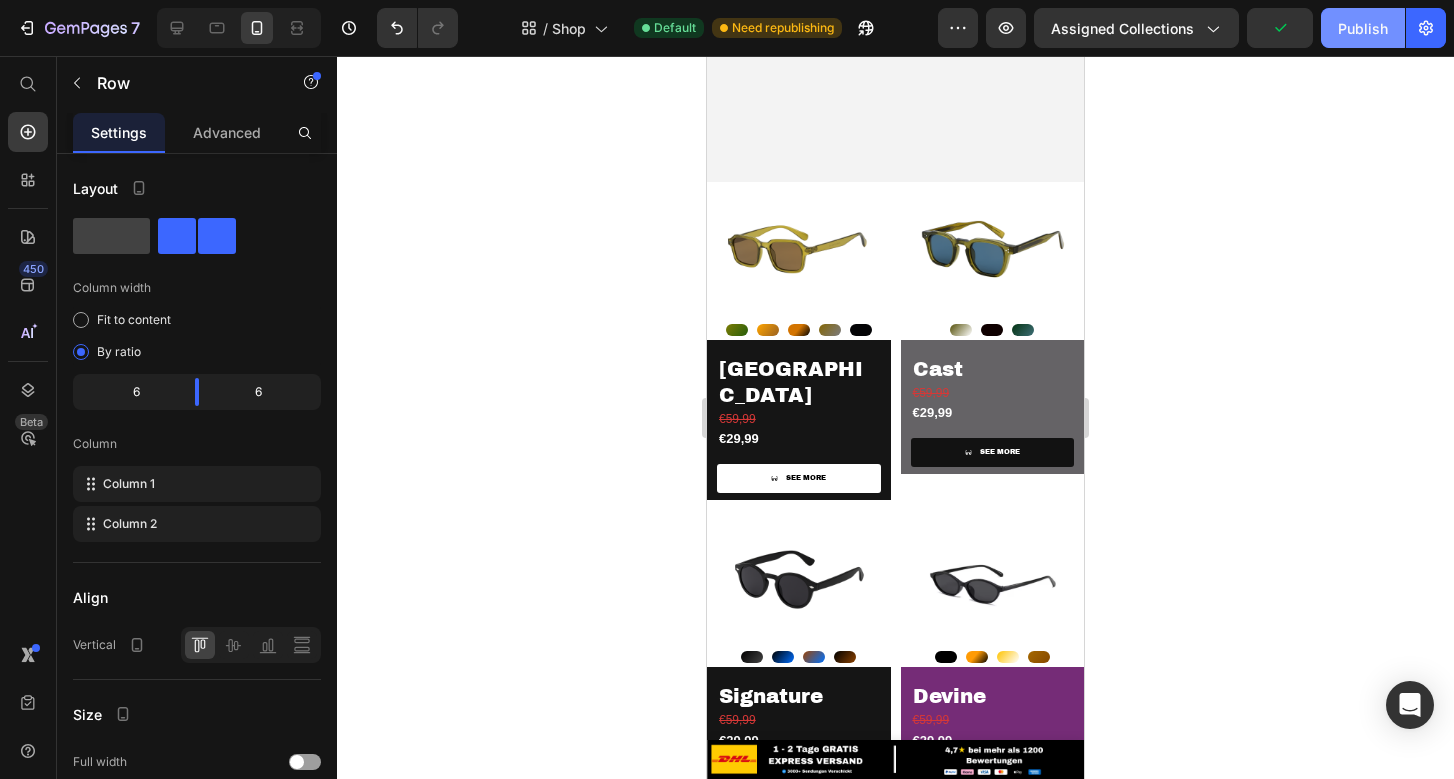click on "Publish" at bounding box center (1363, 28) 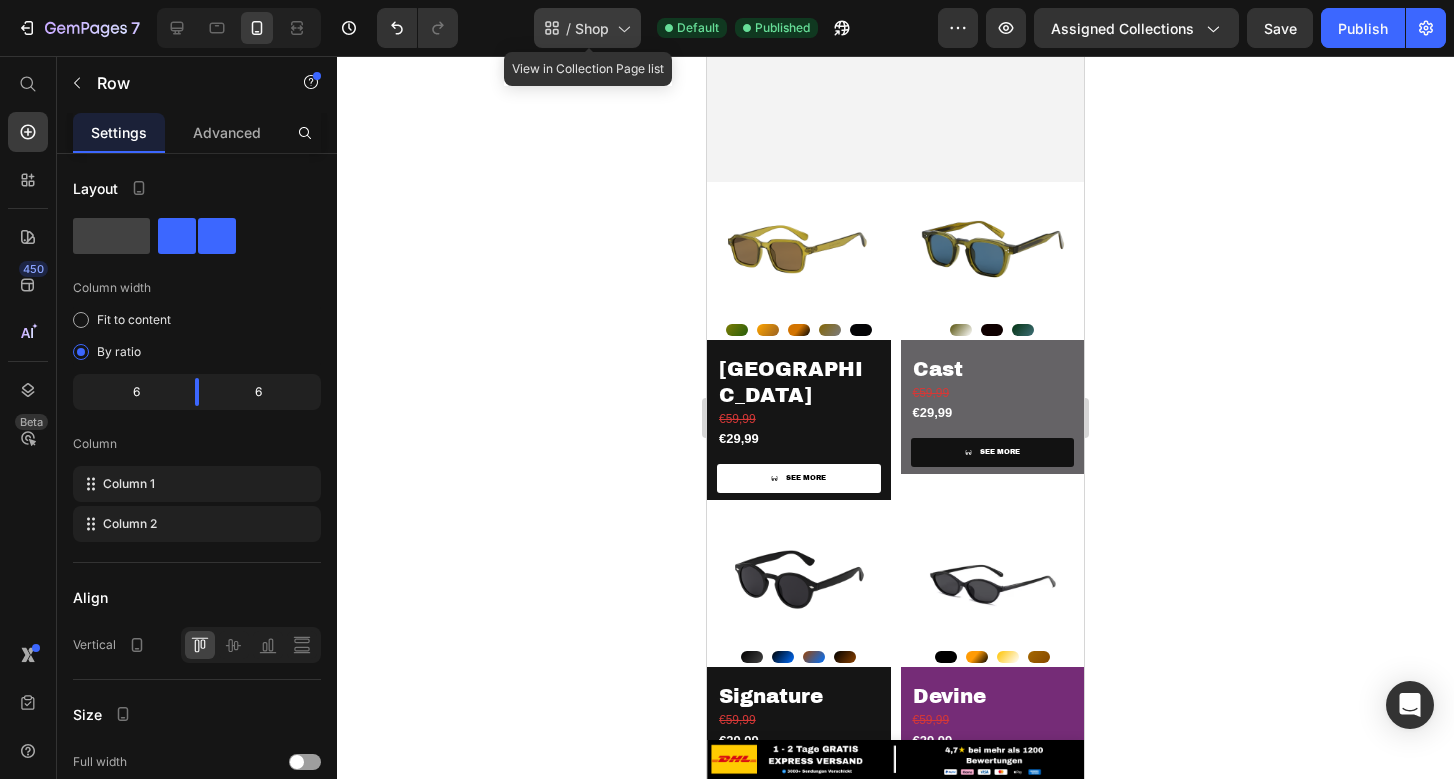 click 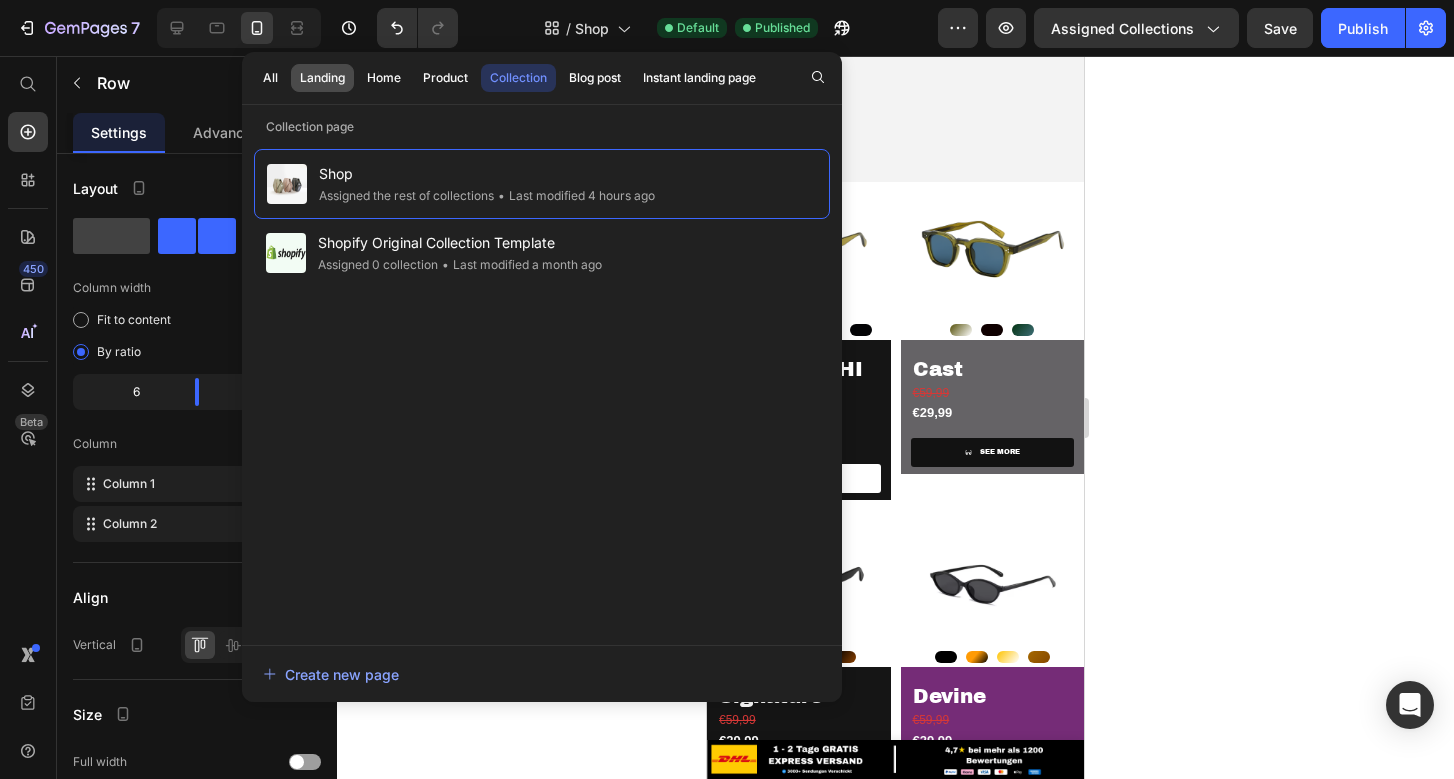 click on "Landing" at bounding box center [322, 78] 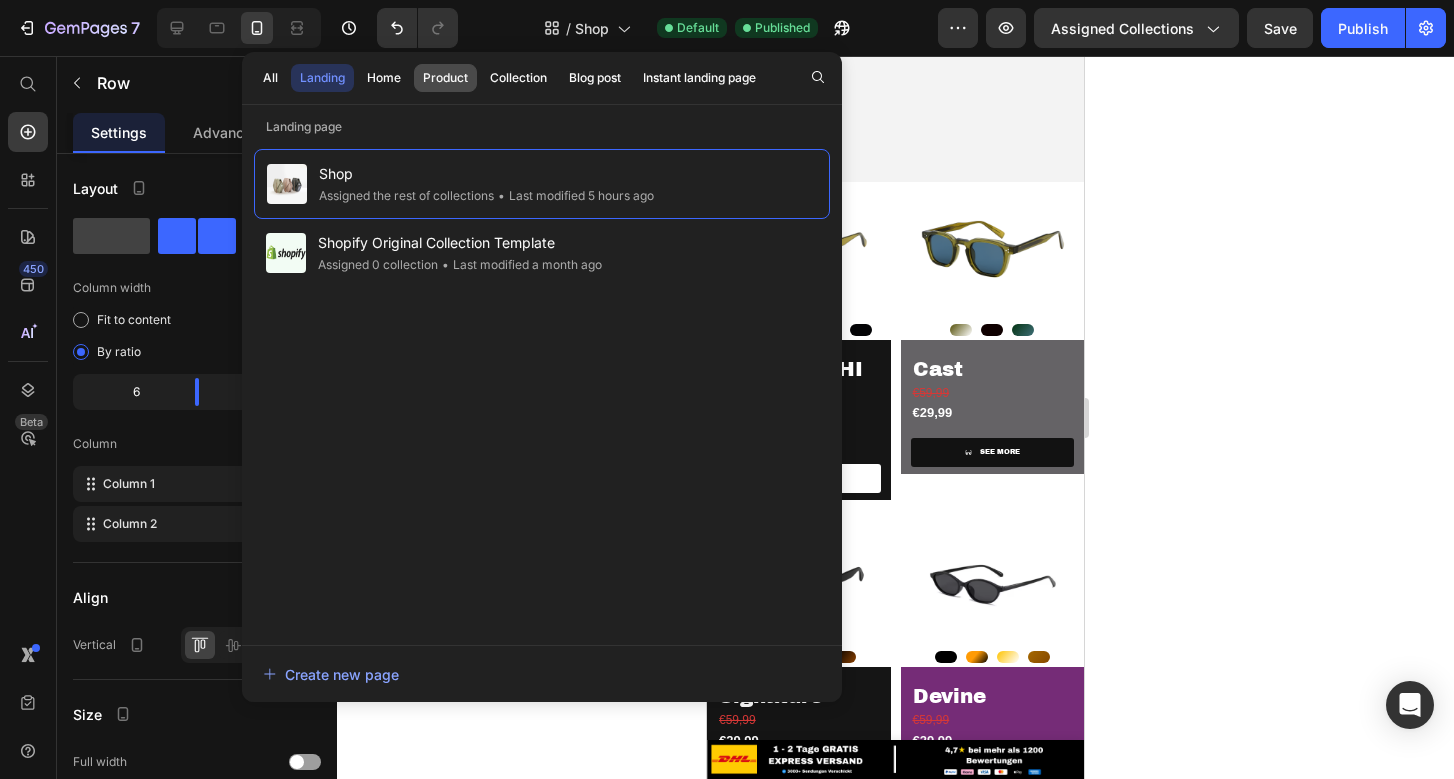 click on "Product" at bounding box center [445, 78] 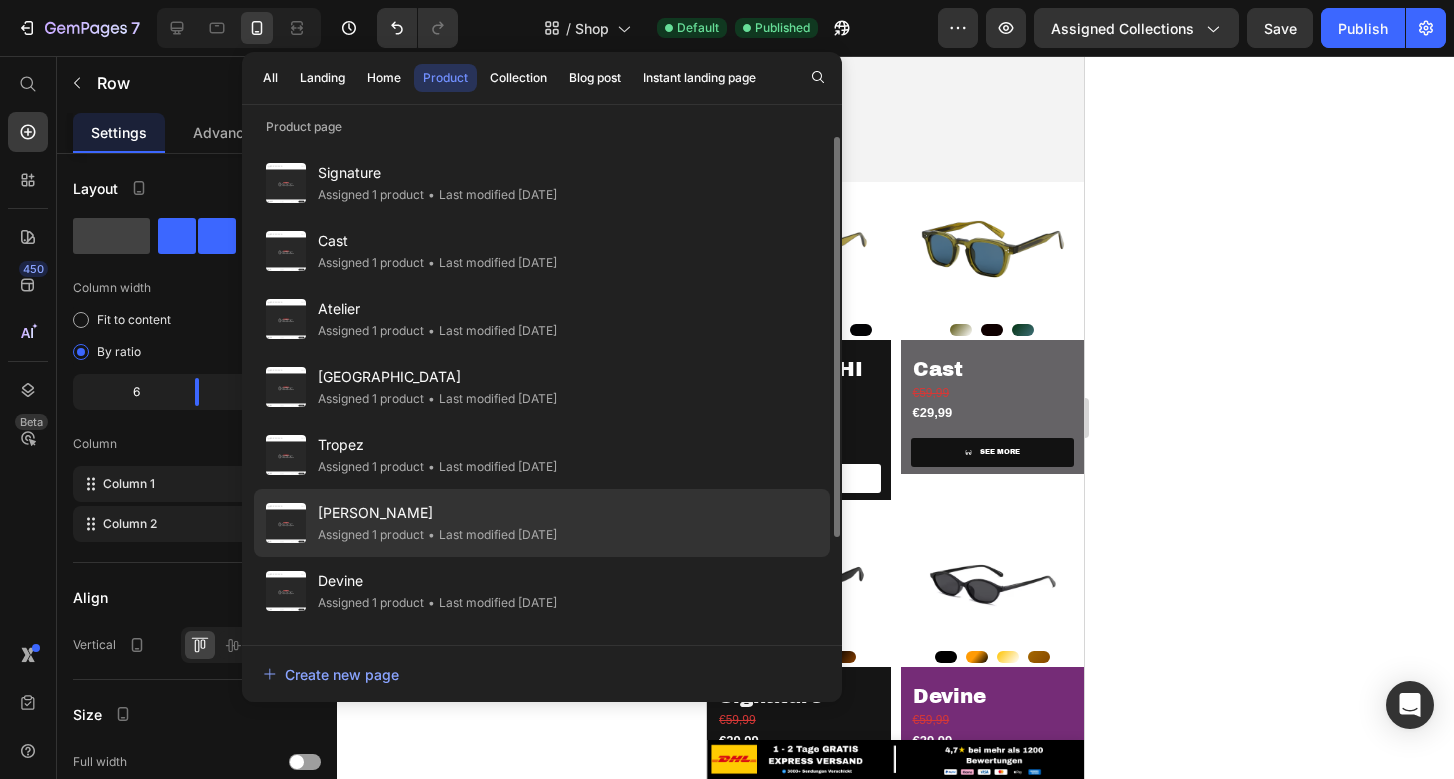 click on "Assigned 1 product" 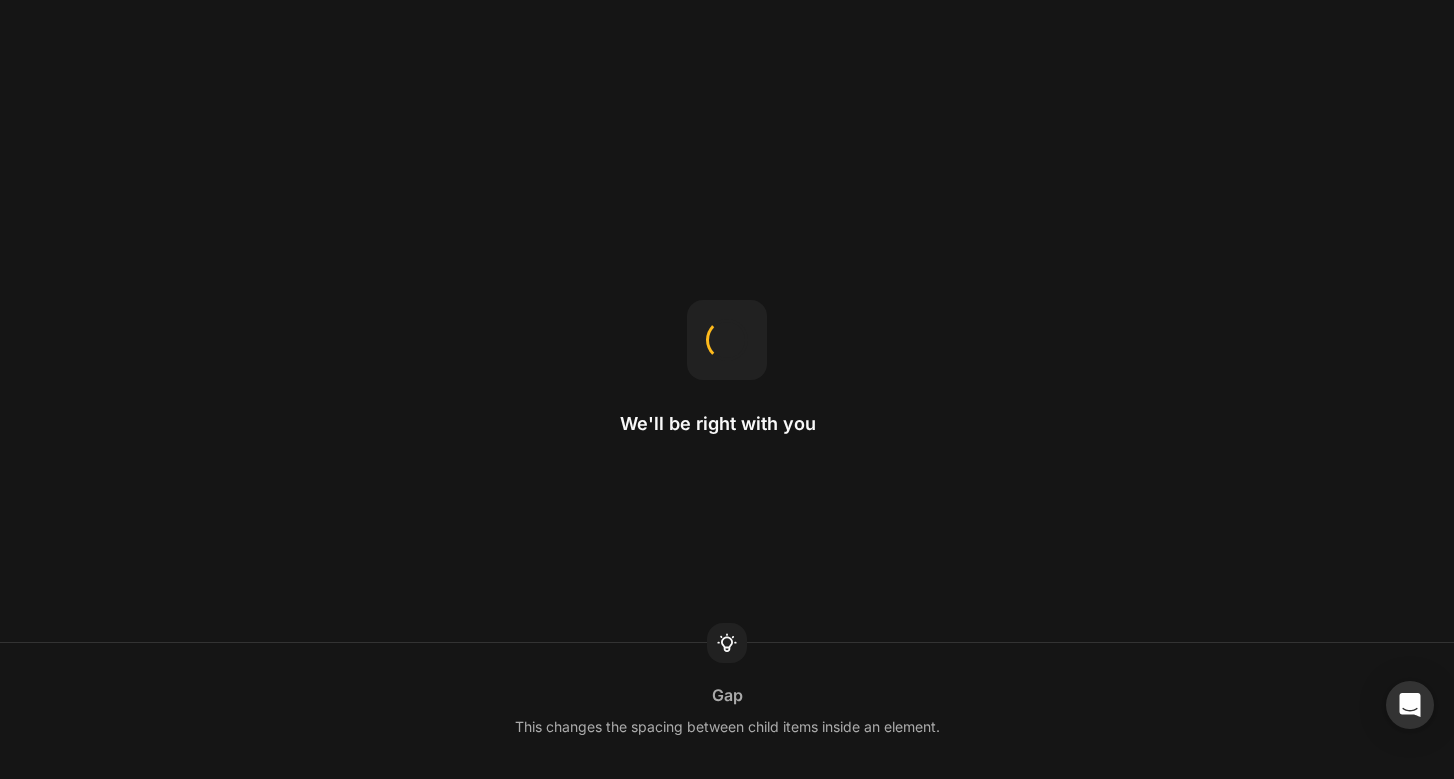 scroll, scrollTop: 0, scrollLeft: 0, axis: both 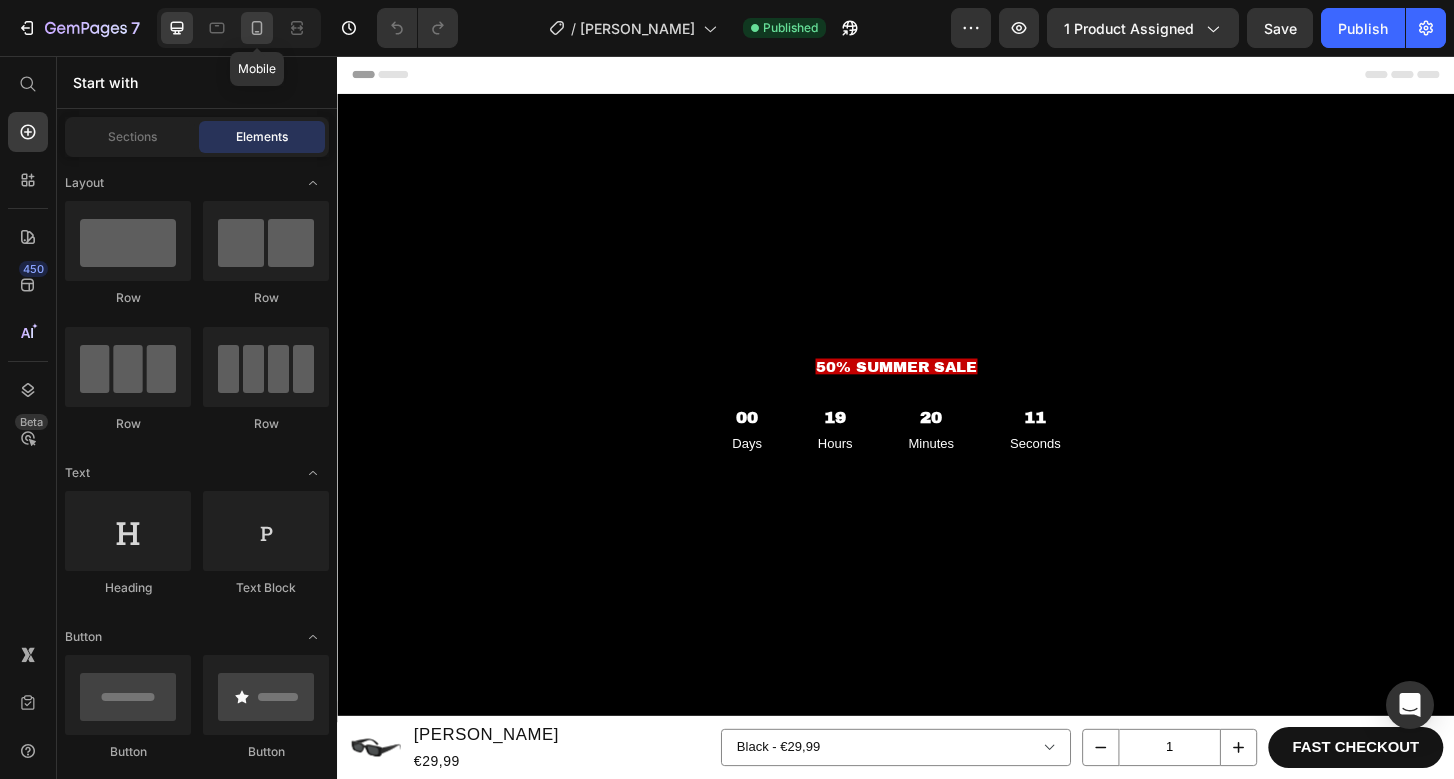 click 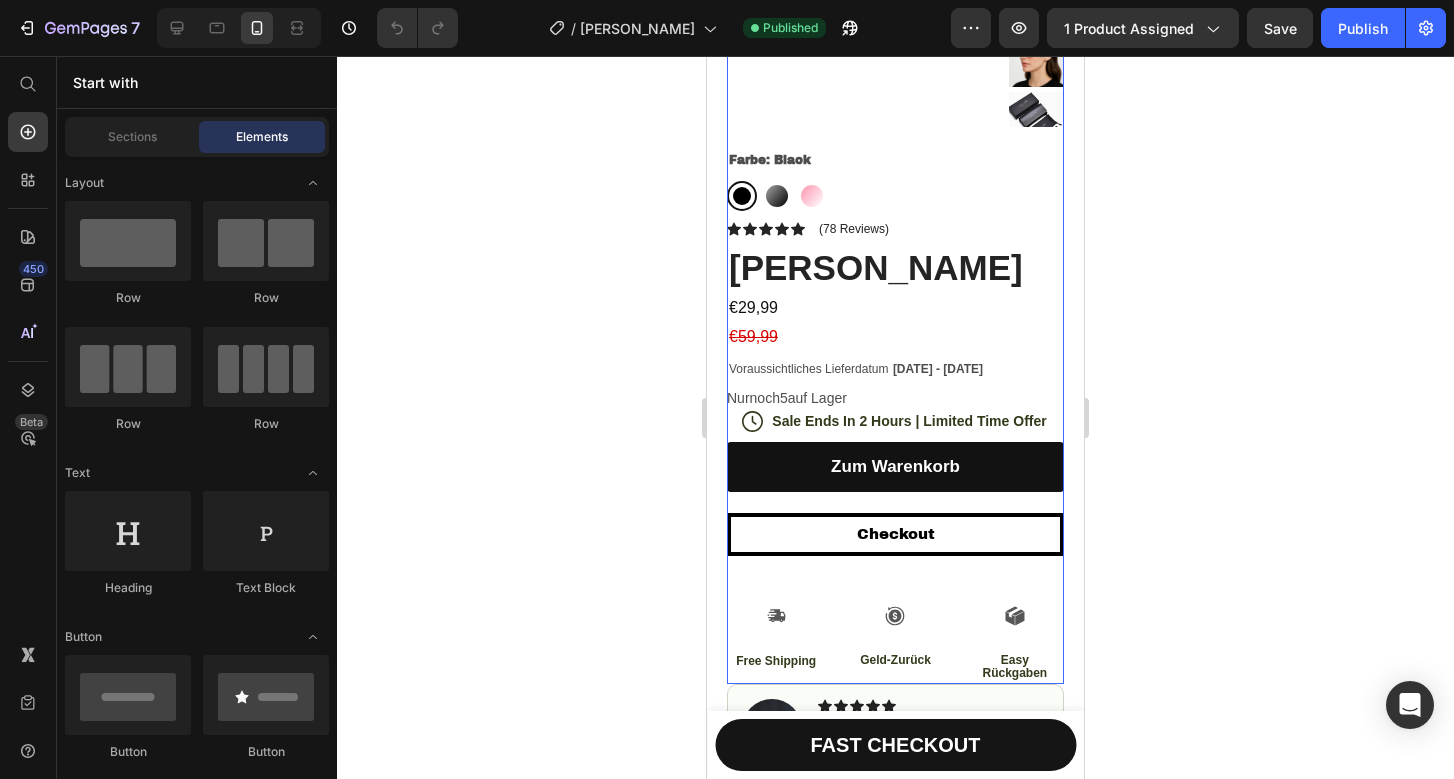 scroll, scrollTop: 439, scrollLeft: 0, axis: vertical 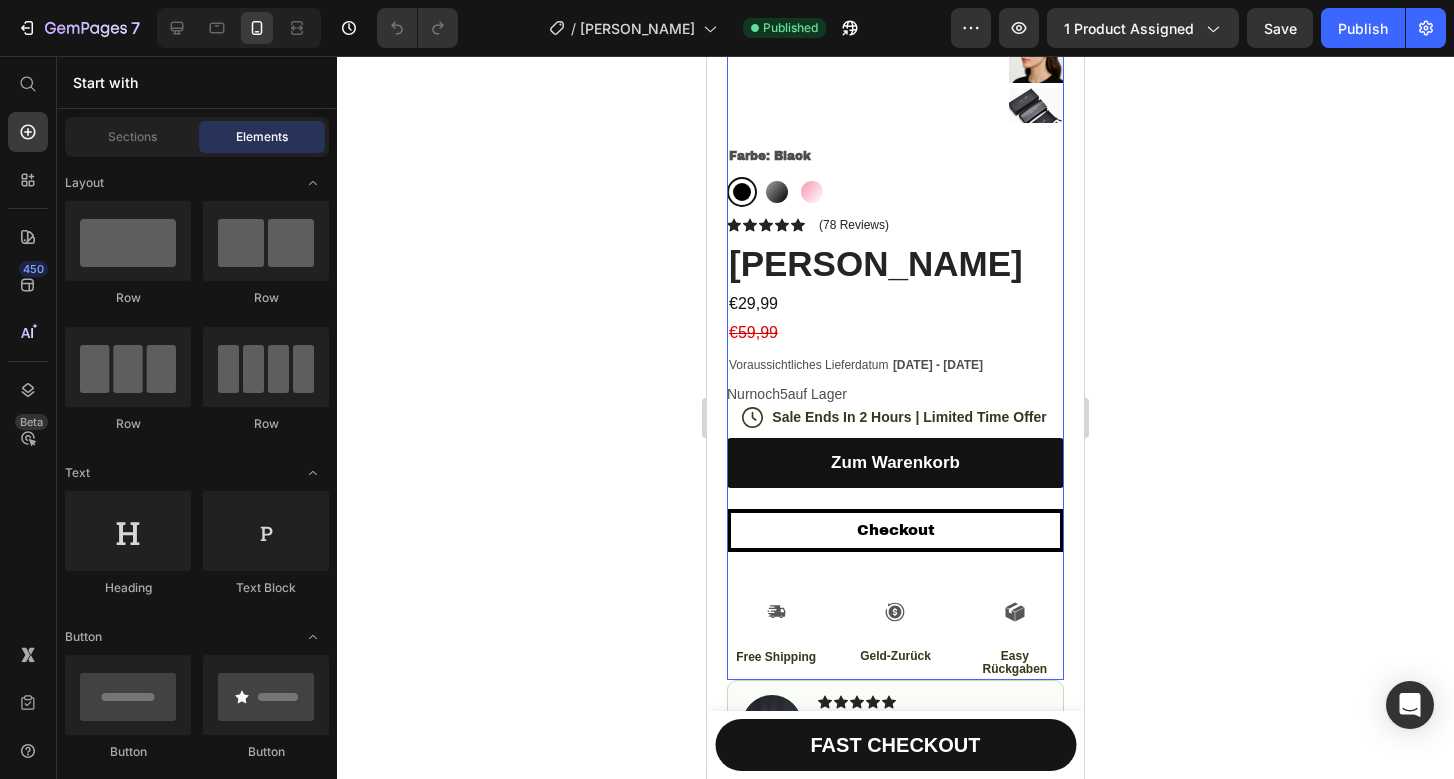 click on "zum warenkorb" at bounding box center [895, 463] 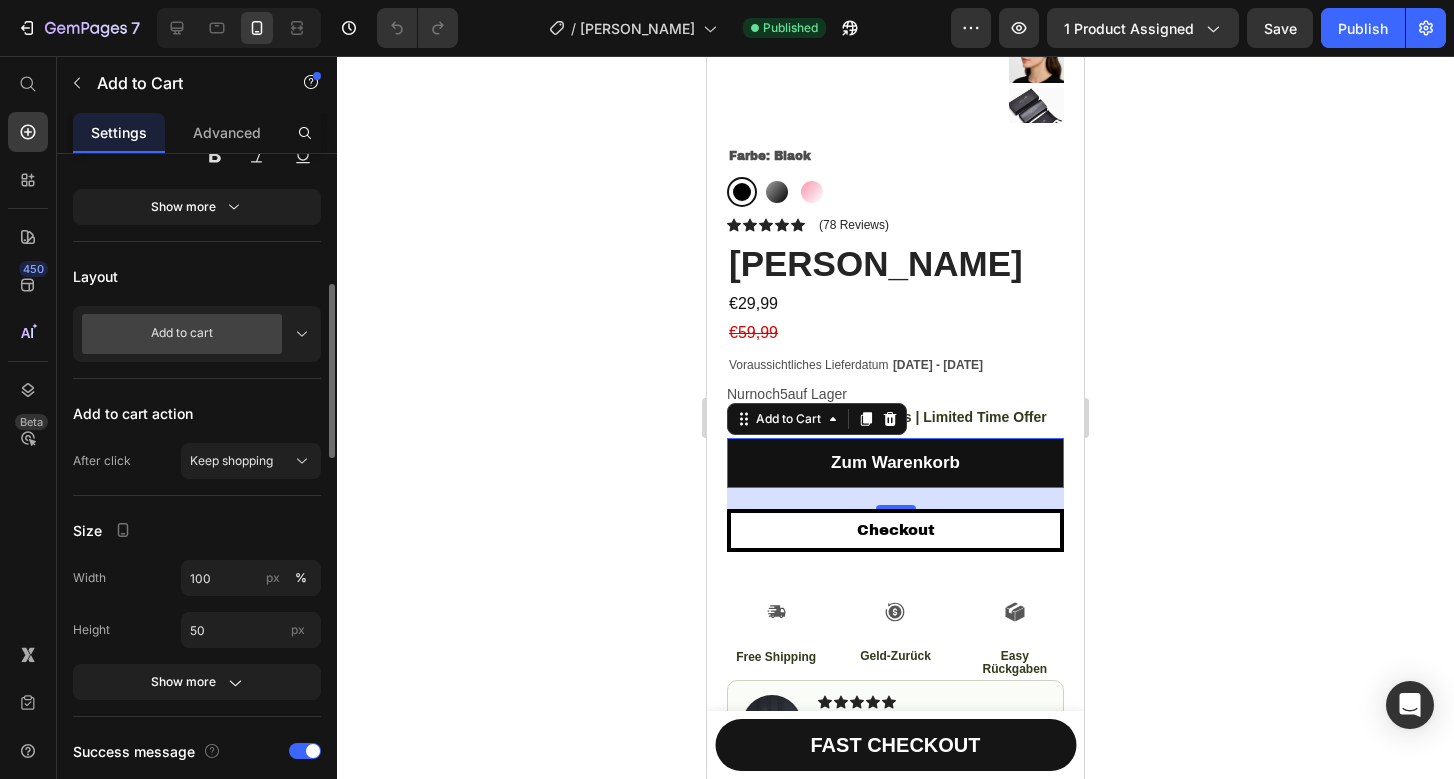 scroll, scrollTop: 478, scrollLeft: 0, axis: vertical 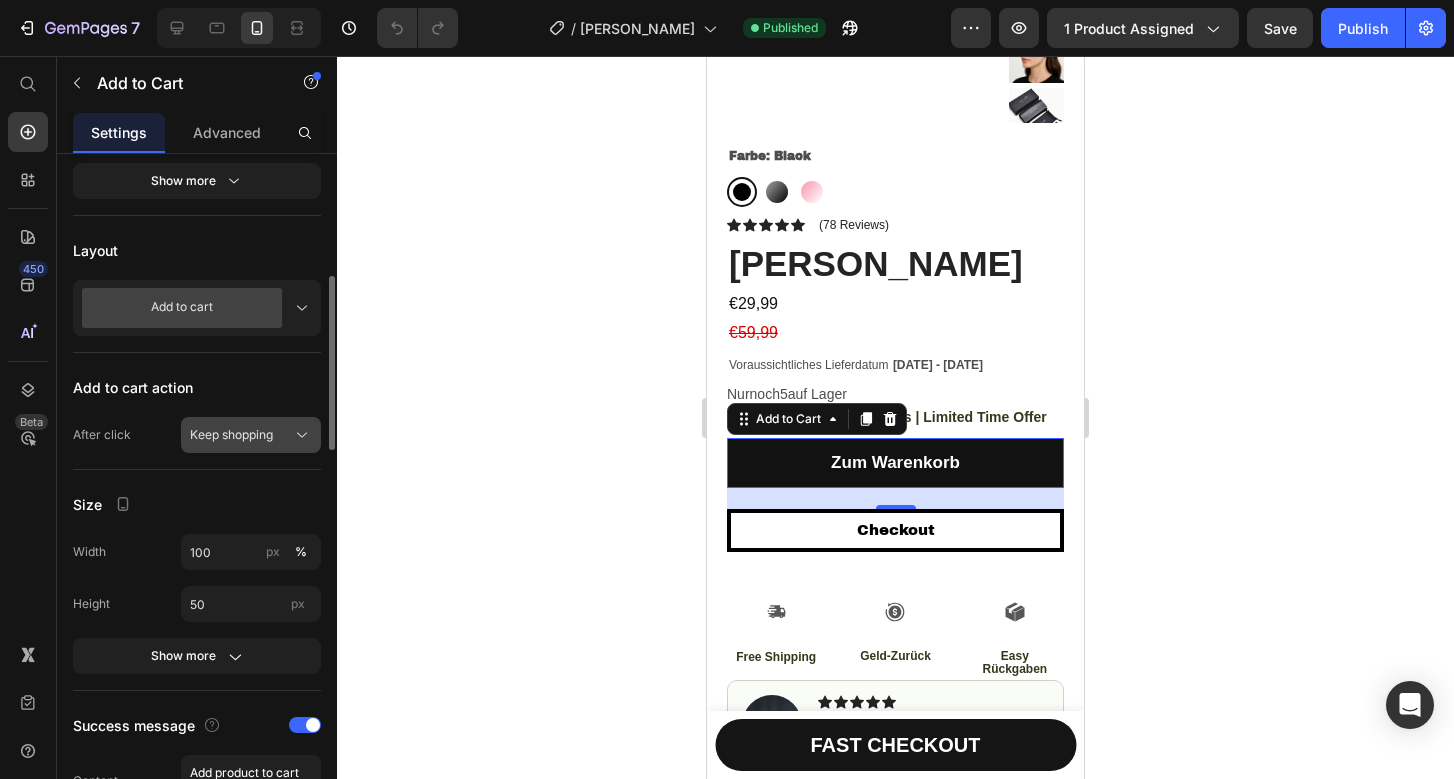 click on "Keep shopping" 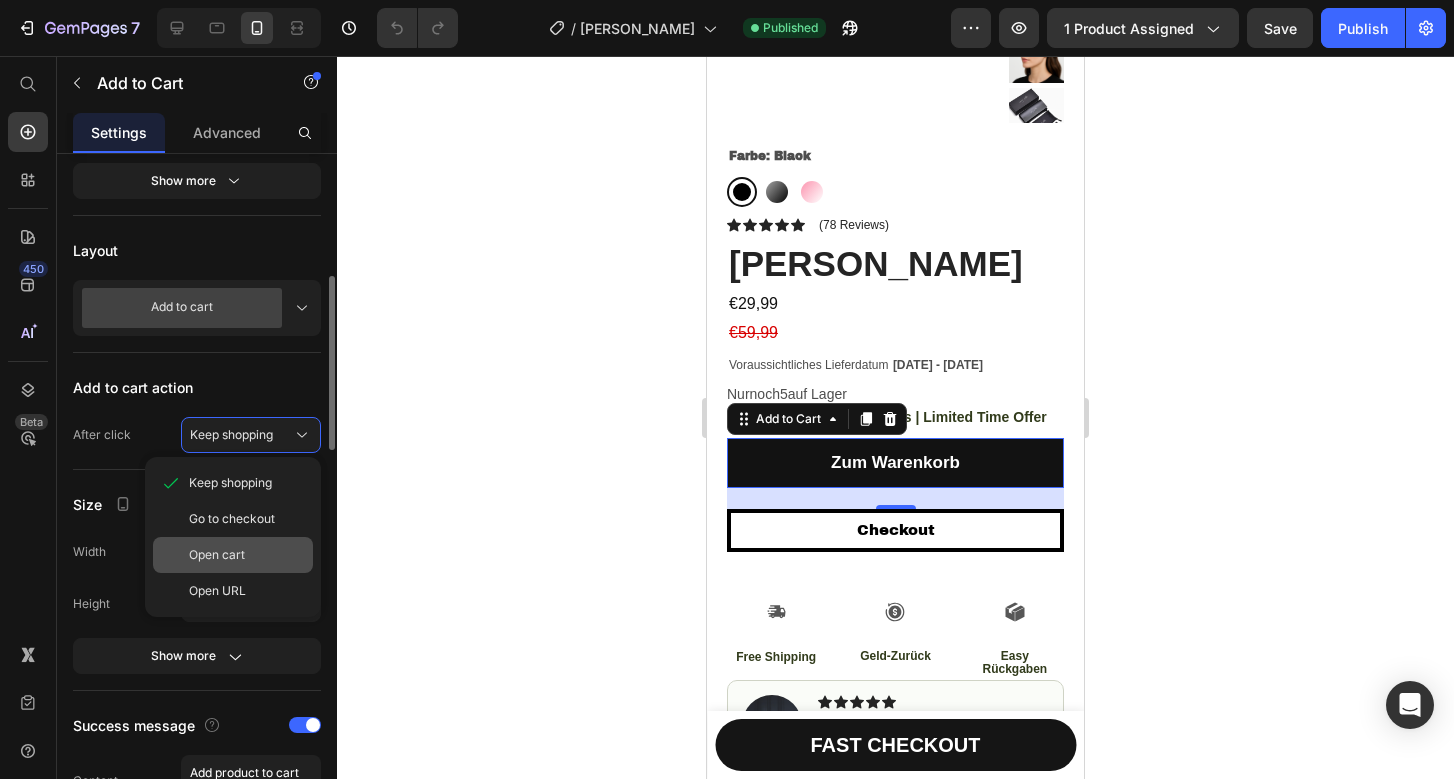 click on "Open cart" at bounding box center [217, 555] 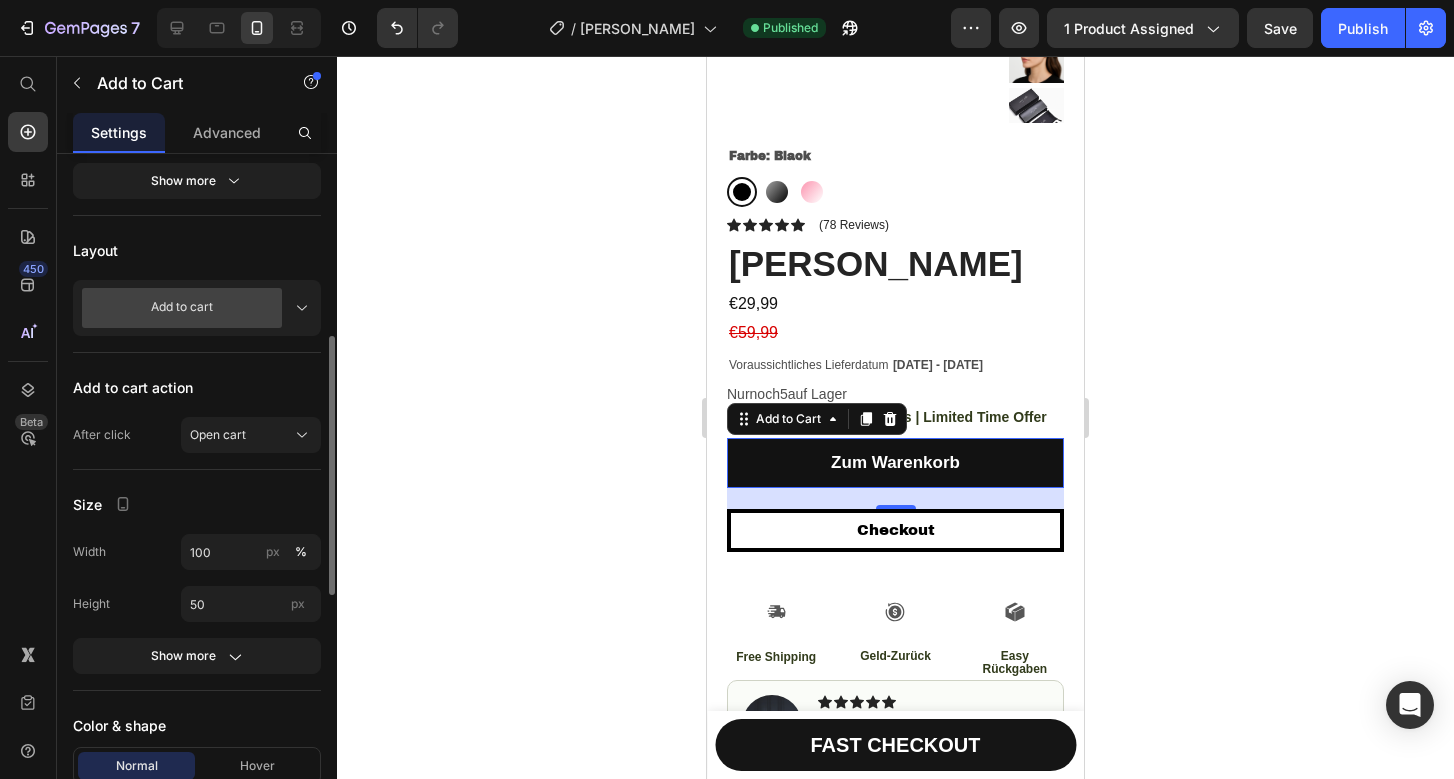 click 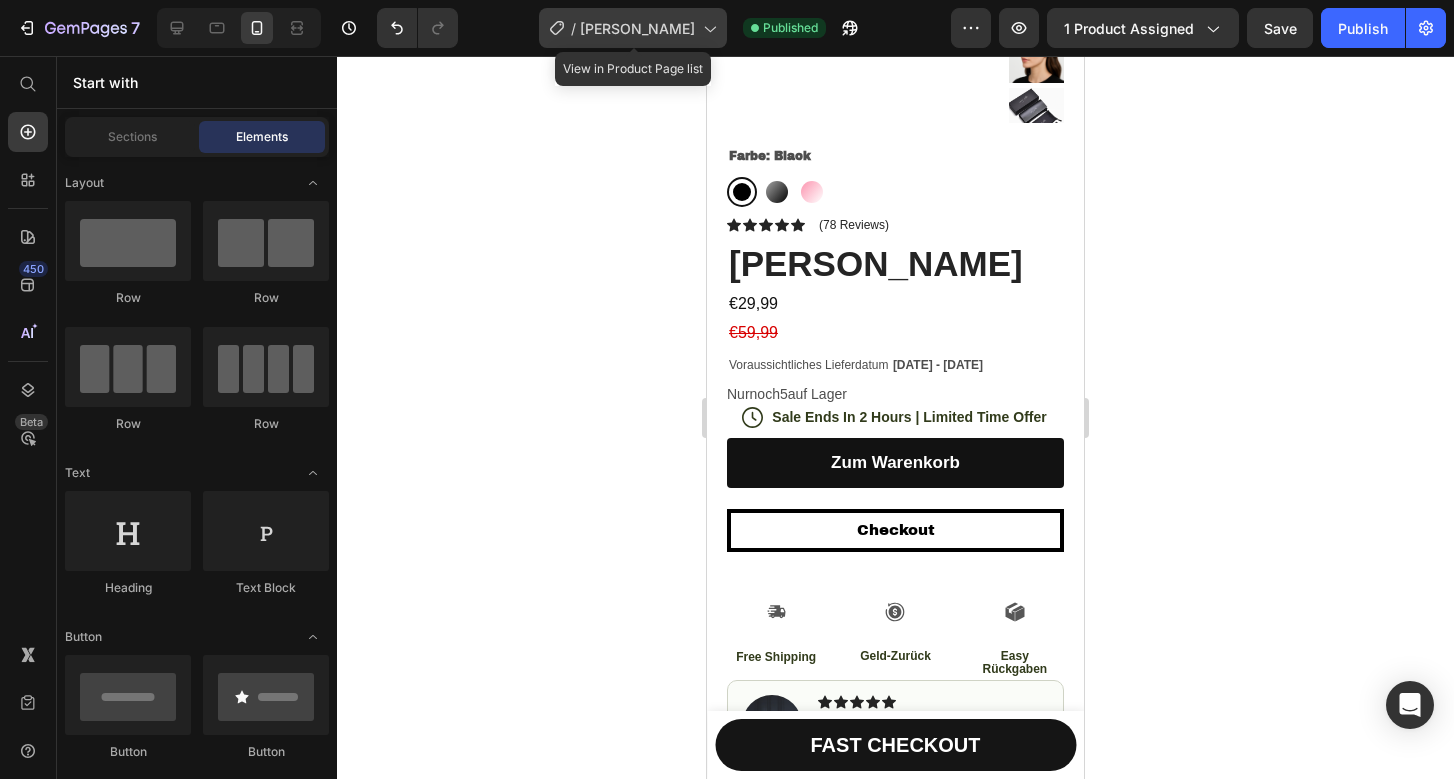 click on "/" at bounding box center [573, 28] 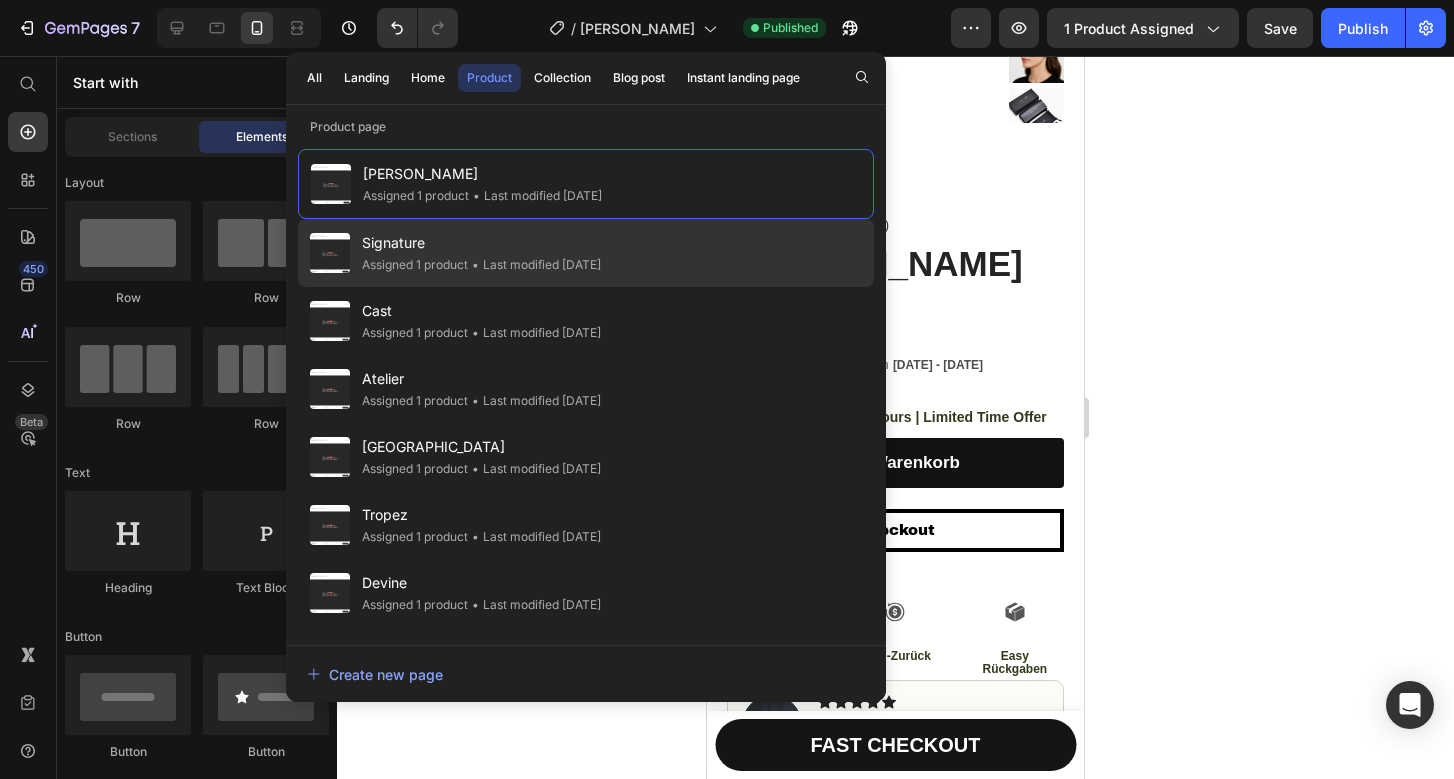 click on "Signature" at bounding box center (481, 243) 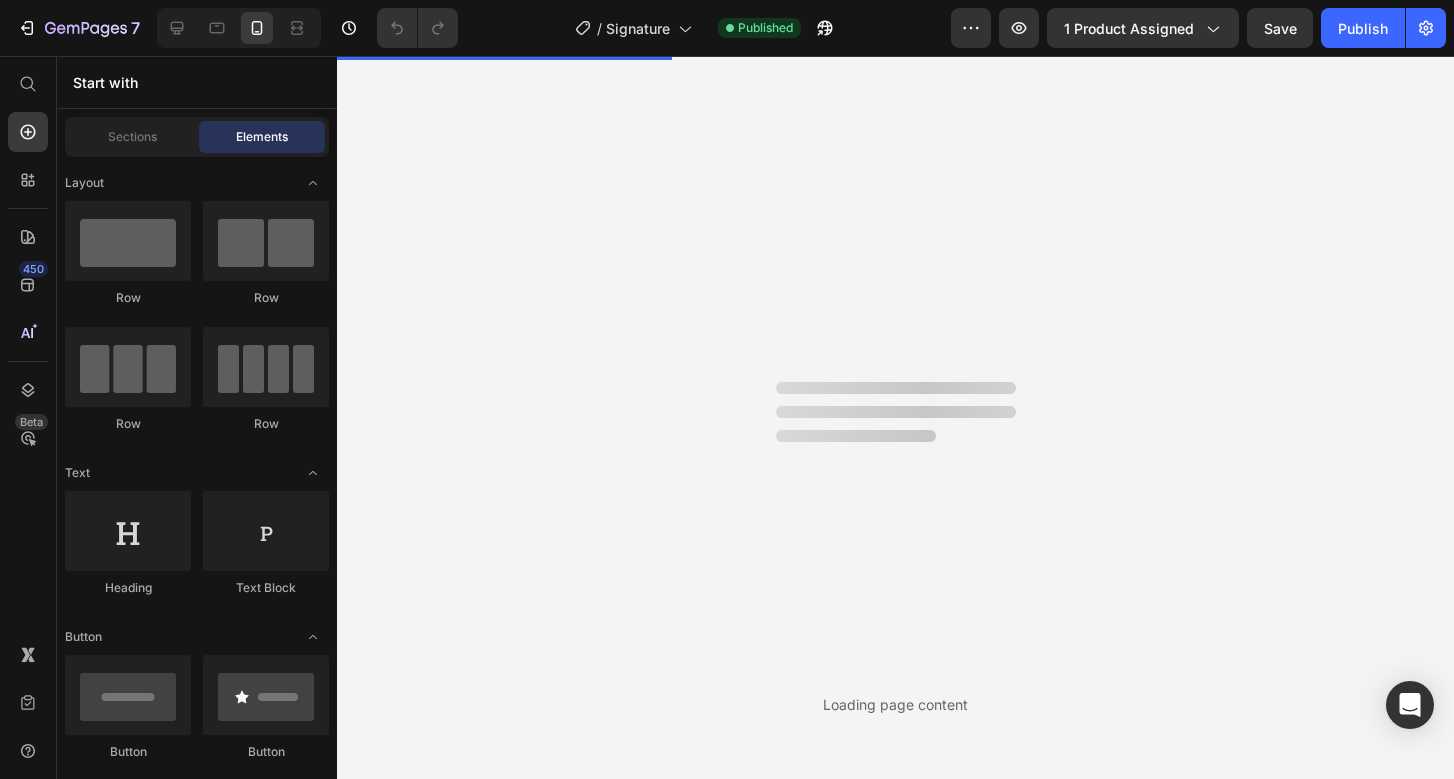 scroll, scrollTop: 0, scrollLeft: 0, axis: both 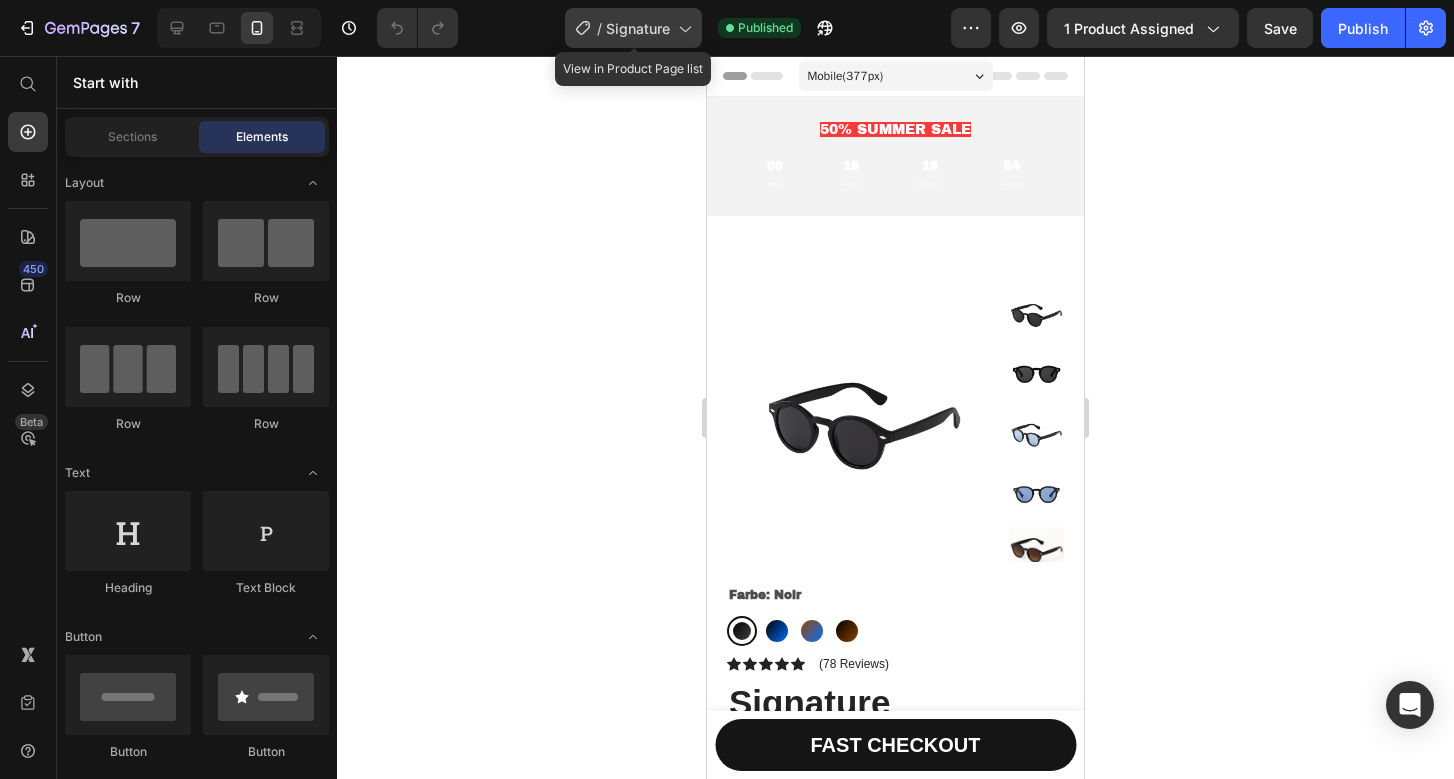 click on "/  Signature" 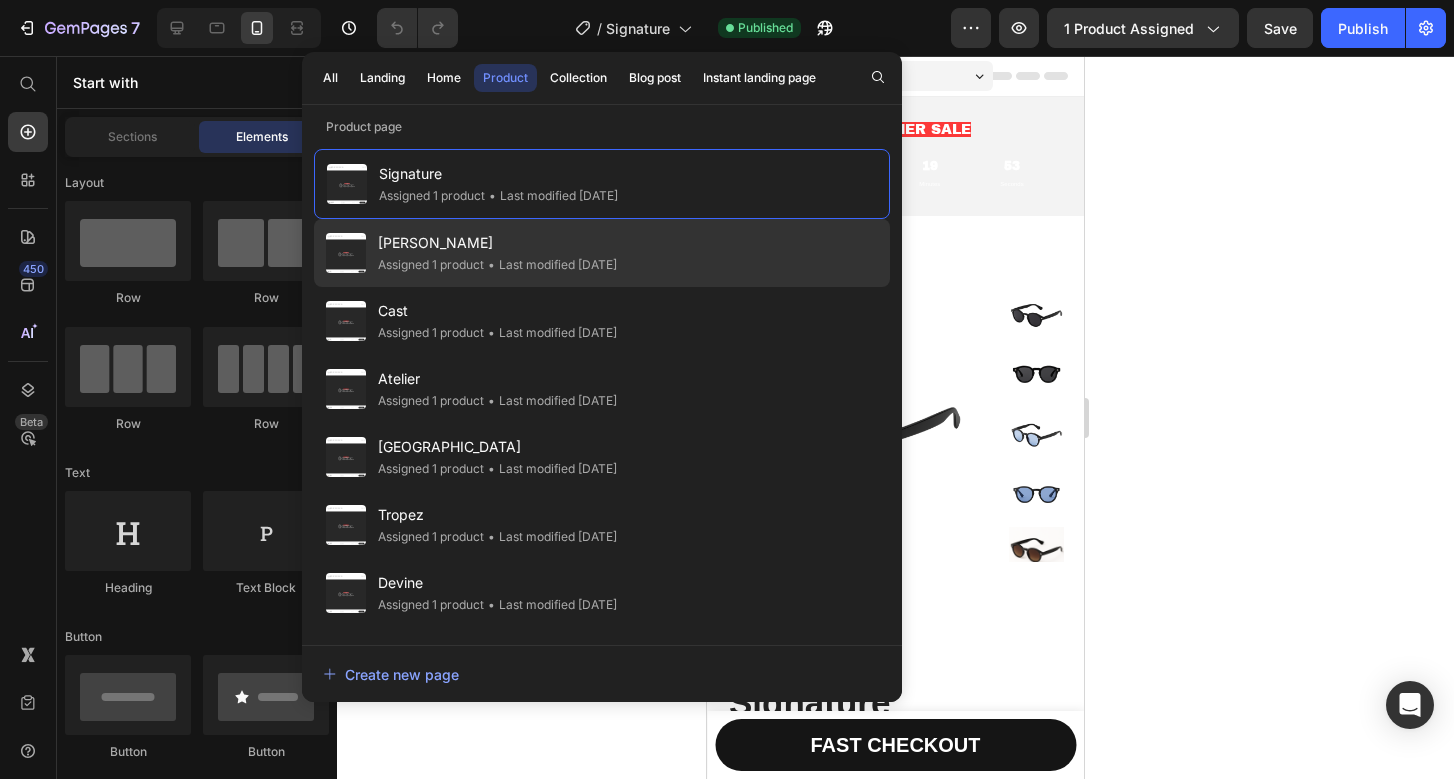 click on "[PERSON_NAME]" at bounding box center (497, 243) 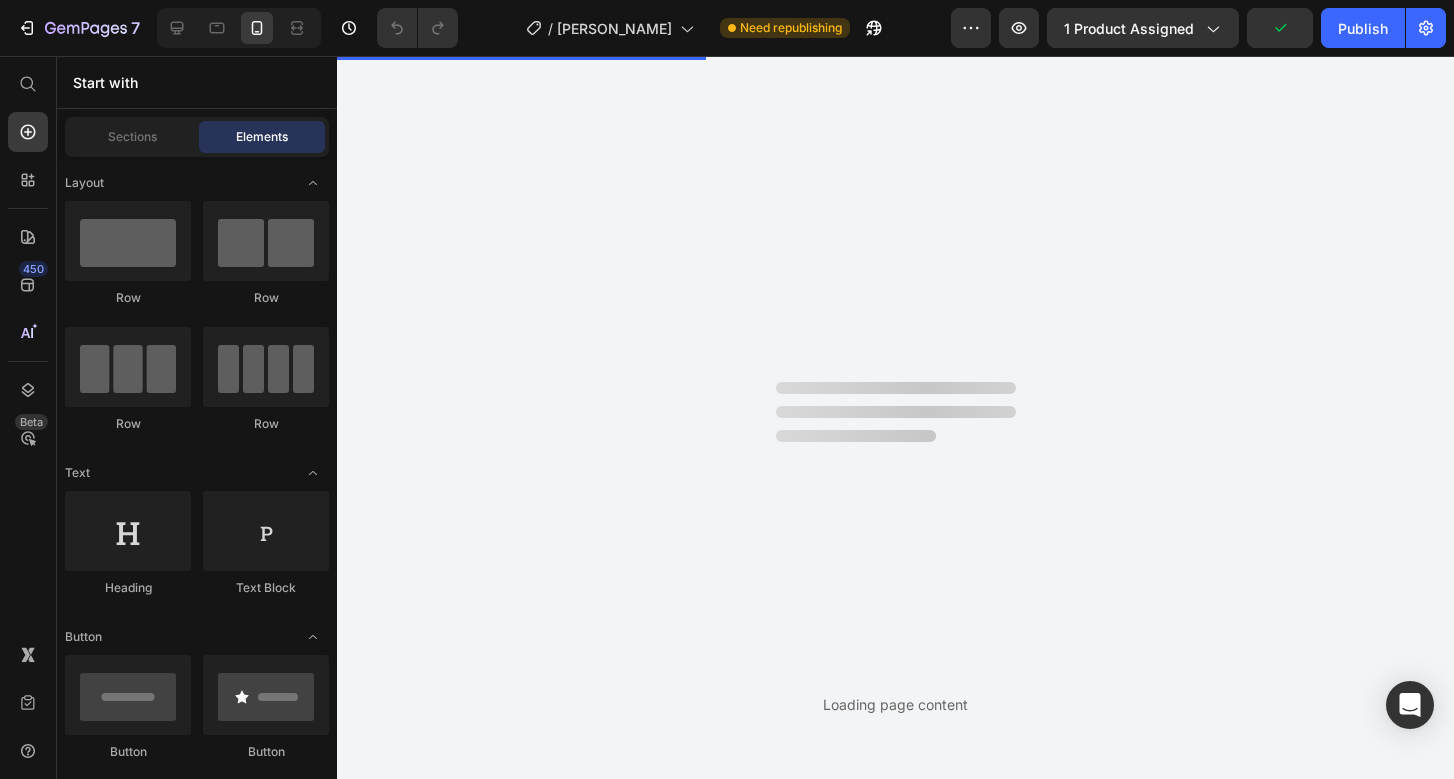 scroll, scrollTop: 0, scrollLeft: 0, axis: both 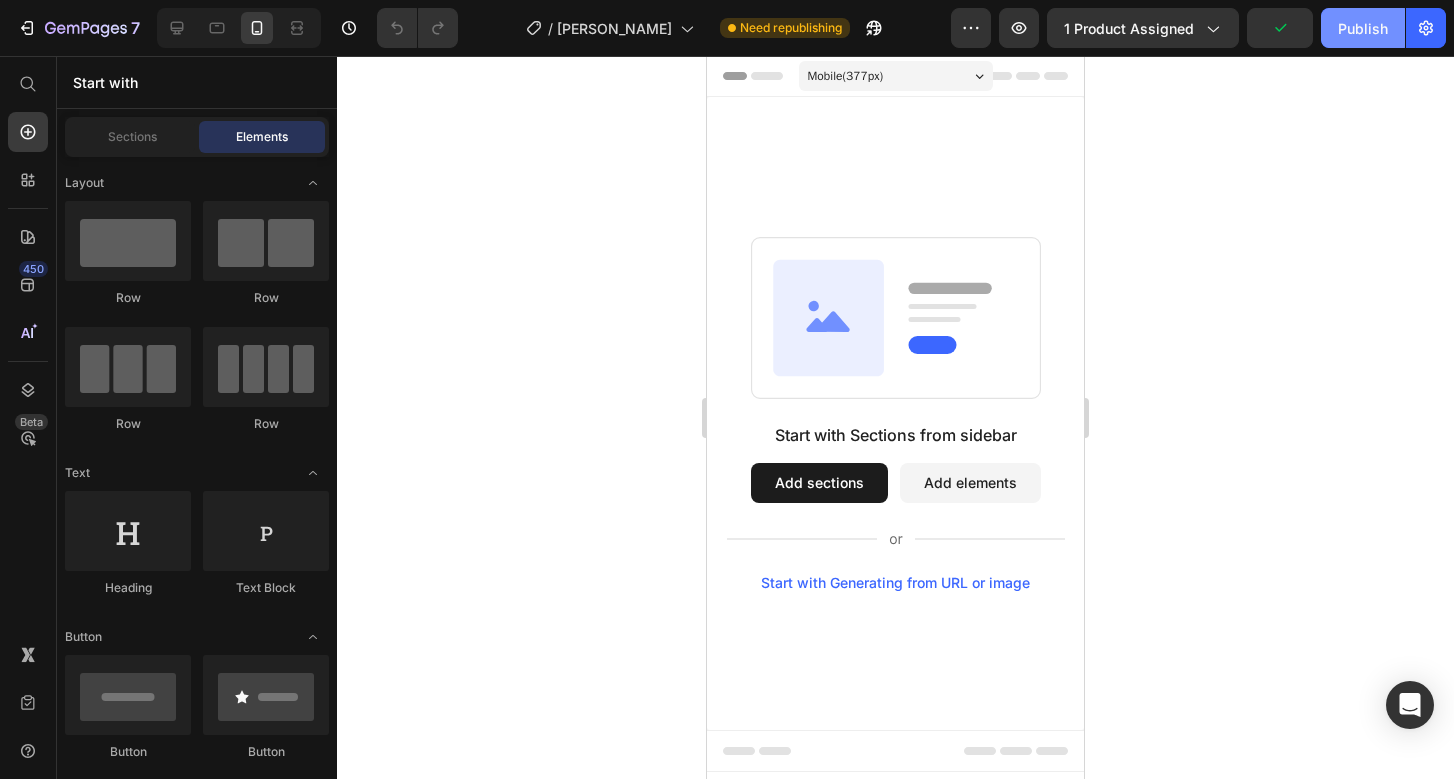 click on "Publish" at bounding box center (1363, 28) 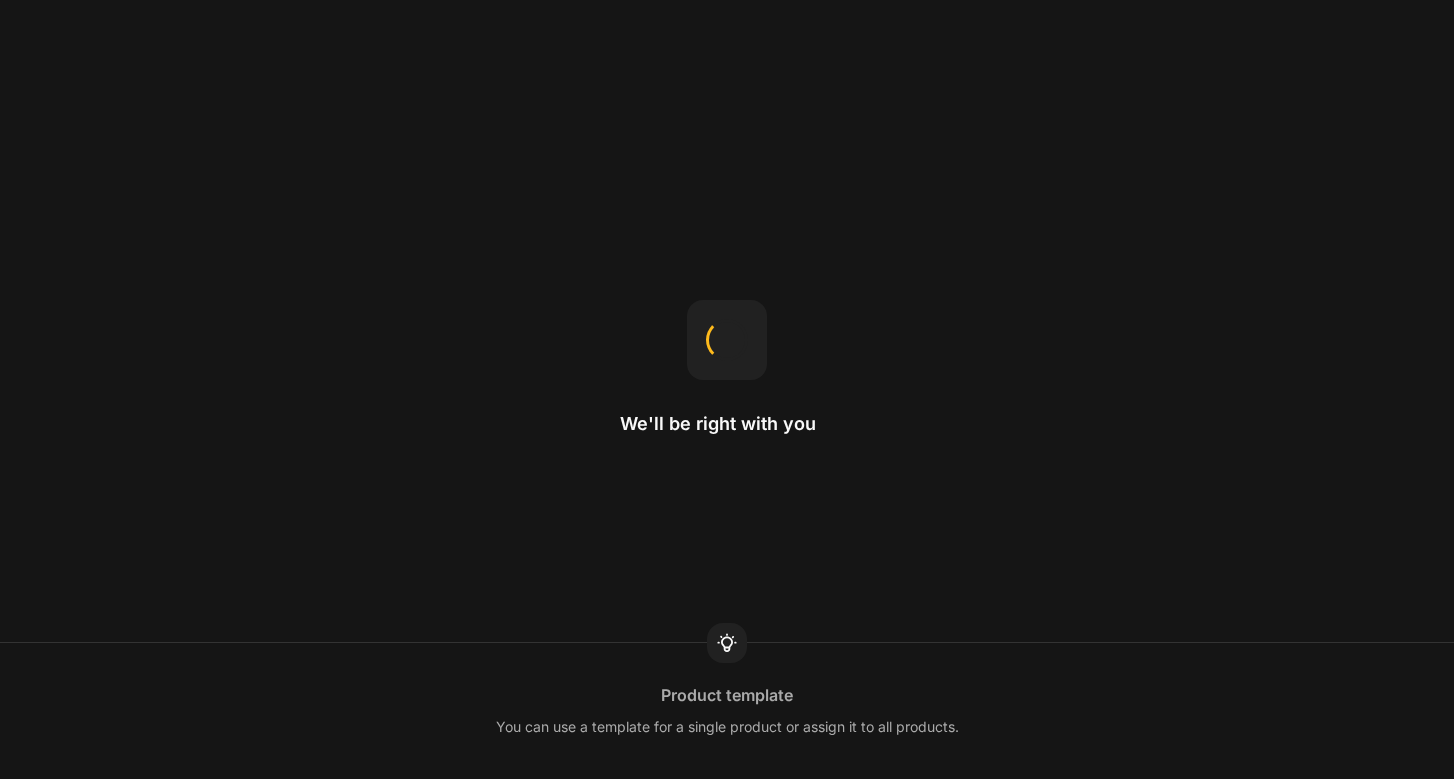 scroll, scrollTop: 0, scrollLeft: 0, axis: both 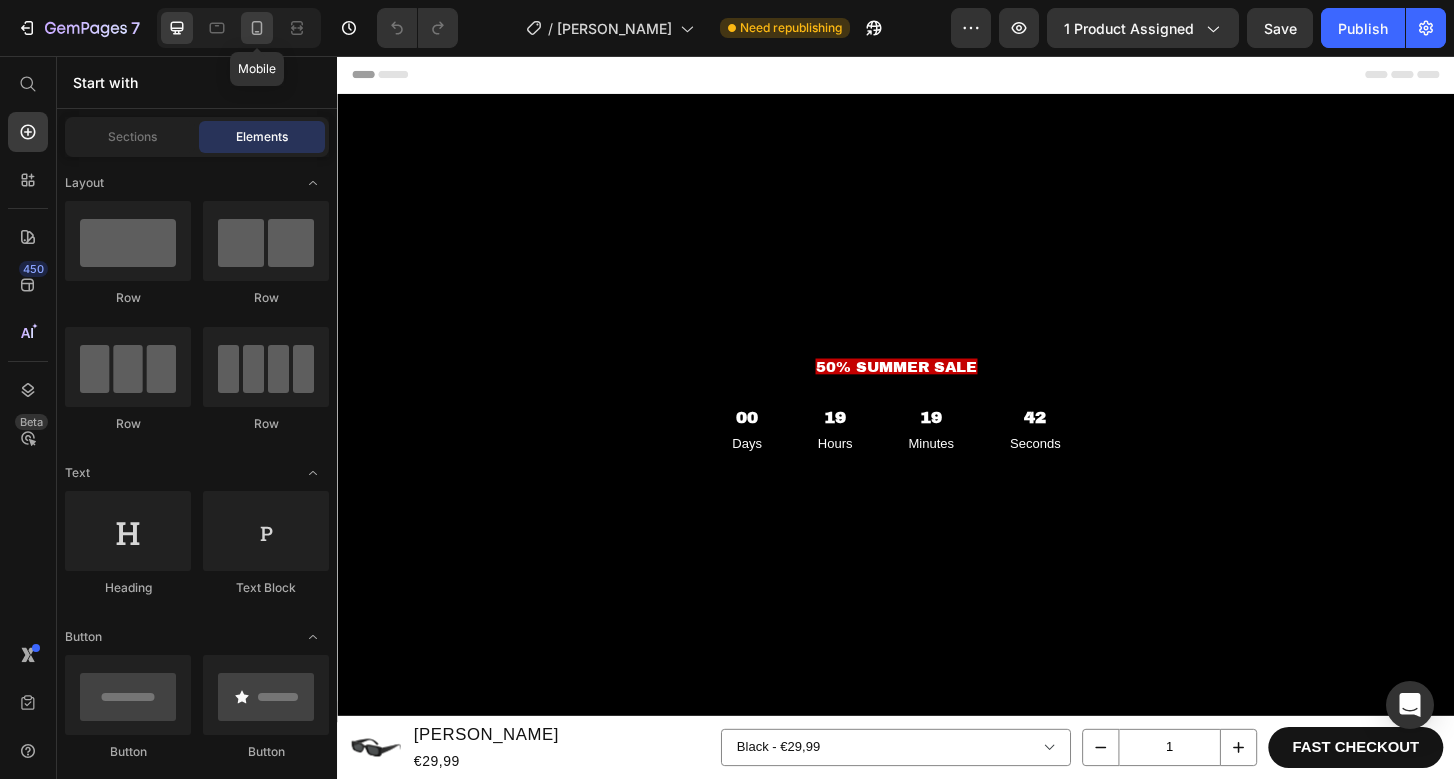click 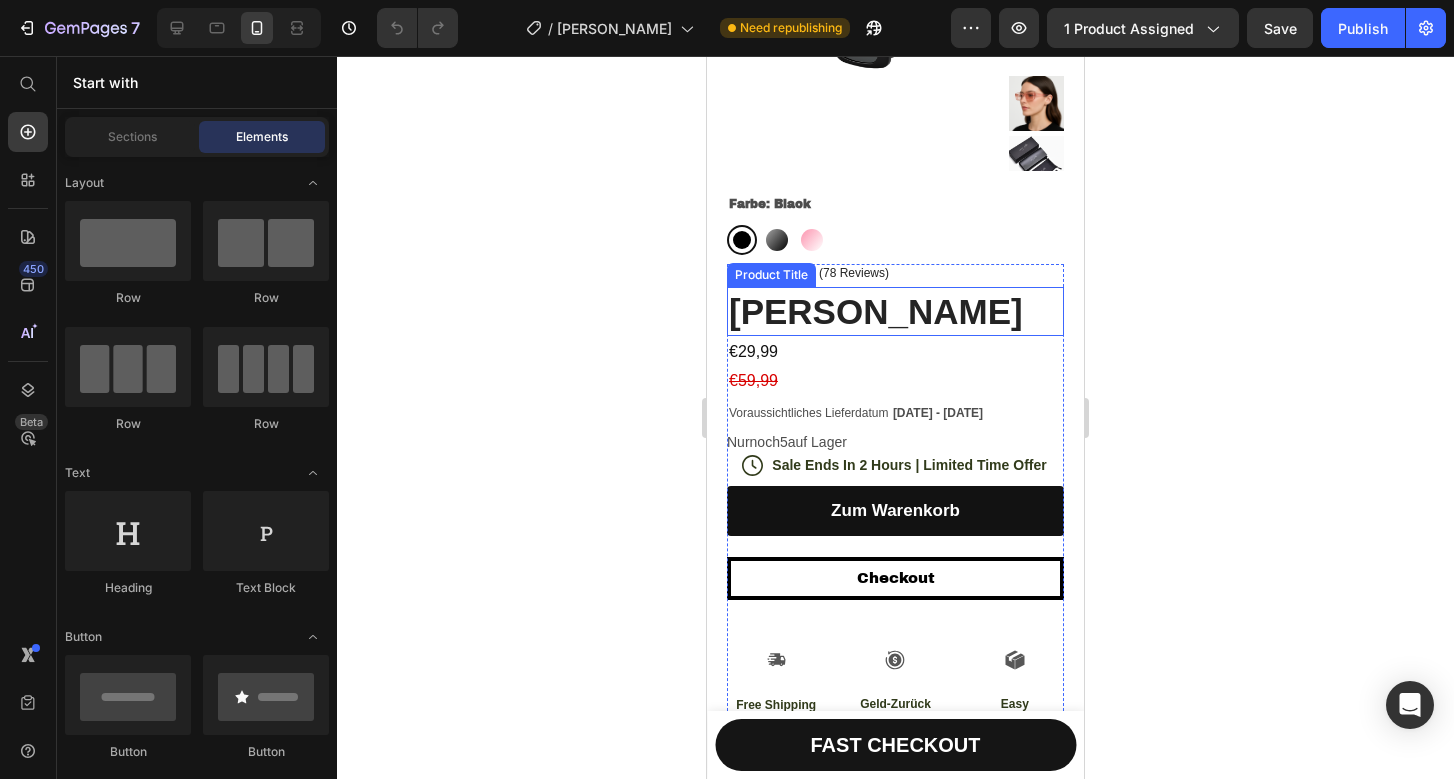 scroll, scrollTop: 393, scrollLeft: 0, axis: vertical 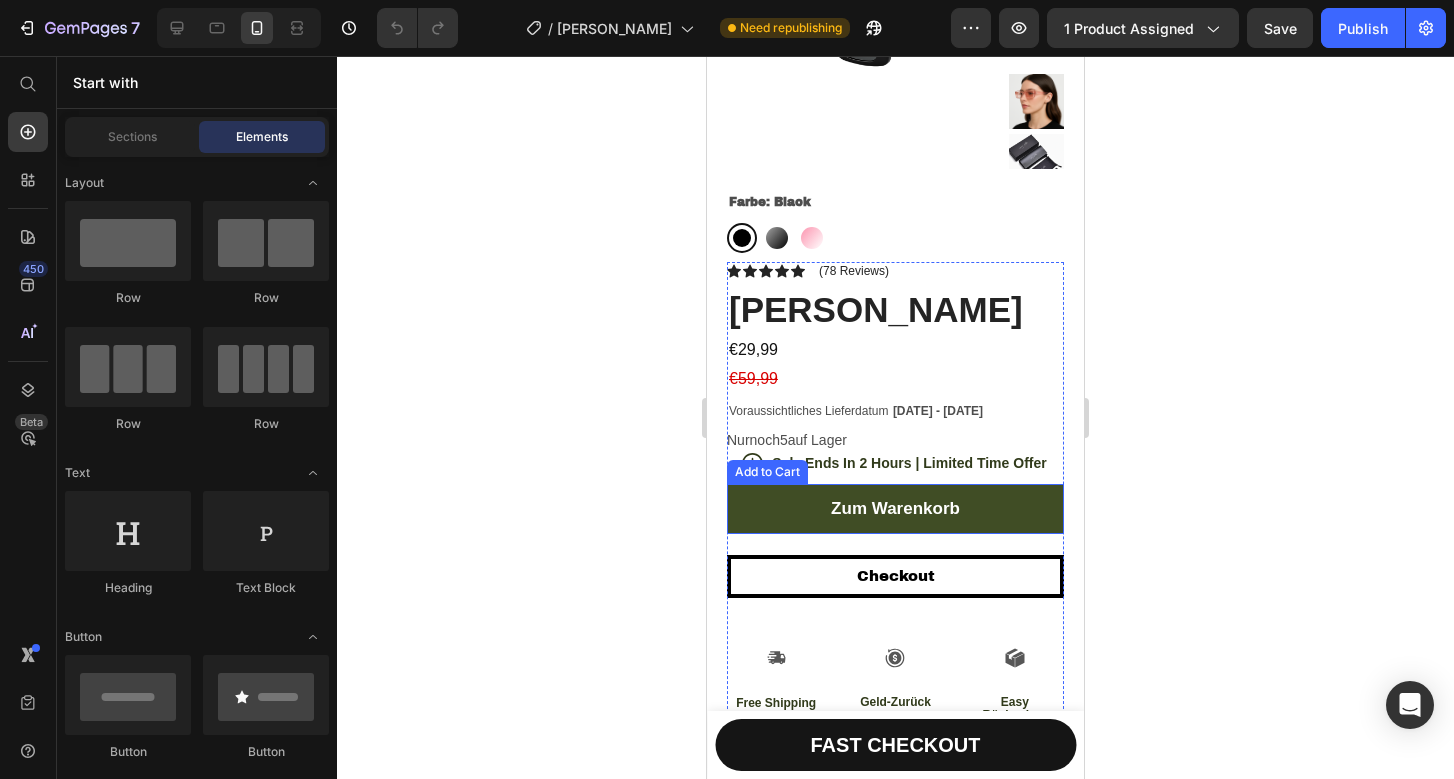 click on "zum warenkorb" at bounding box center [895, 509] 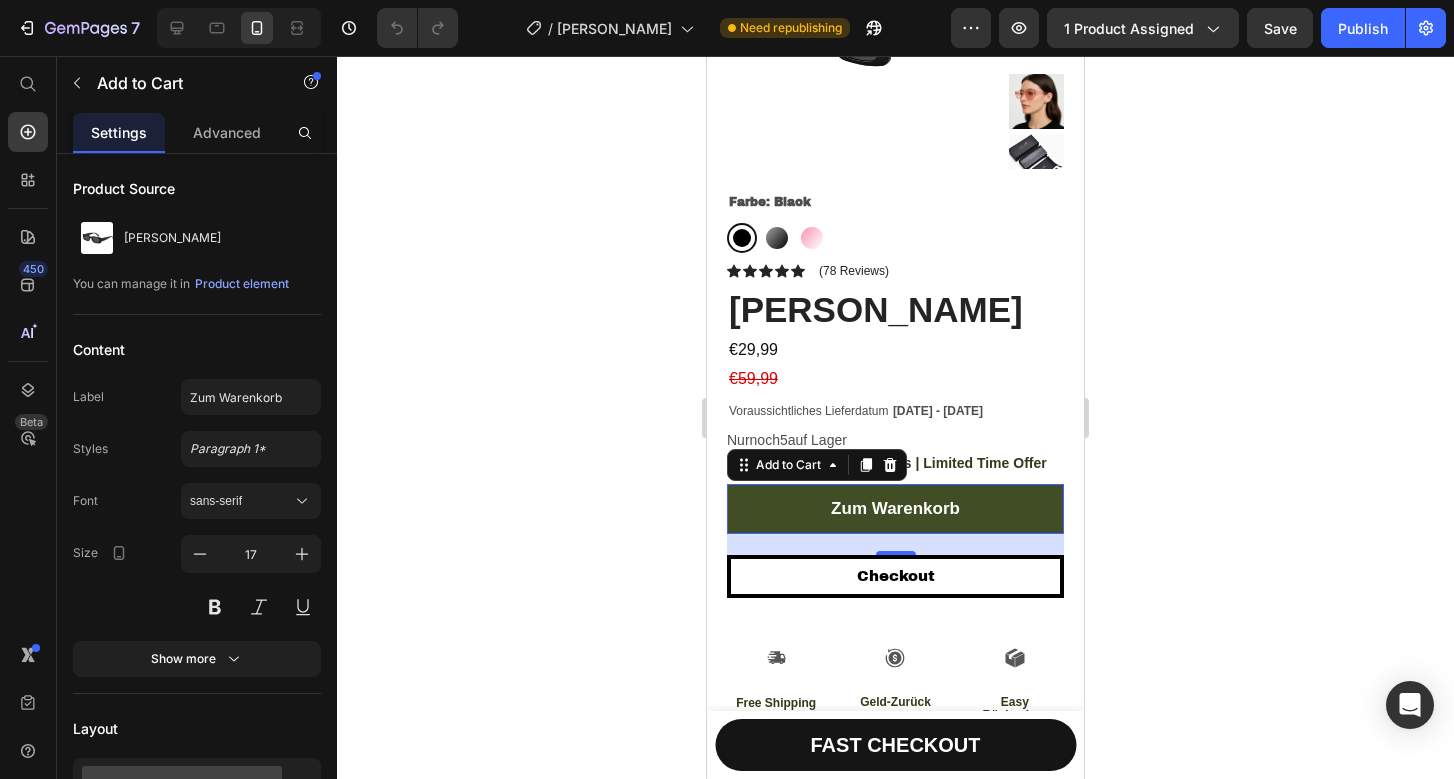 click on "zum warenkorb" at bounding box center [895, 509] 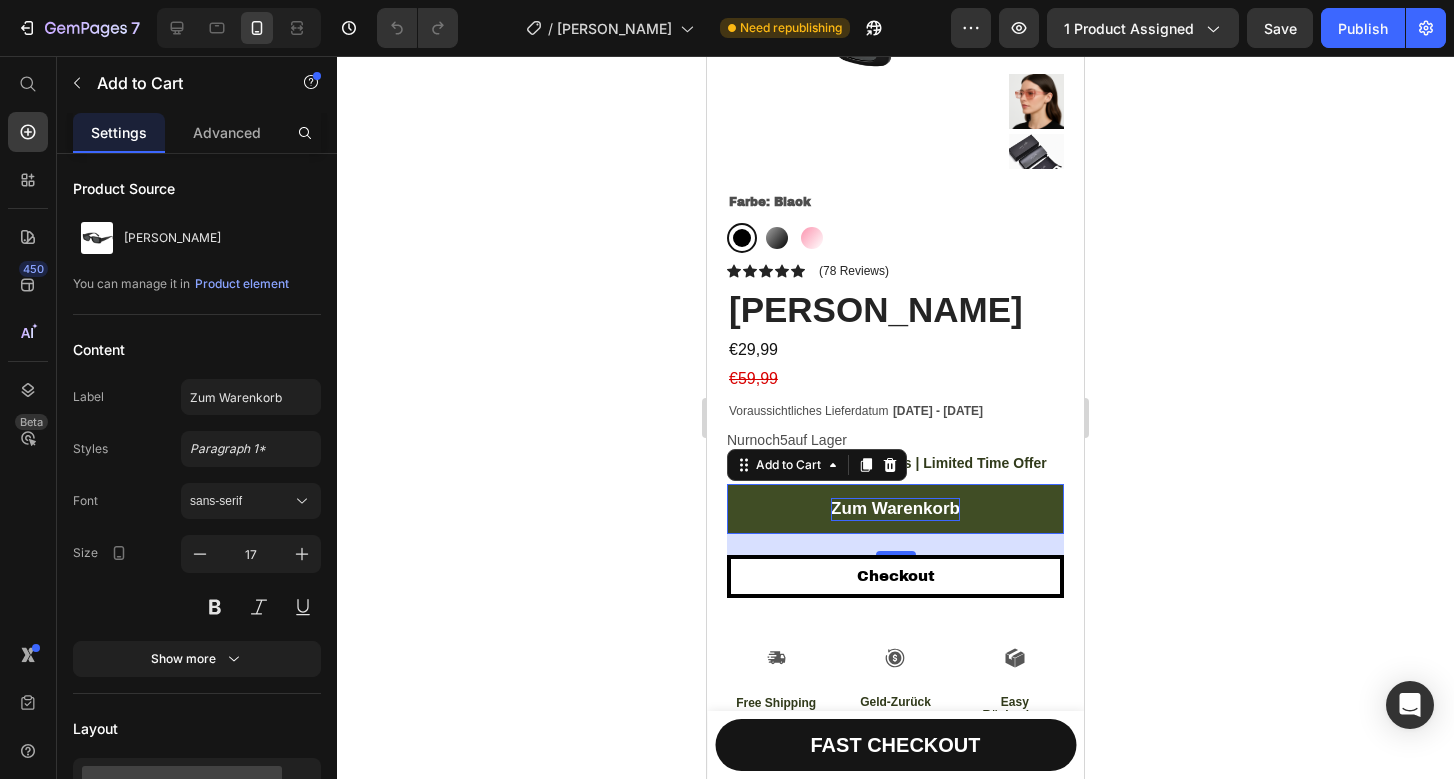 click on "zum warenkorb" at bounding box center (895, 509) 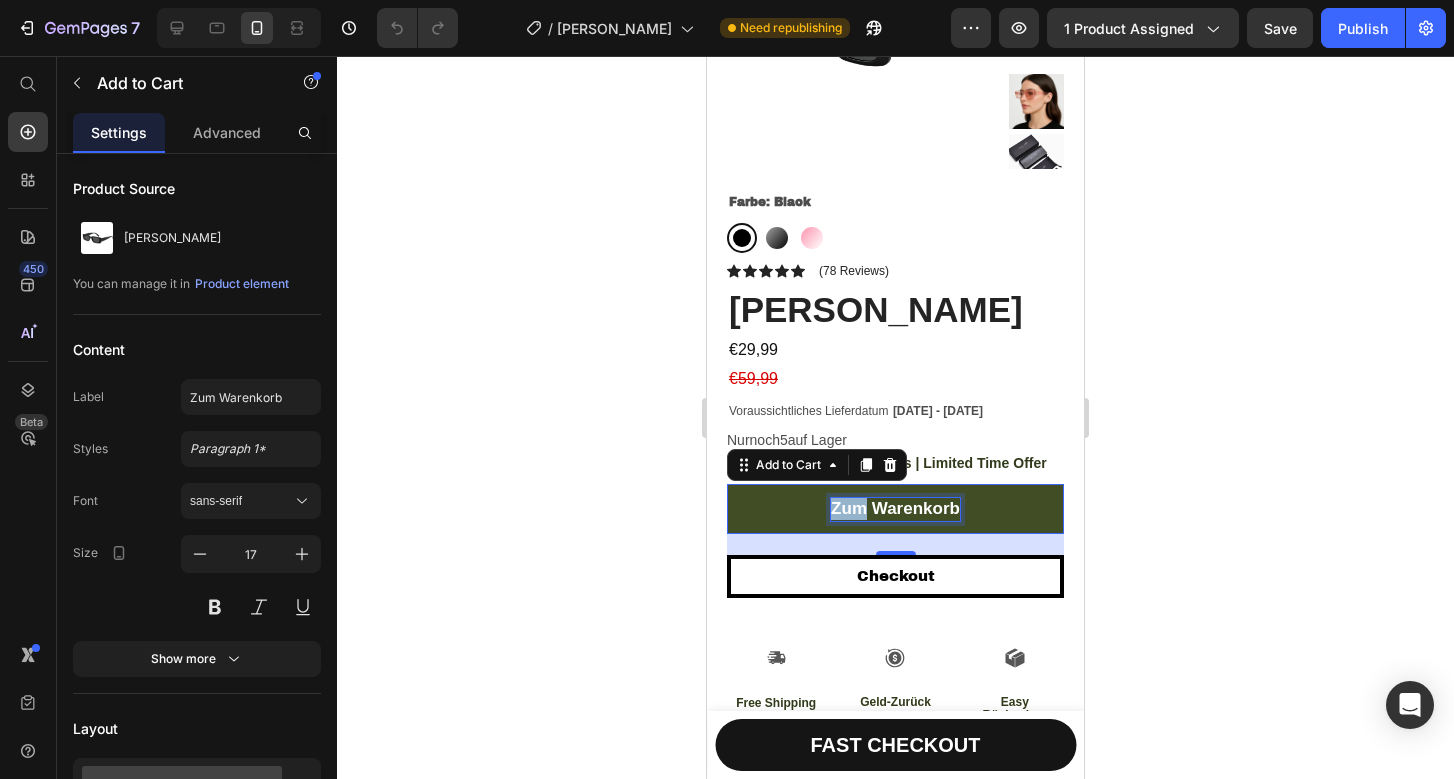 click on "zum warenkorb" at bounding box center [895, 509] 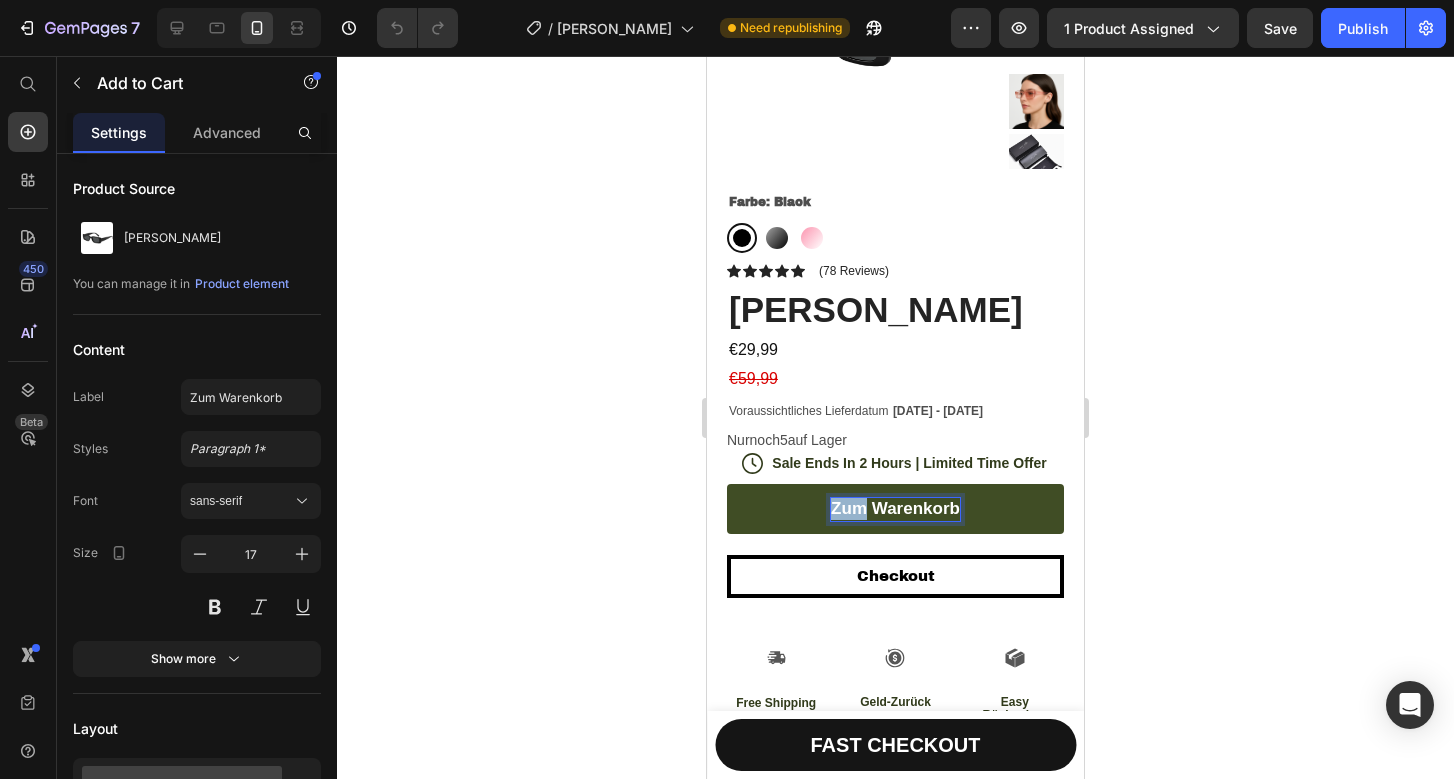 click on "zum warenkorb" at bounding box center [895, 509] 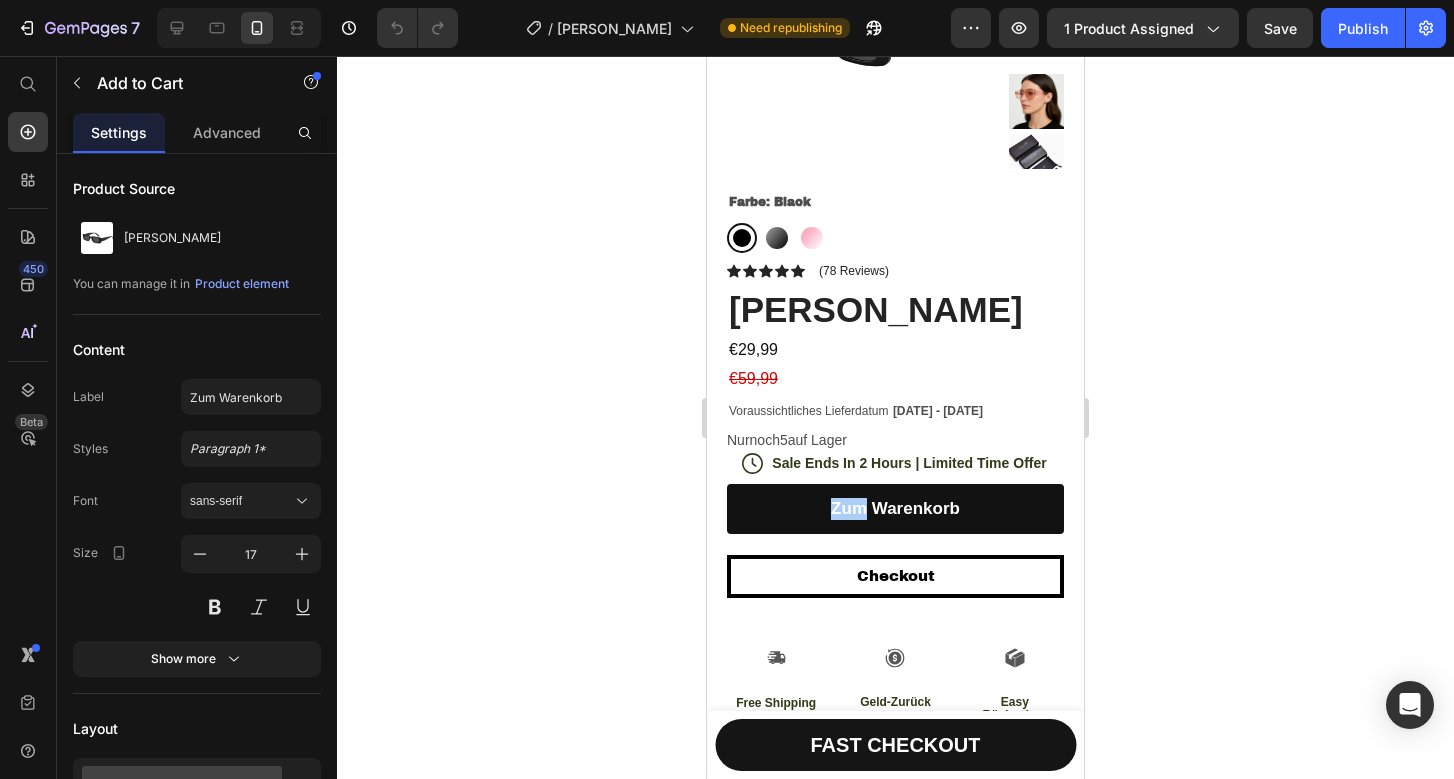 click 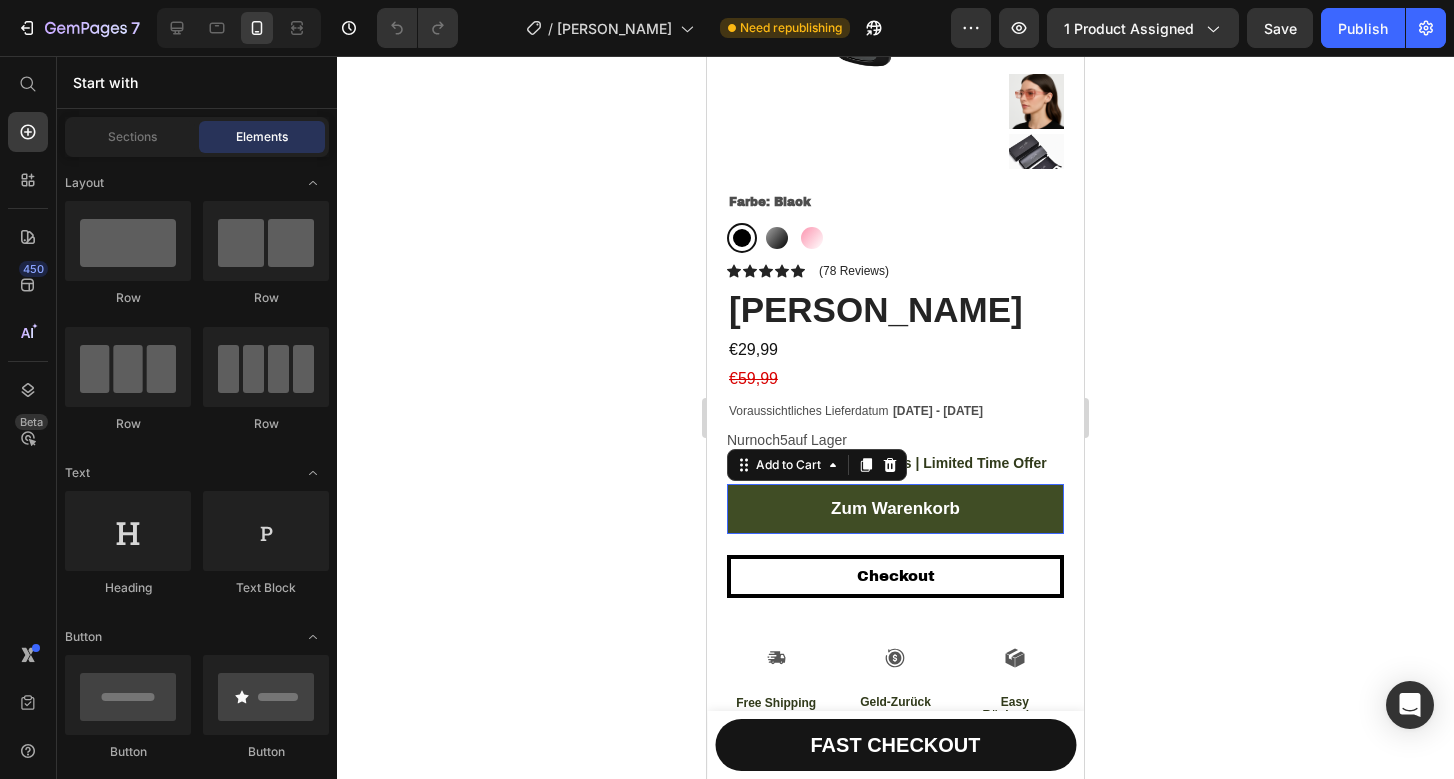 click on "zum warenkorb" at bounding box center [895, 509] 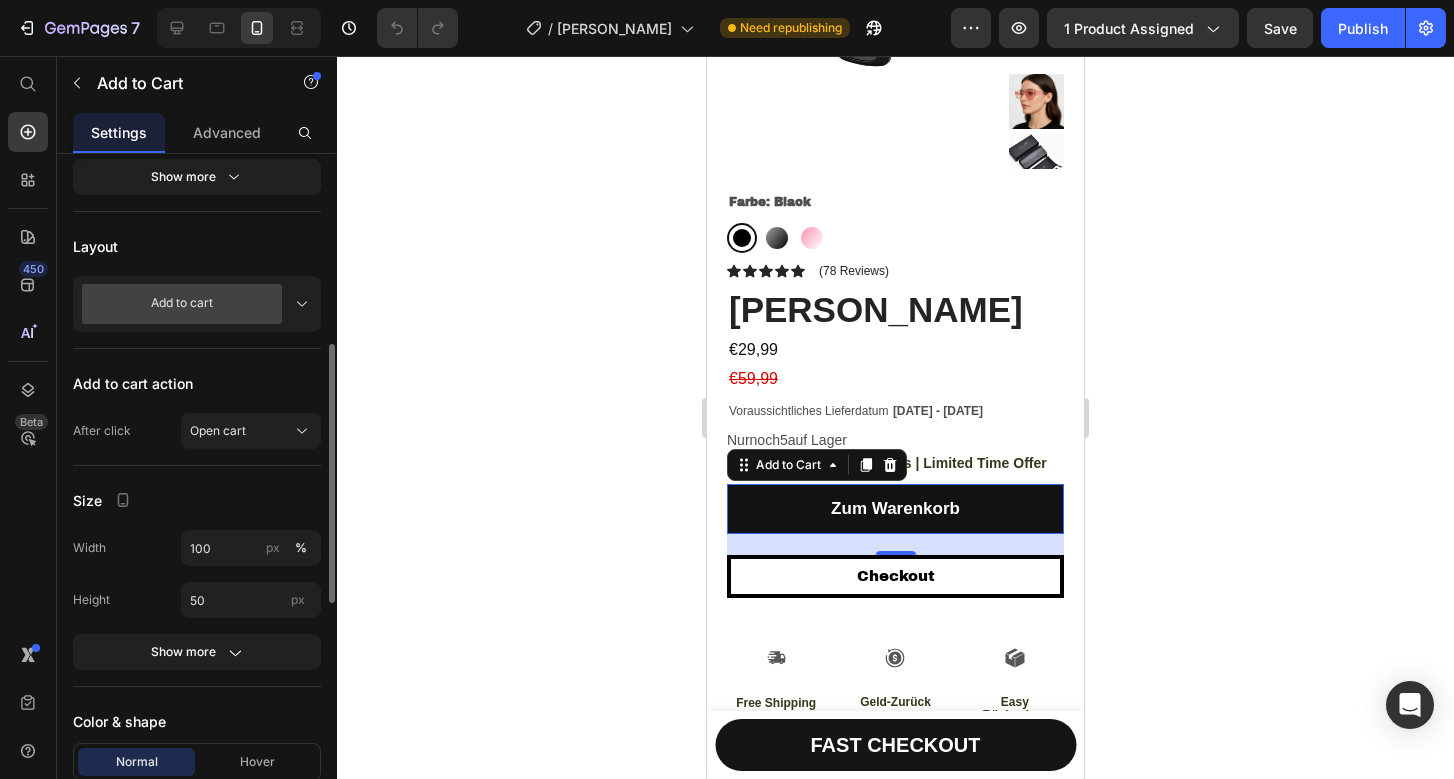 scroll, scrollTop: 489, scrollLeft: 0, axis: vertical 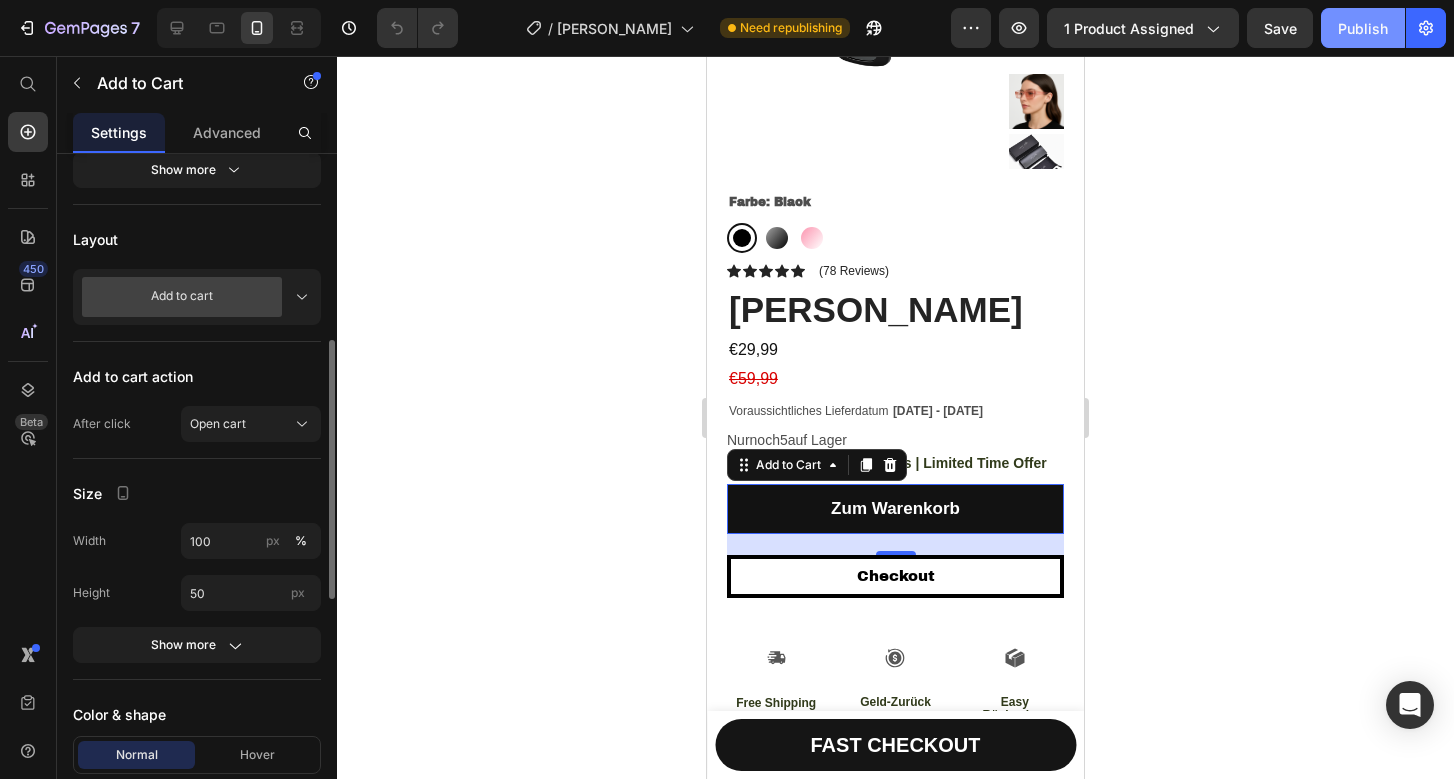 click on "Publish" at bounding box center (1363, 28) 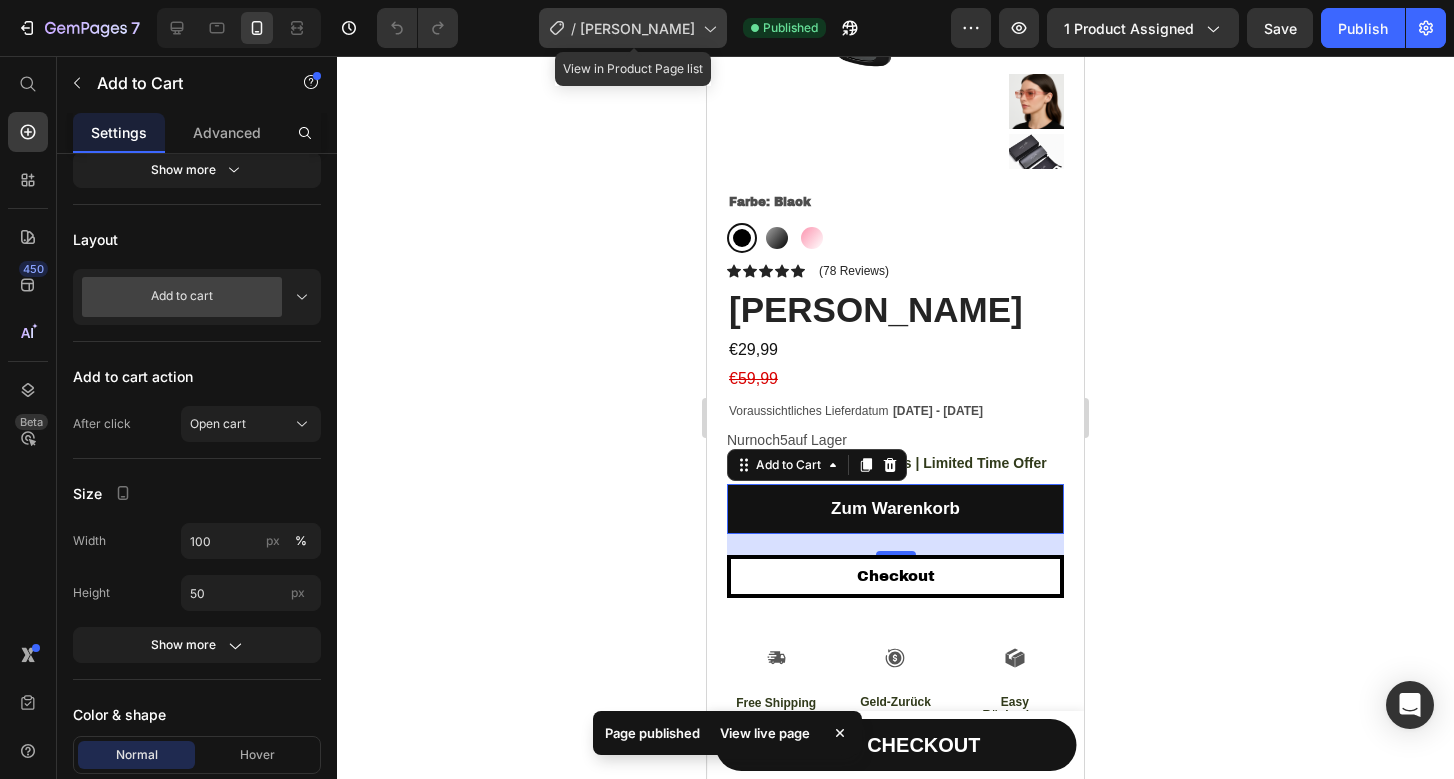 click on "/  Elise" 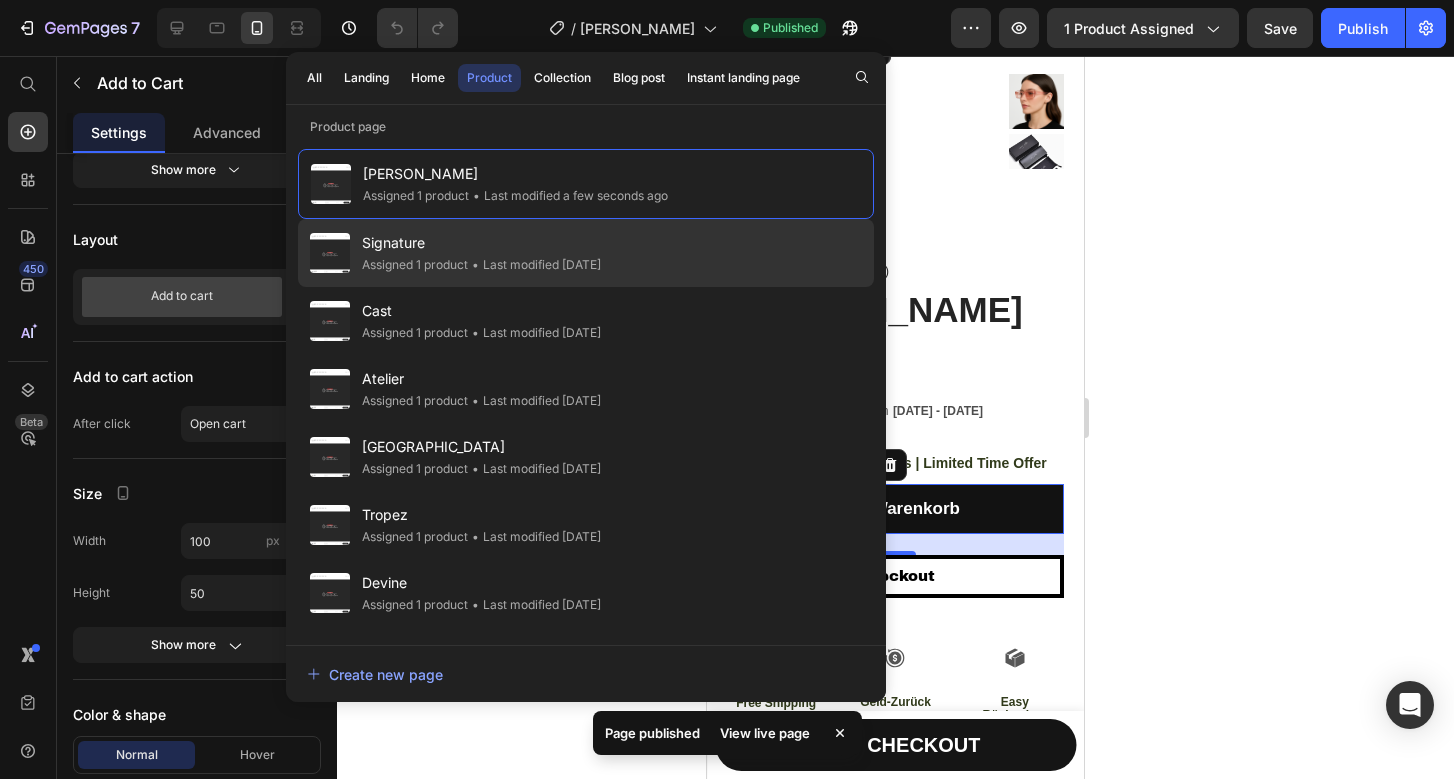 click on "Signature" at bounding box center (481, 243) 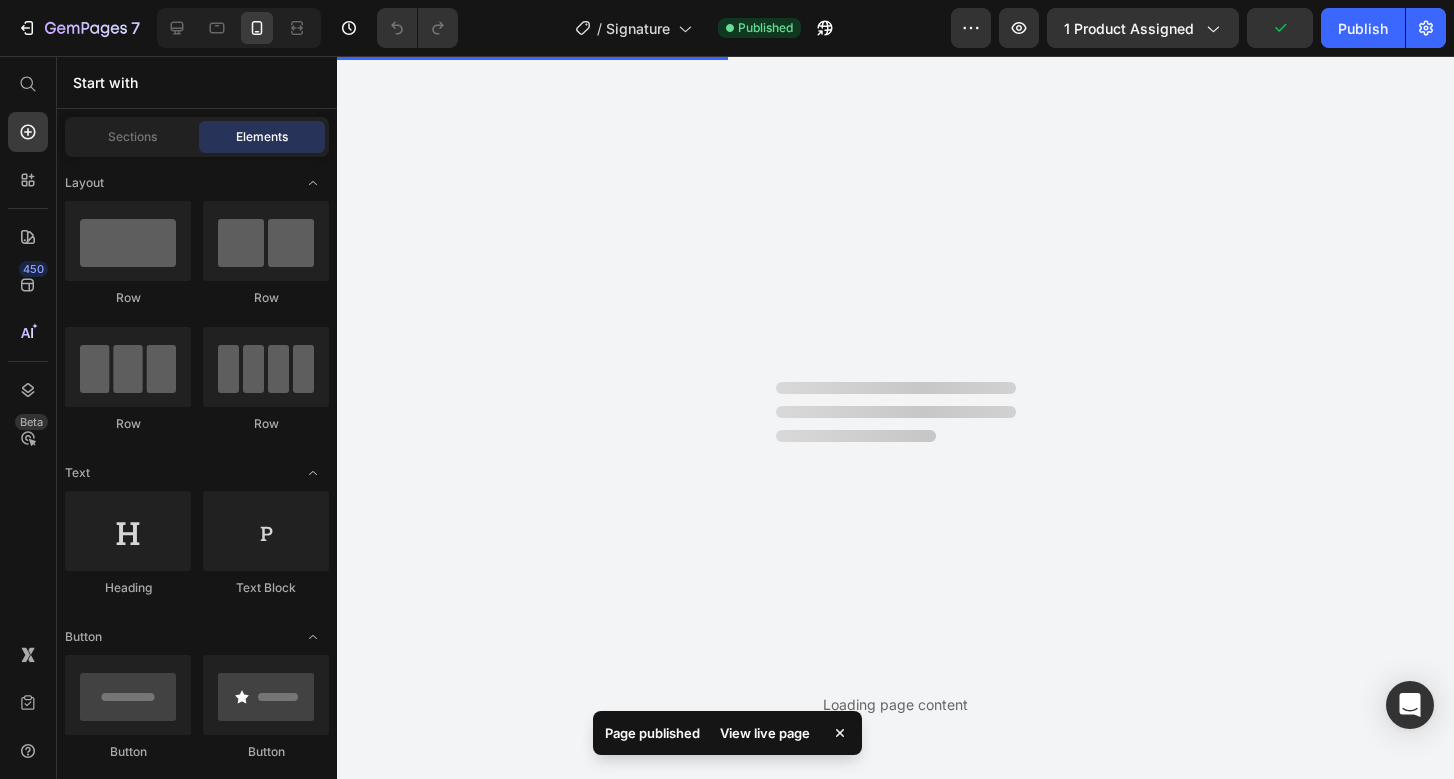 scroll, scrollTop: 0, scrollLeft: 0, axis: both 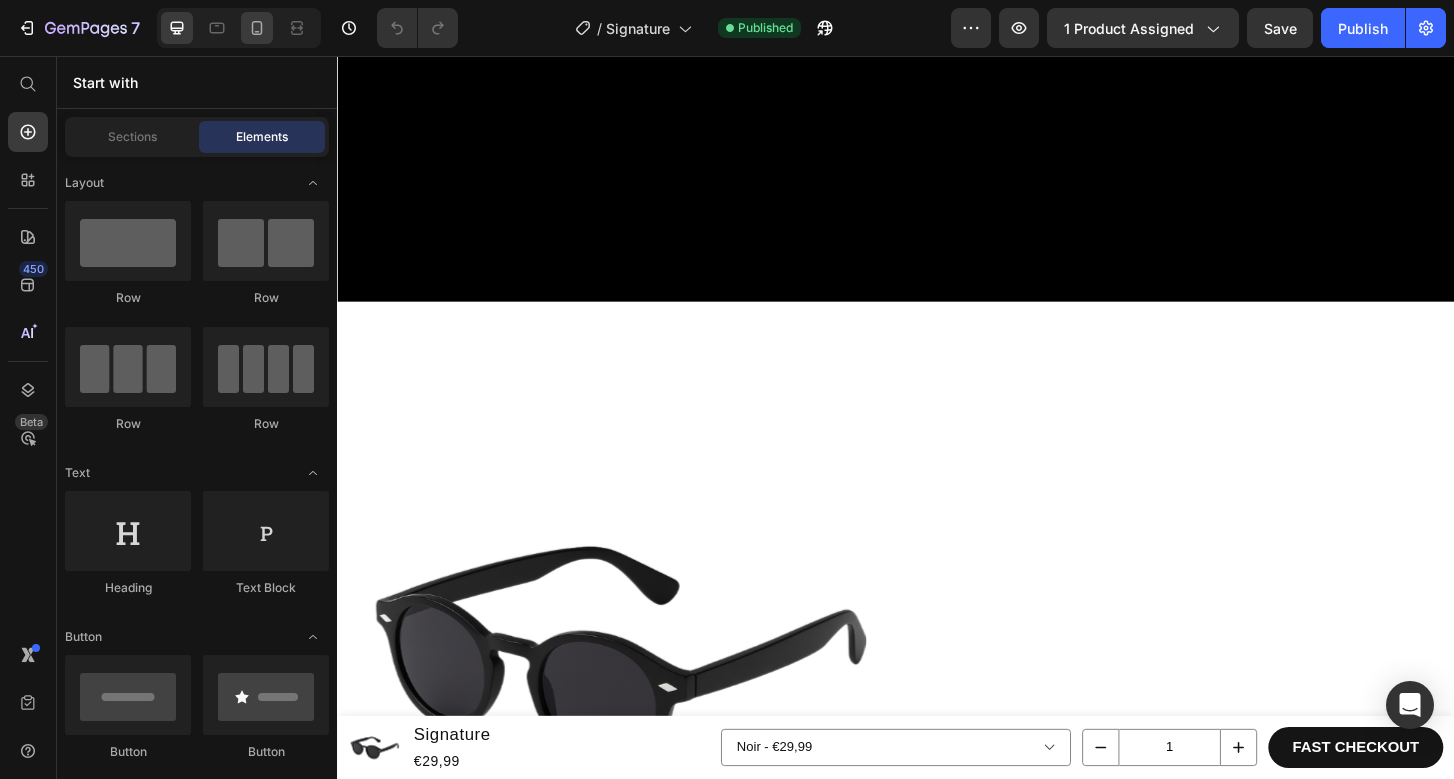click 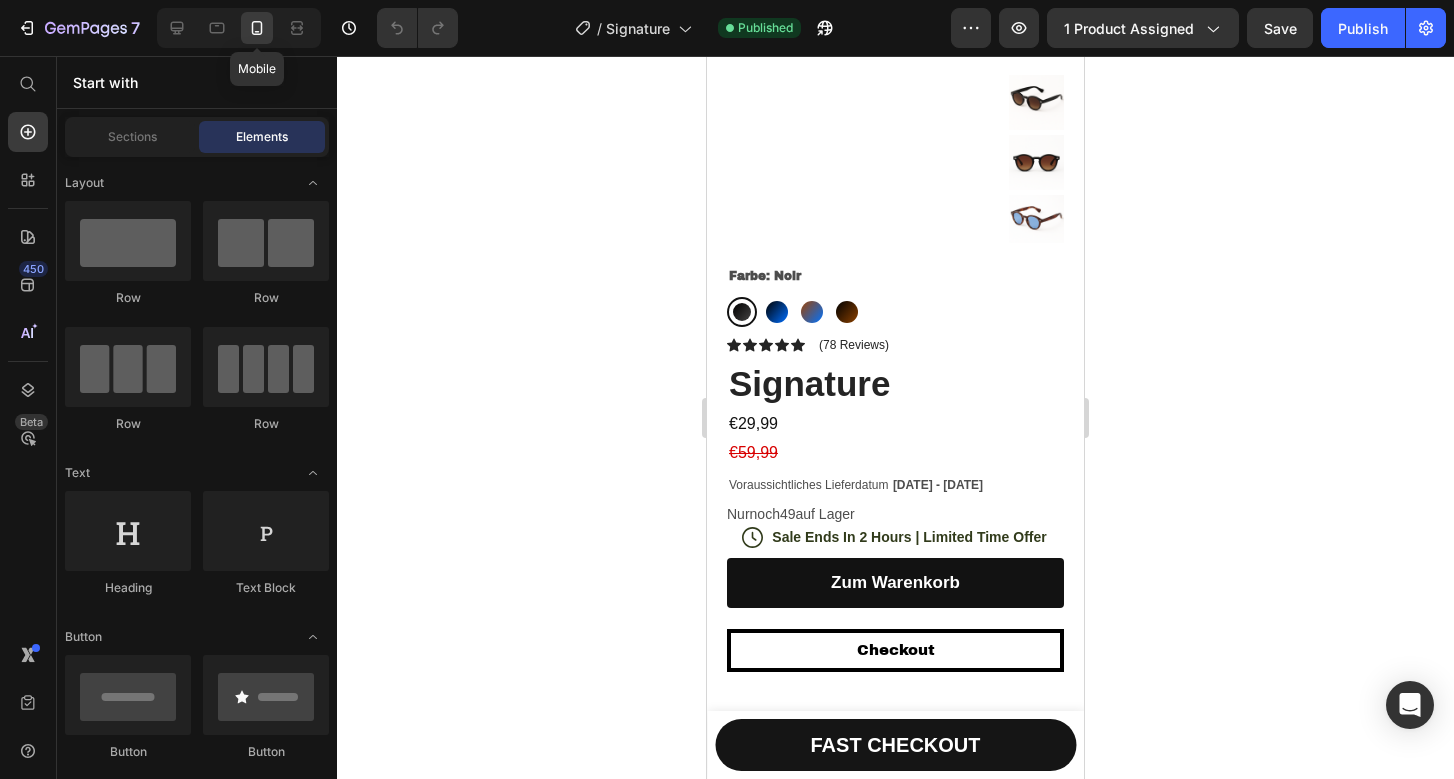 scroll, scrollTop: 454, scrollLeft: 0, axis: vertical 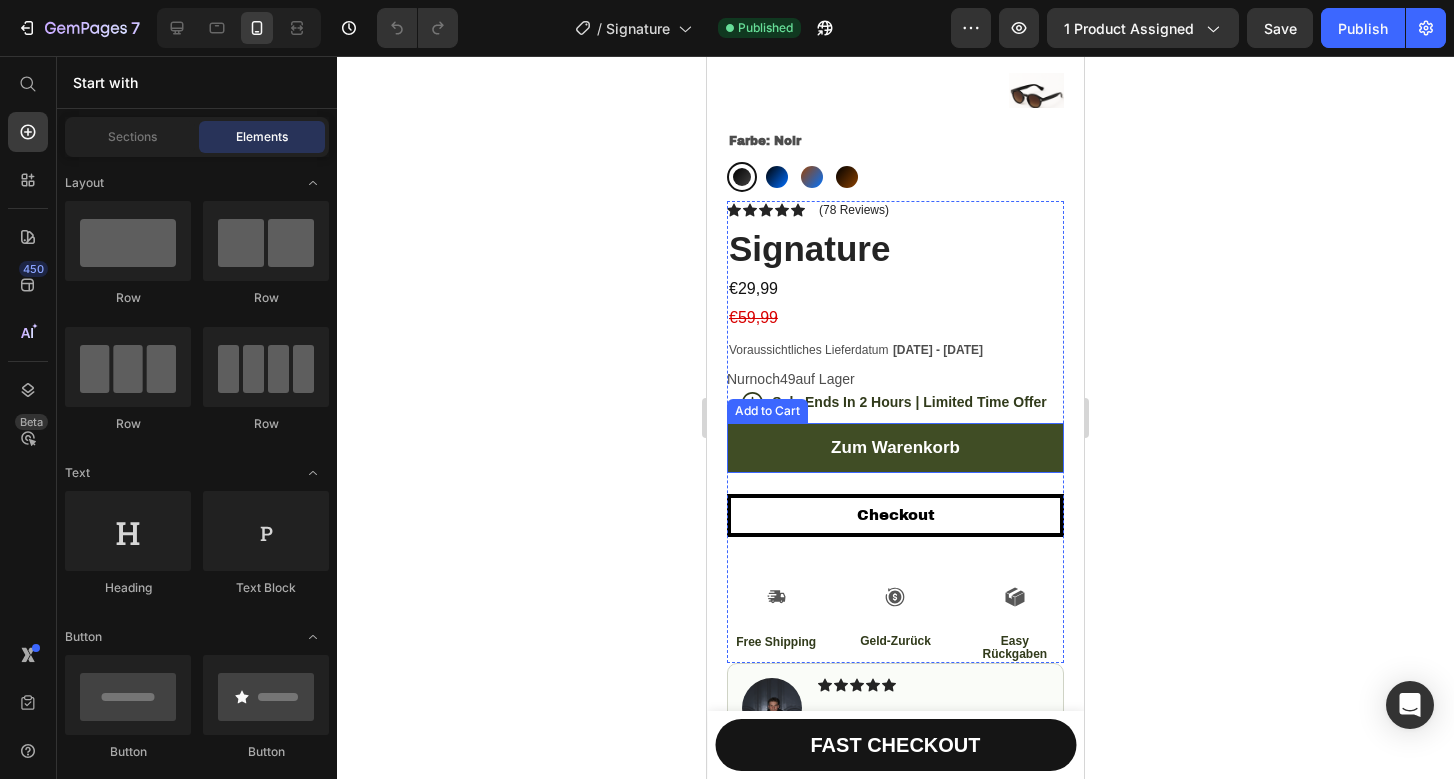 click on "zum warenkorb" at bounding box center [895, 448] 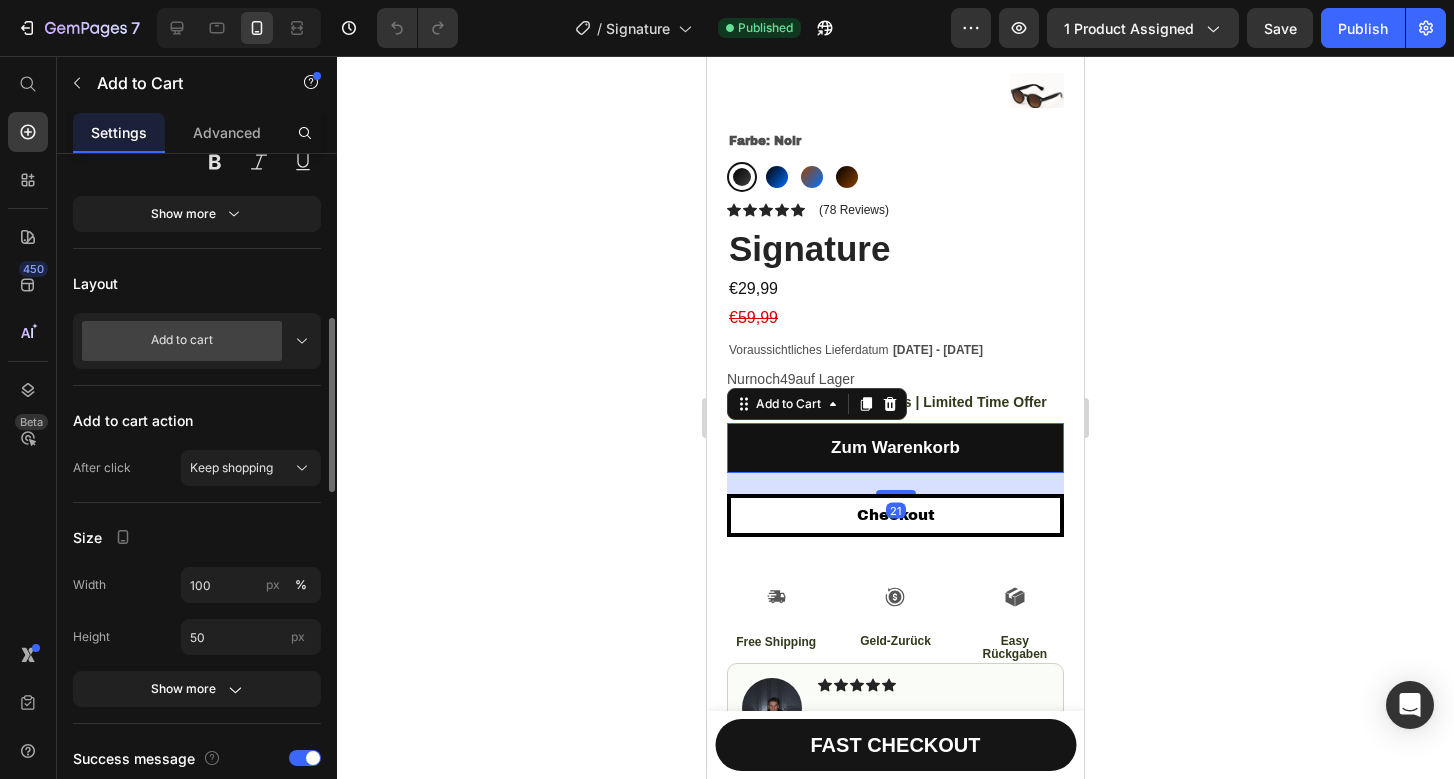 scroll, scrollTop: 490, scrollLeft: 0, axis: vertical 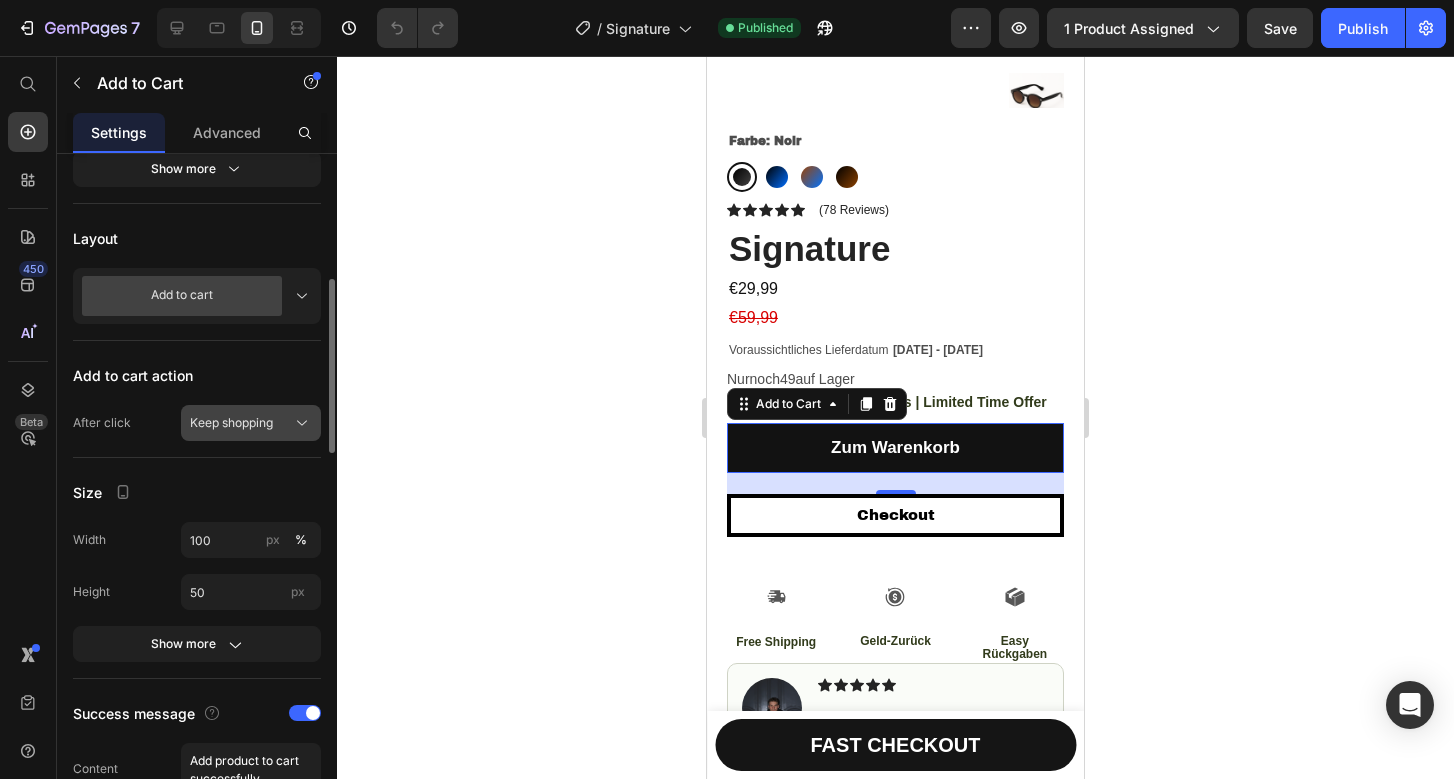 click on "Keep shopping" at bounding box center (231, 423) 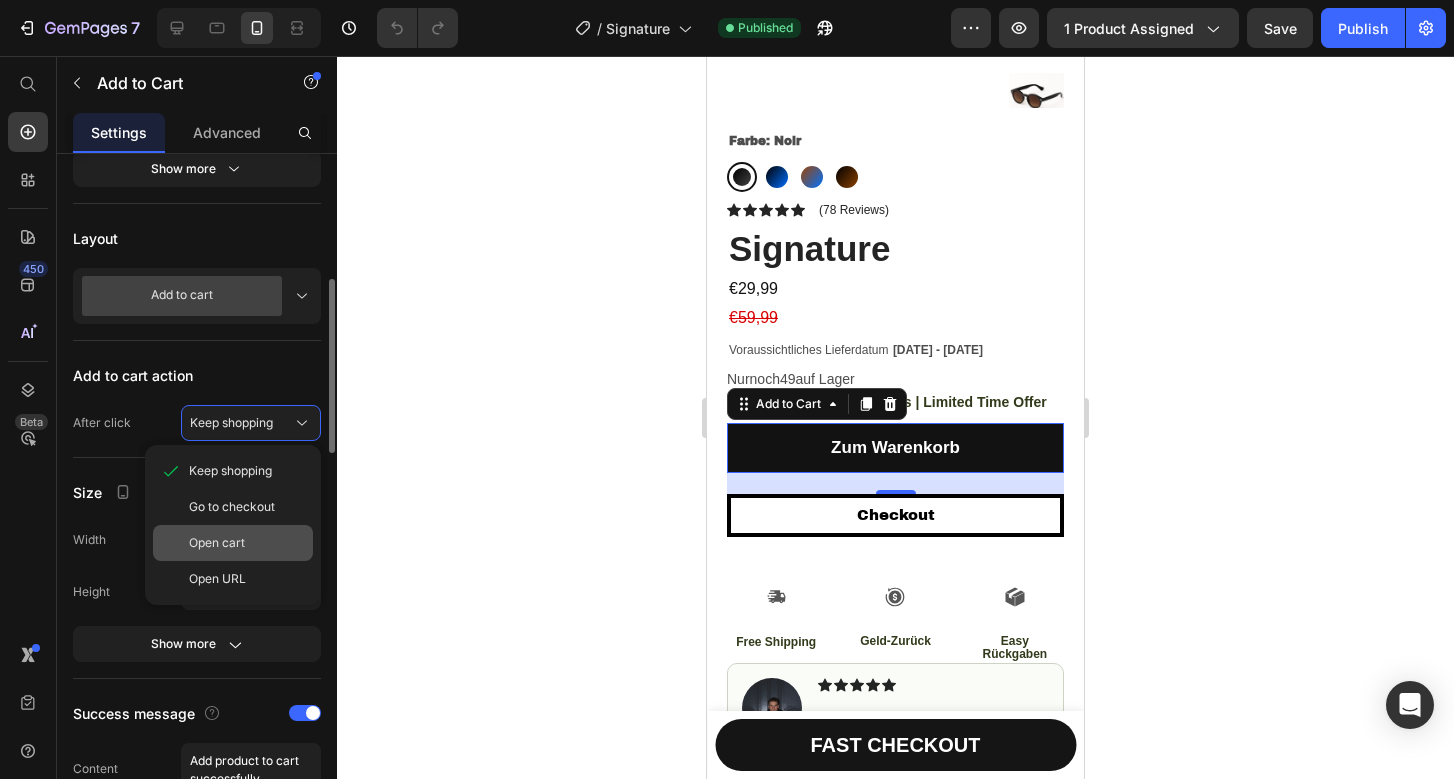 drag, startPoint x: 252, startPoint y: 512, endPoint x: 247, endPoint y: 534, distance: 22.561028 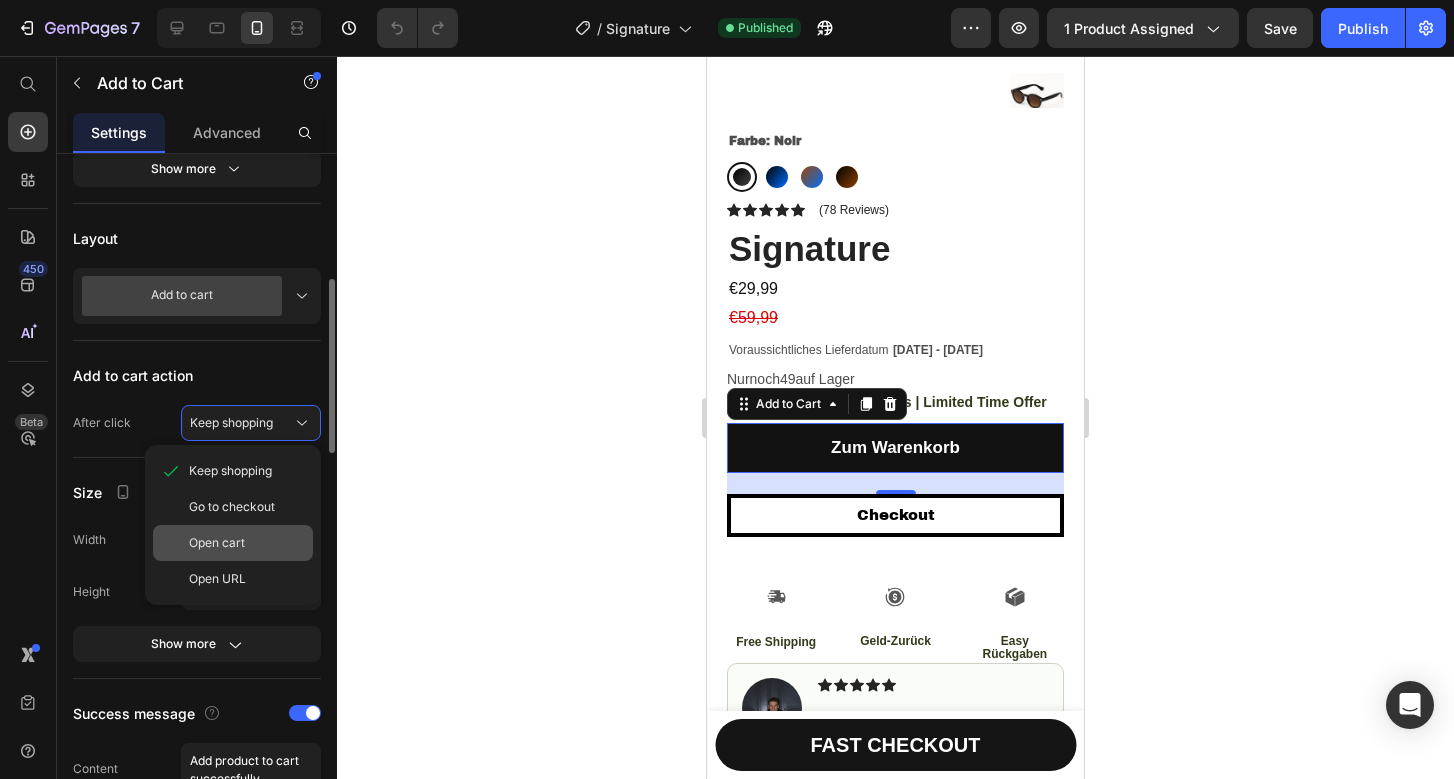 click on "Open cart" 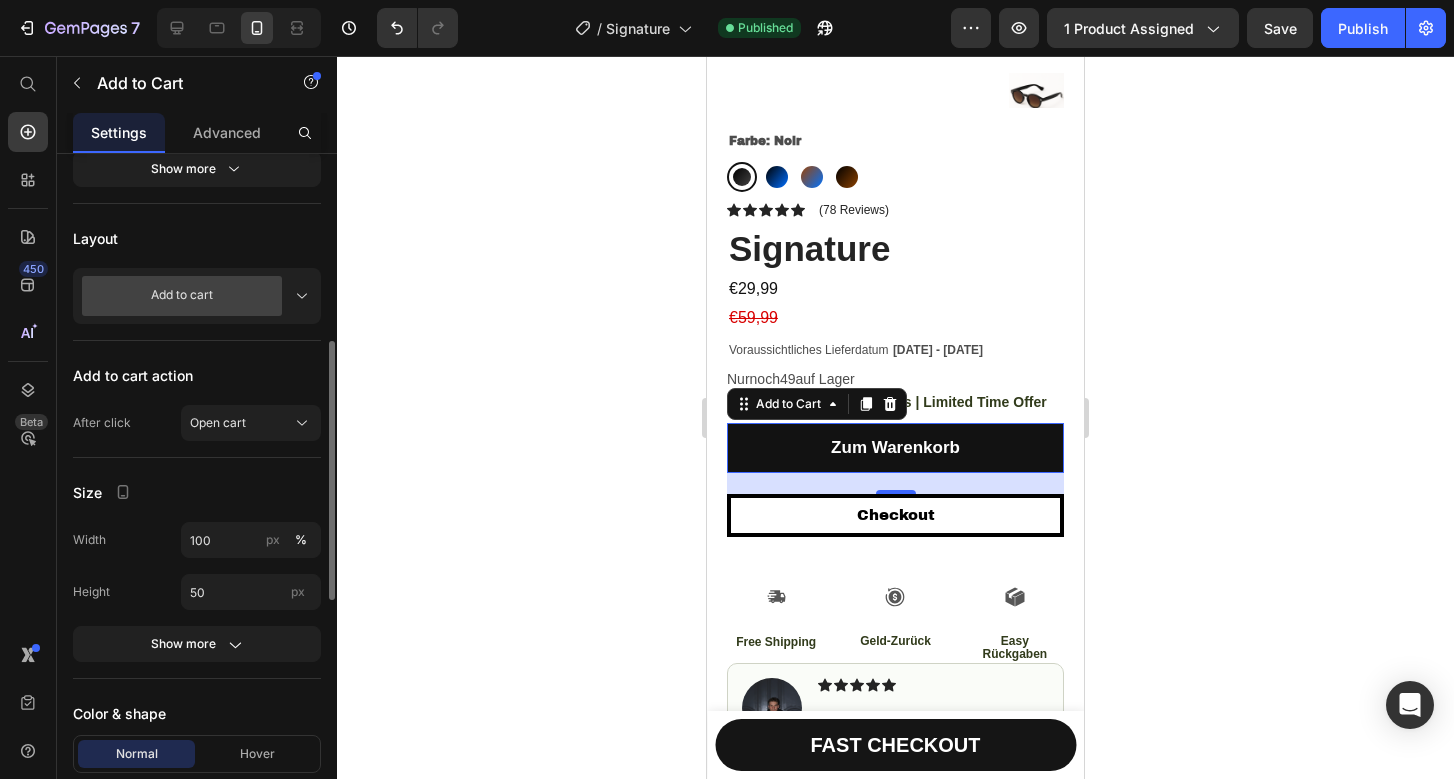click 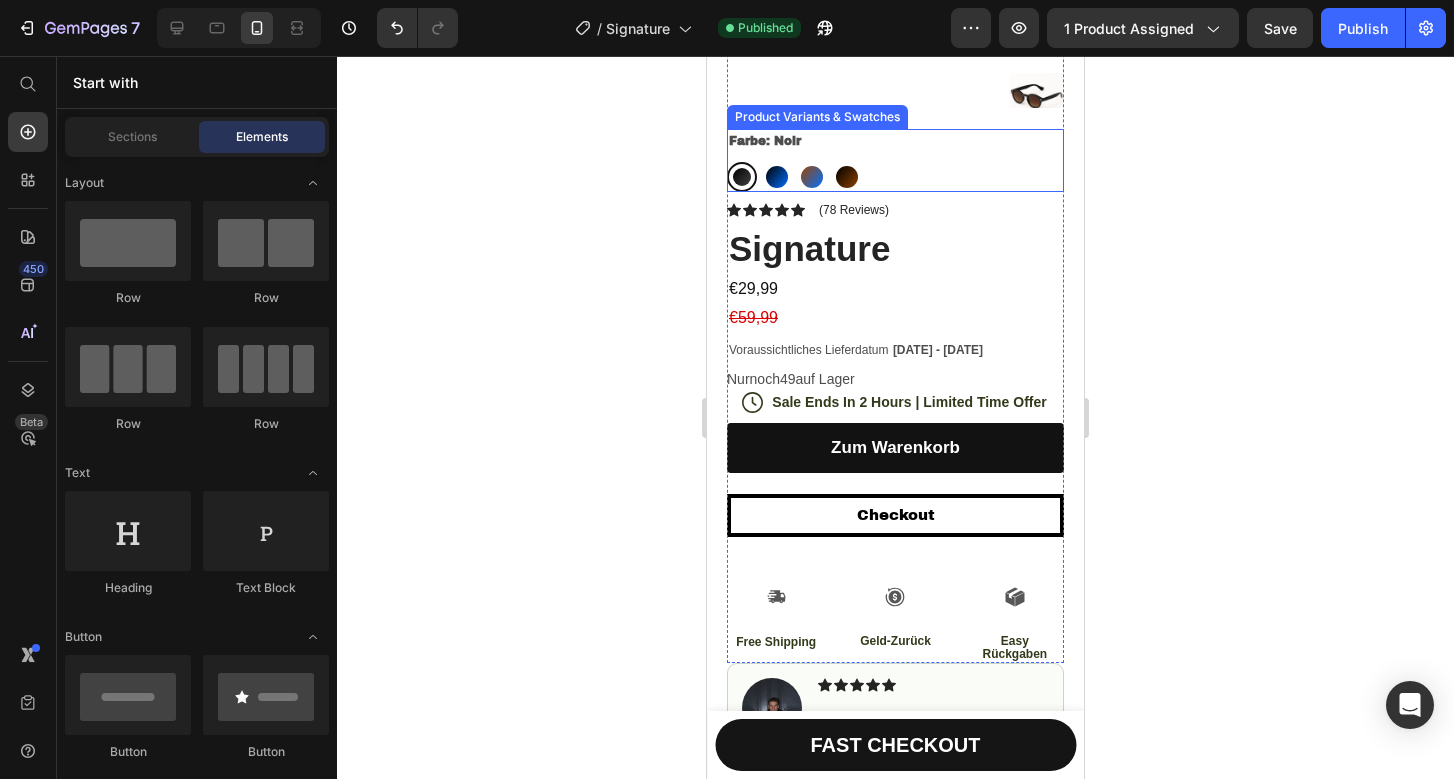 scroll, scrollTop: 442, scrollLeft: 0, axis: vertical 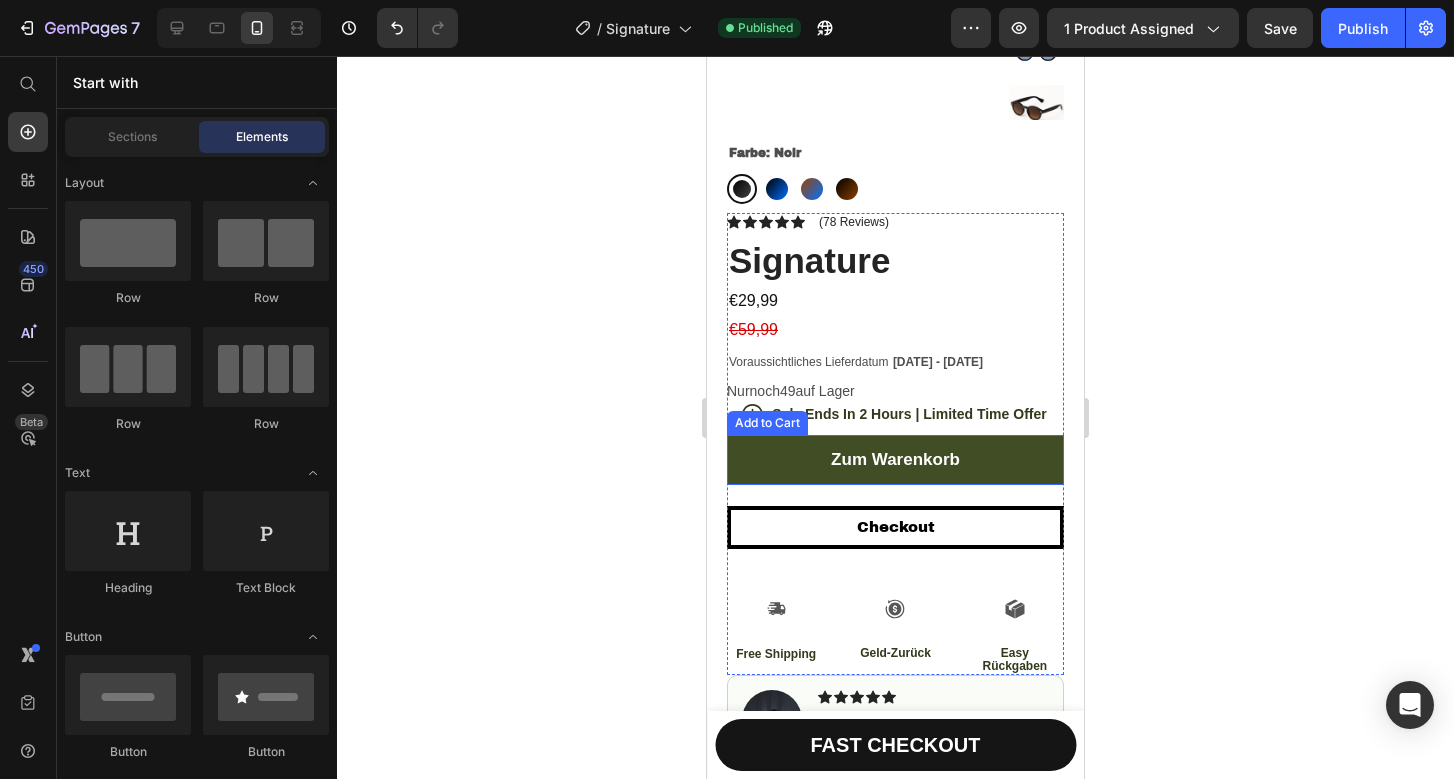 click on "zum warenkorb" at bounding box center [895, 460] 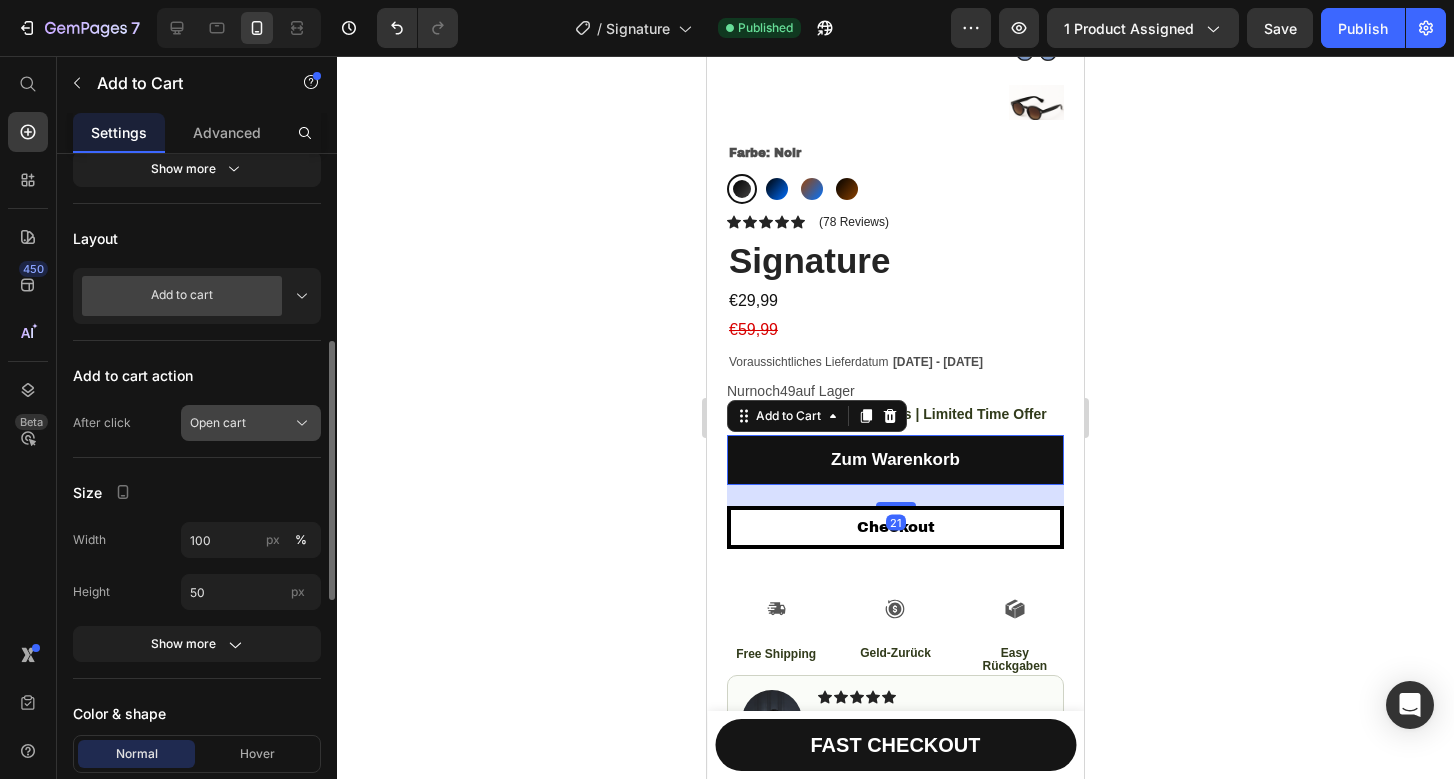click on "Open cart" 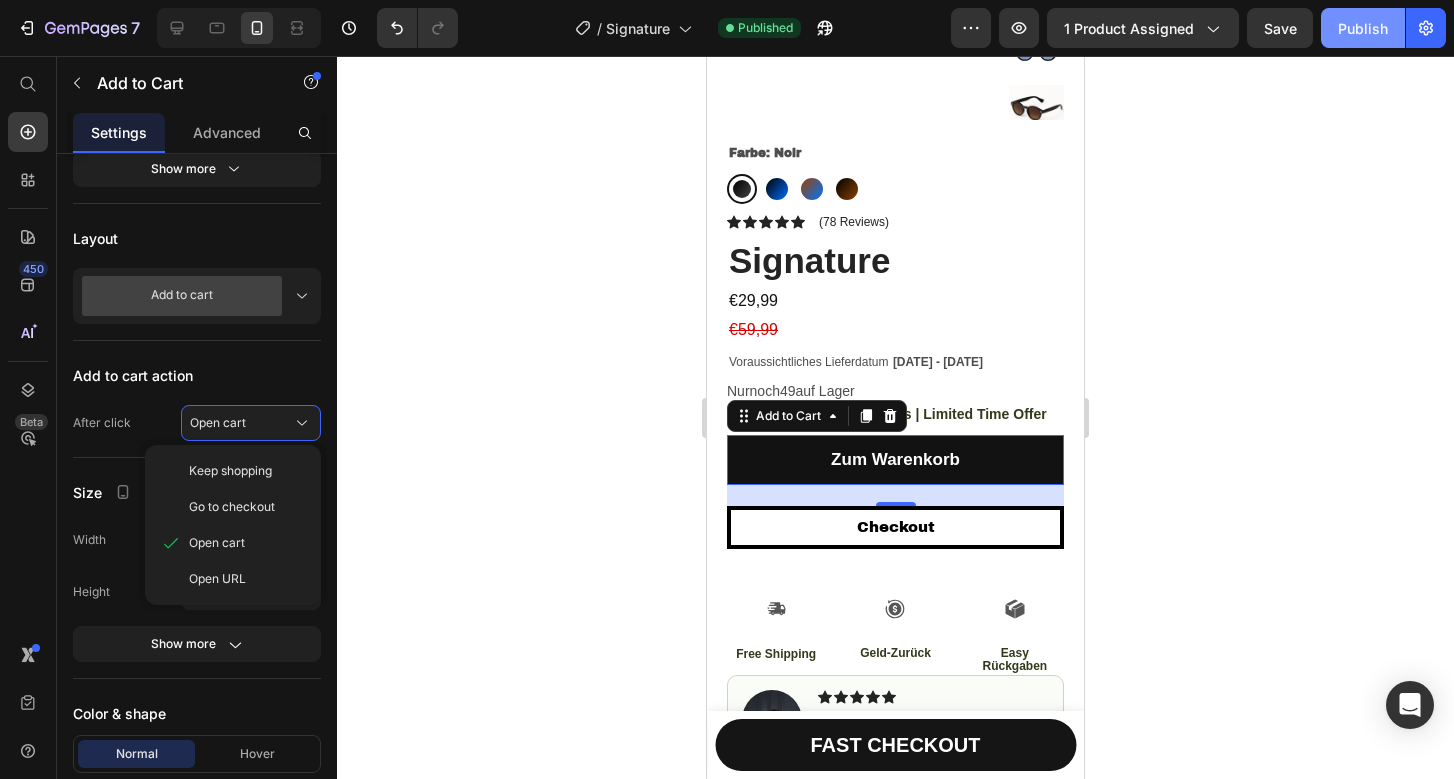 click on "Publish" at bounding box center [1363, 28] 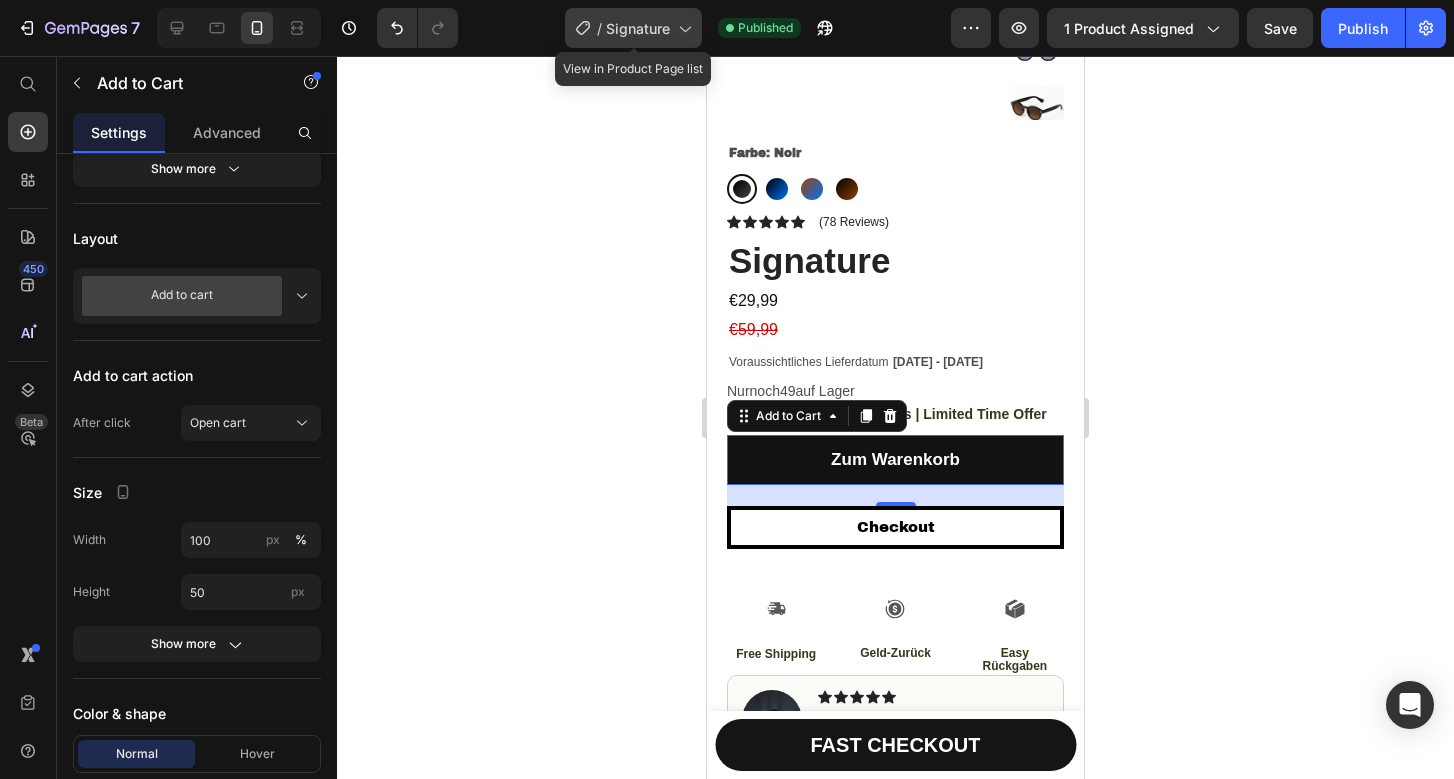 click on "Signature" at bounding box center [638, 28] 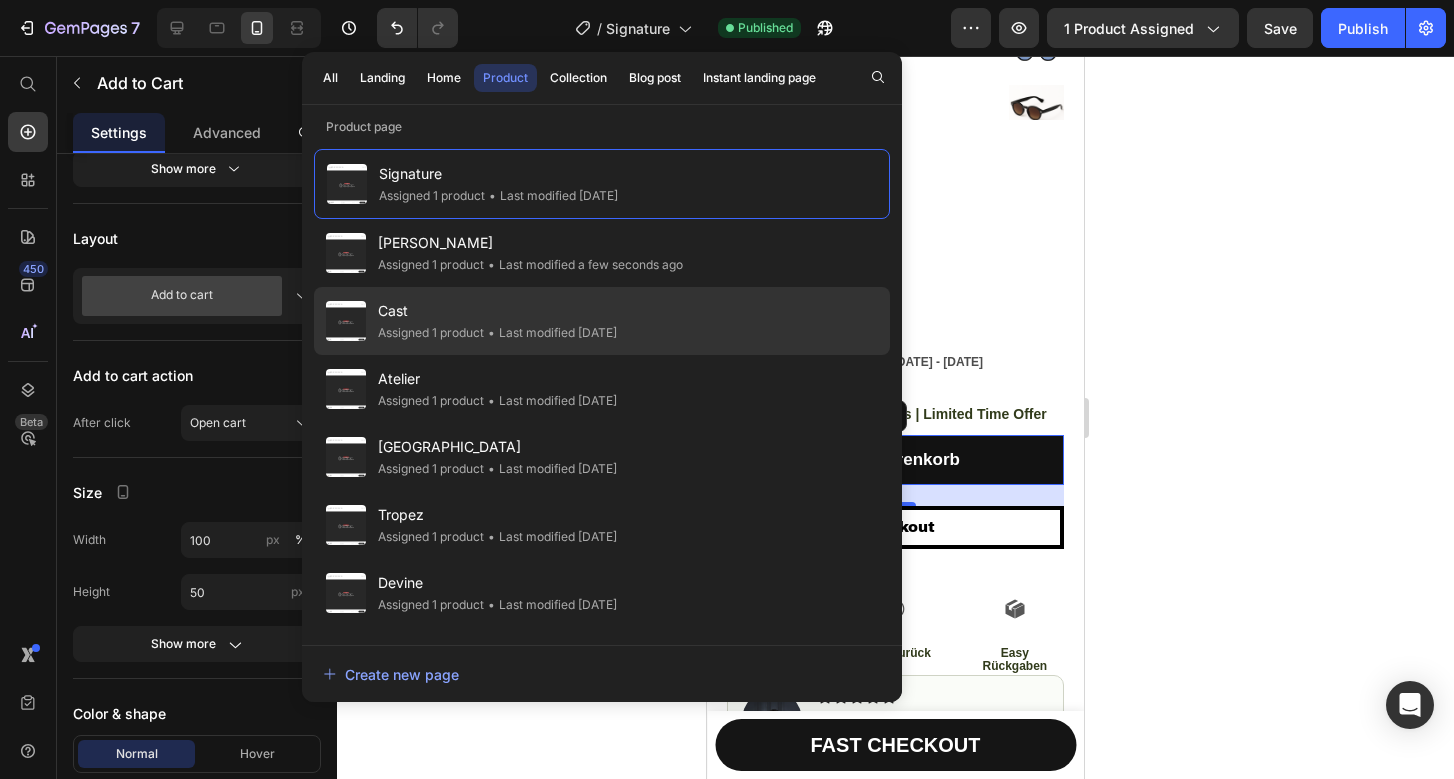 click on "Cast" at bounding box center [497, 311] 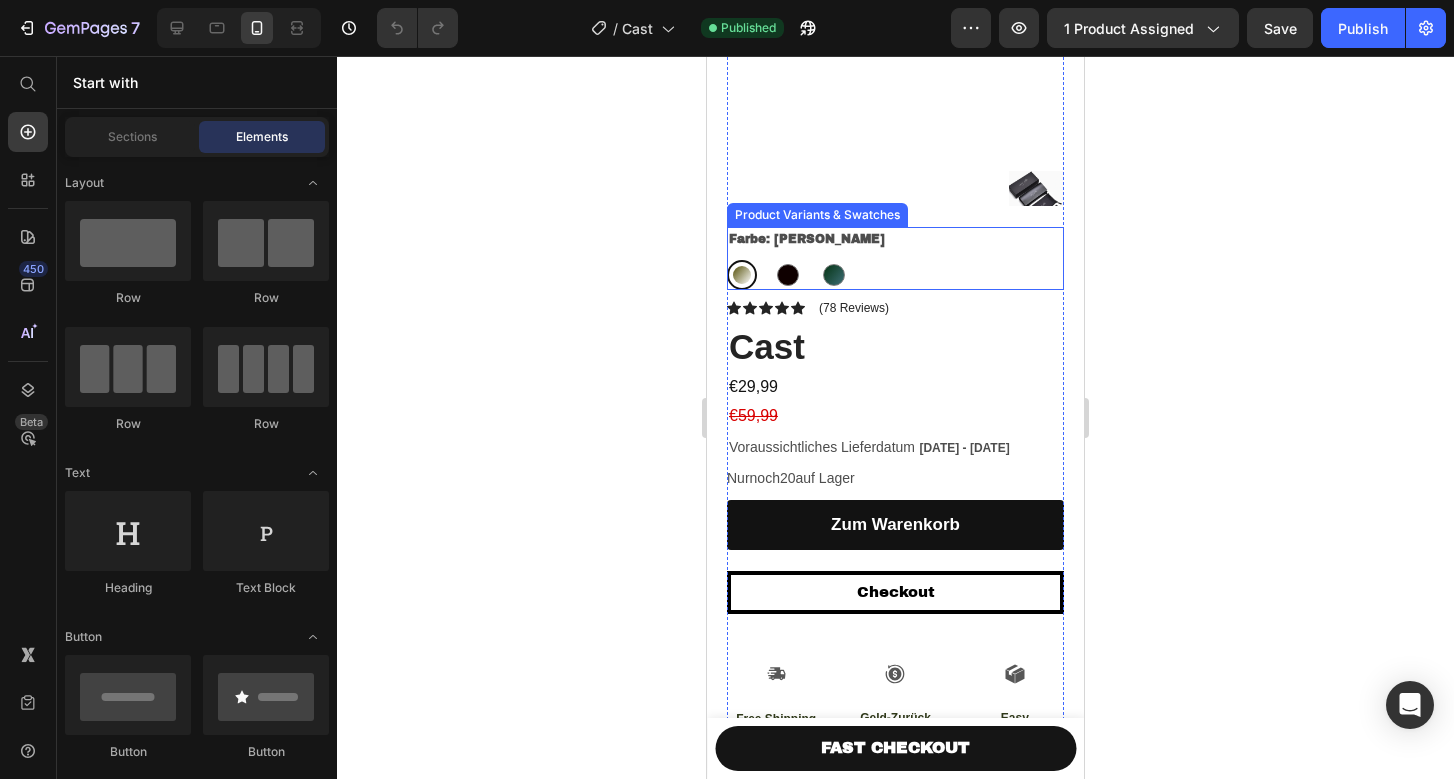 scroll, scrollTop: 349, scrollLeft: 0, axis: vertical 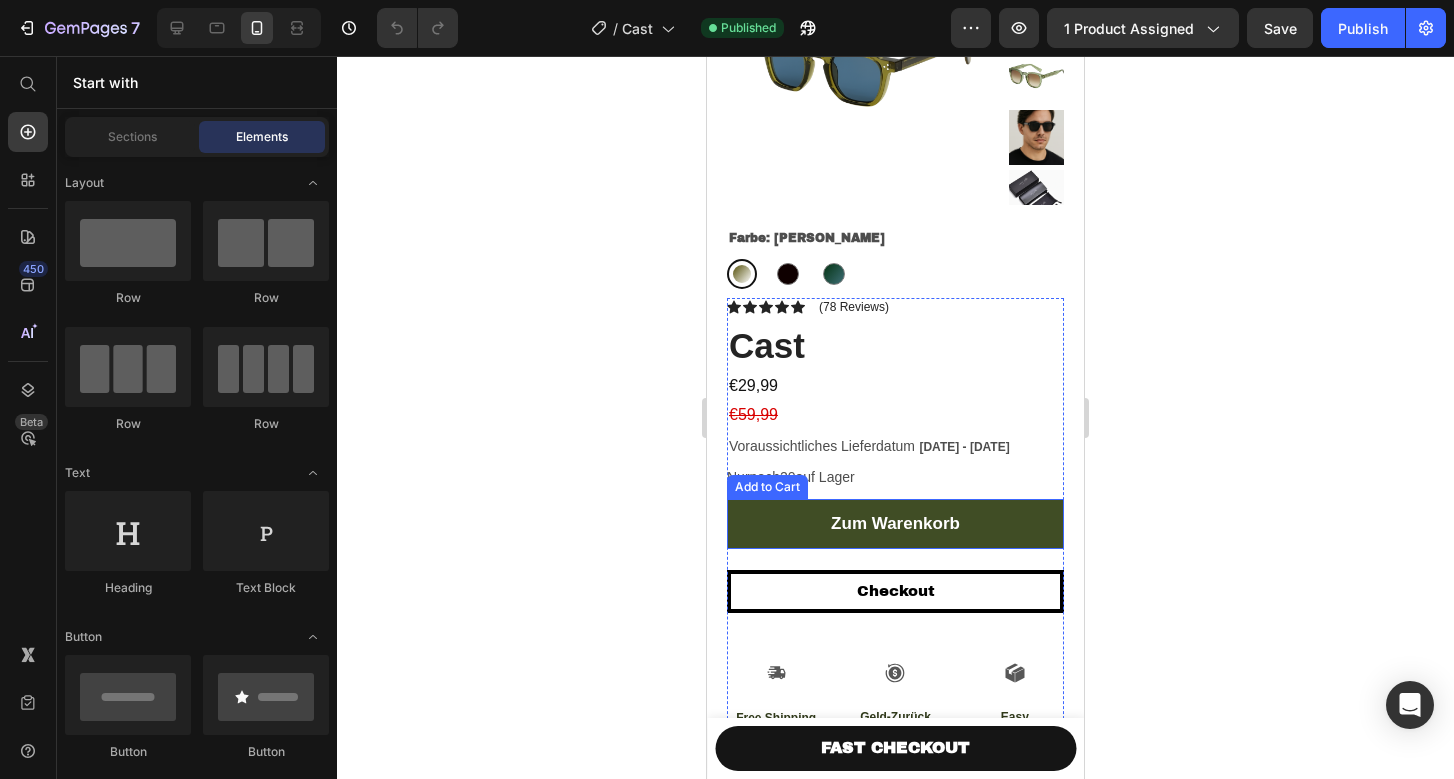 click on "zum warenkorb" at bounding box center (895, 524) 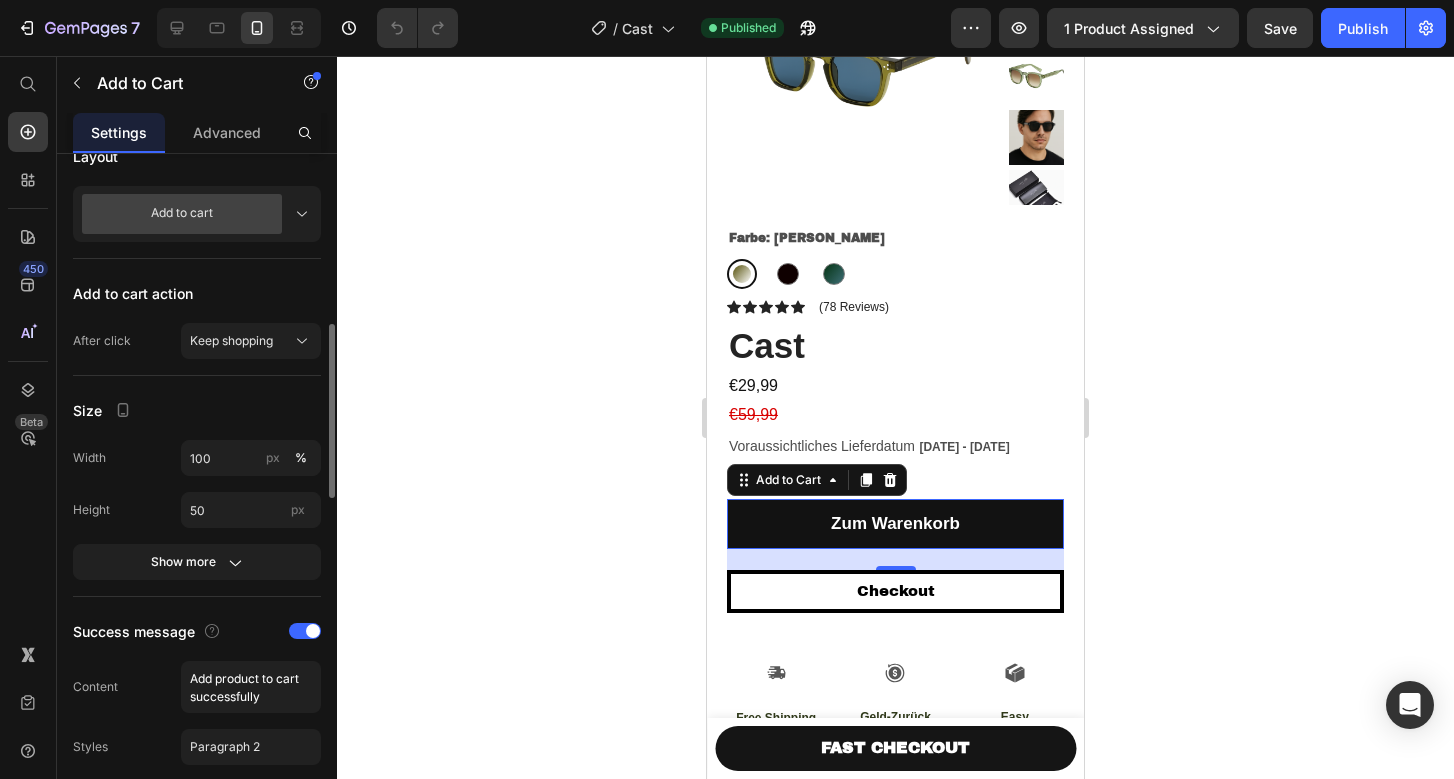 scroll, scrollTop: 543, scrollLeft: 0, axis: vertical 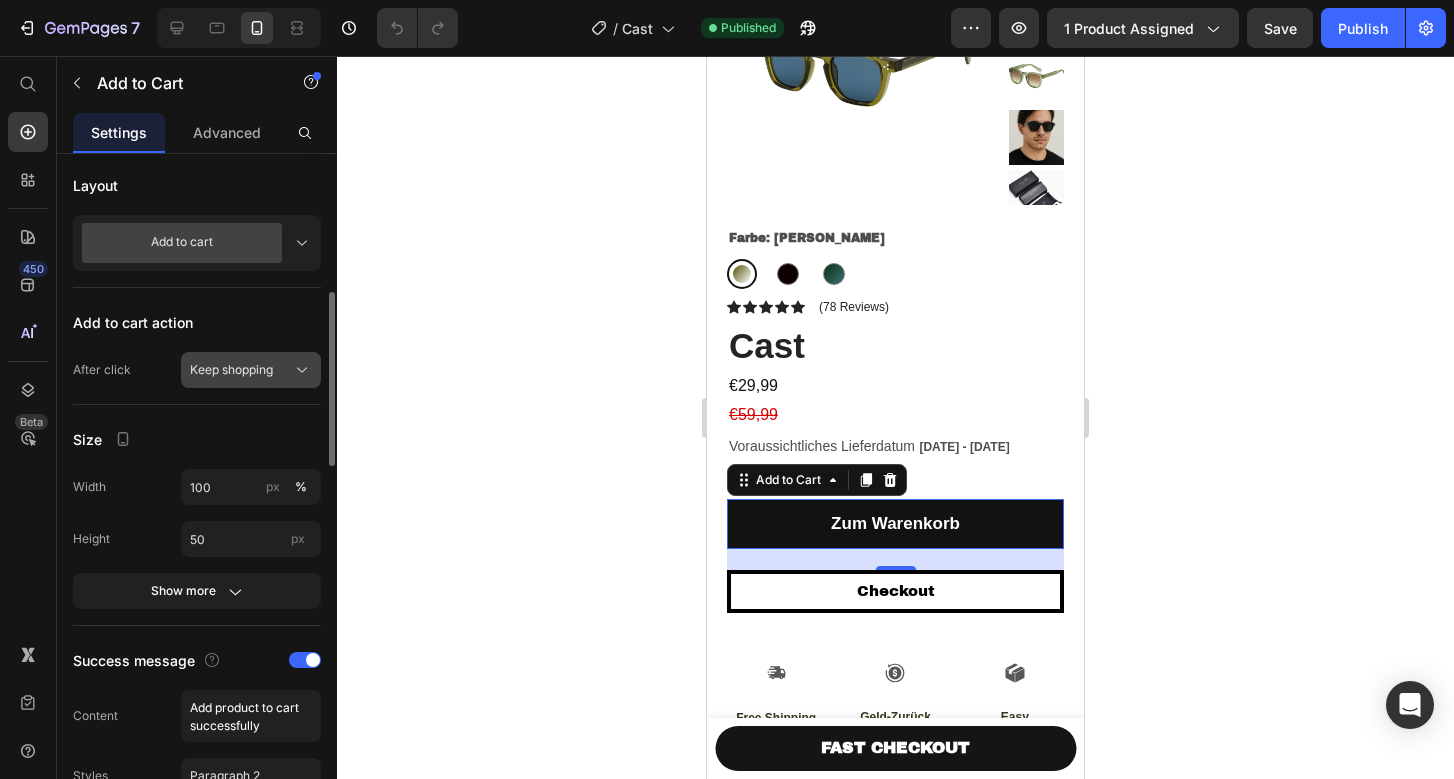 click on "Keep shopping" at bounding box center (251, 370) 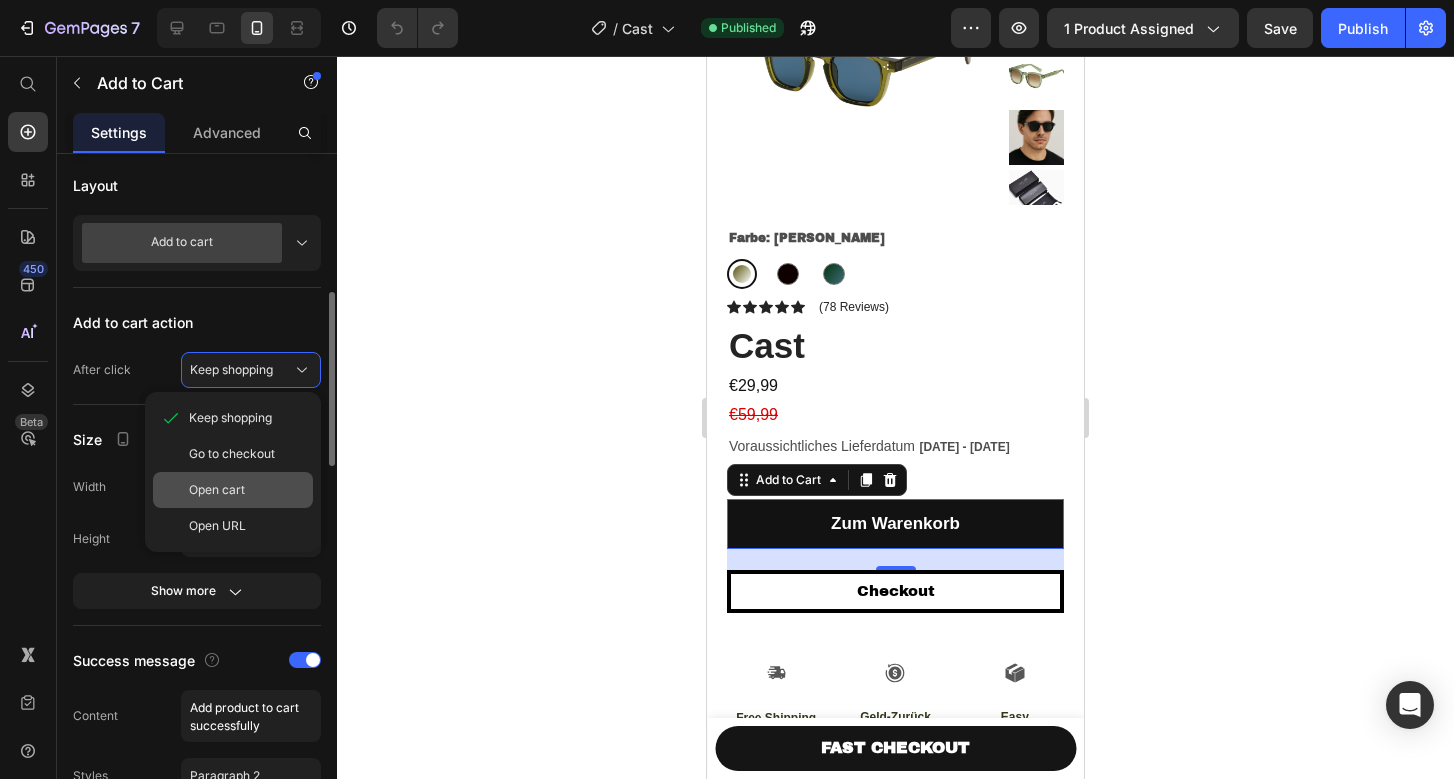 click on "Open cart" at bounding box center (217, 490) 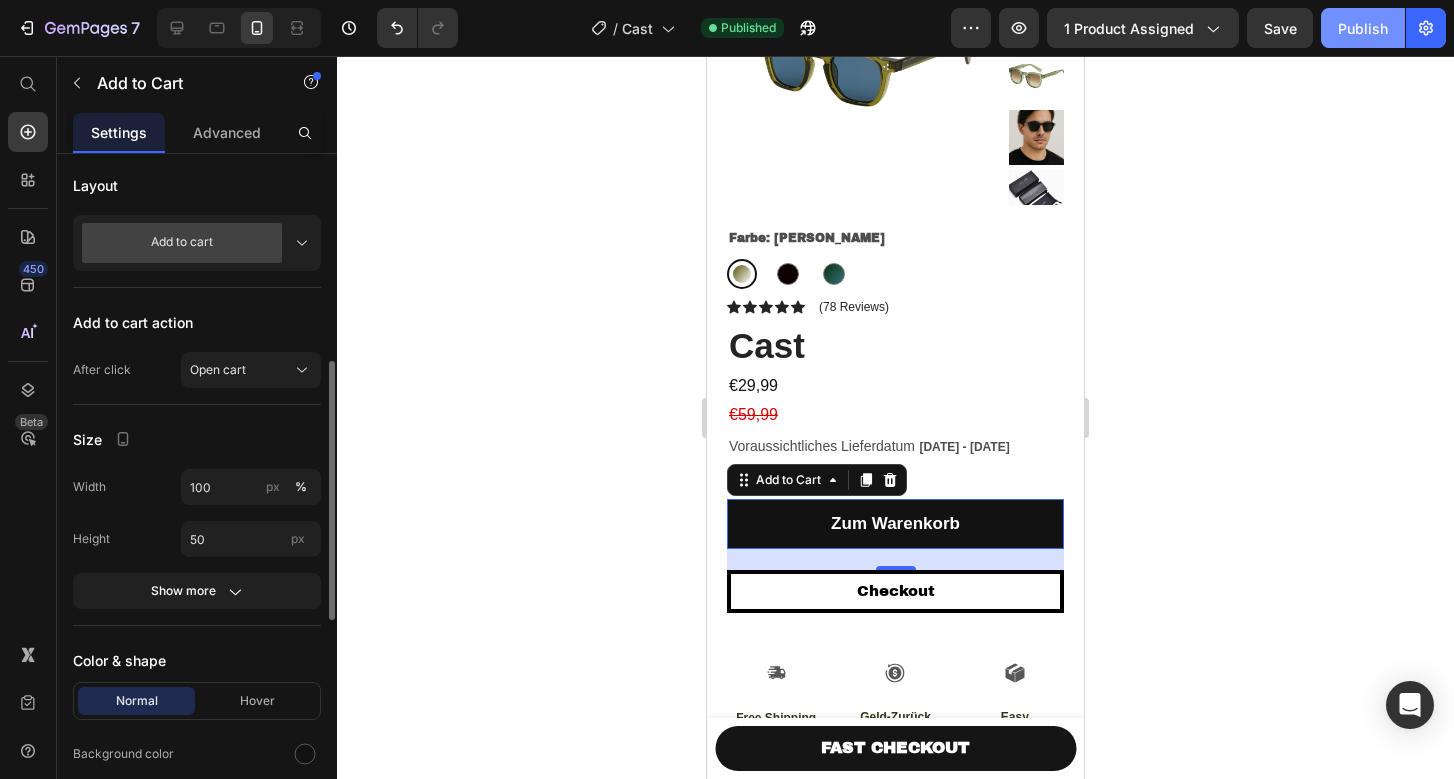 click on "Publish" at bounding box center [1363, 28] 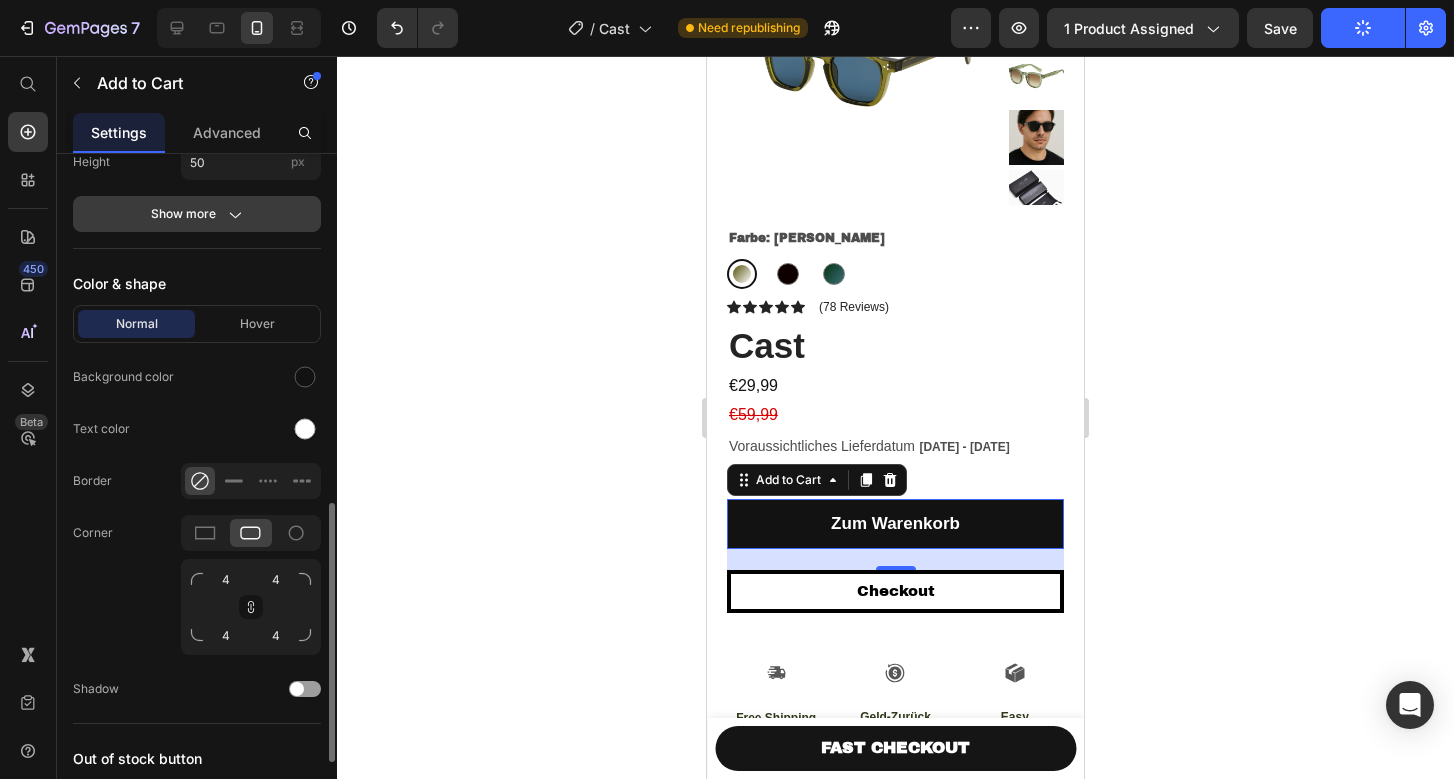 scroll, scrollTop: 918, scrollLeft: 0, axis: vertical 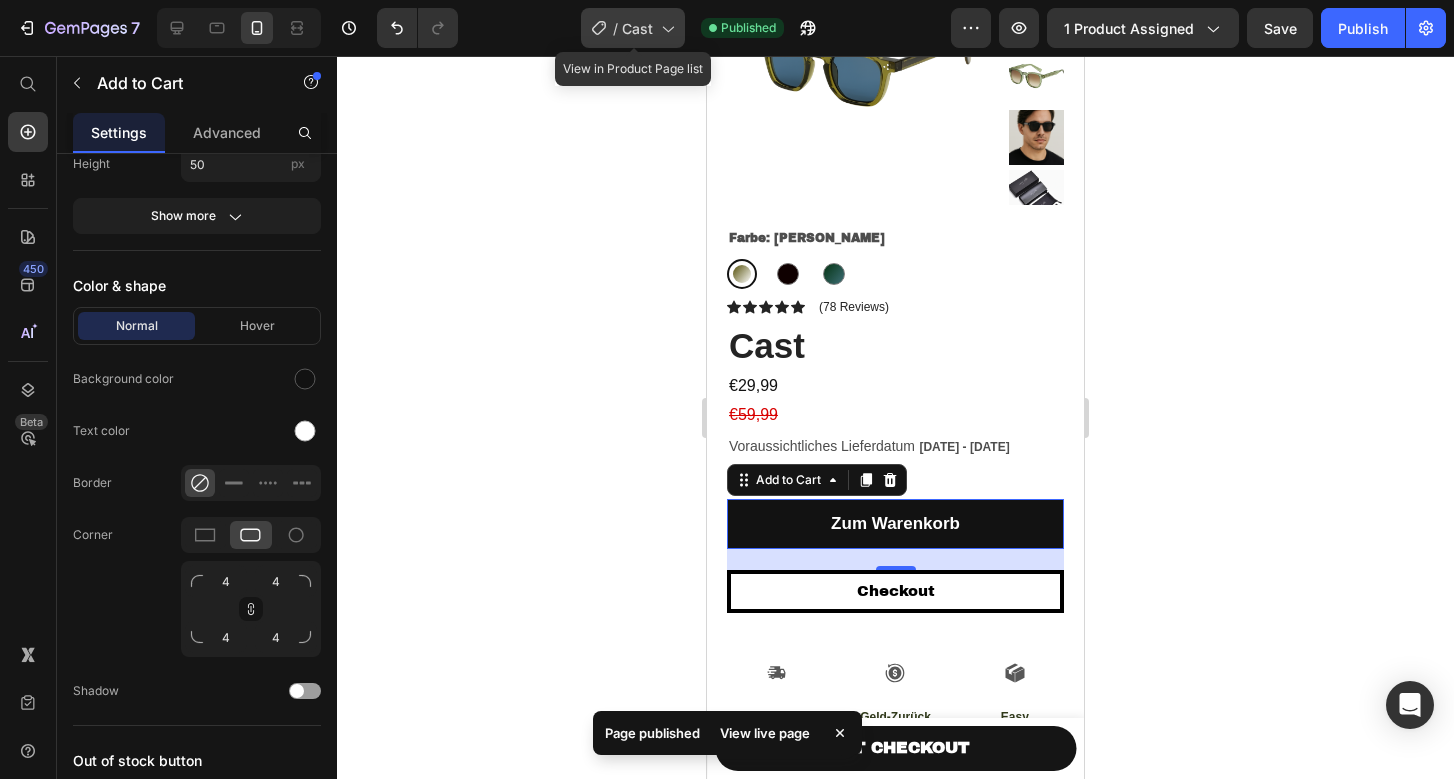 click on "Cast" at bounding box center (637, 28) 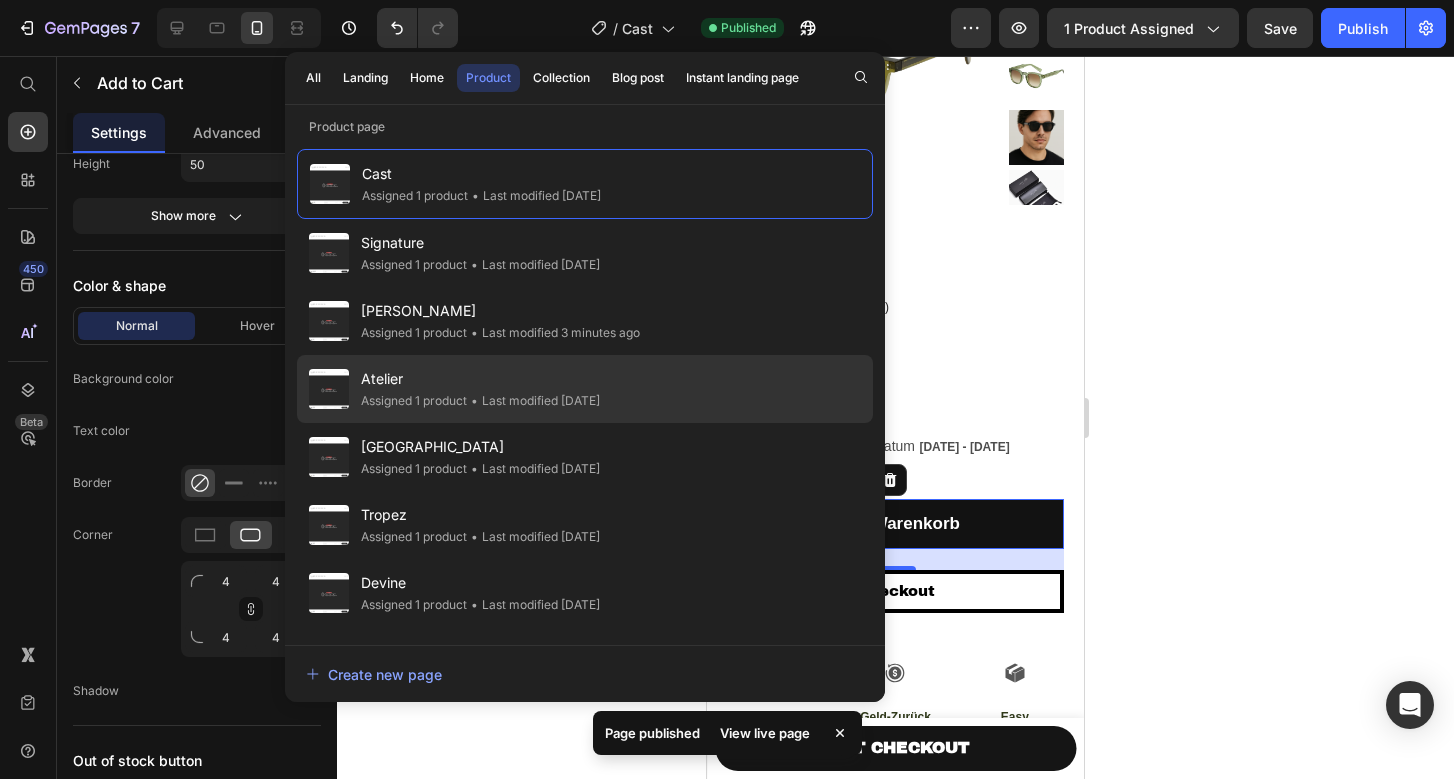 click on "Atelier" at bounding box center (480, 379) 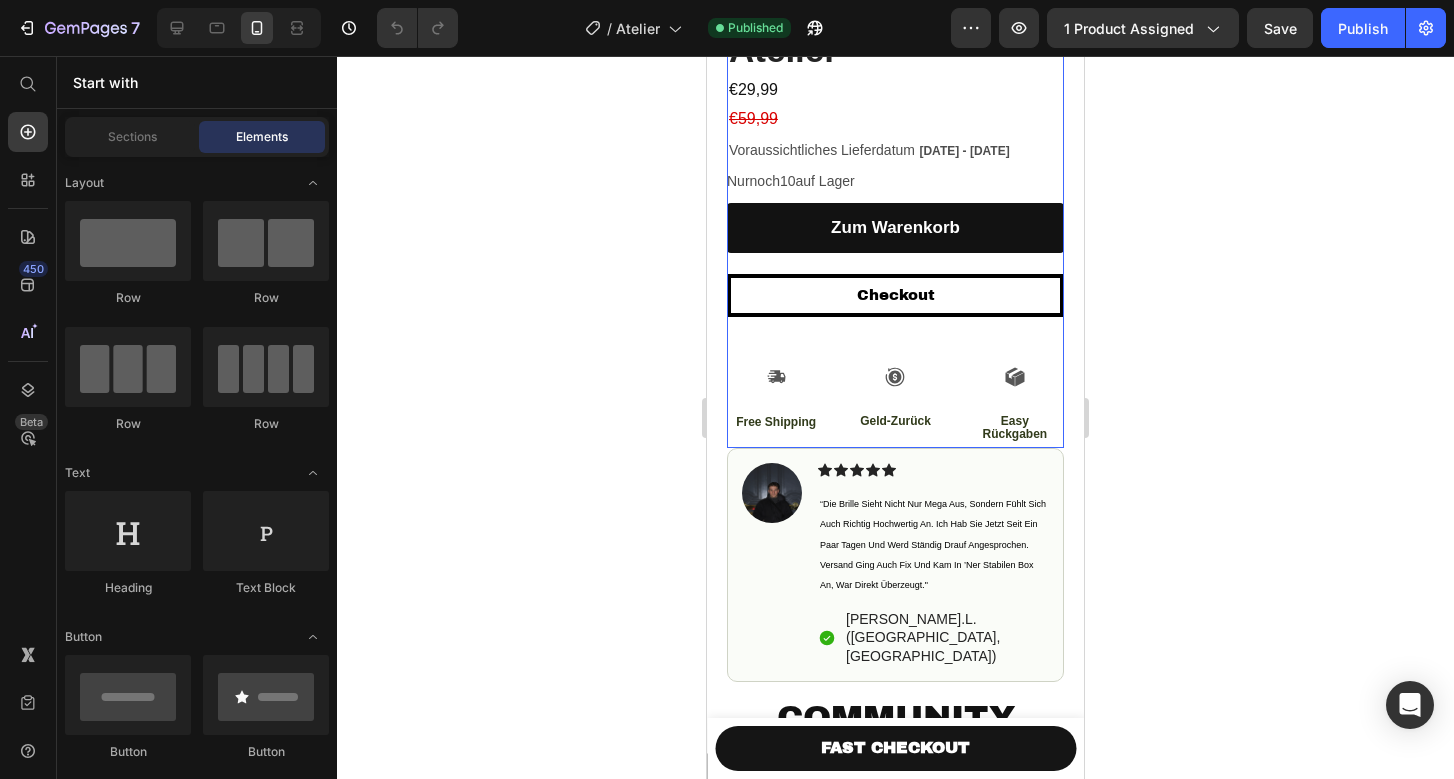 scroll, scrollTop: 644, scrollLeft: 0, axis: vertical 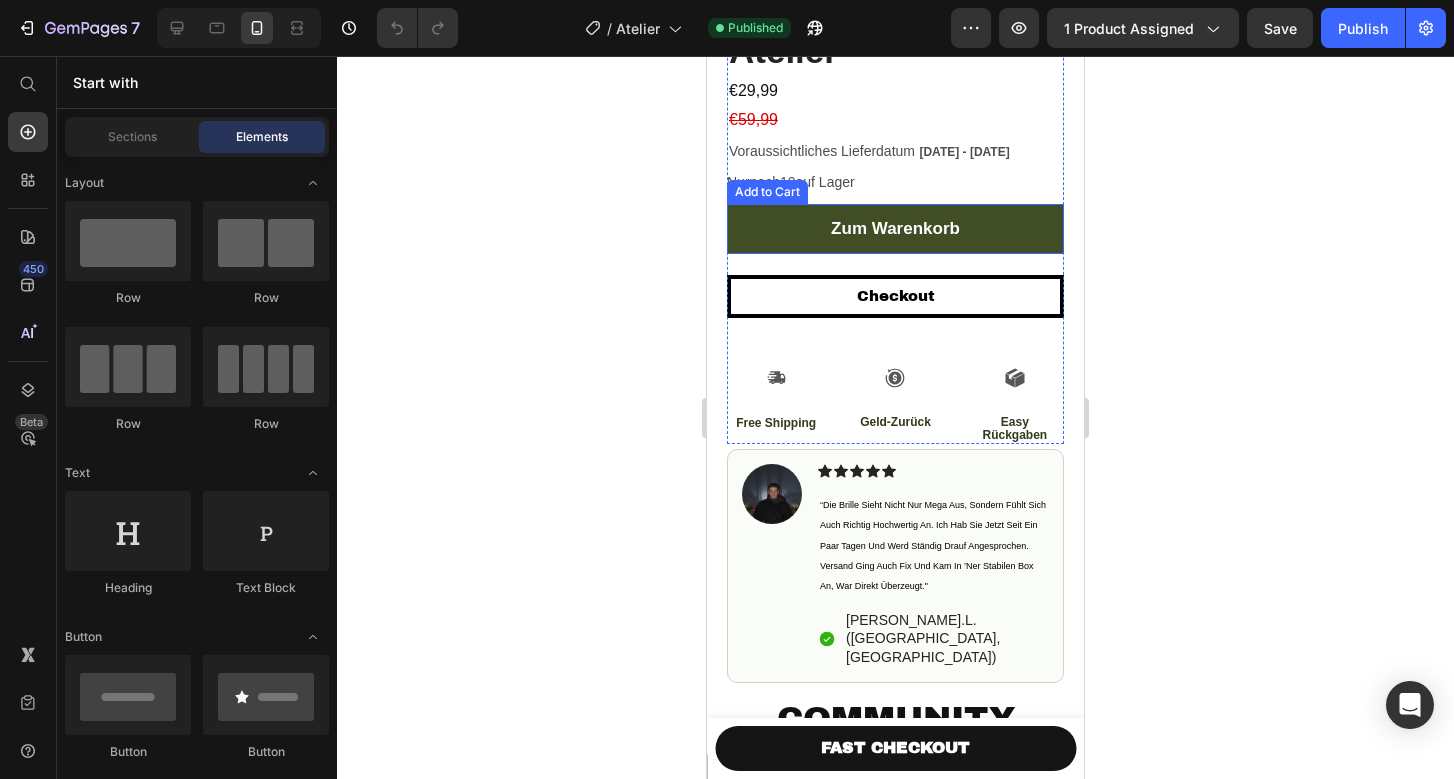 click on "zum warenkorb" at bounding box center [895, 229] 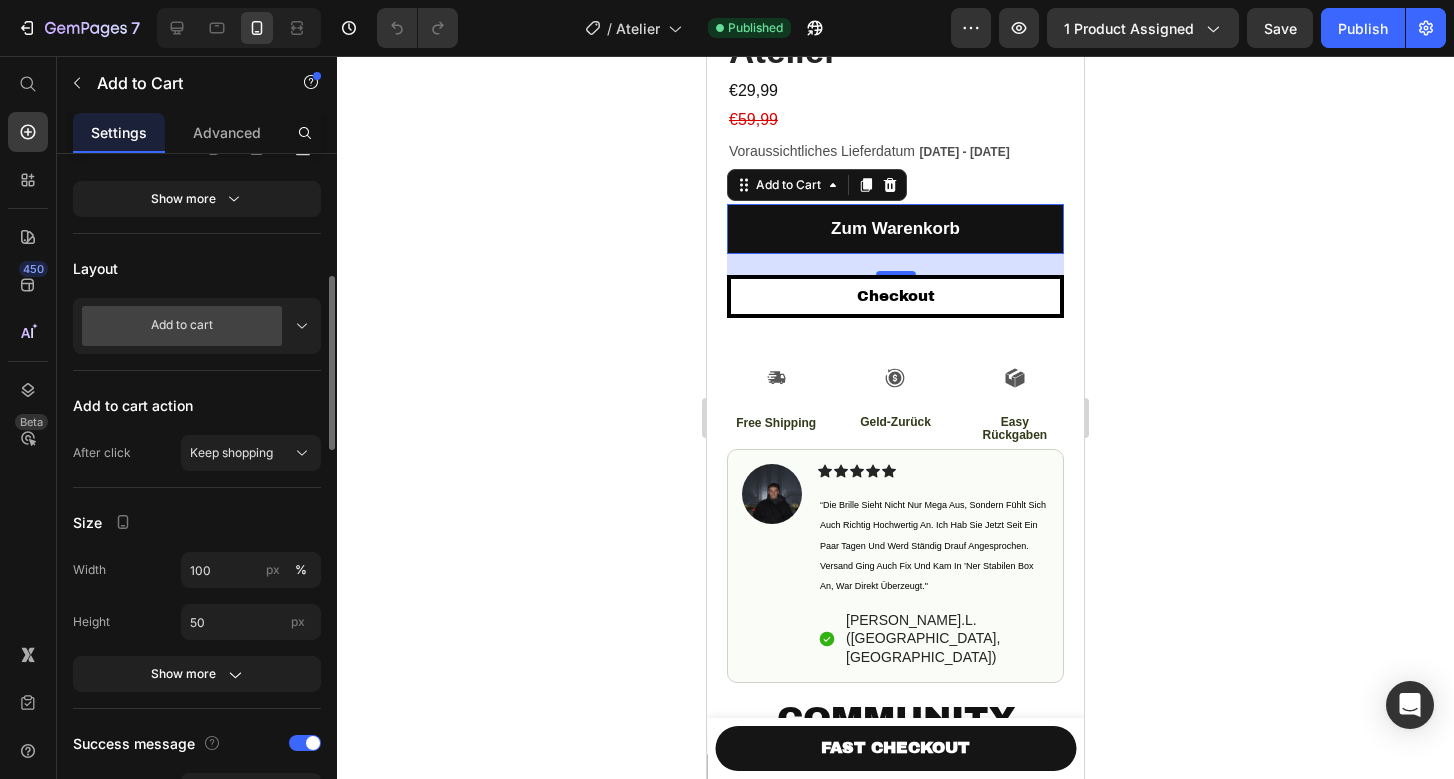 scroll, scrollTop: 428, scrollLeft: 0, axis: vertical 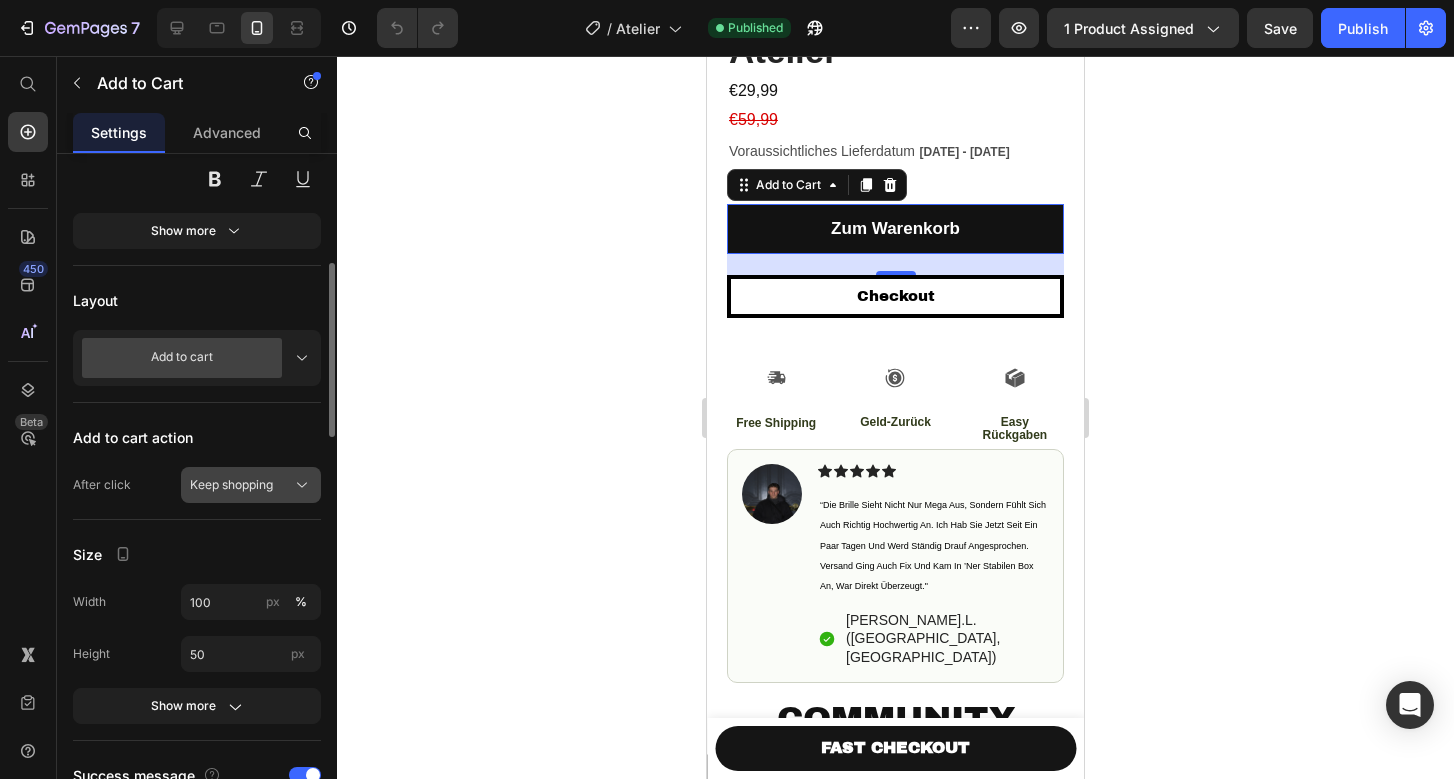 click on "Keep shopping" at bounding box center [231, 485] 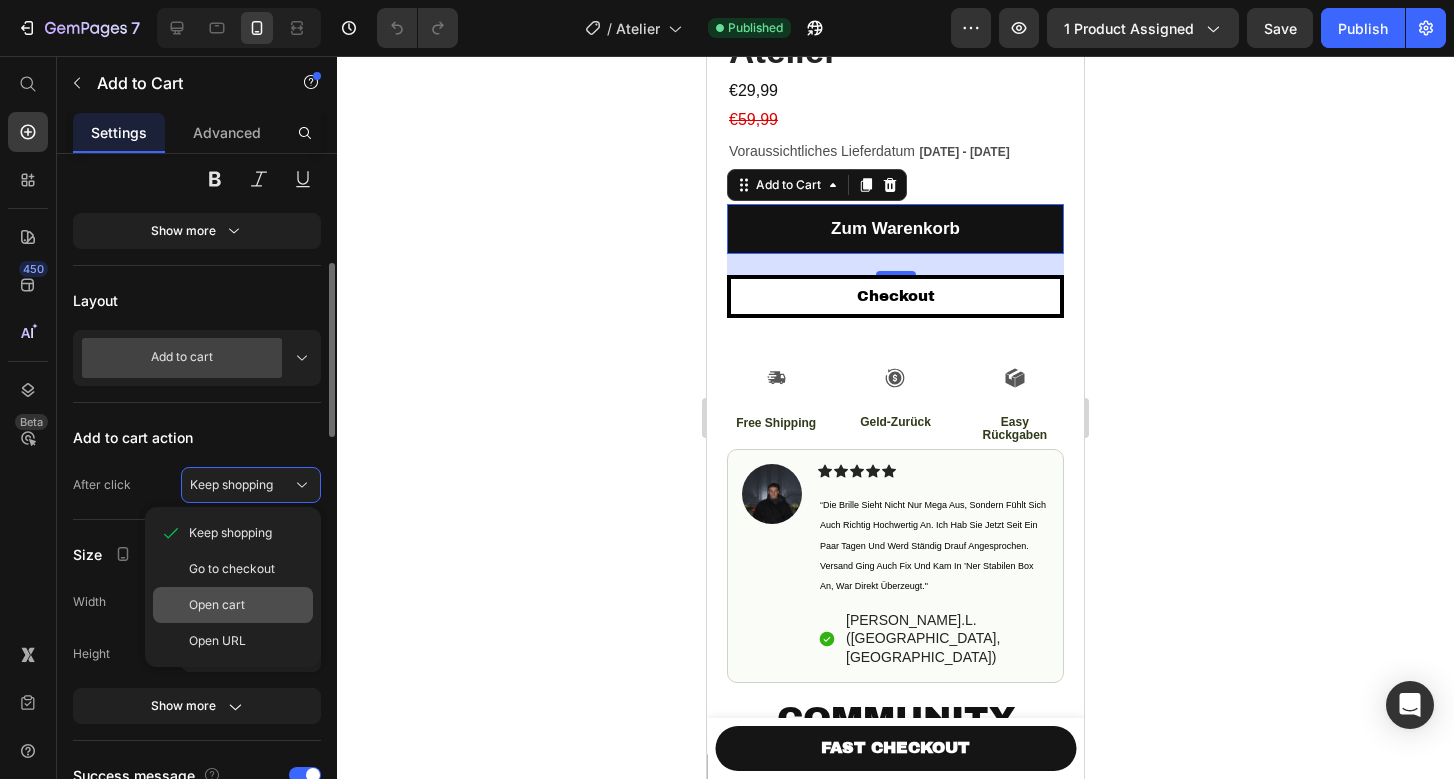 click on "Open cart" at bounding box center (217, 605) 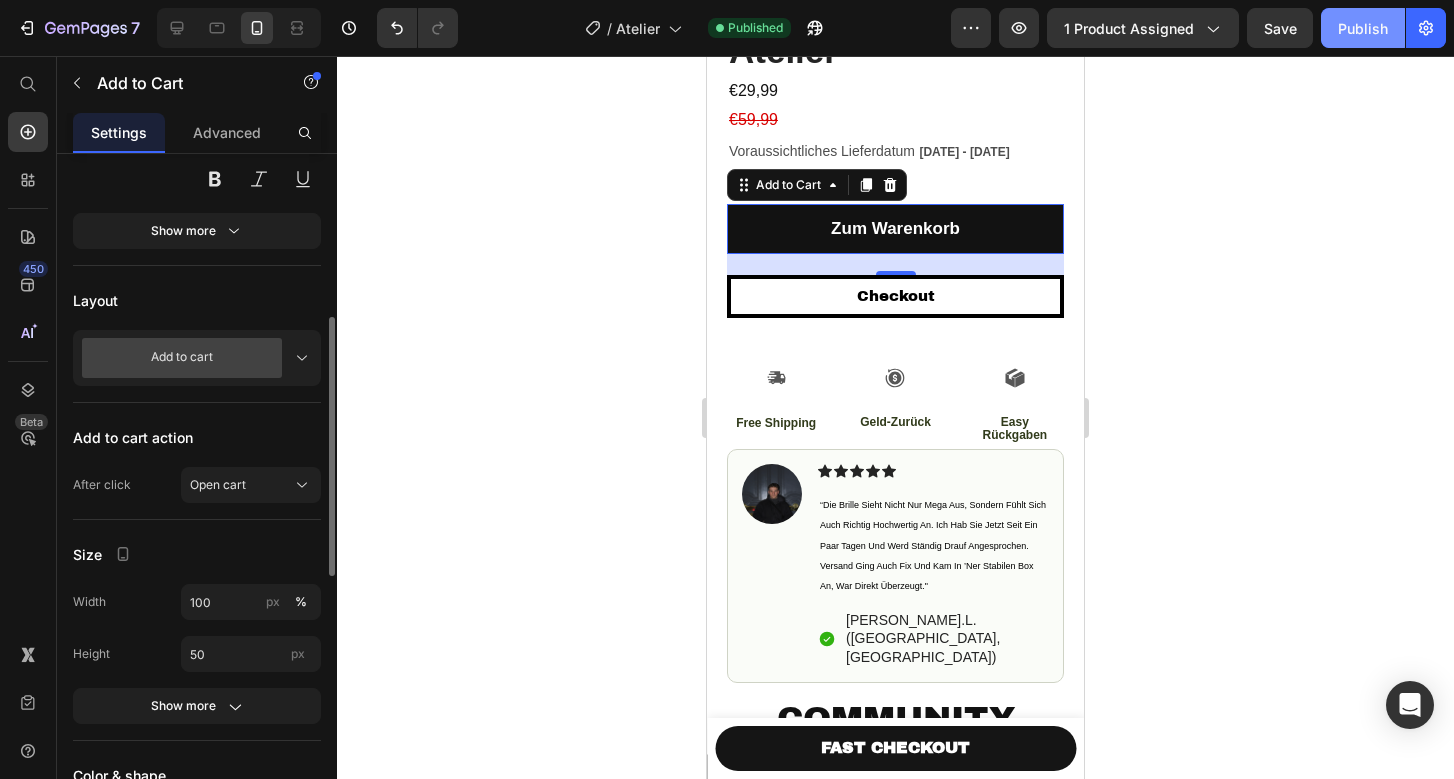 click on "Publish" at bounding box center (1363, 28) 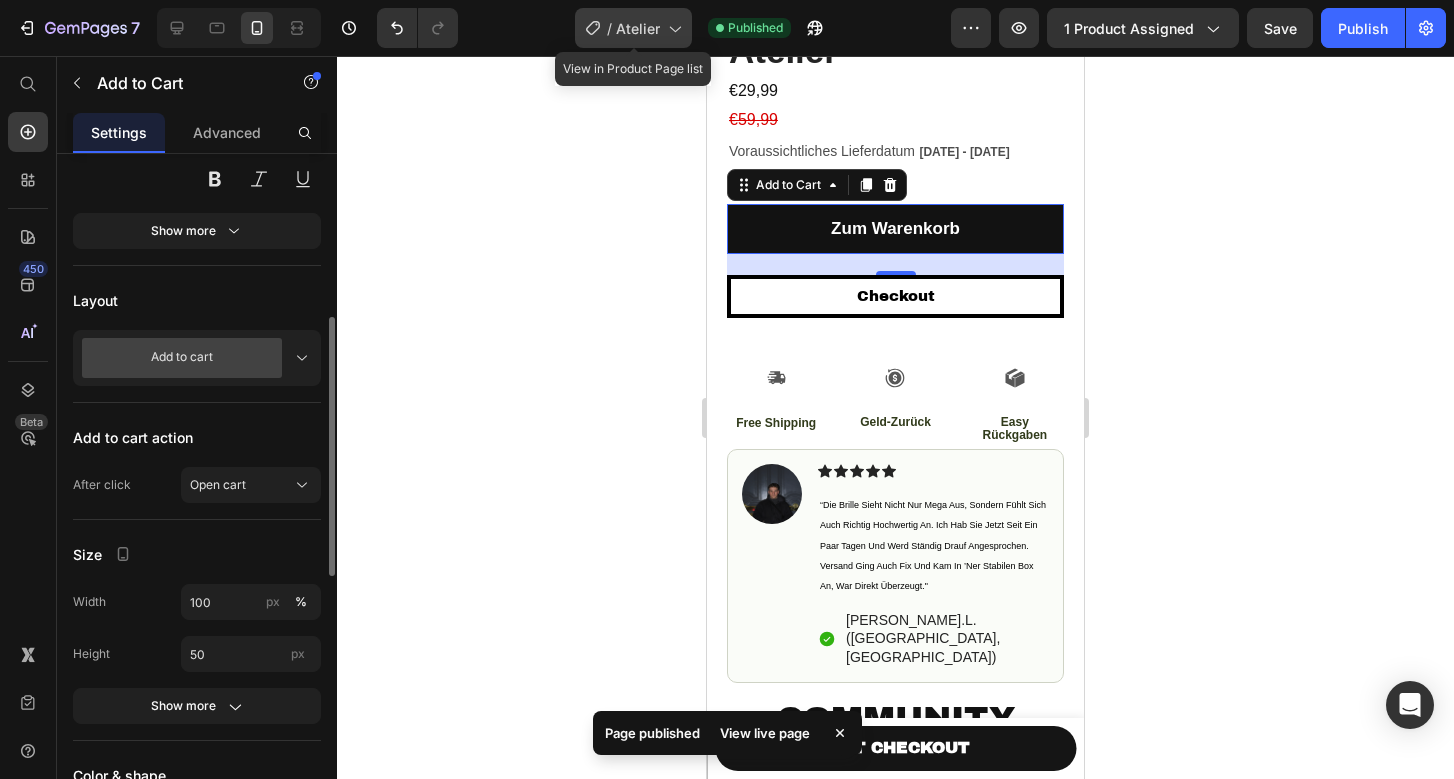 click 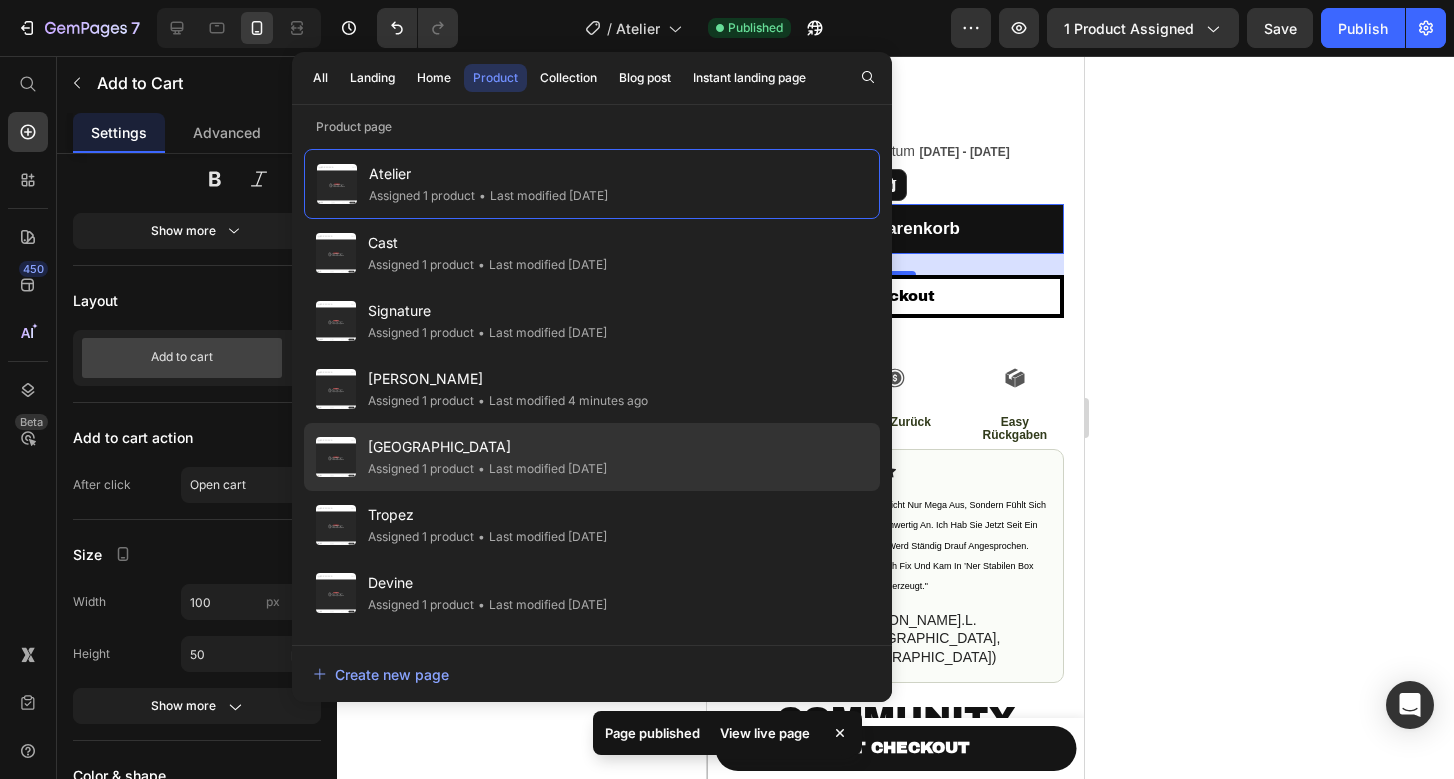 click on "[GEOGRAPHIC_DATA]" at bounding box center [487, 447] 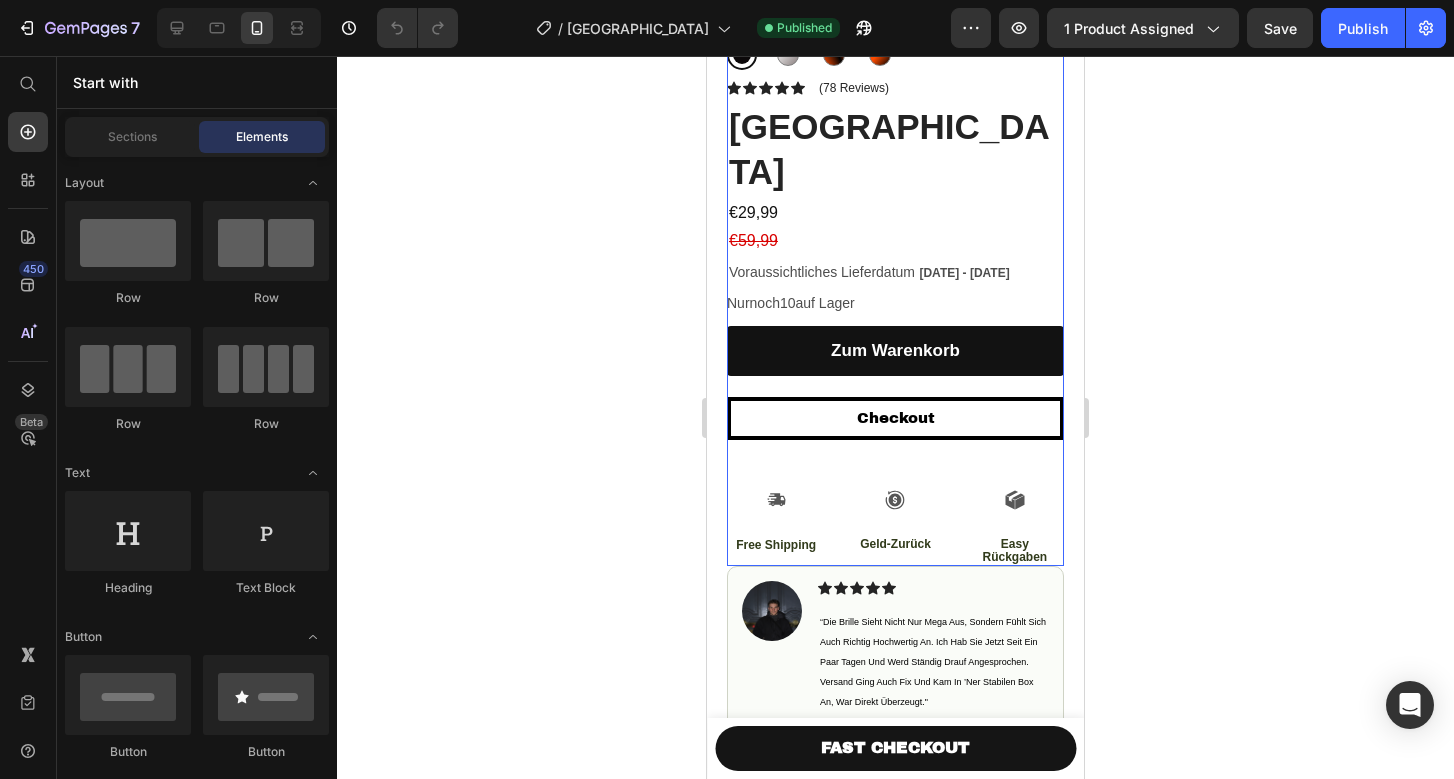 scroll, scrollTop: 580, scrollLeft: 0, axis: vertical 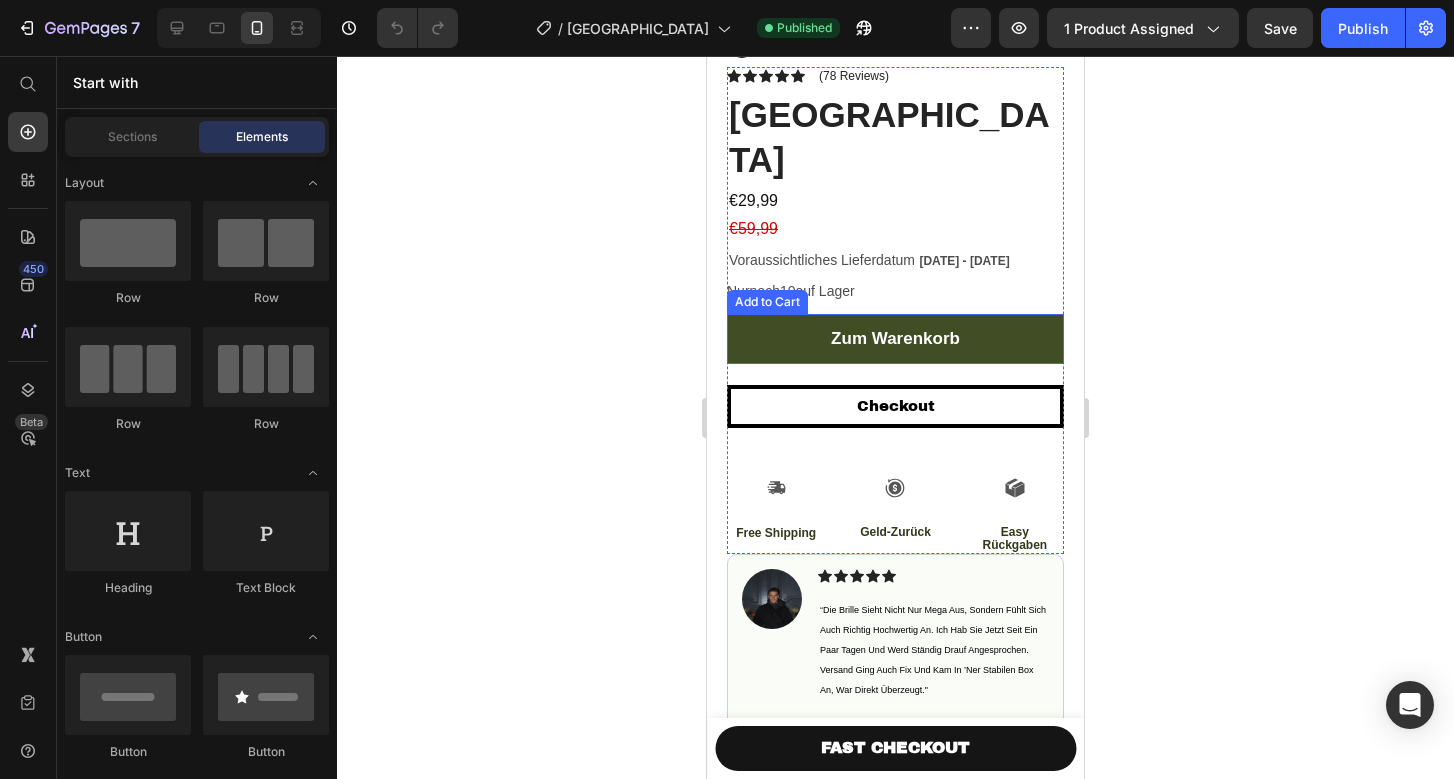 click on "zum warenkorb" at bounding box center (895, 339) 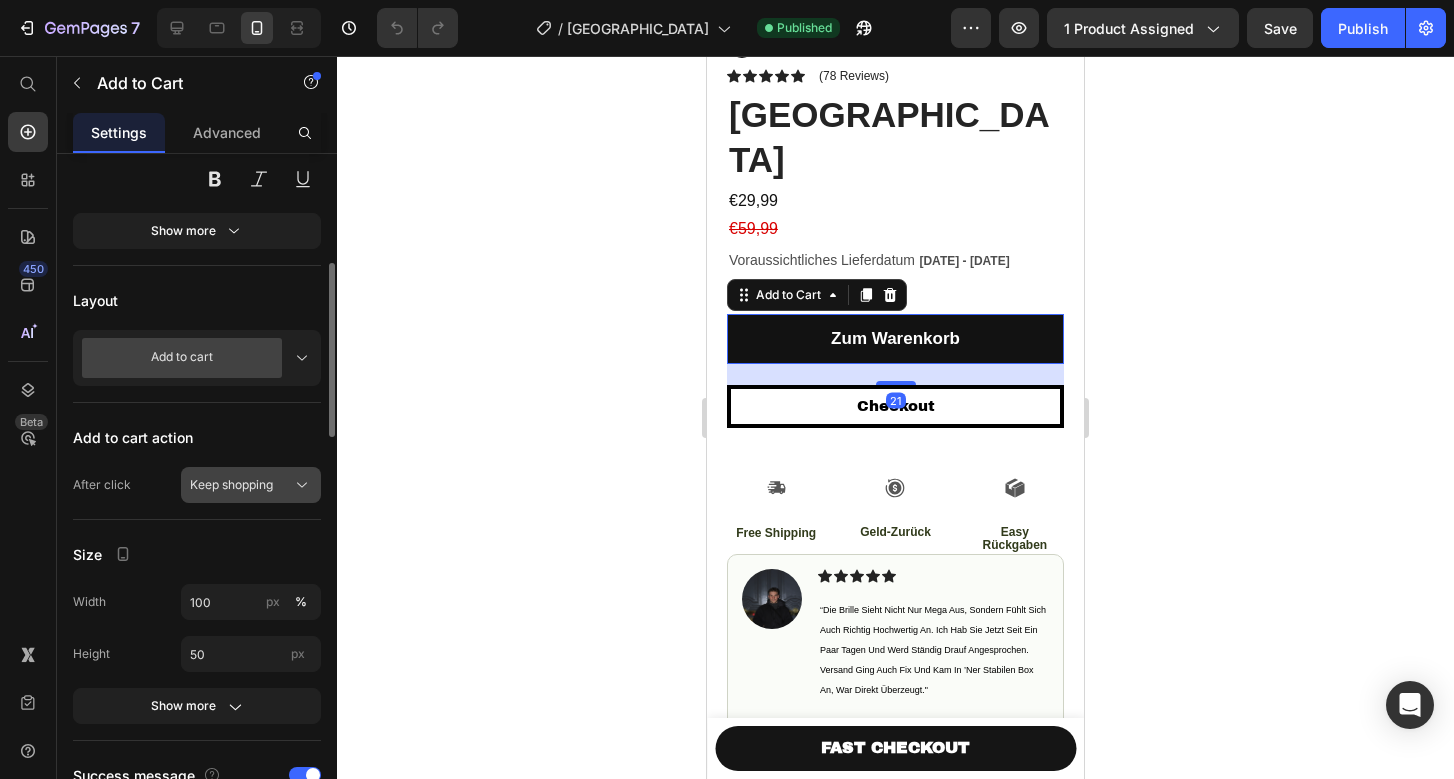 click on "Keep shopping" 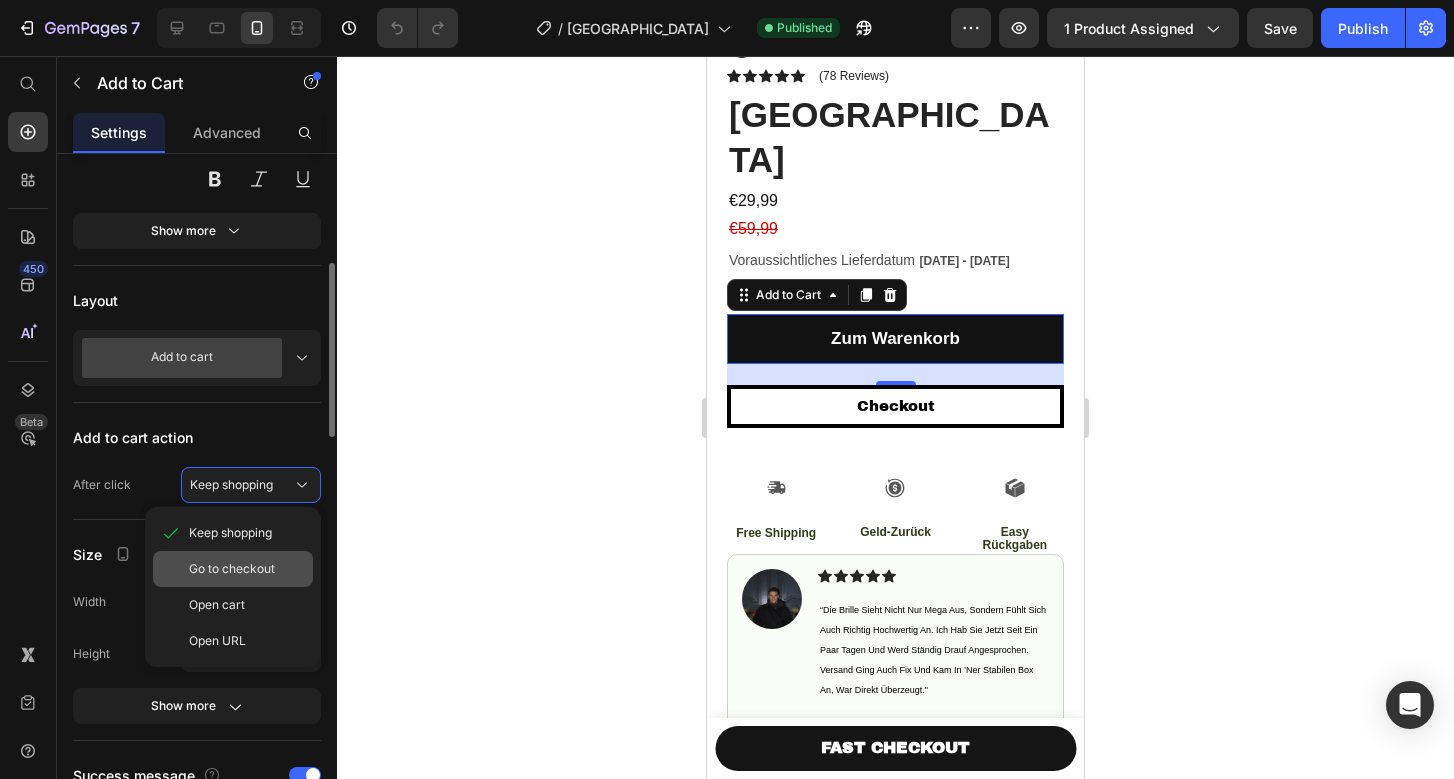 click on "Go to checkout" at bounding box center (232, 569) 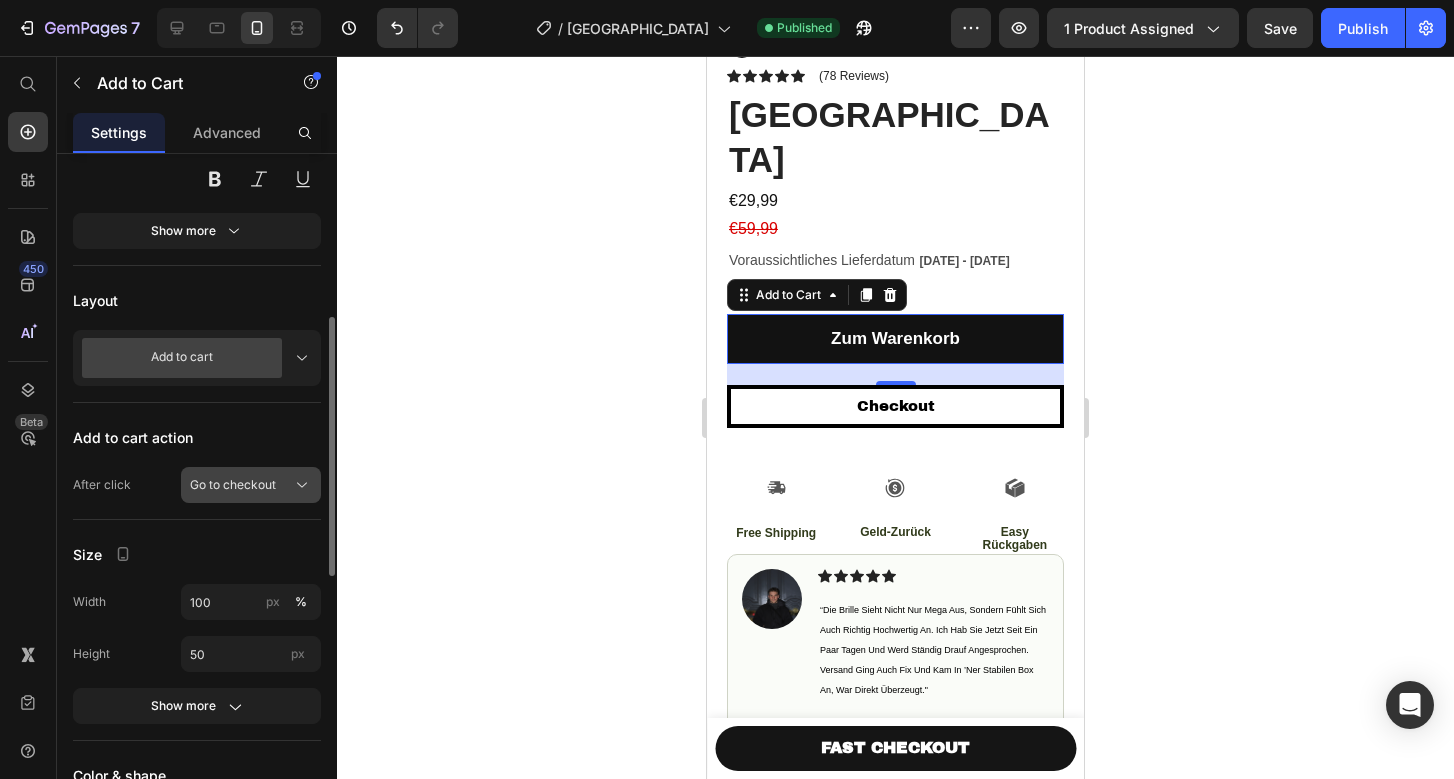 click on "Go to checkout" 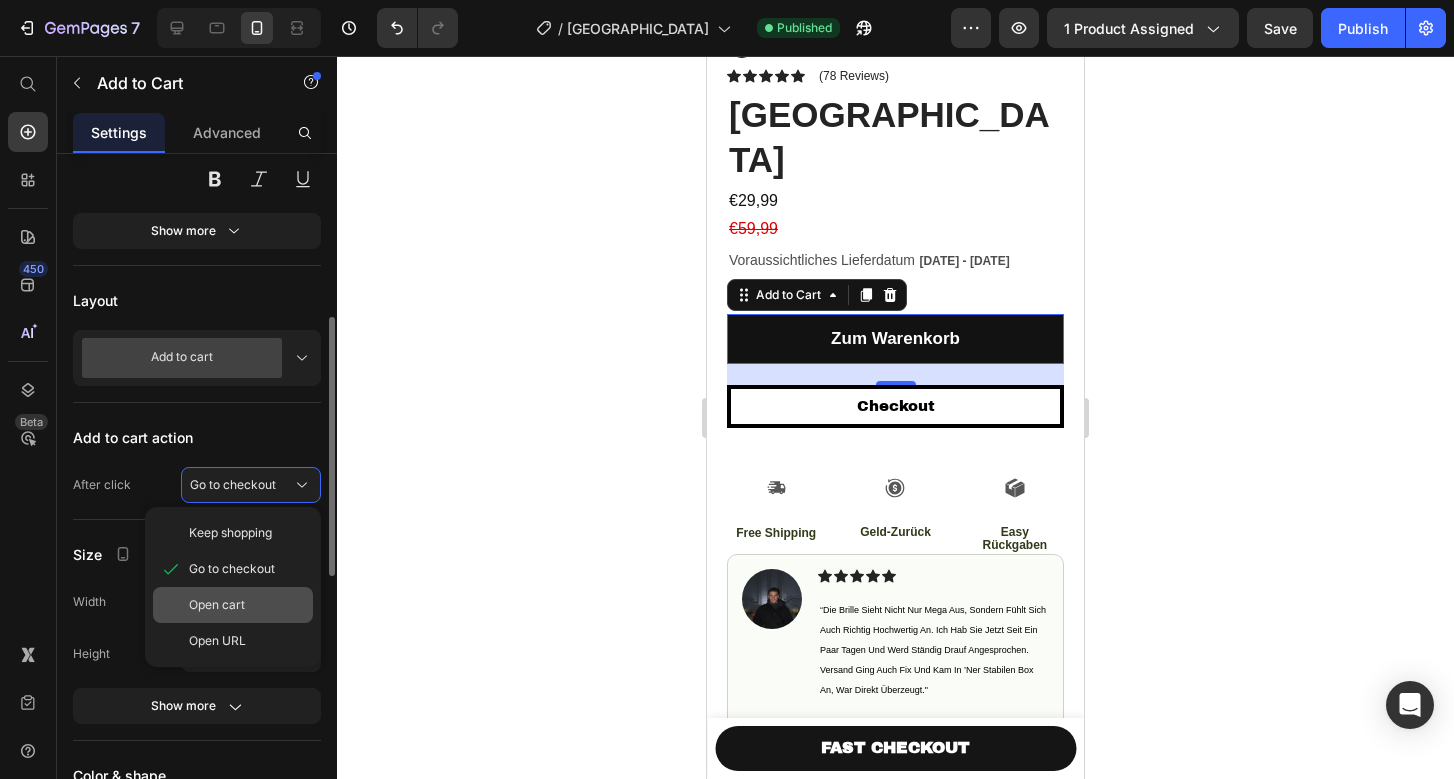 click on "Open cart" at bounding box center [247, 605] 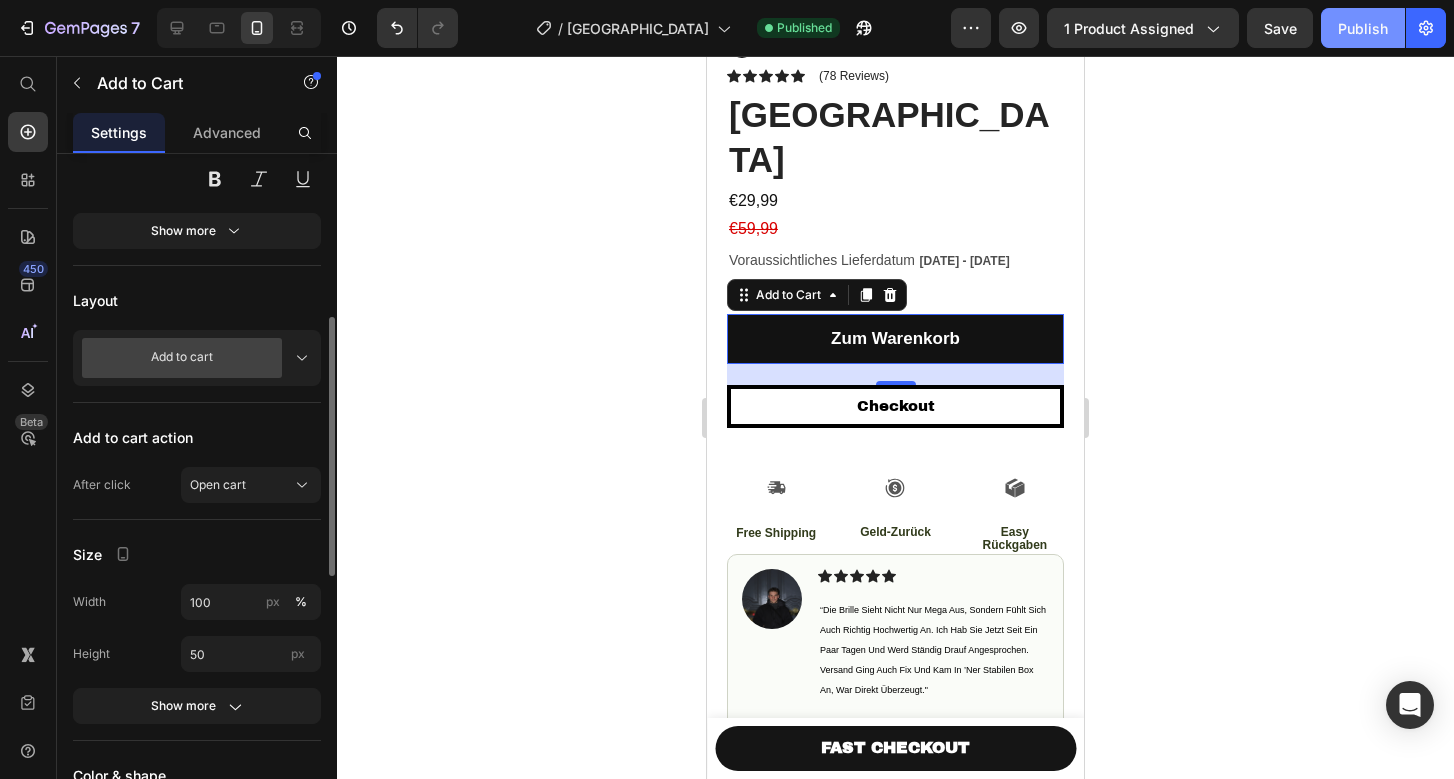 click on "Publish" 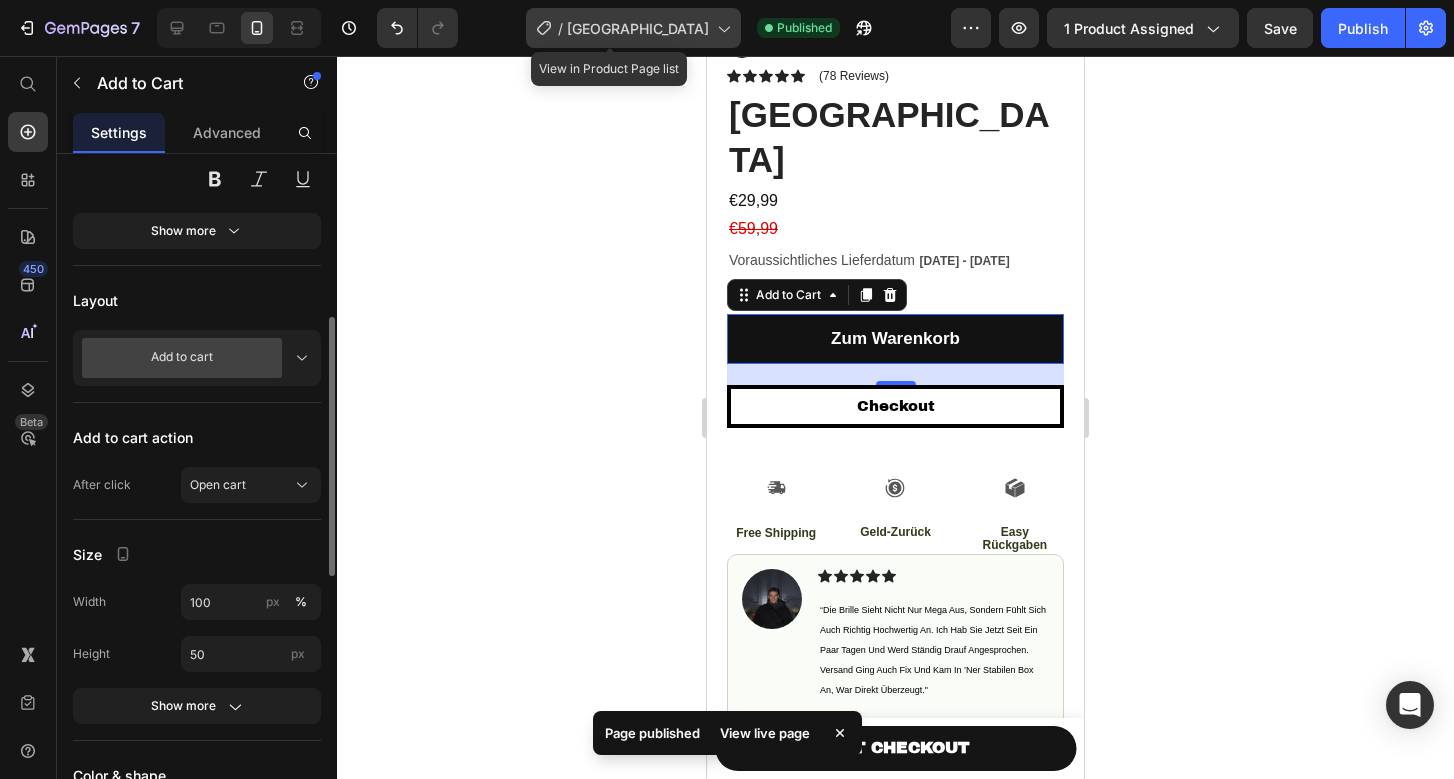 click on "[GEOGRAPHIC_DATA]" at bounding box center (638, 28) 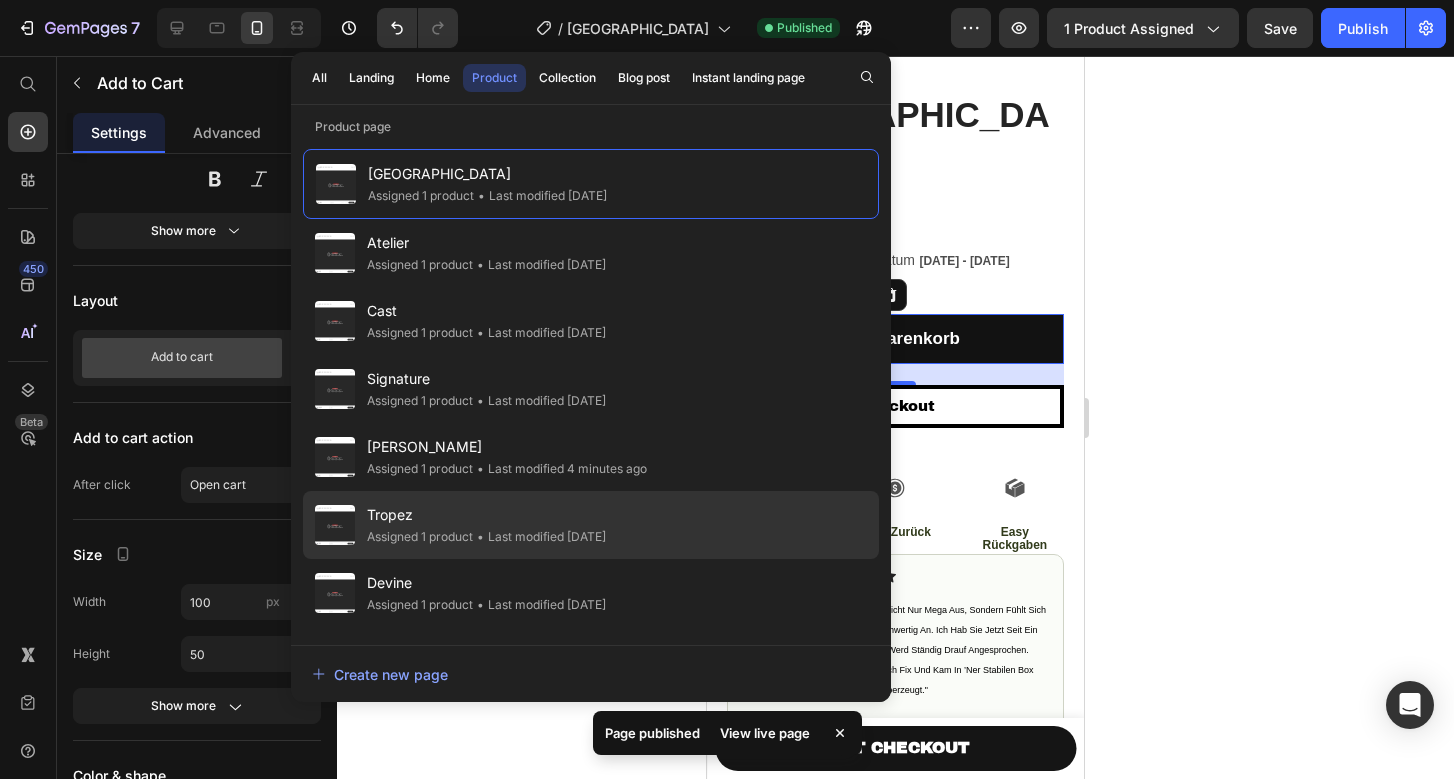 click on "Tropez" at bounding box center (486, 515) 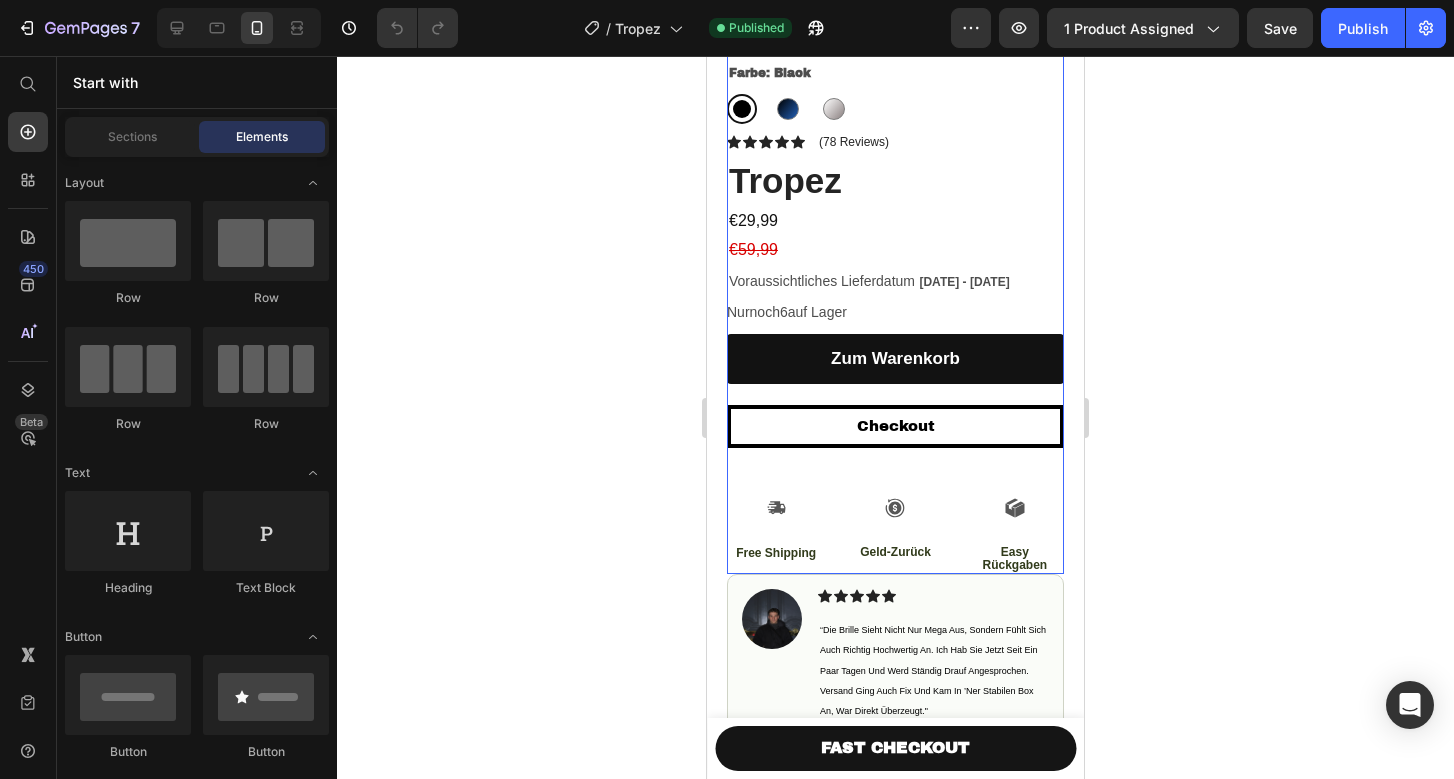 scroll, scrollTop: 512, scrollLeft: 0, axis: vertical 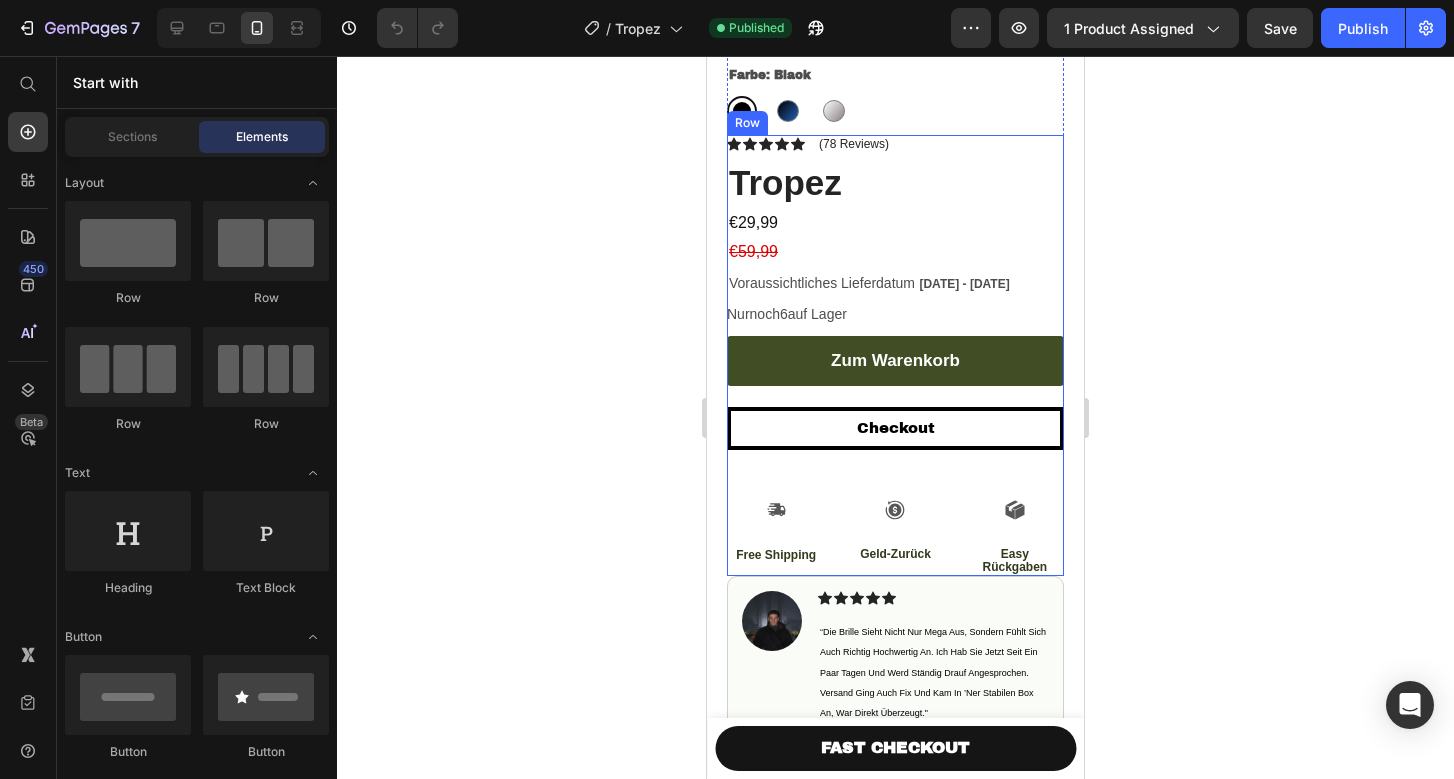 click on "zum warenkorb" at bounding box center [895, 361] 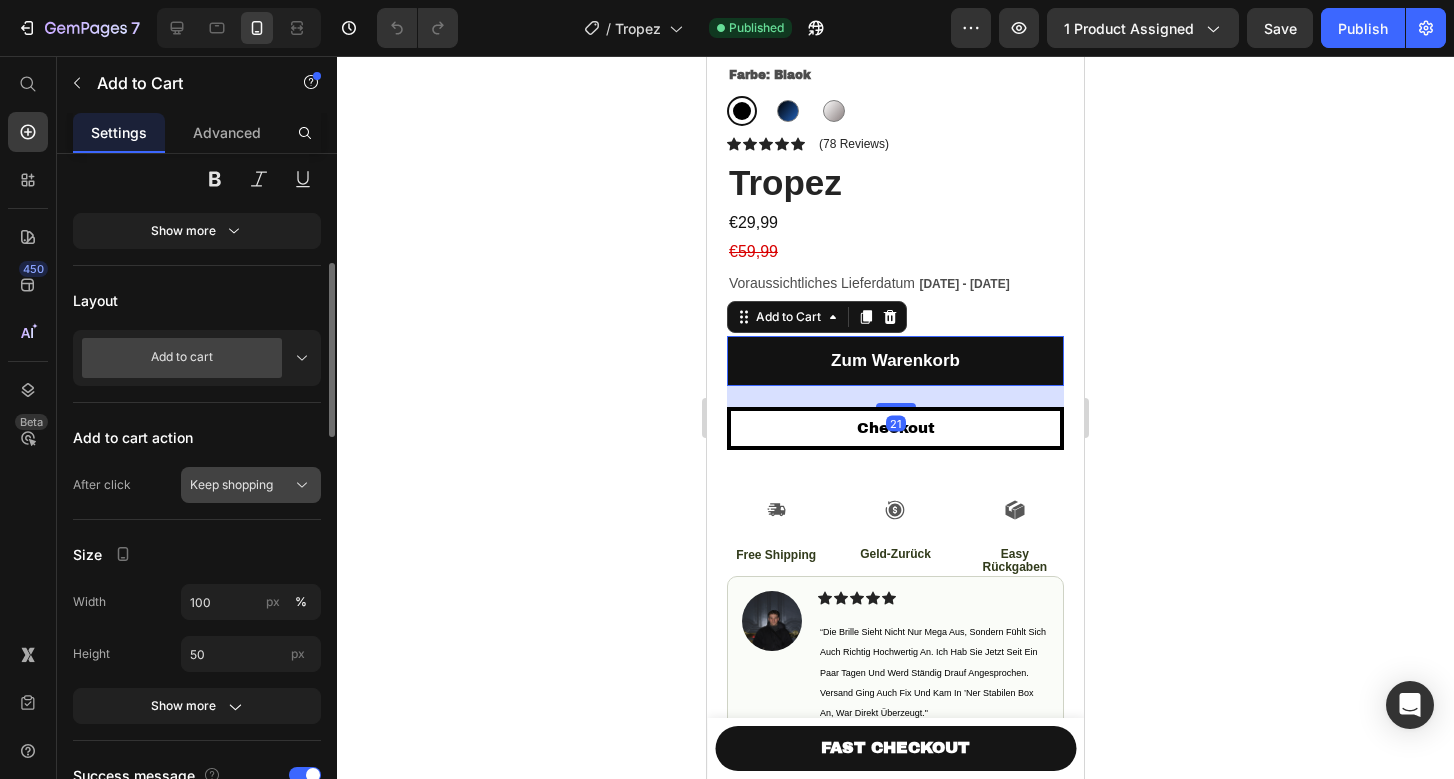 click 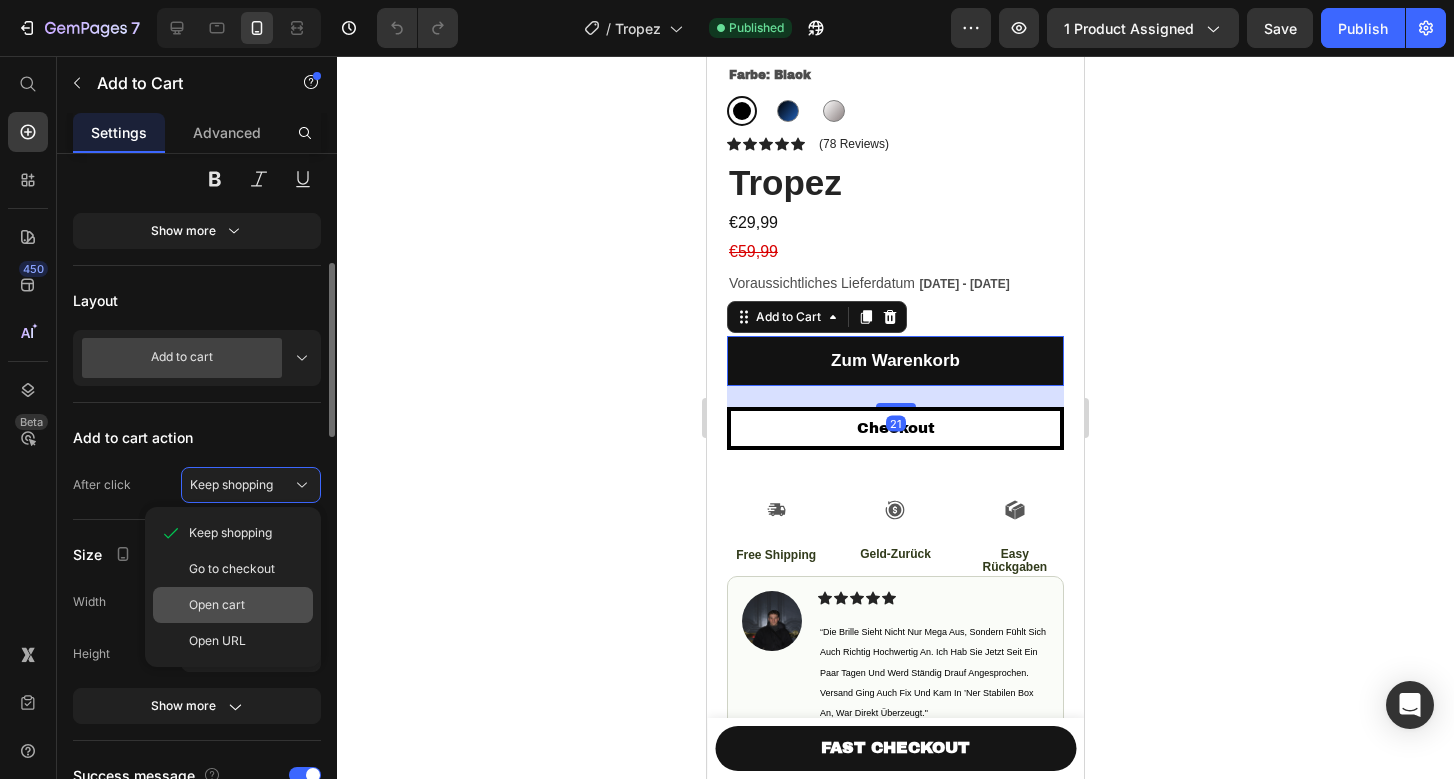 click on "Open cart" at bounding box center (247, 605) 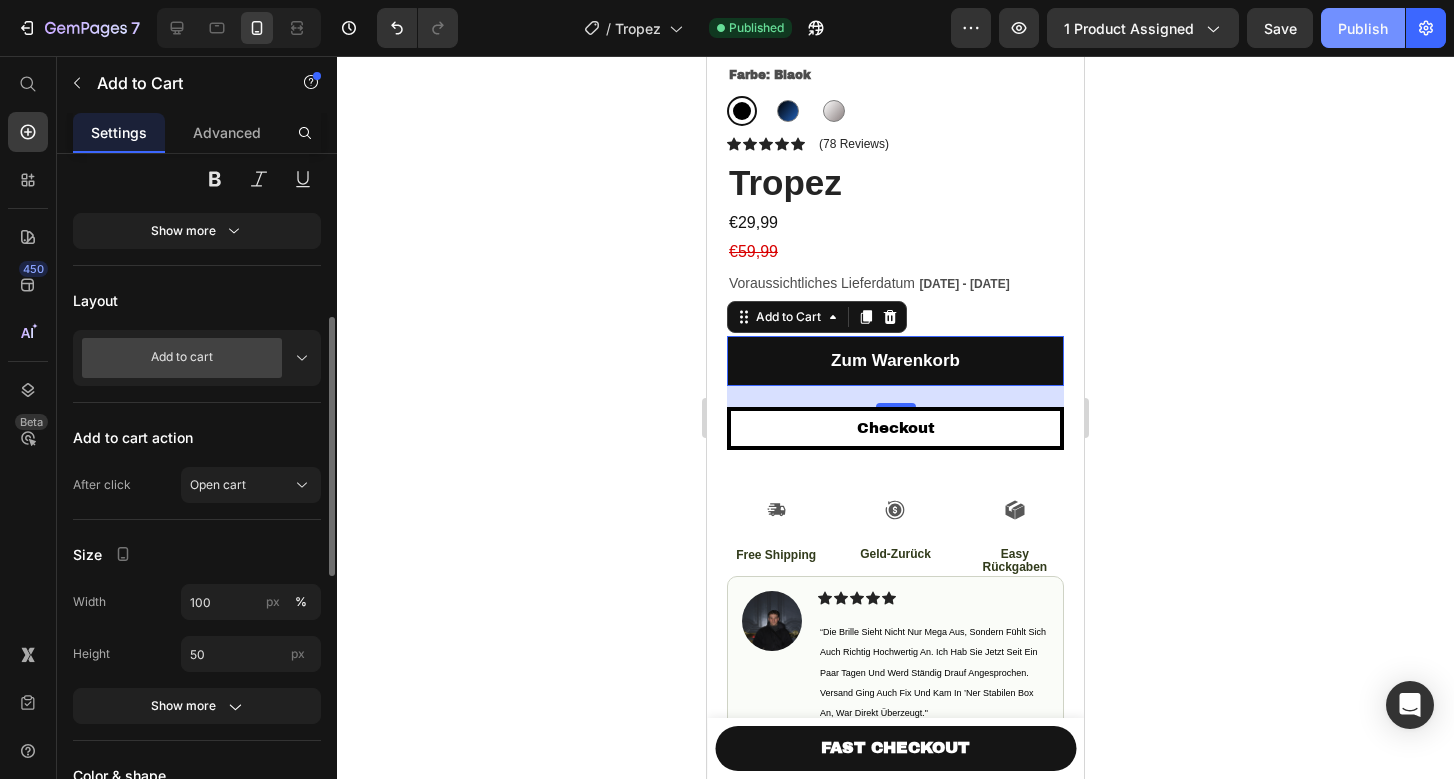 click on "Publish" at bounding box center (1363, 28) 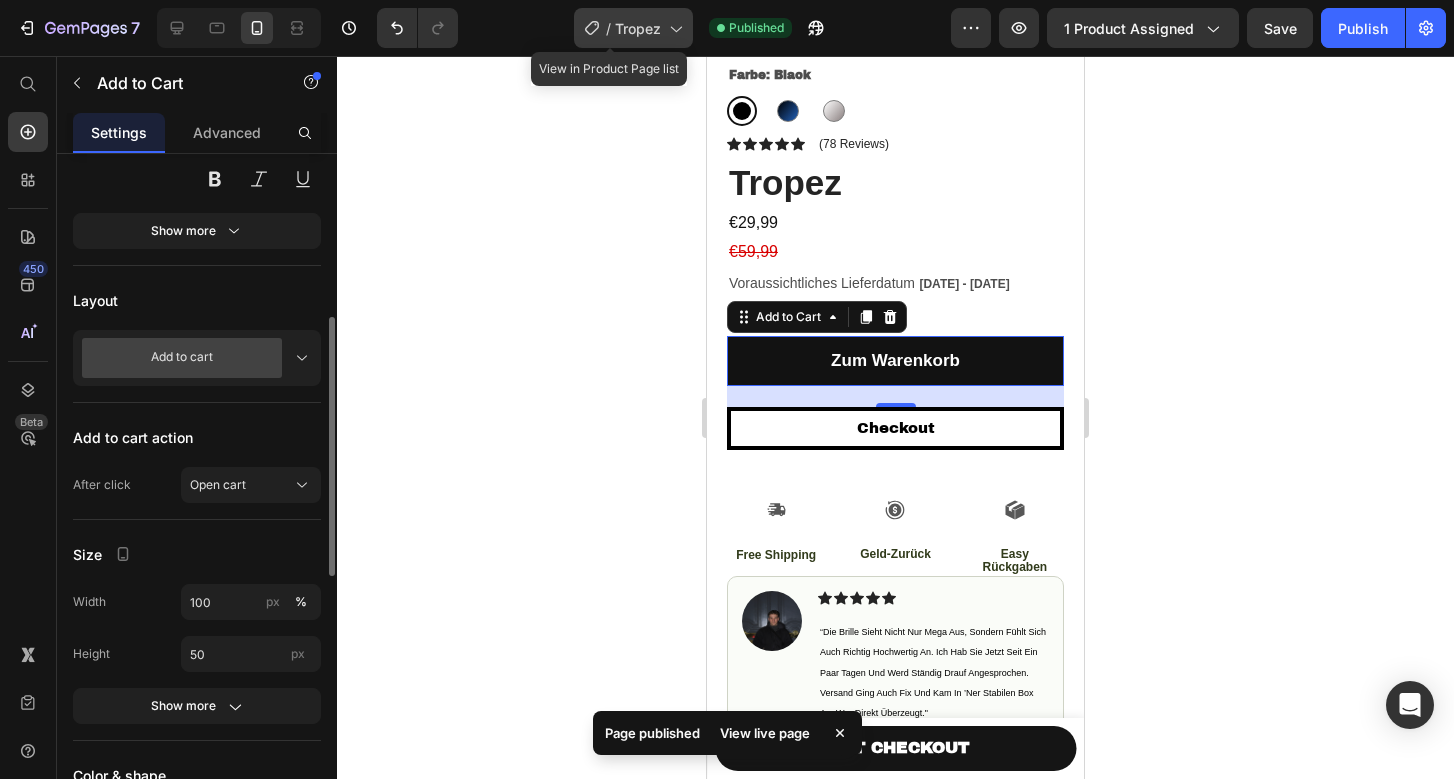 click on "Tropez" at bounding box center (638, 28) 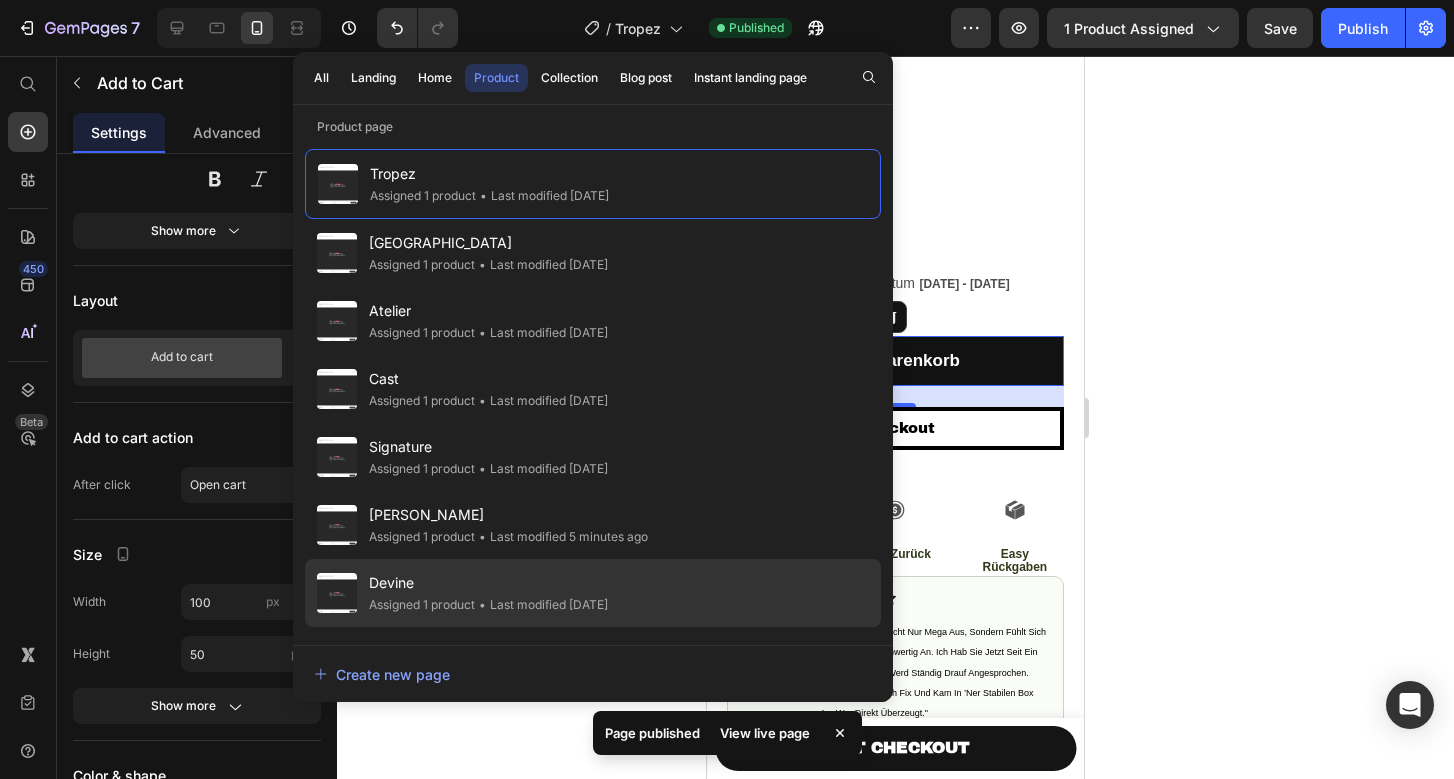 click on "Devine" at bounding box center (488, 583) 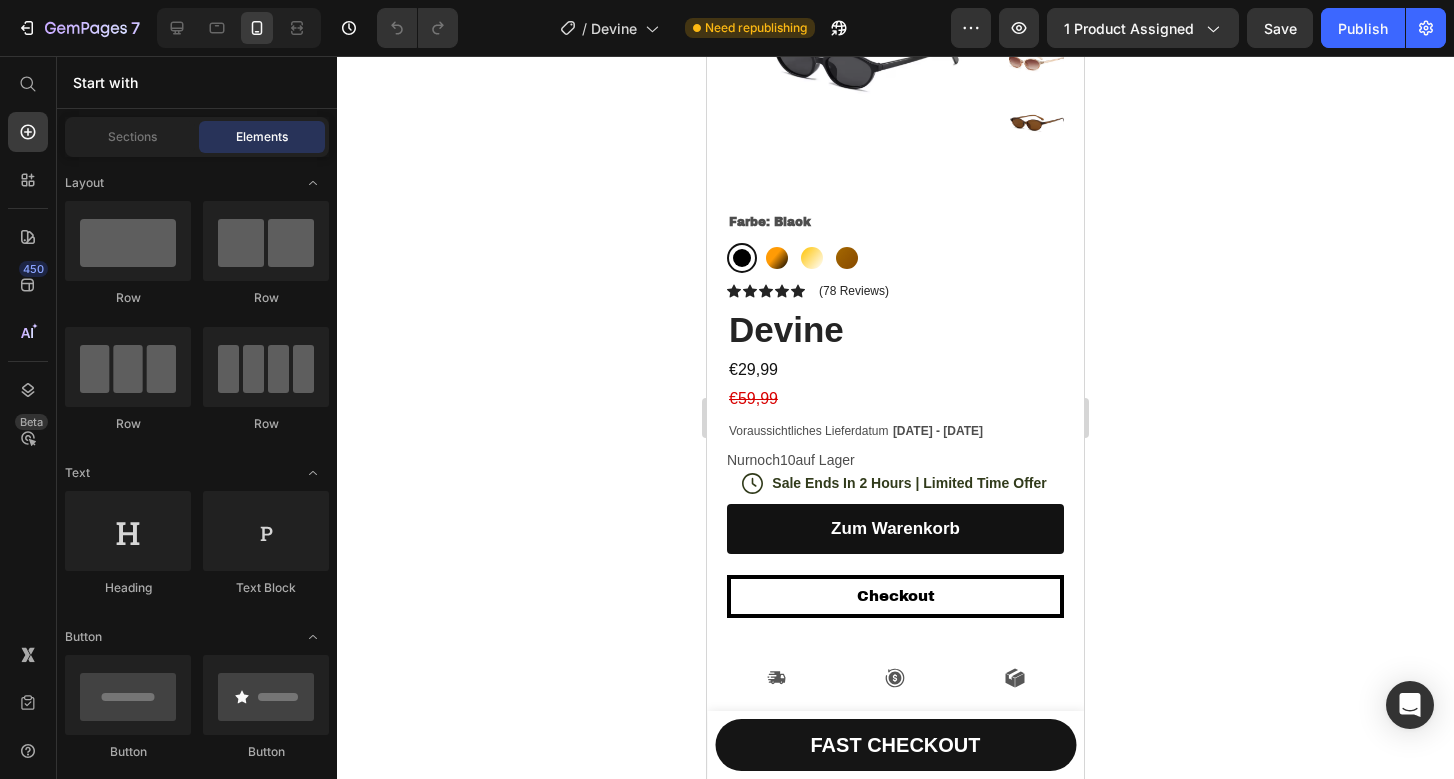 scroll, scrollTop: 454, scrollLeft: 0, axis: vertical 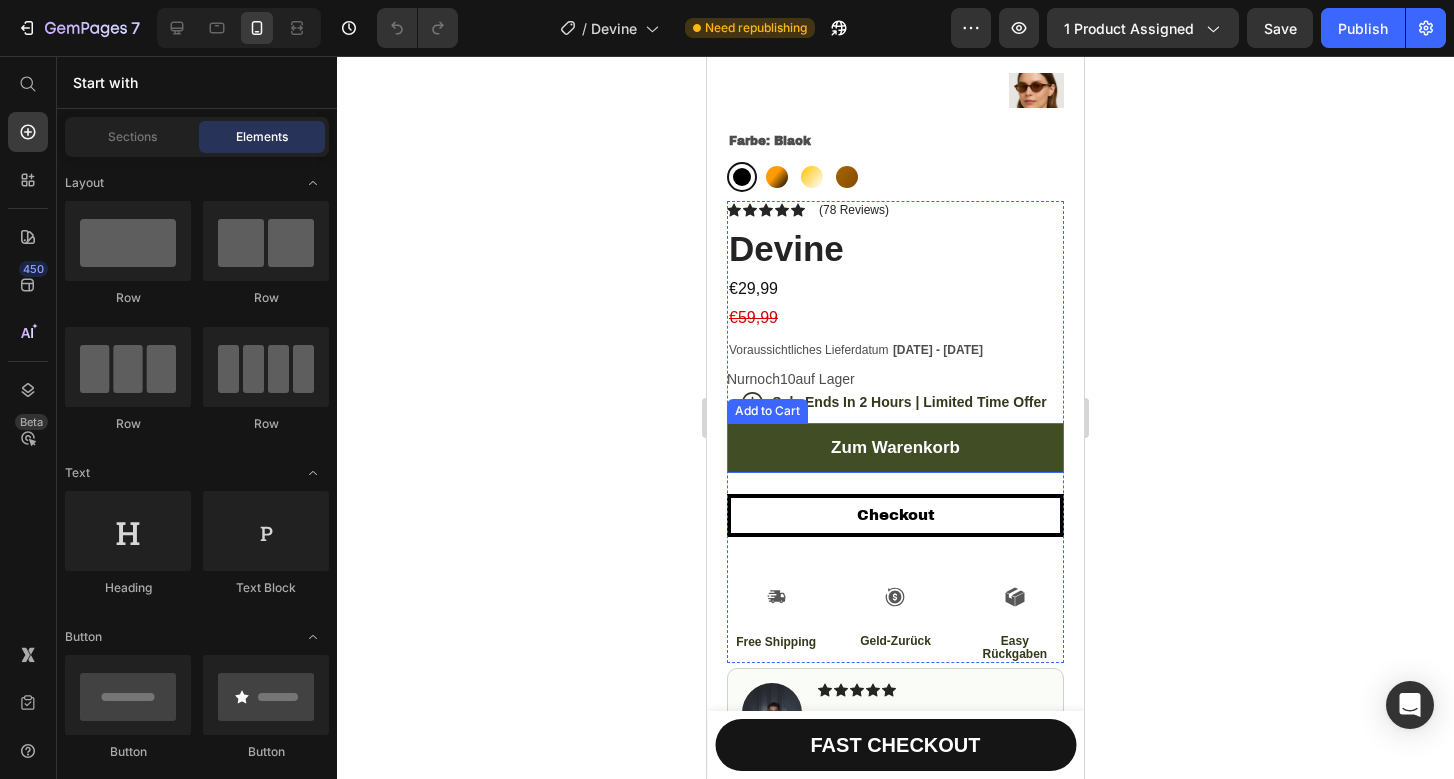 click on "zum warenkorb" at bounding box center (895, 448) 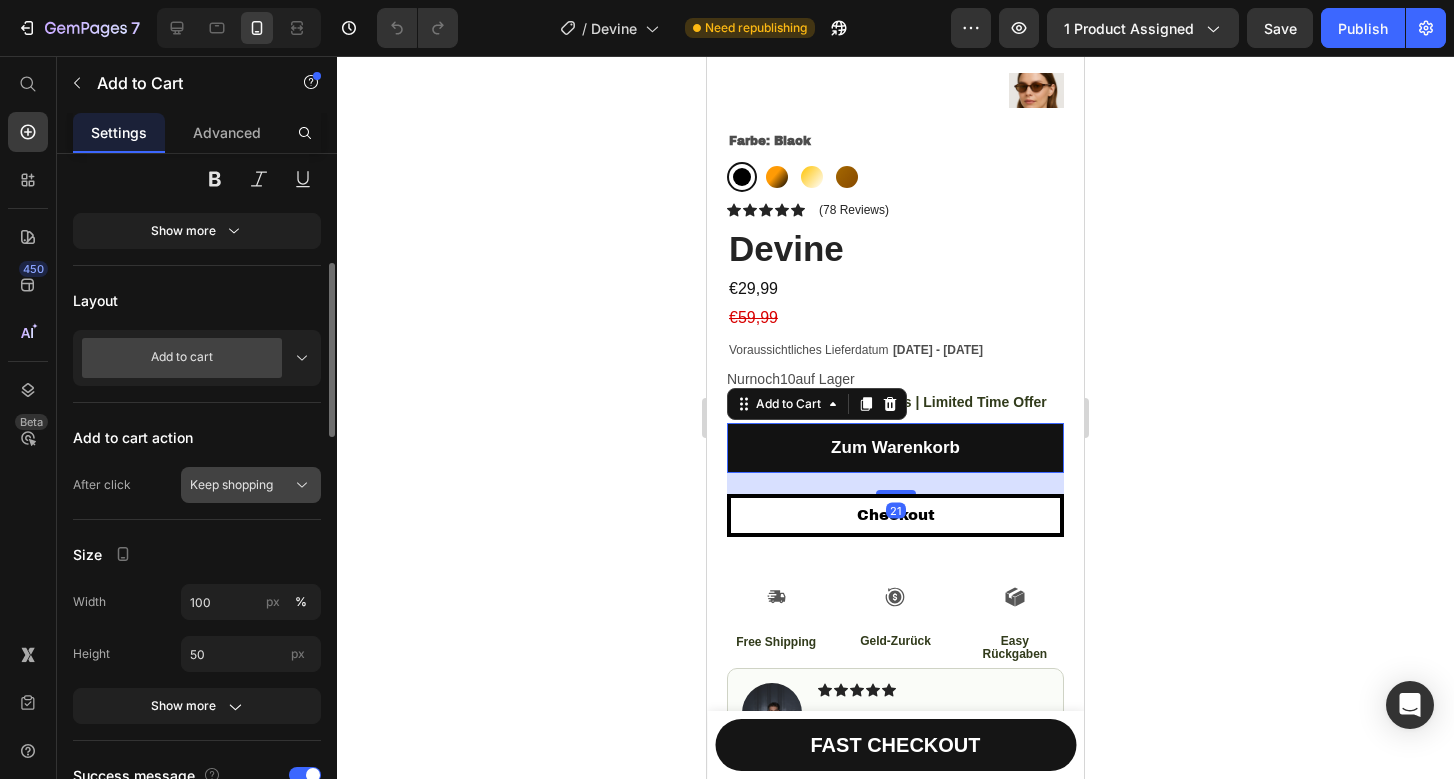 click on "Keep shopping" at bounding box center [251, 485] 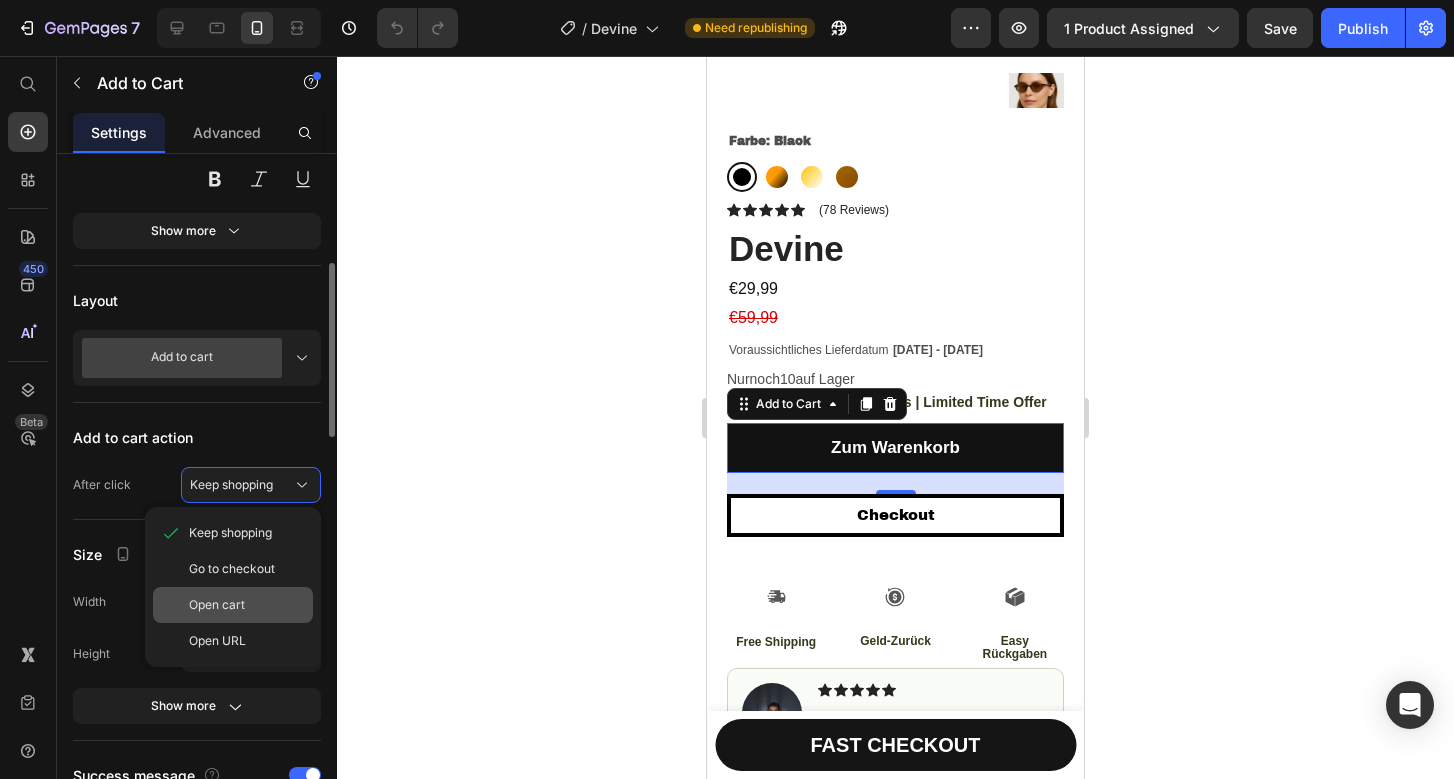 click on "Open cart" at bounding box center [217, 605] 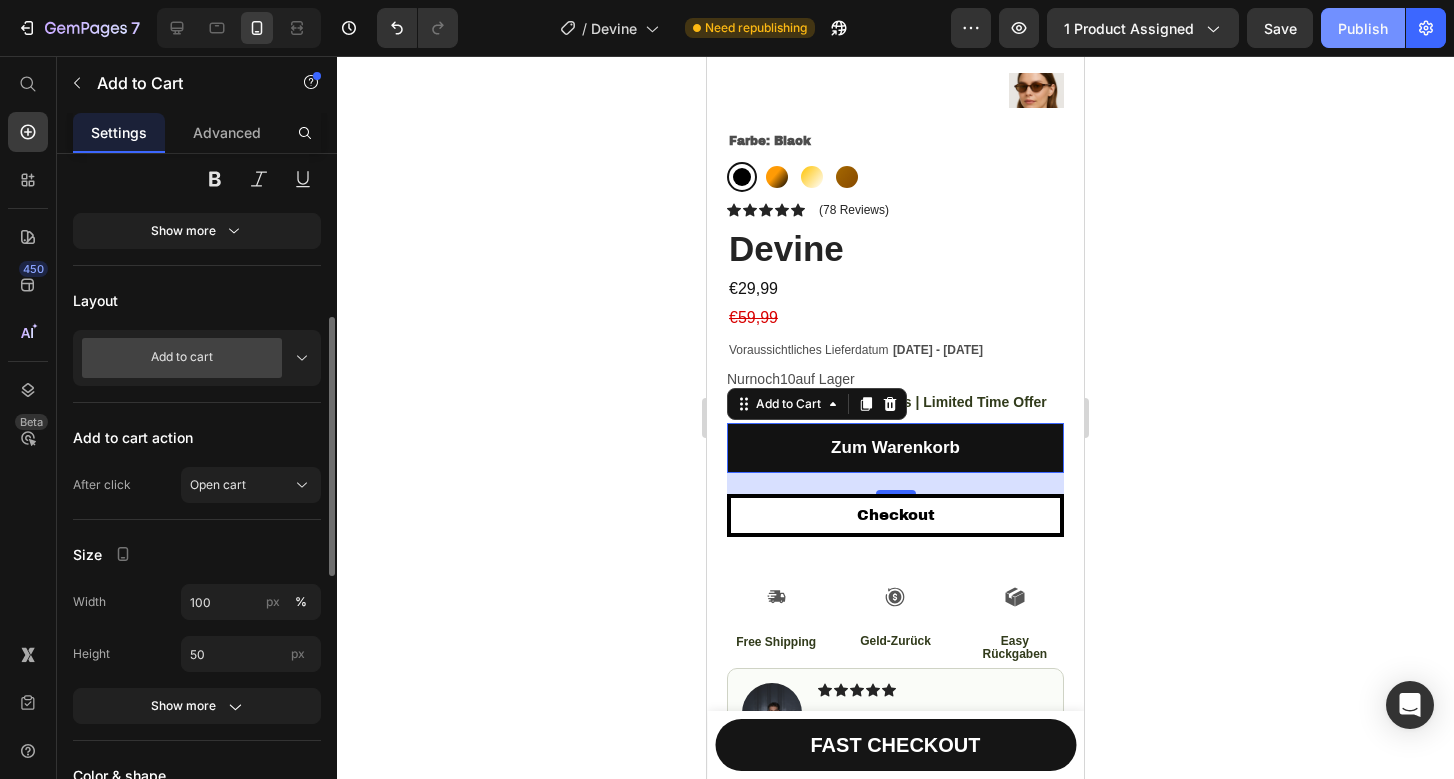 click on "Publish" 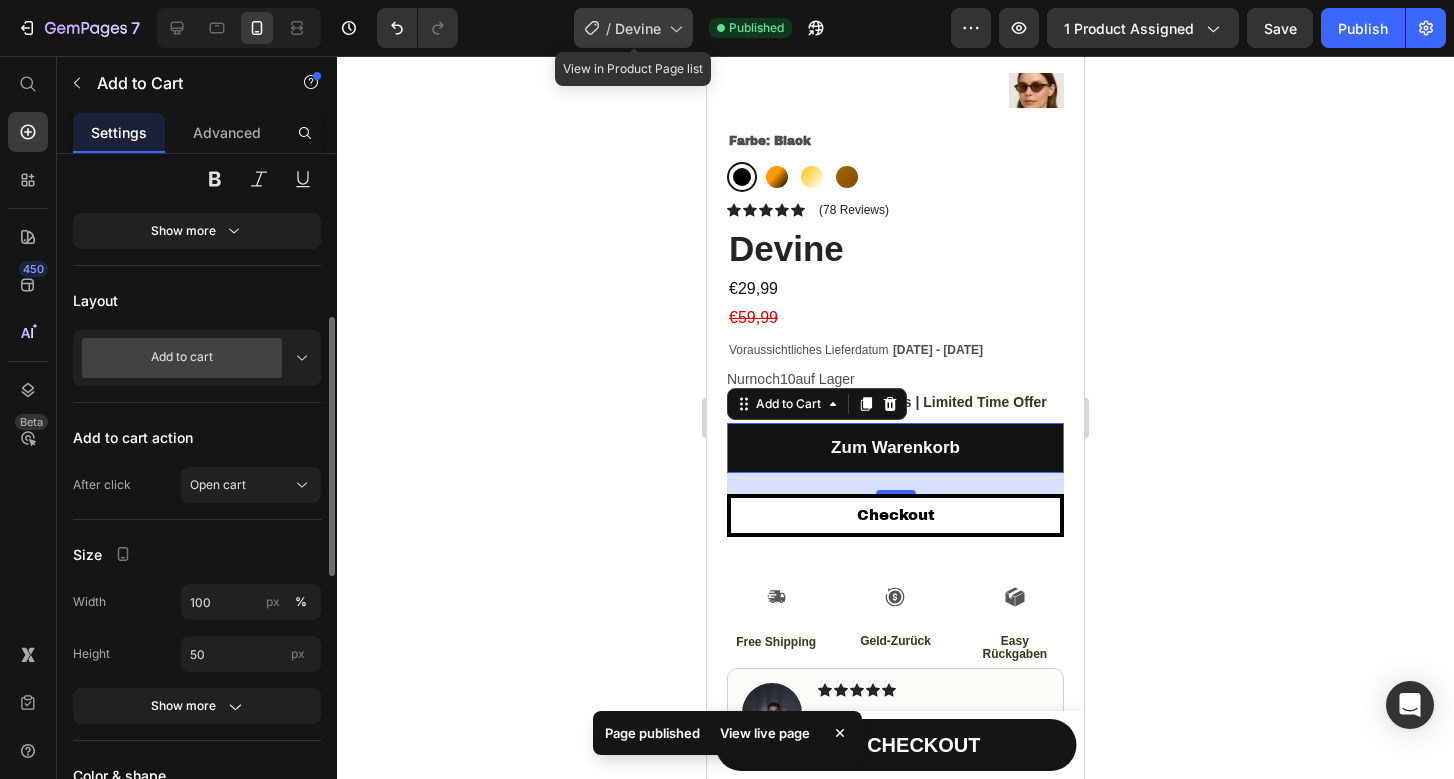 click on "Devine" at bounding box center (638, 28) 